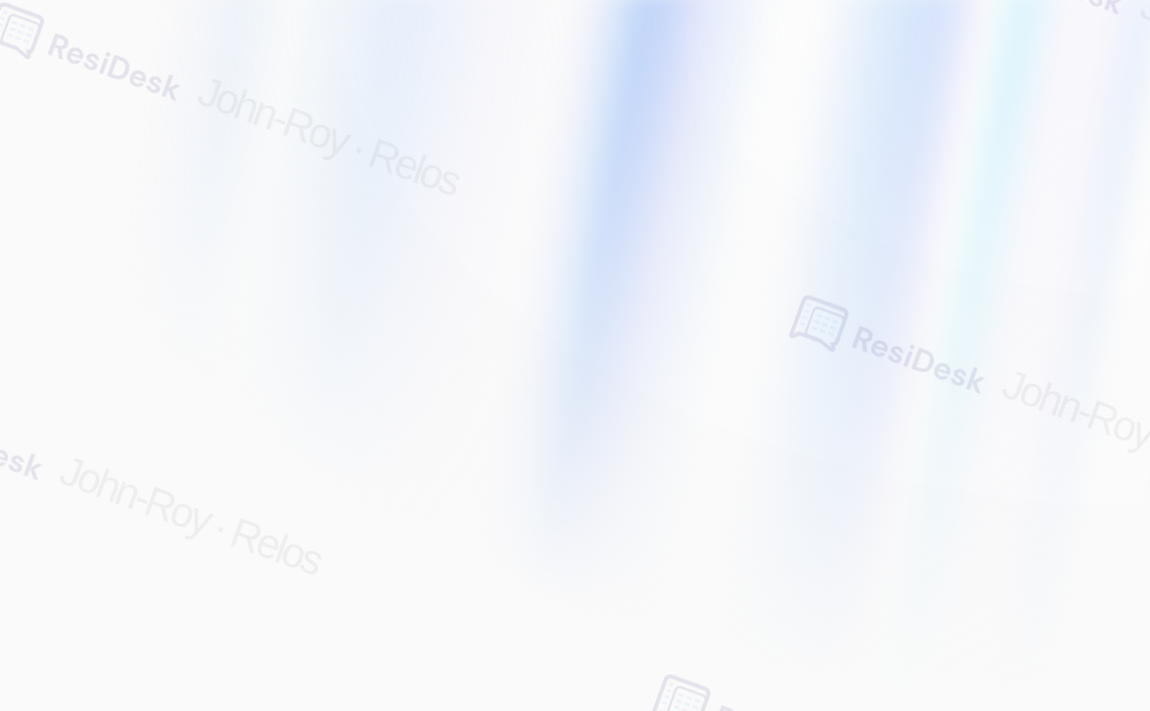 scroll, scrollTop: 0, scrollLeft: 0, axis: both 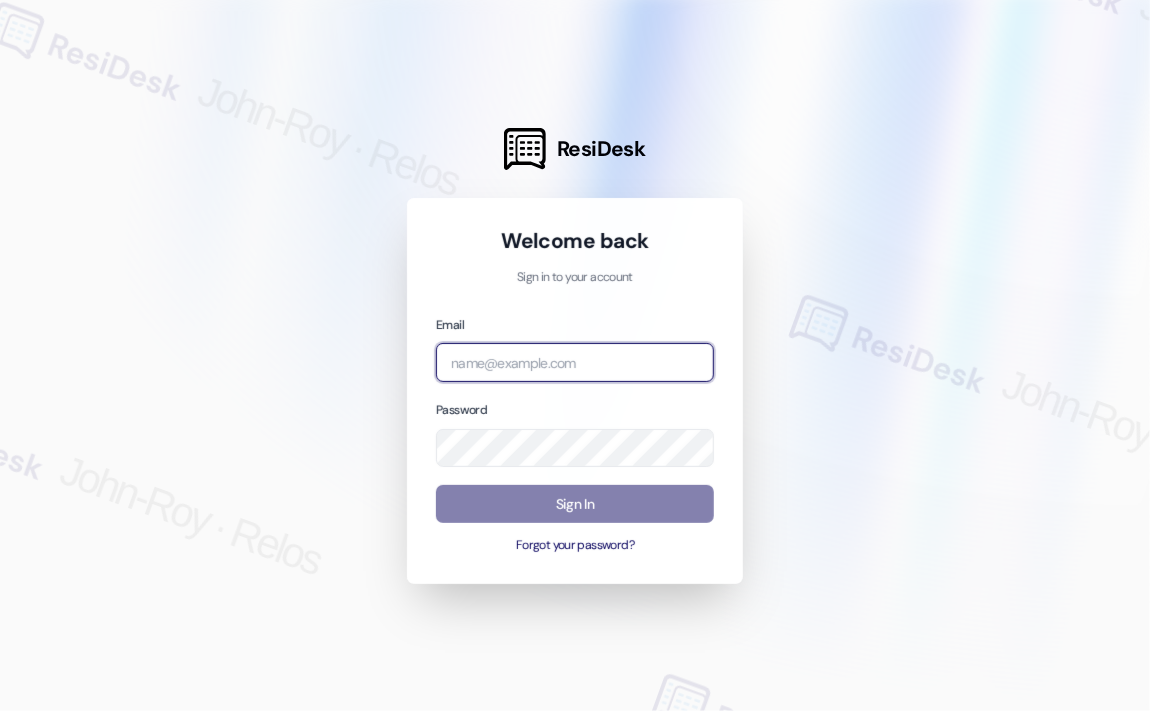 click at bounding box center [575, 362] 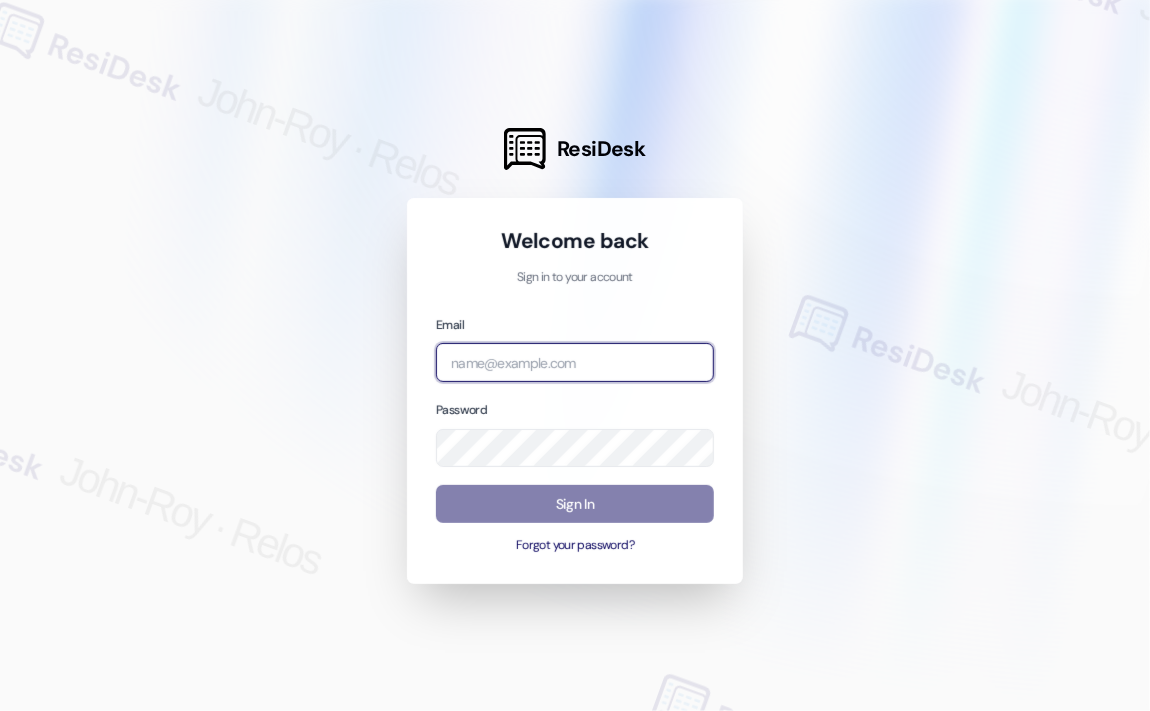 type on "automated-surveys-haven_residential-john-roy.roles@example.com" 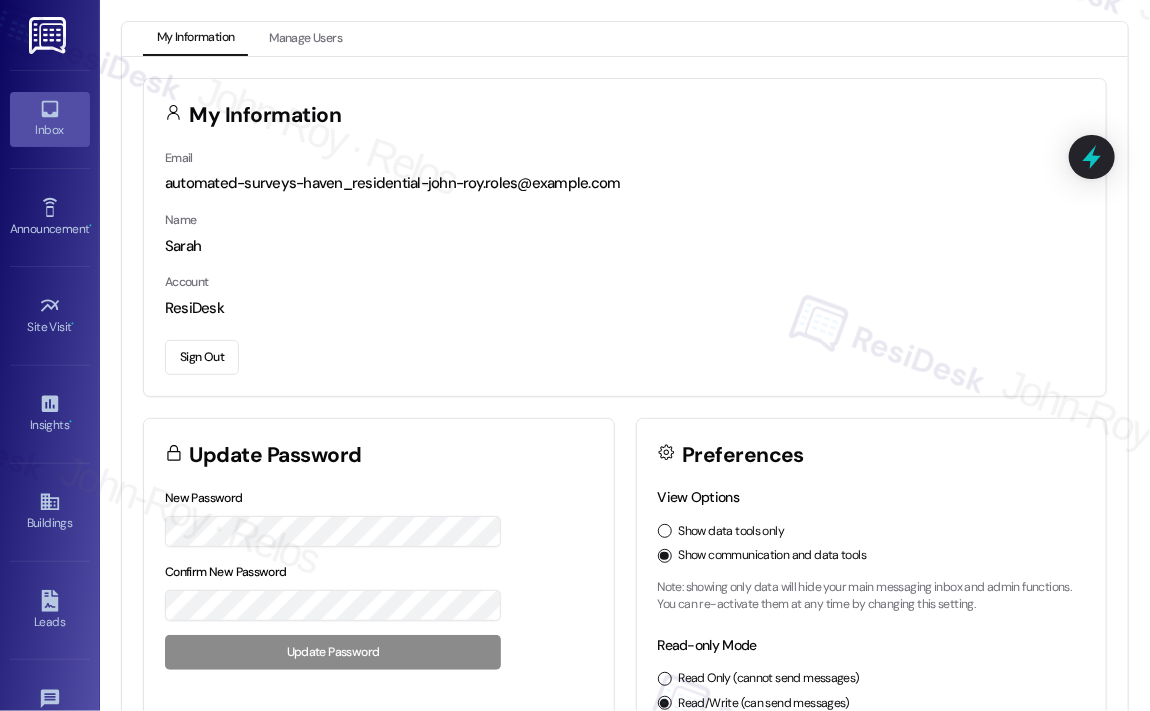 click on "Inbox" at bounding box center [50, 130] 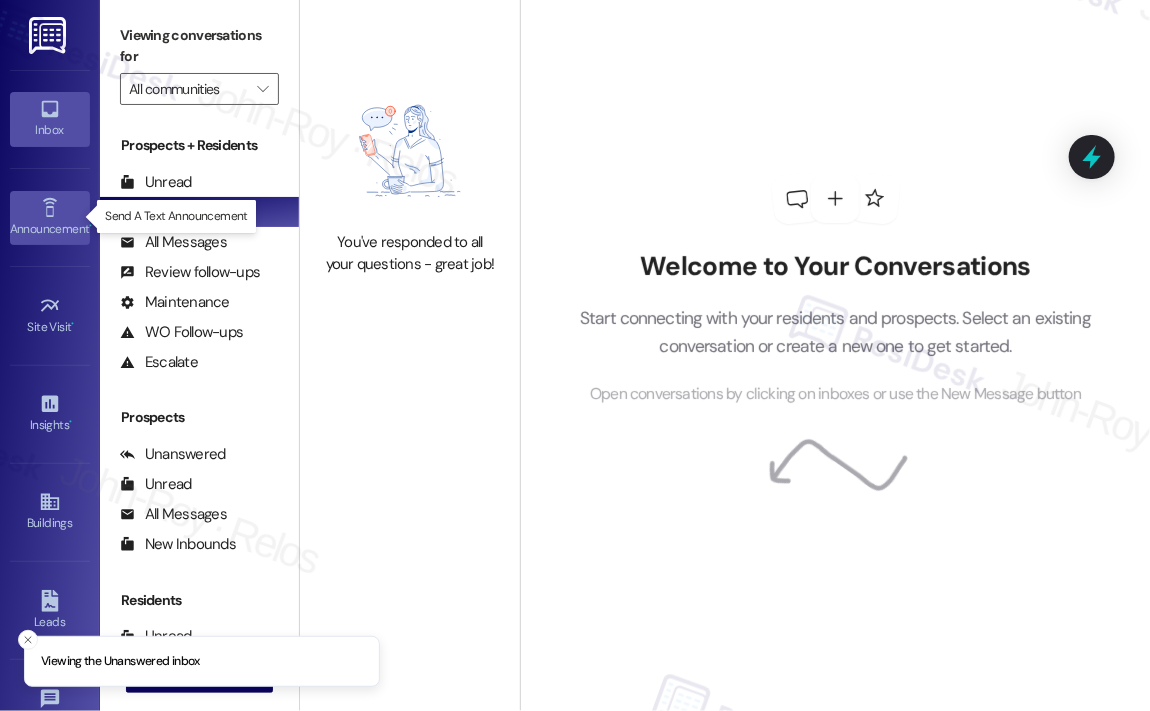 click on "Announcement   •" at bounding box center (50, 229) 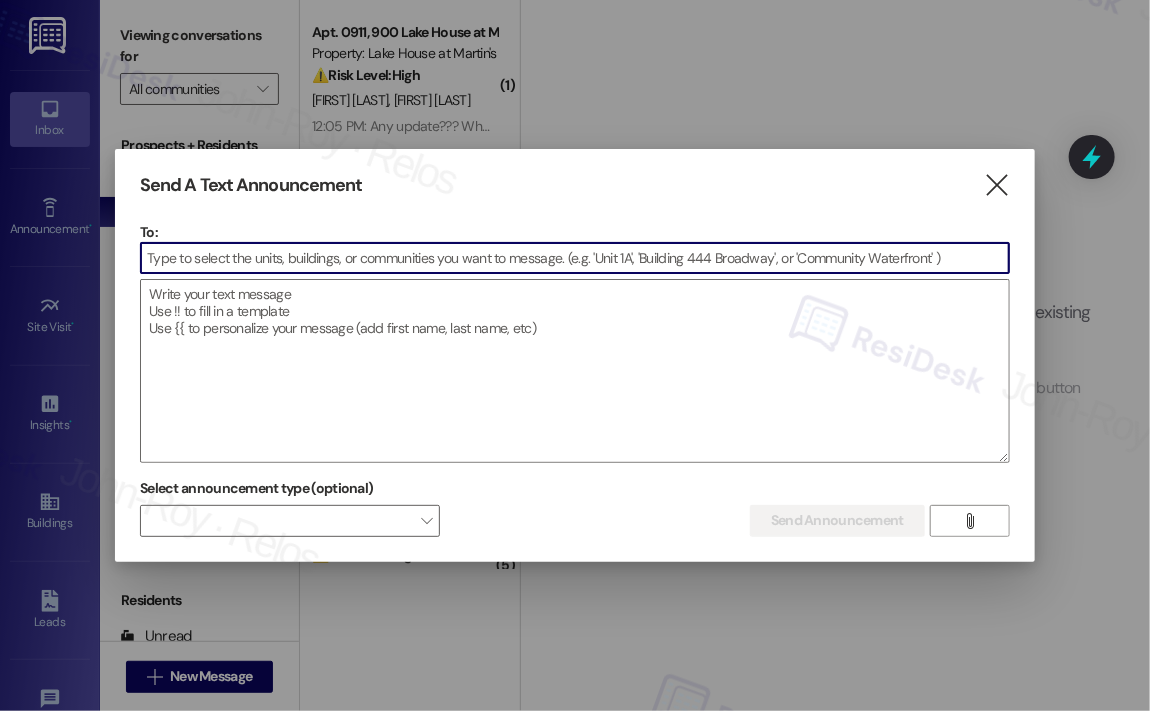 click at bounding box center [575, 258] 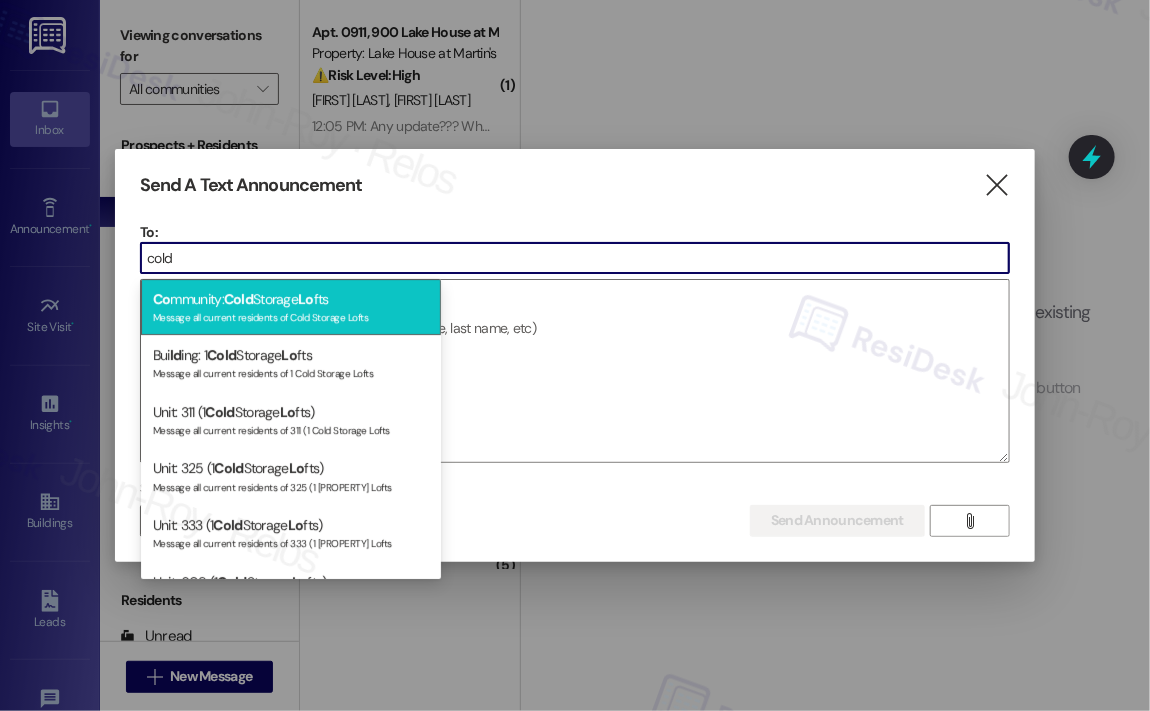 type on "cold" 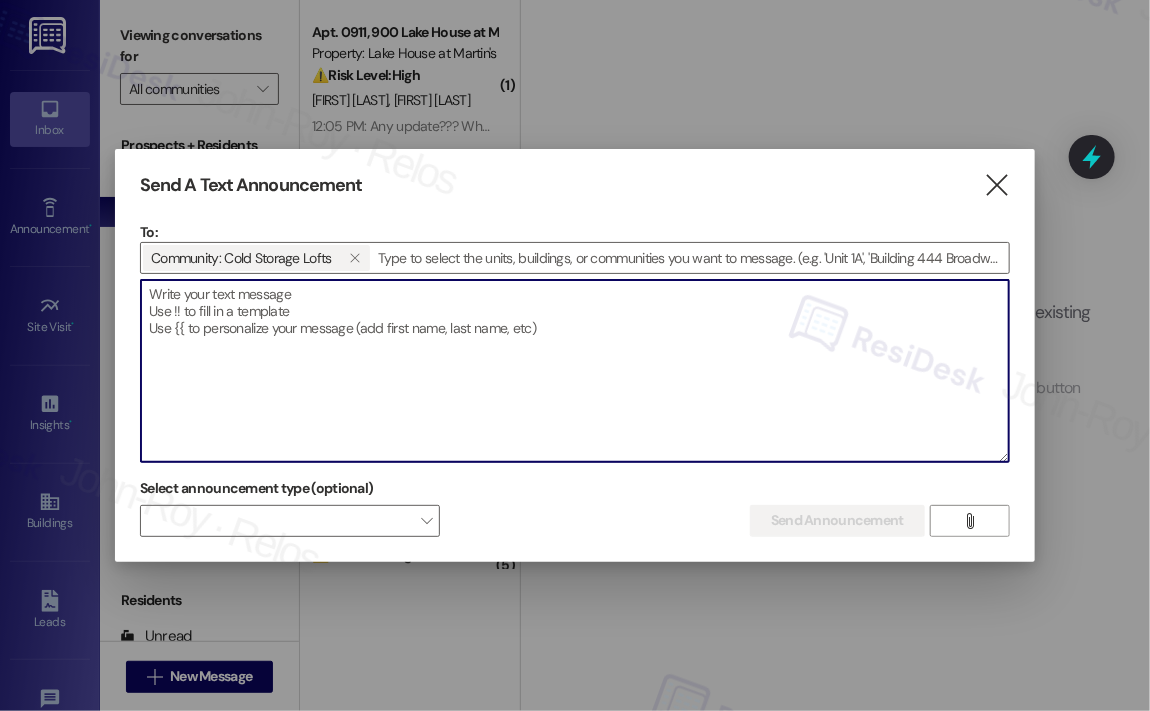 click at bounding box center [575, 371] 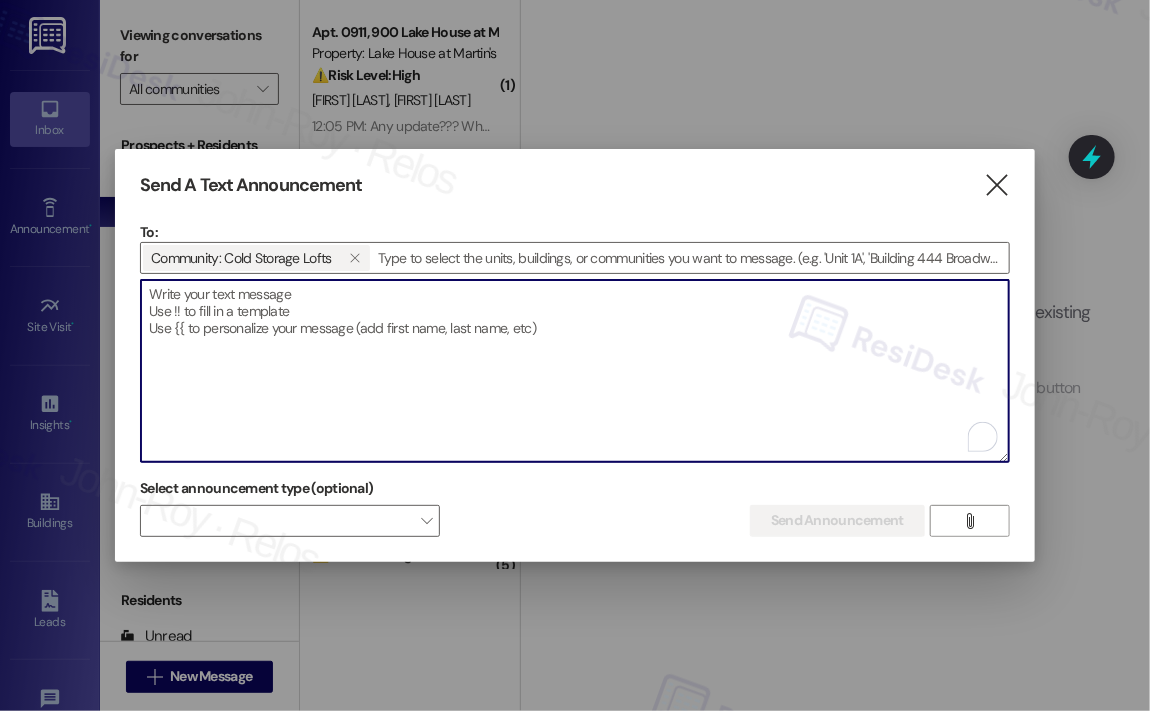 paste on "Hi {{first_name}}!
VIP entry garage was repaired on Sunday however, there is a wire unplugged for GEOKEY - they are coming out shortly and will be back to normal working order by 5pm today. The exit gate for the 1st floor garage required additional manpower and they are coming today, no later than 6-7pm, to finish the repair to restore to normal working order. We will send an update later today when both are complete" 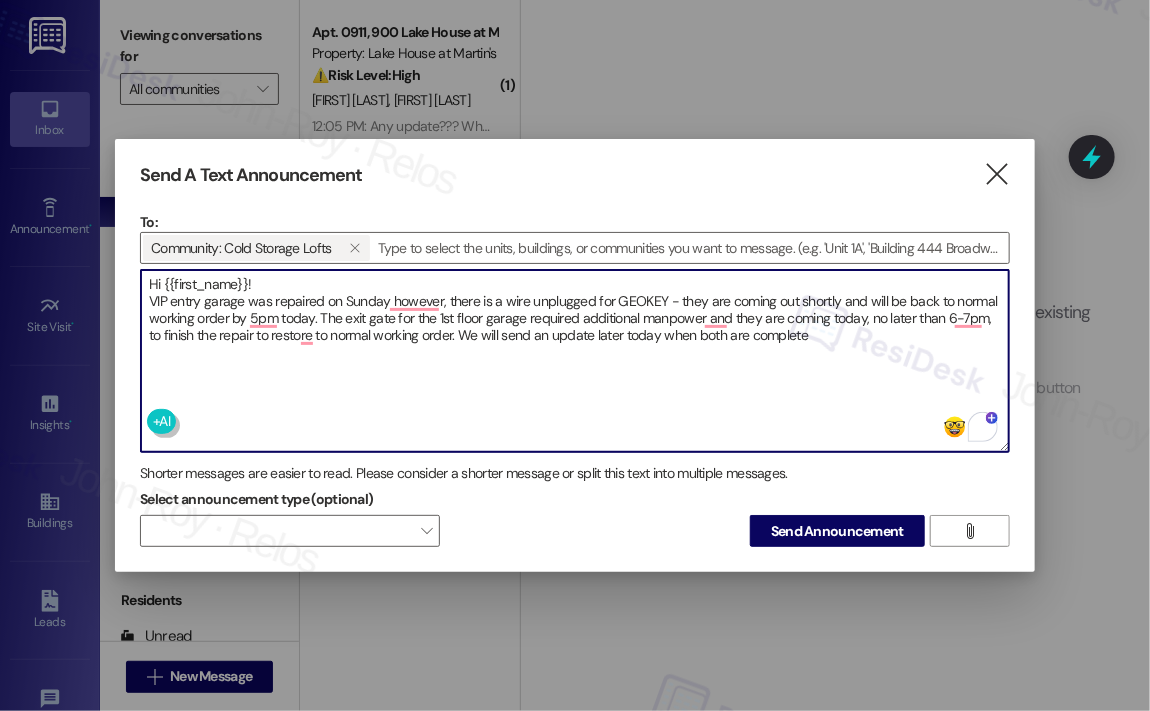 click on "Hi {{first_name}}!
VIP entry garage was repaired on Sunday however, there is a wire unplugged for GEOKEY - they are coming out shortly and will be back to normal working order by 5pm today. The exit gate for the 1st floor garage required additional manpower and they are coming today, no later than 6-7pm, to finish the repair to restore to normal working order. We will send an update later today when both are complete" at bounding box center (575, 361) 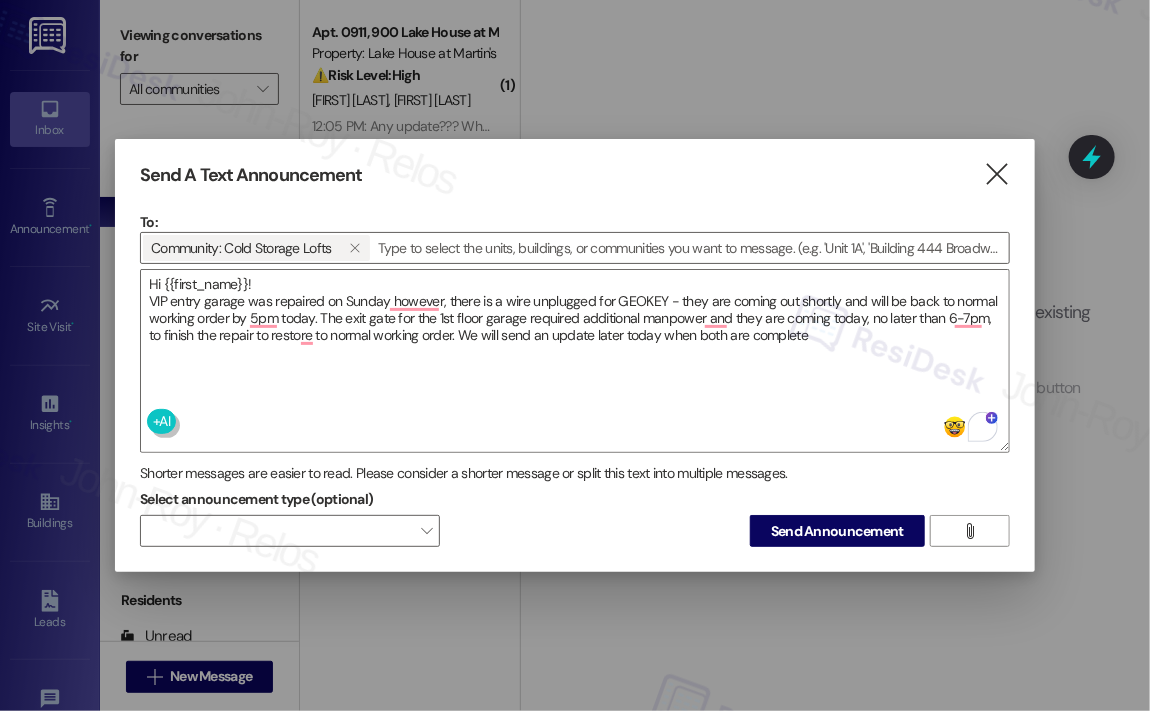 click on "Send A Text Announcement  To:  Community: Cold Storage Lofts   Drop image file here Hi {{first_name}}!
VIP entry garage was repaired on Sunday however, there is a wire unplugged for GEOKEY - they are coming out shortly and will be back to normal working order by 5pm today. The exit gate for the 1st floor garage required additional manpower and they are coming today, no later than 6-7pm, to finish the repair to restore to normal working order. We will send an update later today when both are complete Shorter messages are easier to read. Please consider a shorter message or split this text into multiple messages. Select announcement type (optional)    Send Announcement " at bounding box center [575, 356] 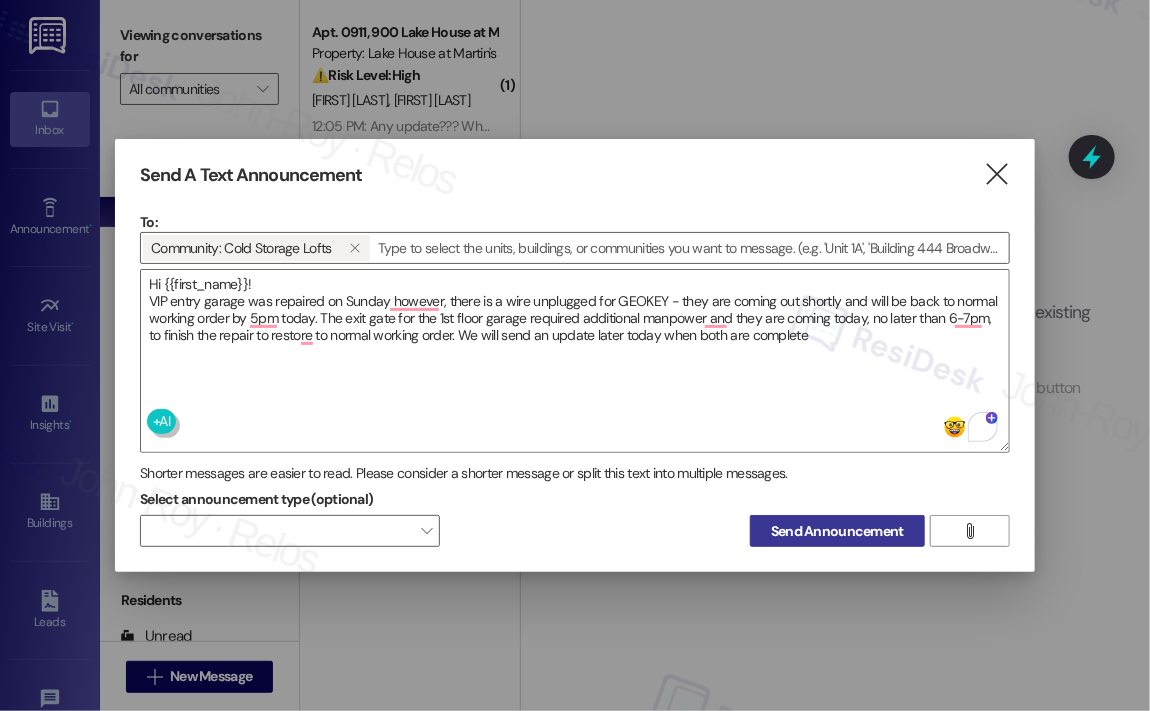click on "Send Announcement" at bounding box center [837, 531] 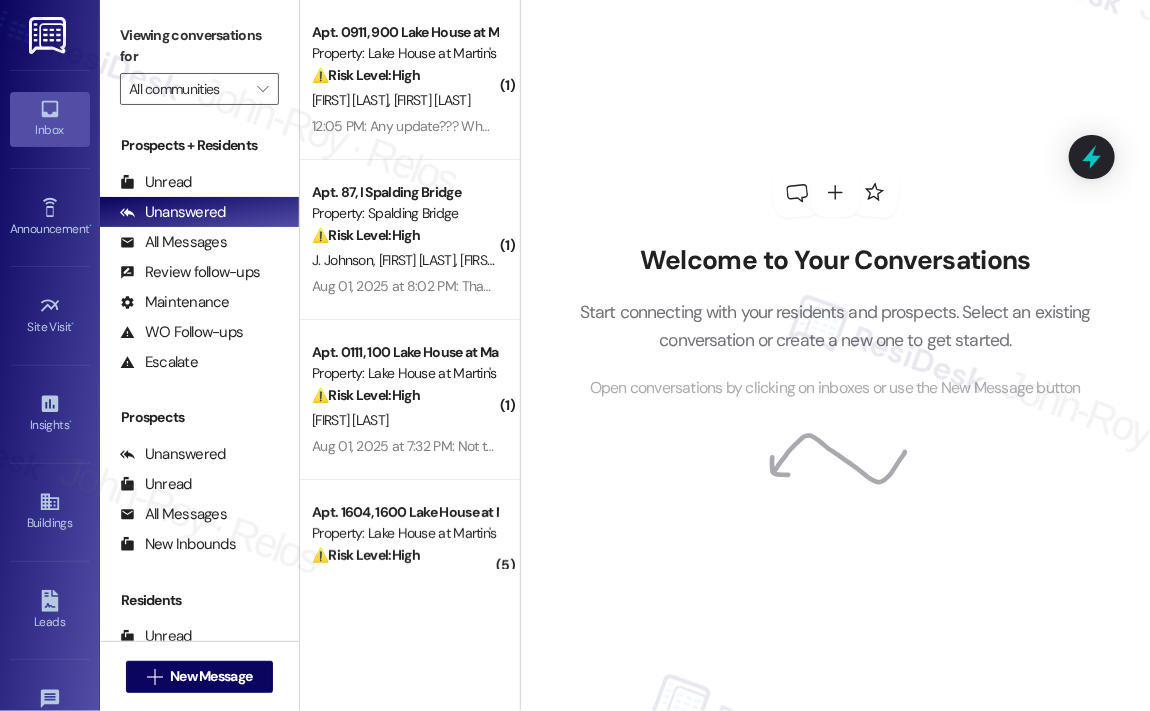 click on "Welcome to Your Conversations Start connecting with your residents and prospects. Select an existing conversation or create a new one to get started. Open conversations by clicking on inboxes or use the New Message button" at bounding box center (836, 284) 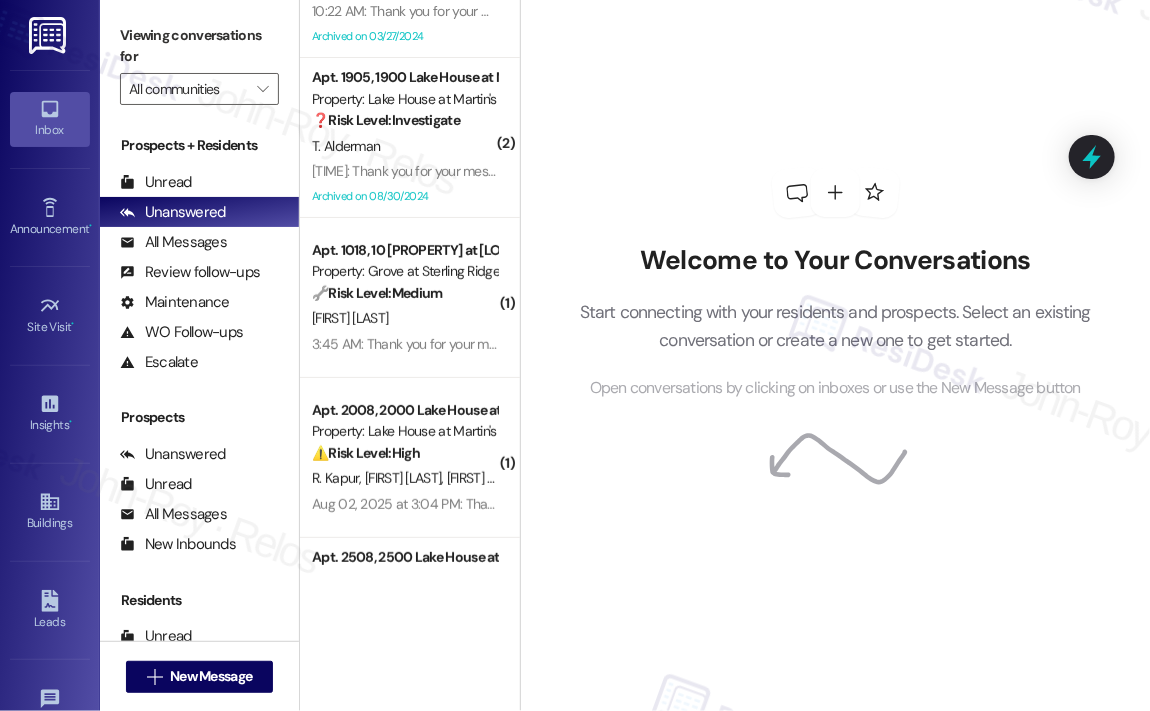 scroll, scrollTop: 3000, scrollLeft: 0, axis: vertical 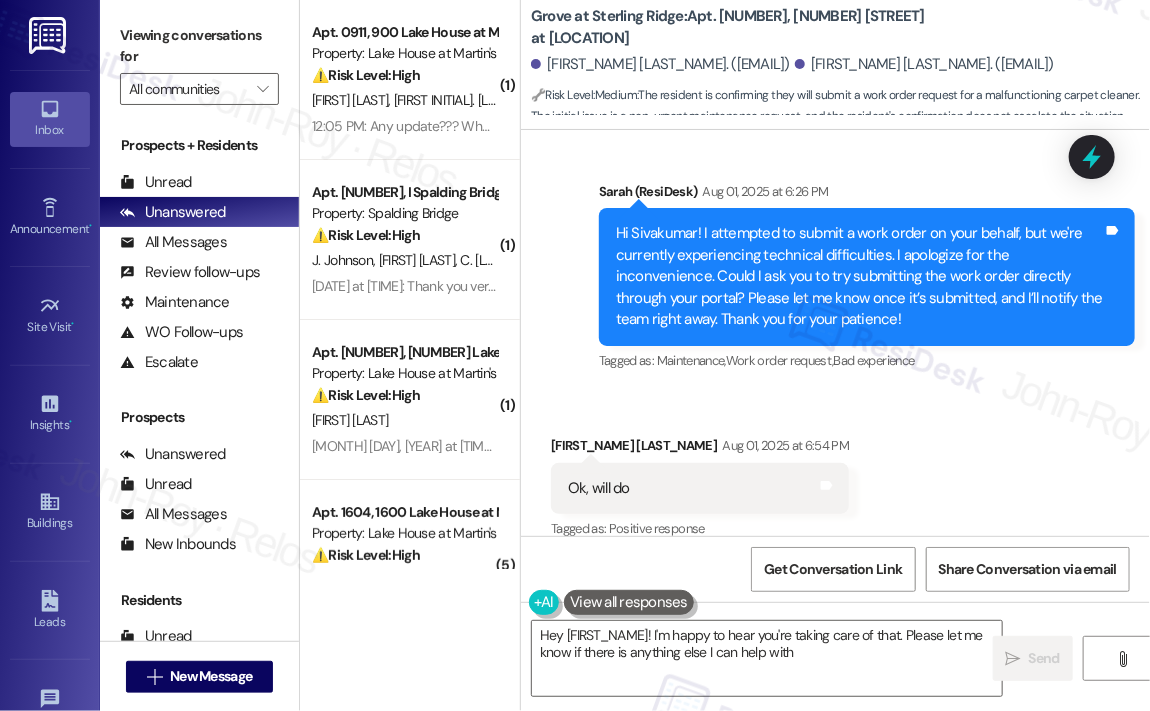 type on "Hey [FIRST_NAME]! I'm happy to hear you're taking care of that. Please let me know if there is anything else I can help with!" 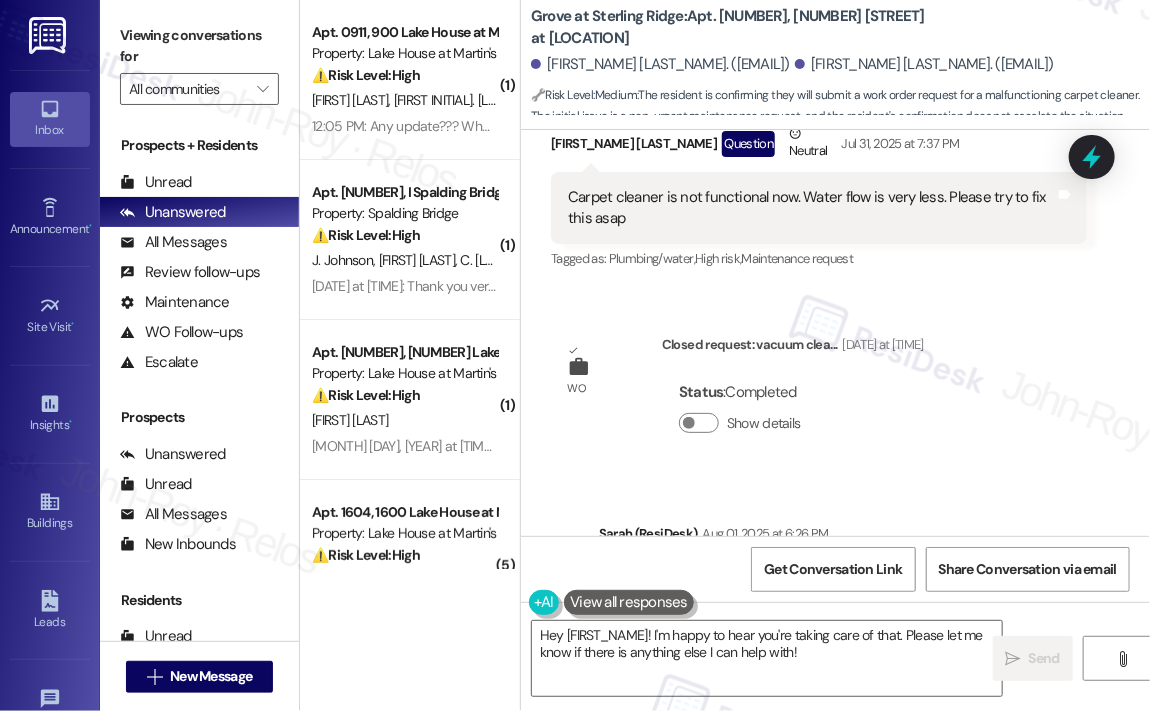 scroll, scrollTop: 3013, scrollLeft: 0, axis: vertical 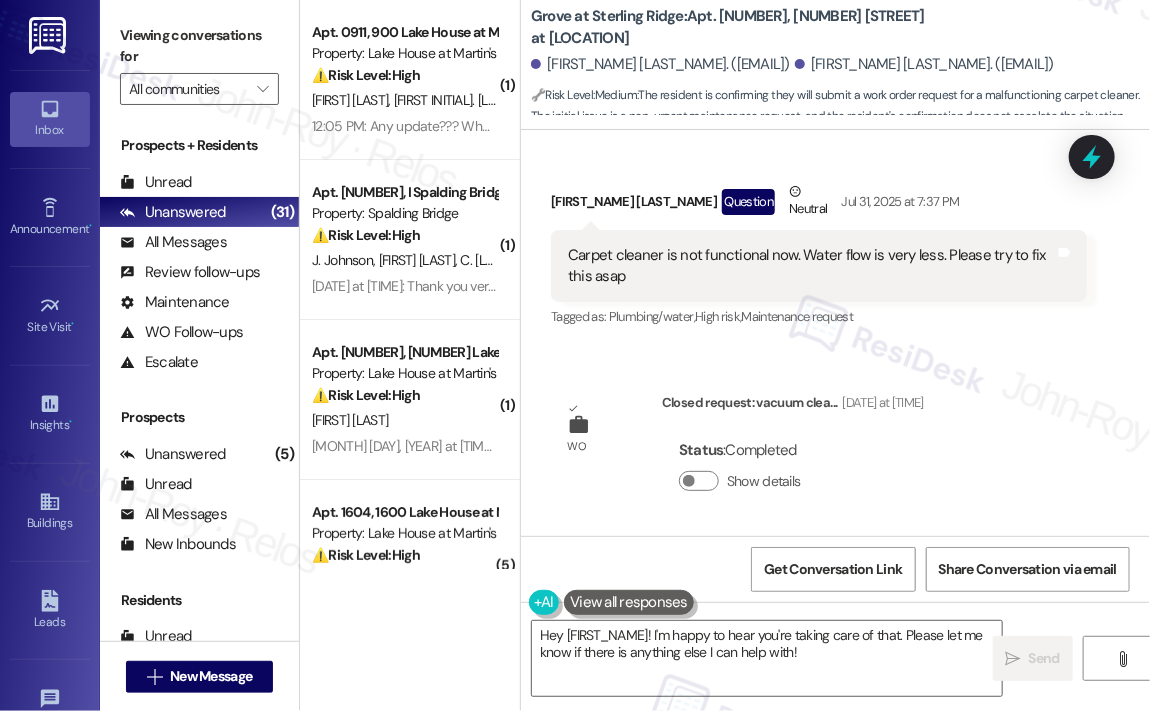 click on "WO Sep 12, 2022 at 11:36 AM Show details Survey, sent via SMS Residesk Automated Survey Jul 31, 2024 at 11:22 AM Hi Sivakumar and Manimegalai, I'm on the new offsite Resident Support Team for Grove at Sterling Ridge! My job is to work with your on-site management team to improve your experience at the property. Text us here at any time for assistance or questions. We will also reach out periodically for feedback. Reply STOP to opt out of texts. (You can always reply STOP to opt out of future messages) Tags and notes Tagged as:   Property launch Click to highlight conversations about Property launch WO Opened request: Hi, my air ... Aug 24, 2024 at 8:50 AM Status :  Open Show details Lease started Jan 15, 2025 at 7:00 PM Survey, sent via SMS Residesk Automated Survey Apr 29, 2025 at 12:24 PM This message is part of our periodic resident outreach. Please disregard if you've already paid or you're on auto-pay!
Tags and notes Tagged as:   Rent payment reminders ,  Rent/payments WO Status :  Completed" at bounding box center [835, 333] 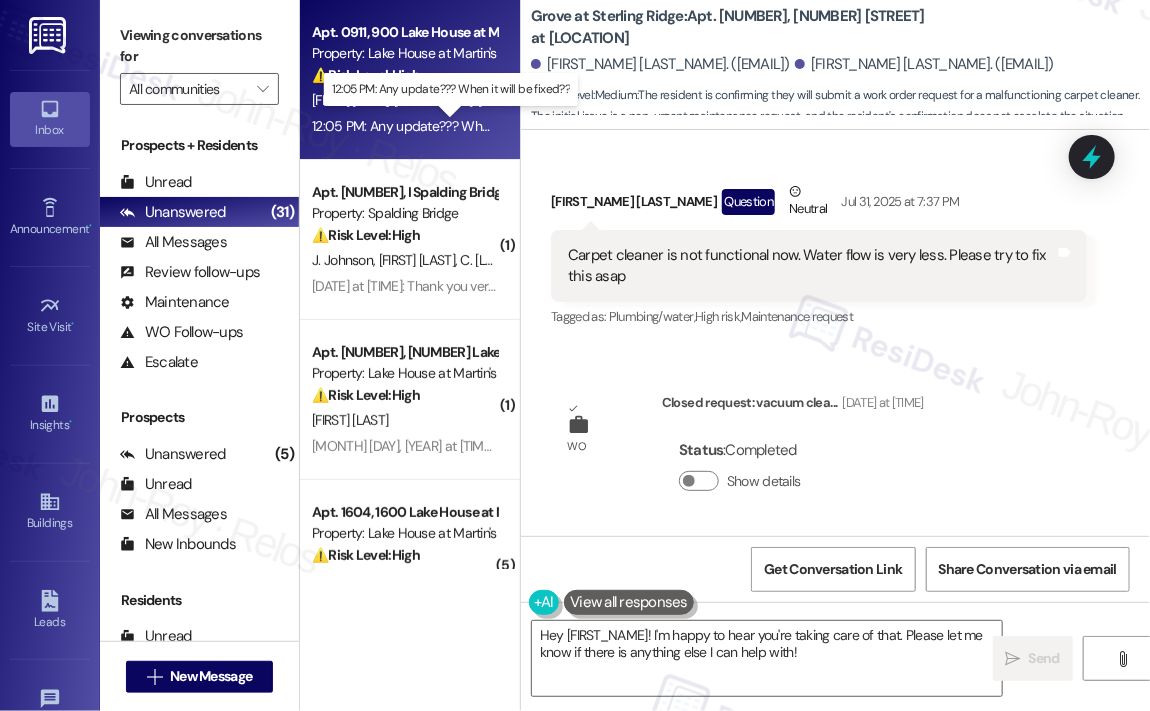 click on "12:05 PM: Any update??? When it will be fixed?? 12:05 PM: Any update??? When it will be fixed??" at bounding box center [451, 126] 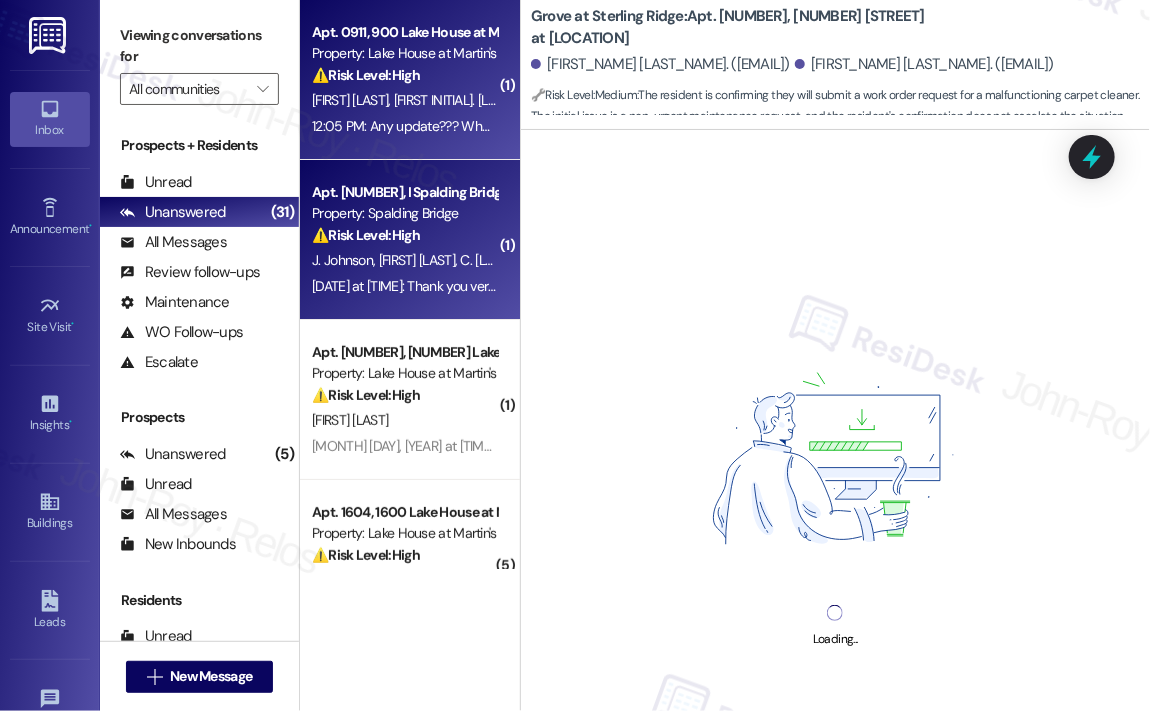 click on "J. Johnson J. Mcclaugherty C. Phillips" at bounding box center (404, 260) 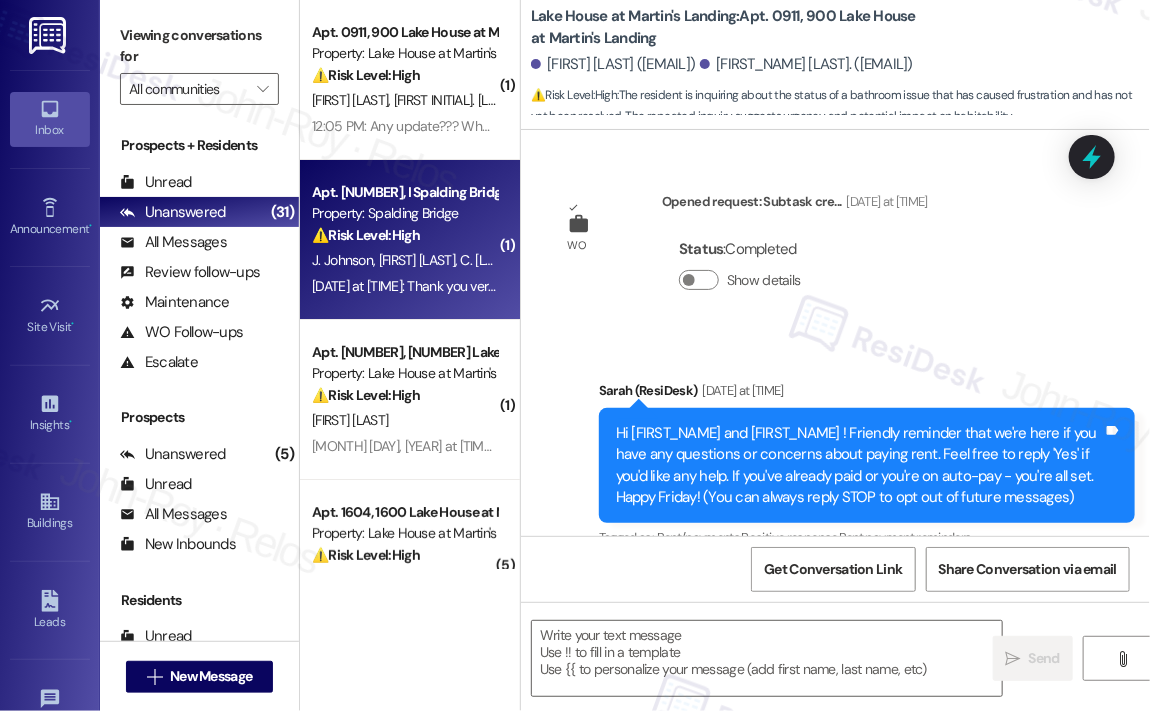 scroll, scrollTop: 26364, scrollLeft: 0, axis: vertical 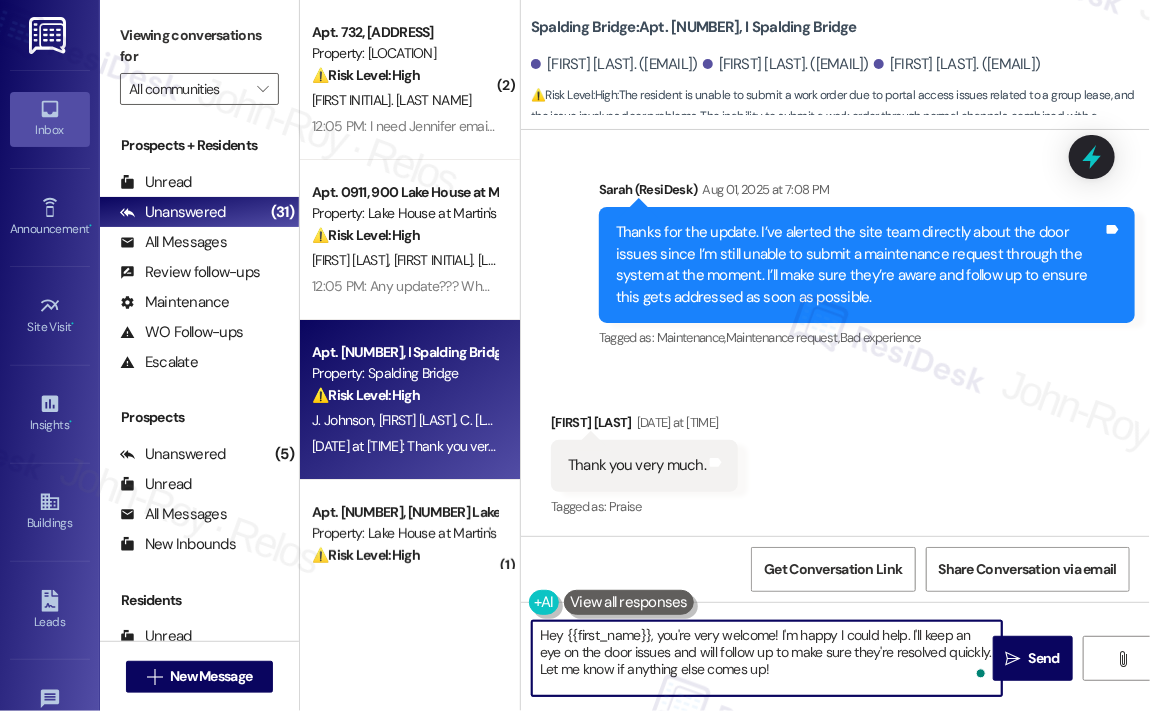 drag, startPoint x: 773, startPoint y: 673, endPoint x: 516, endPoint y: 622, distance: 262.01144 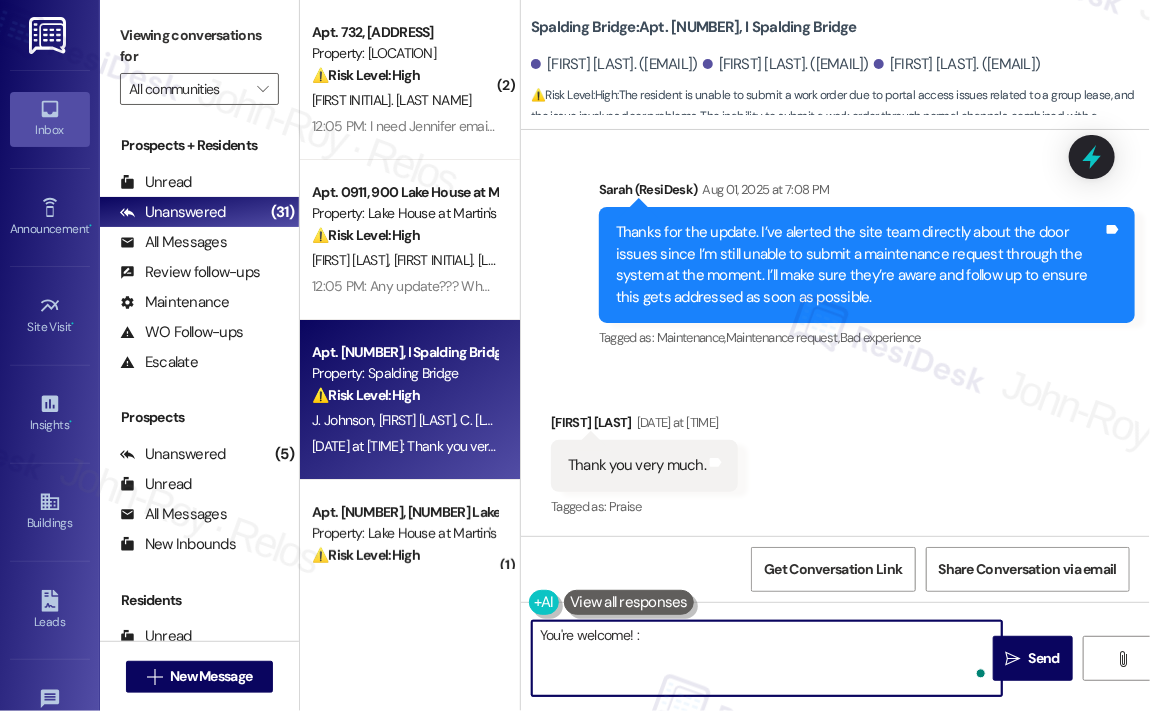 type on "You're welcome! :)" 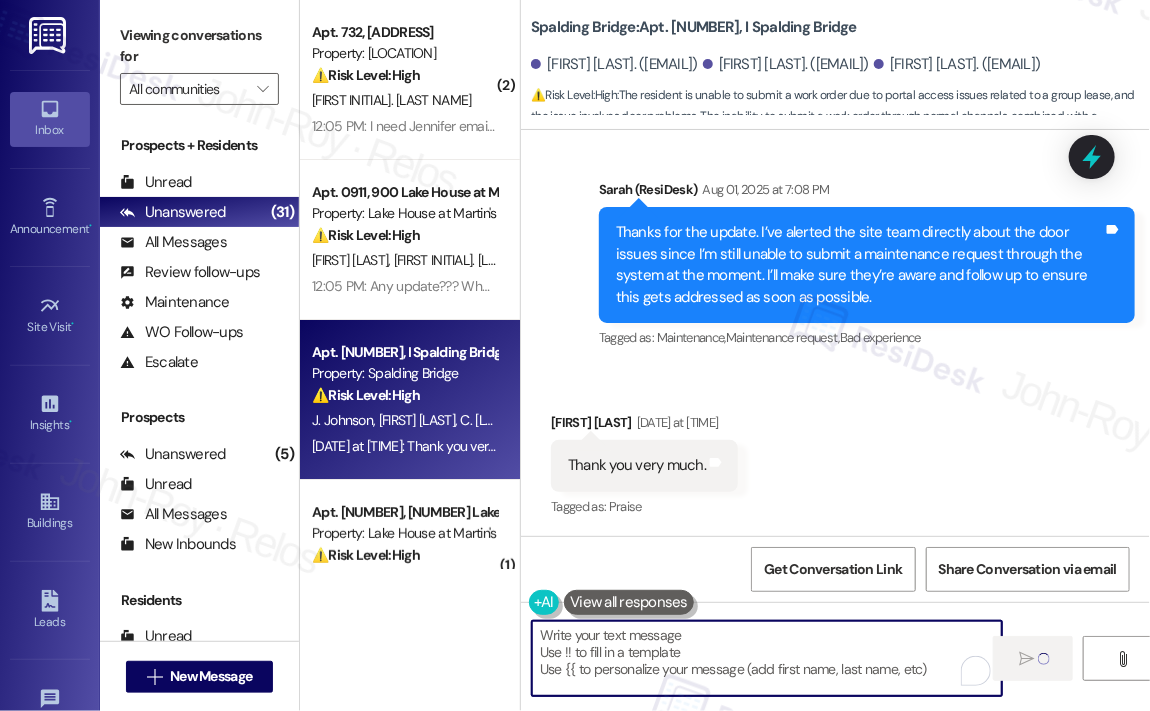 scroll, scrollTop: 3583, scrollLeft: 0, axis: vertical 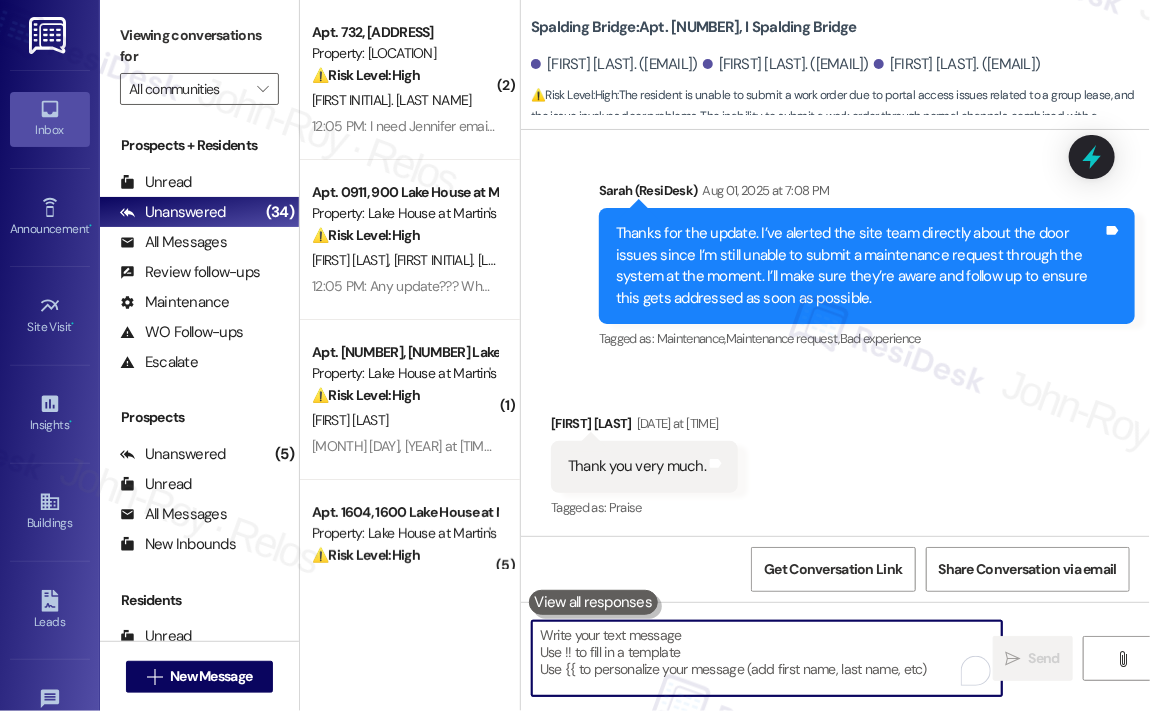 type 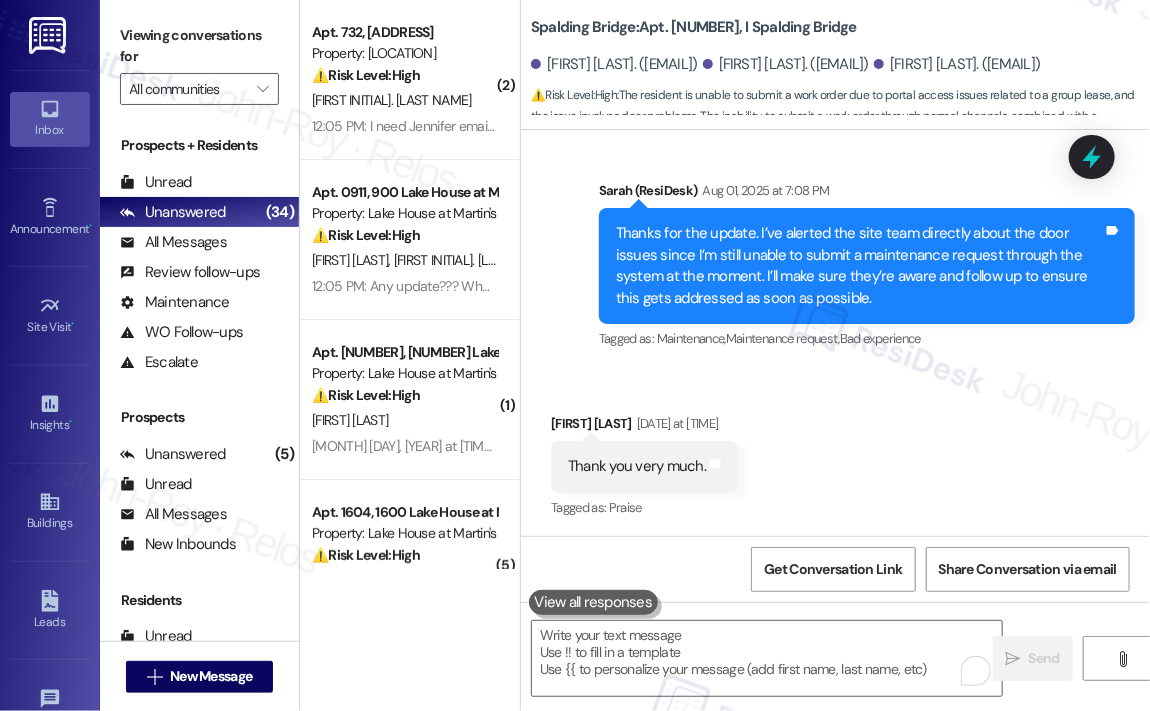 click on "Sent via SMS Sarah   (ResiDesk) Aug 01, 2025 at 7:08 PM Thanks for the update. I’ve alerted the site team directly about the door issues since I’m still unable to submit a maintenance request through the system at the moment. I’ll make sure they’re aware and follow up to ensure this gets addressed as soon as possible. Tags and notes Tagged as:   Maintenance ,  Click to highlight conversations about Maintenance Maintenance request ,  Click to highlight conversations about Maintenance request Bad experience Click to highlight conversations about Bad experience" at bounding box center [835, 251] 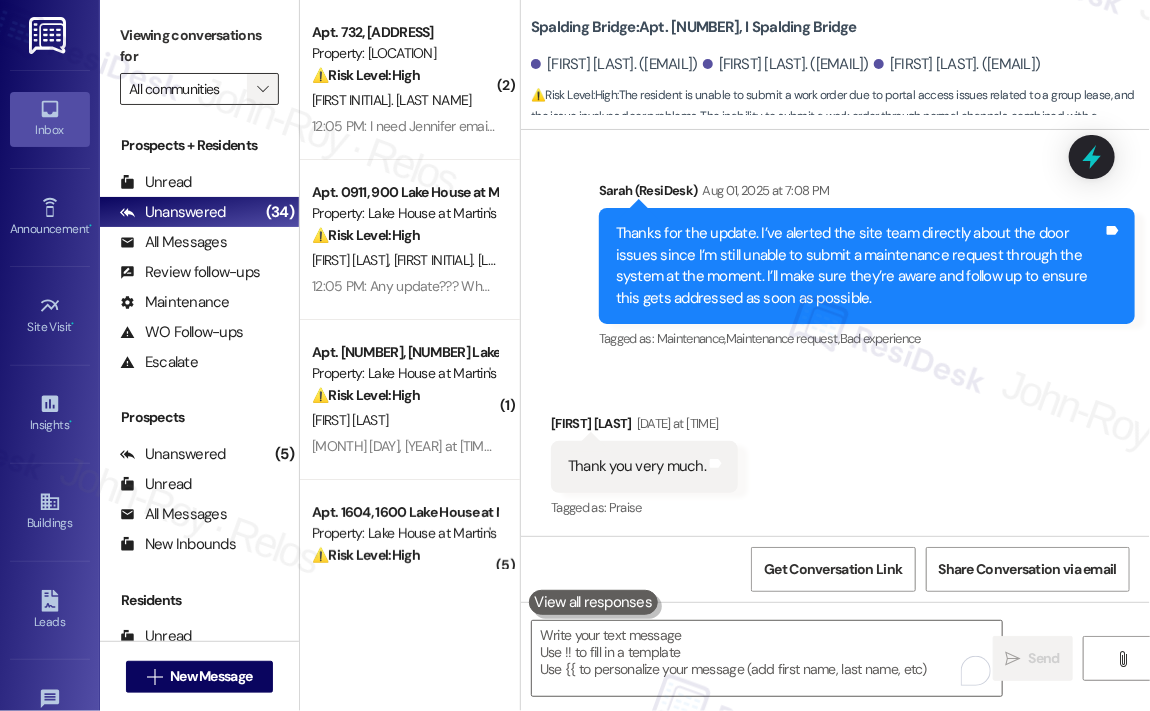 click on "" at bounding box center [262, 89] 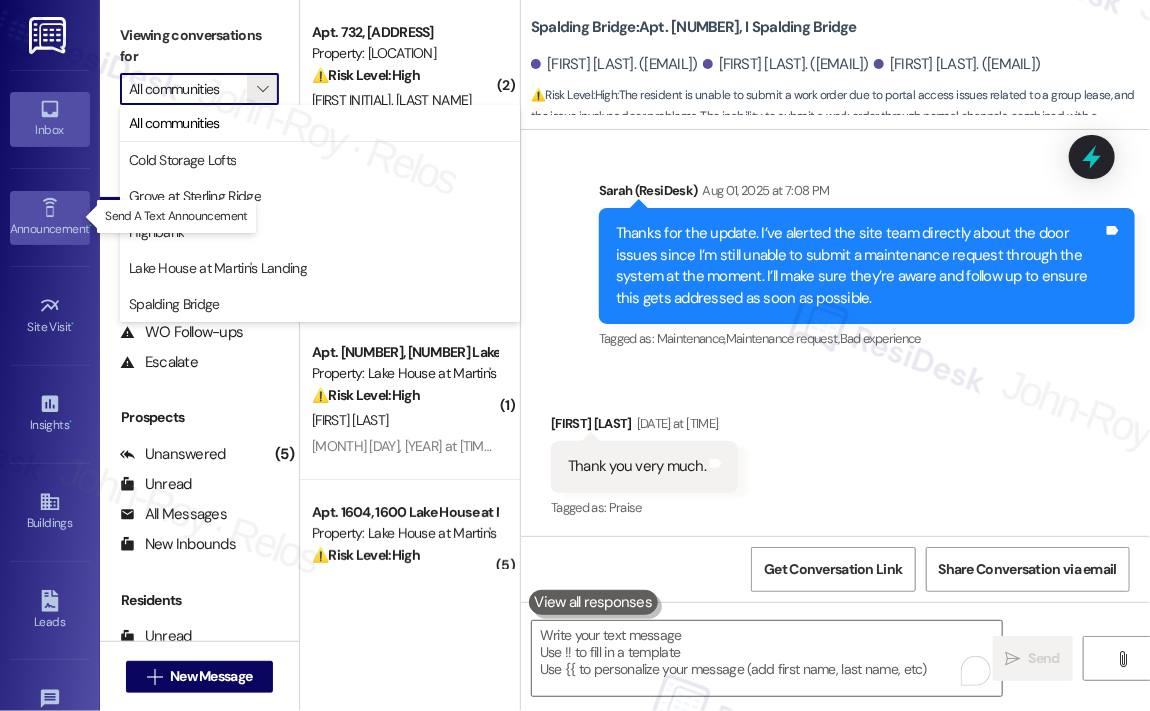click on "Announcement   •" at bounding box center [50, 229] 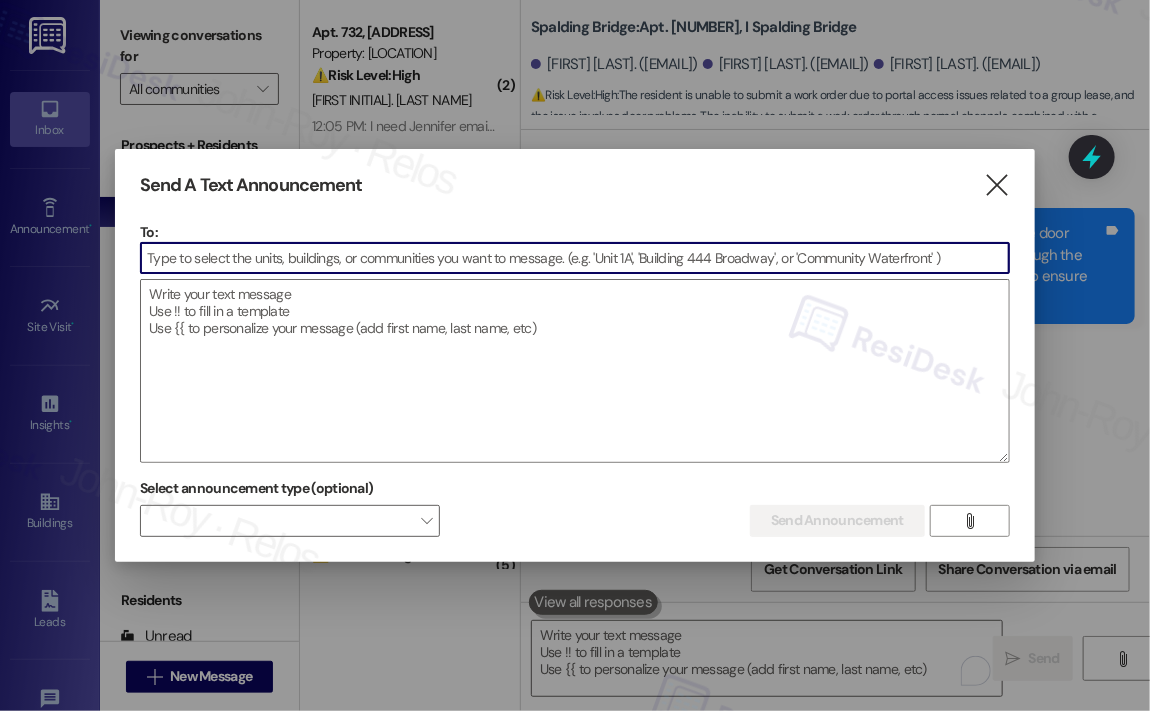 click at bounding box center [575, 258] 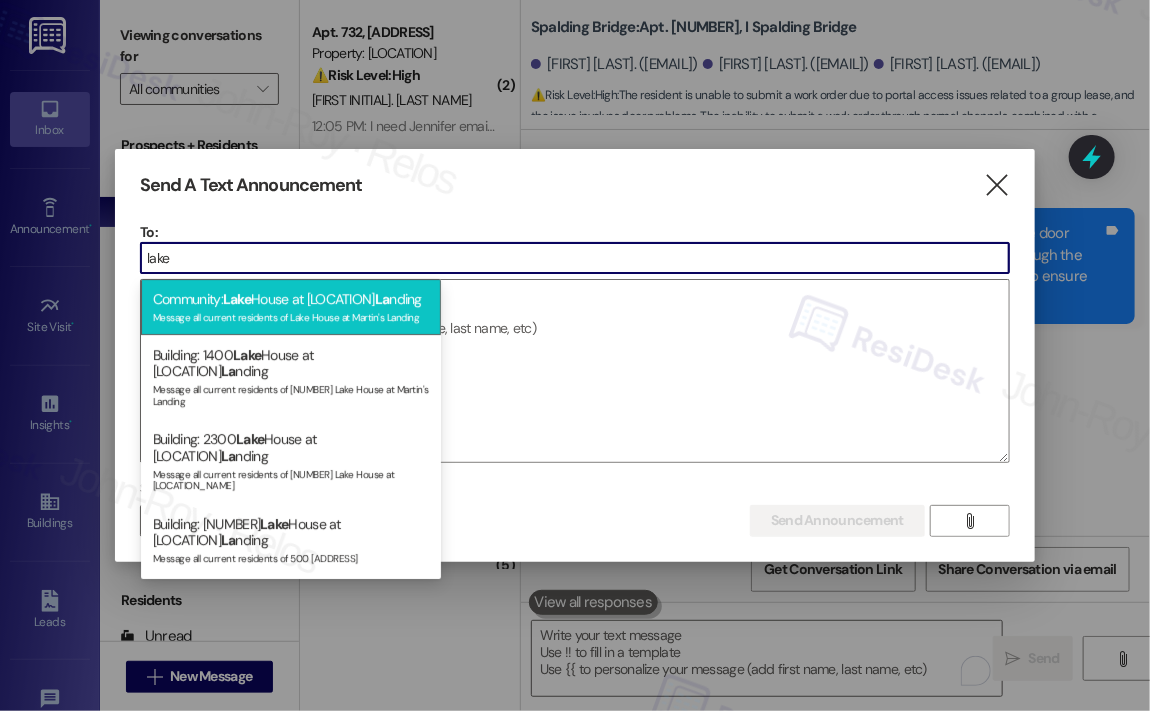 type on "lake" 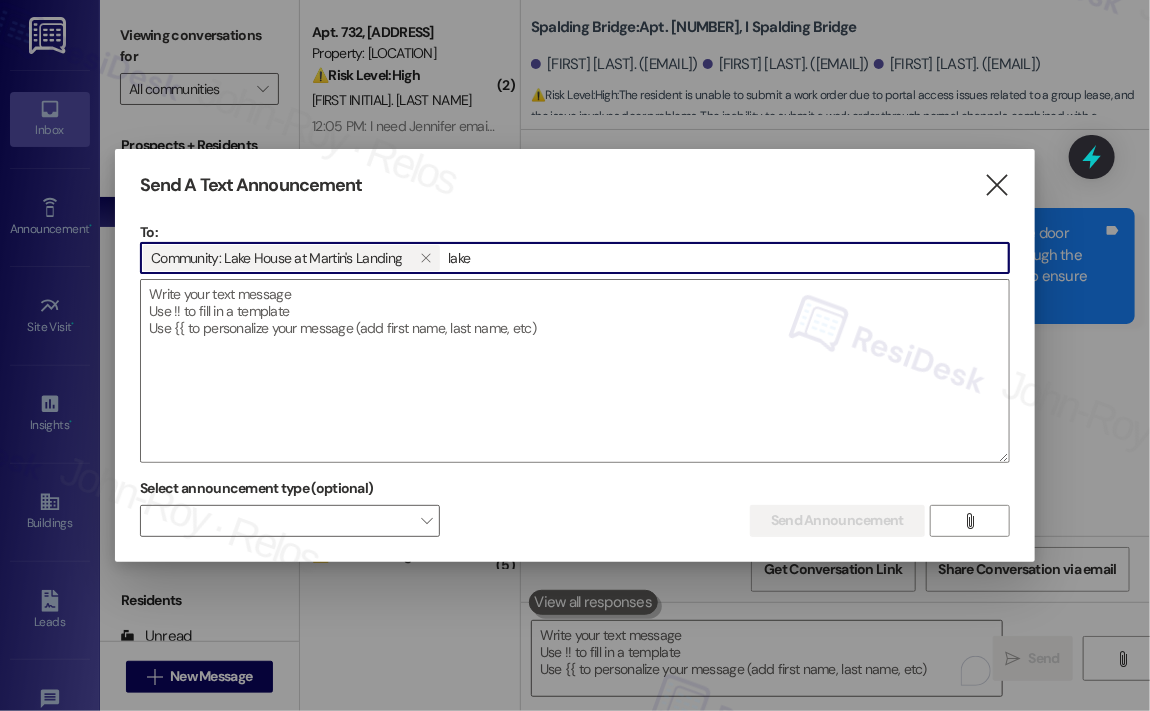 type 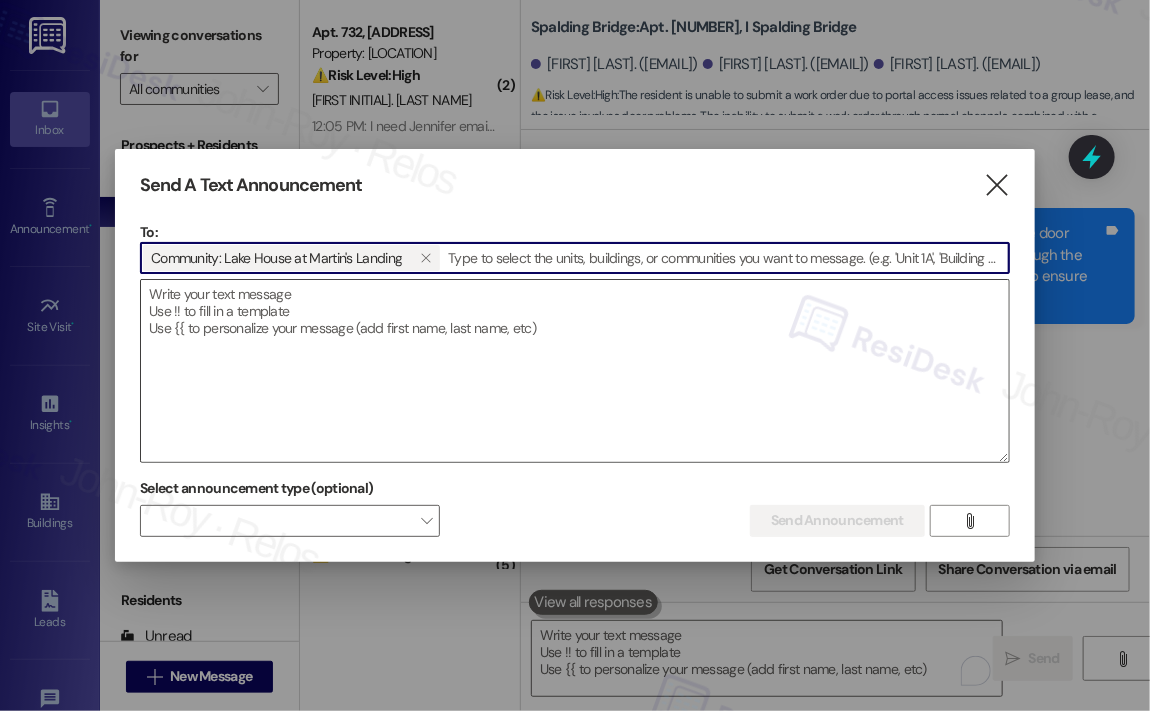 click at bounding box center [575, 371] 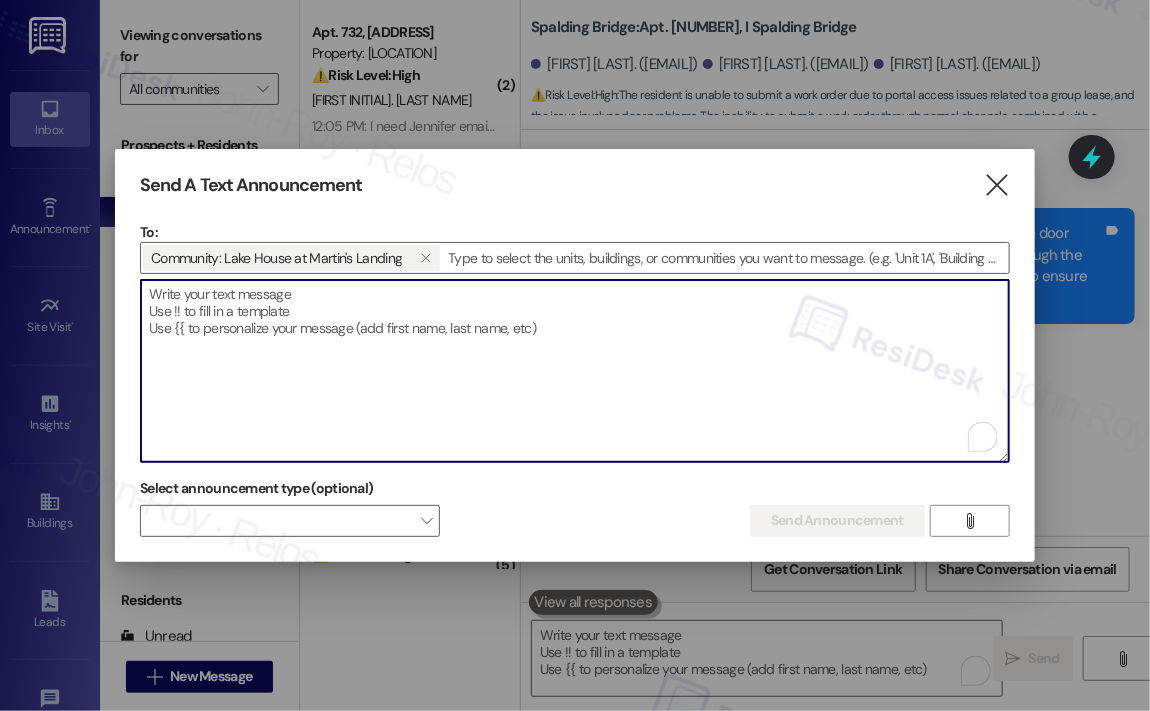 click at bounding box center (575, 371) 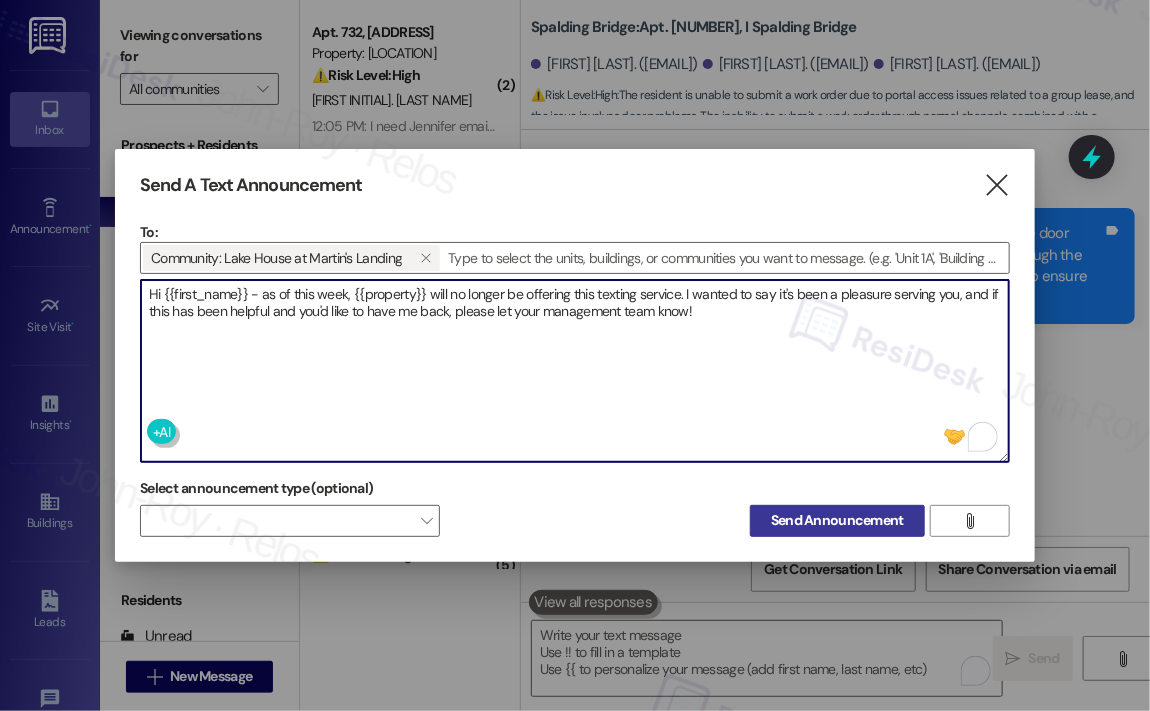 type on "Hi {{first_name}} - as of this week, {{property}} will no longer be offering this texting service. I wanted to say it's been a pleasure serving you, and if this has been helpful and you'd like to have me back, please let your management team know!" 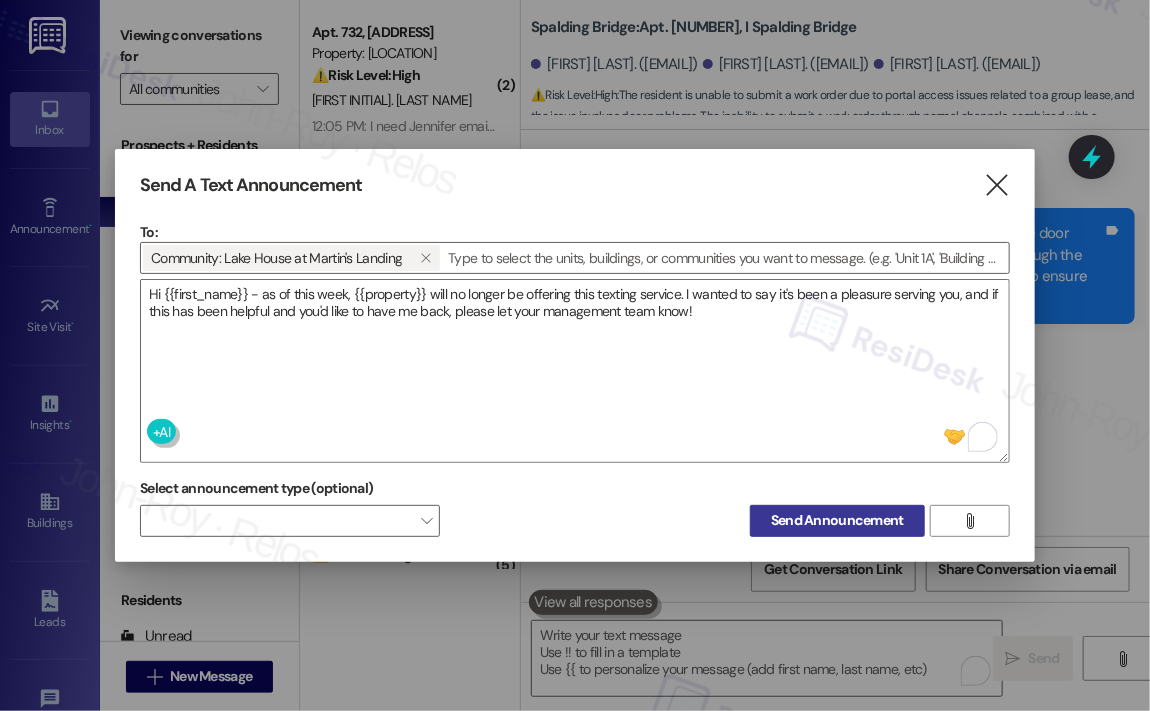 click on "Send Announcement" at bounding box center (837, 520) 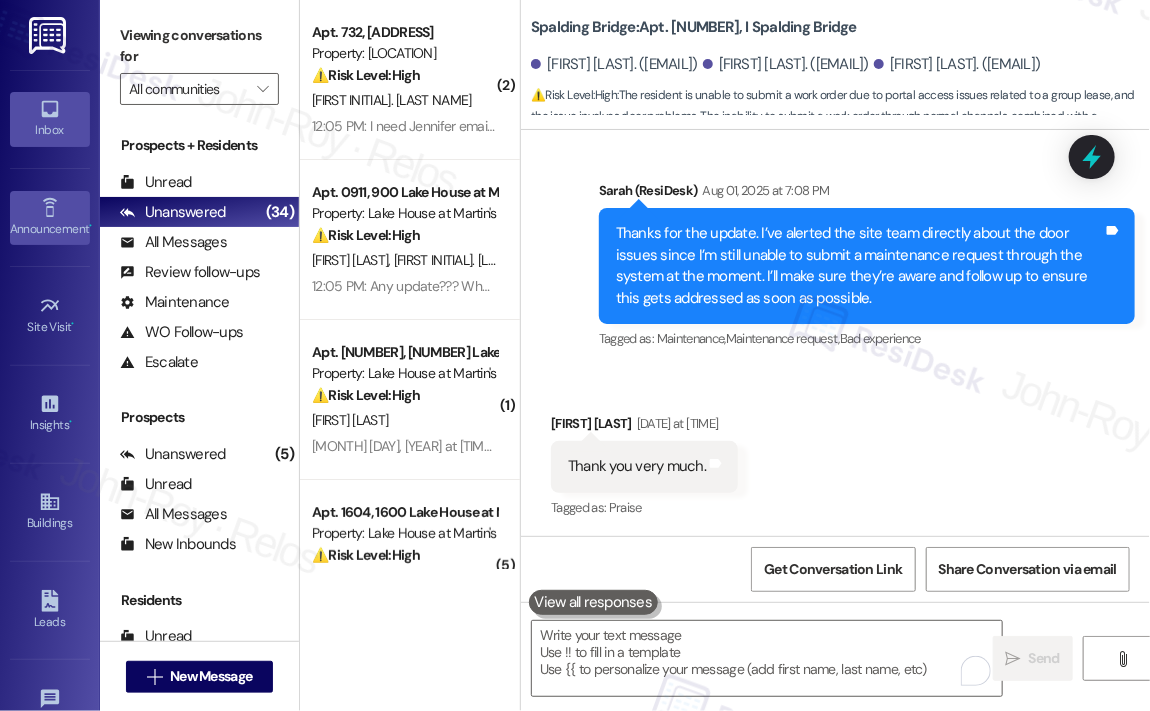 click on "Announcement   •" at bounding box center [50, 229] 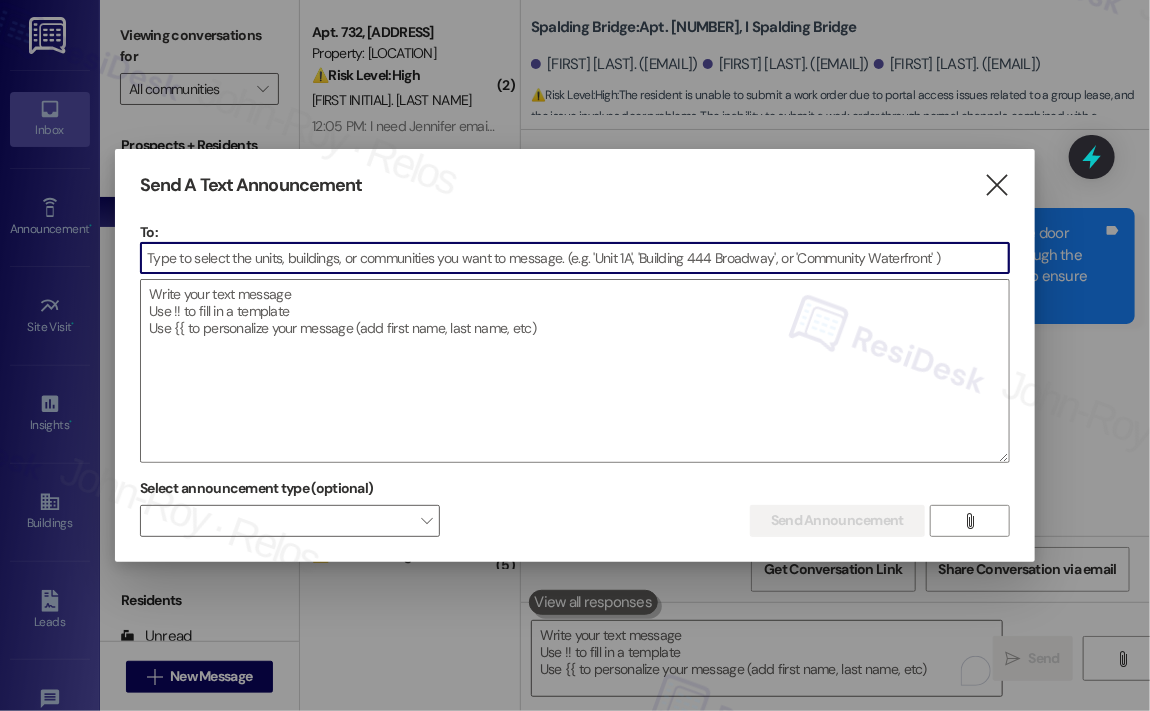 click at bounding box center [575, 258] 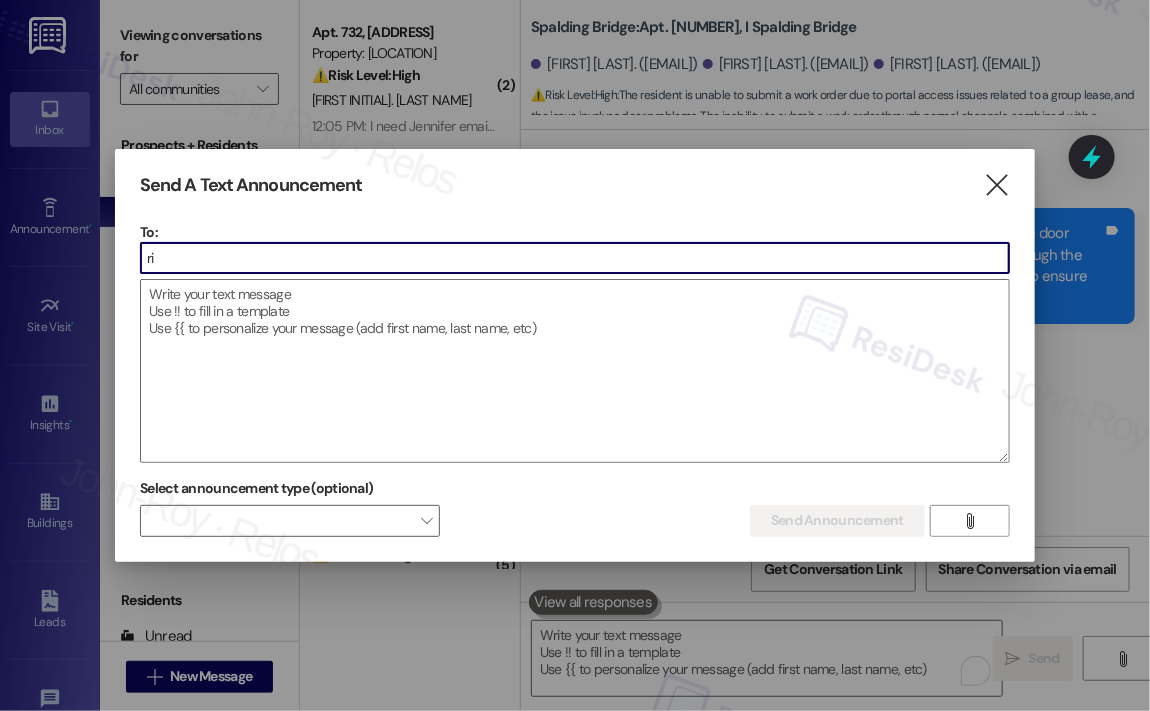 type on "r" 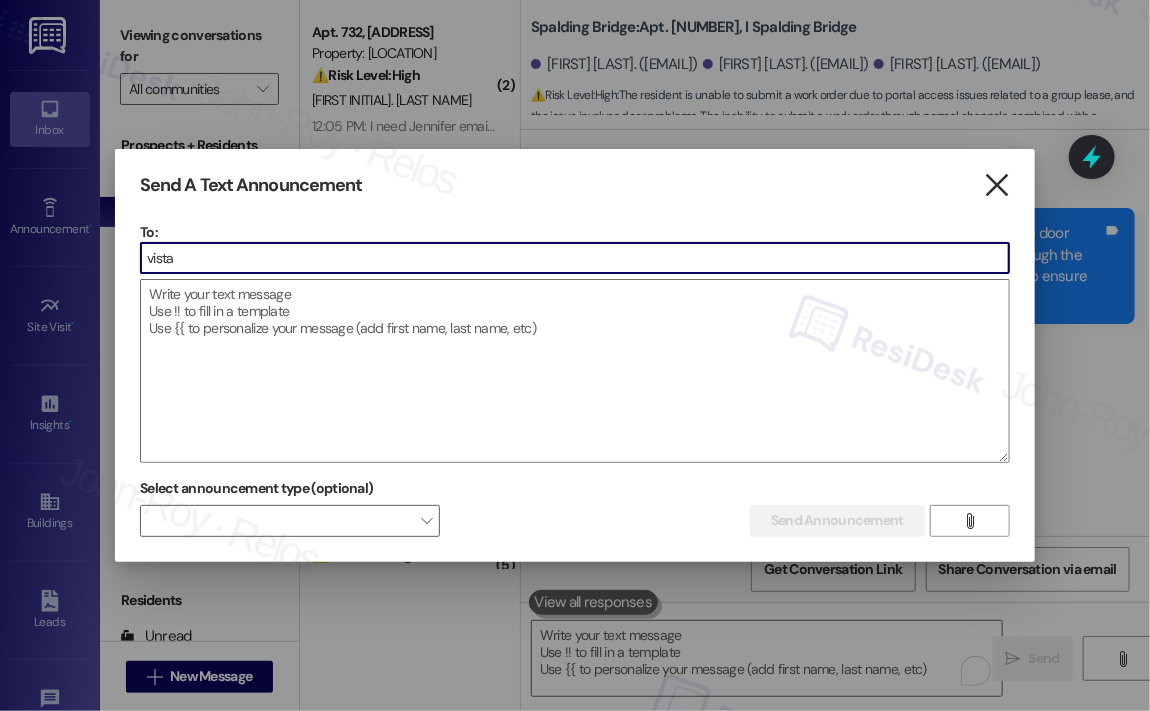 type on "vista" 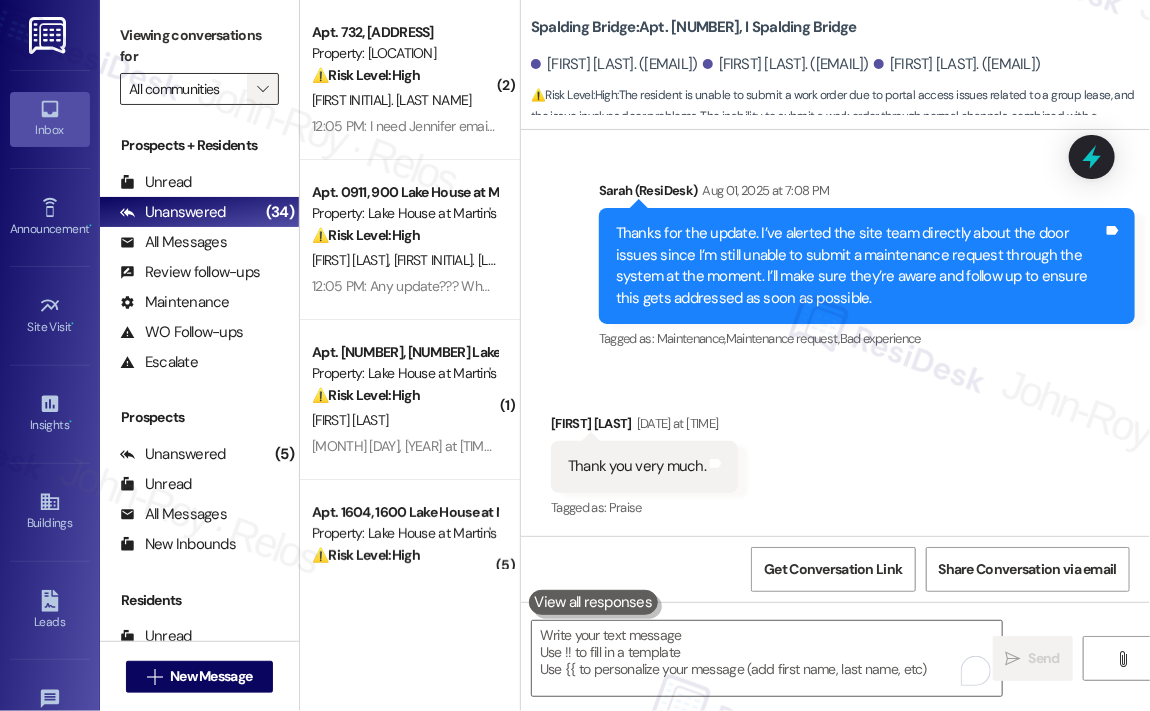 click on "" at bounding box center [262, 89] 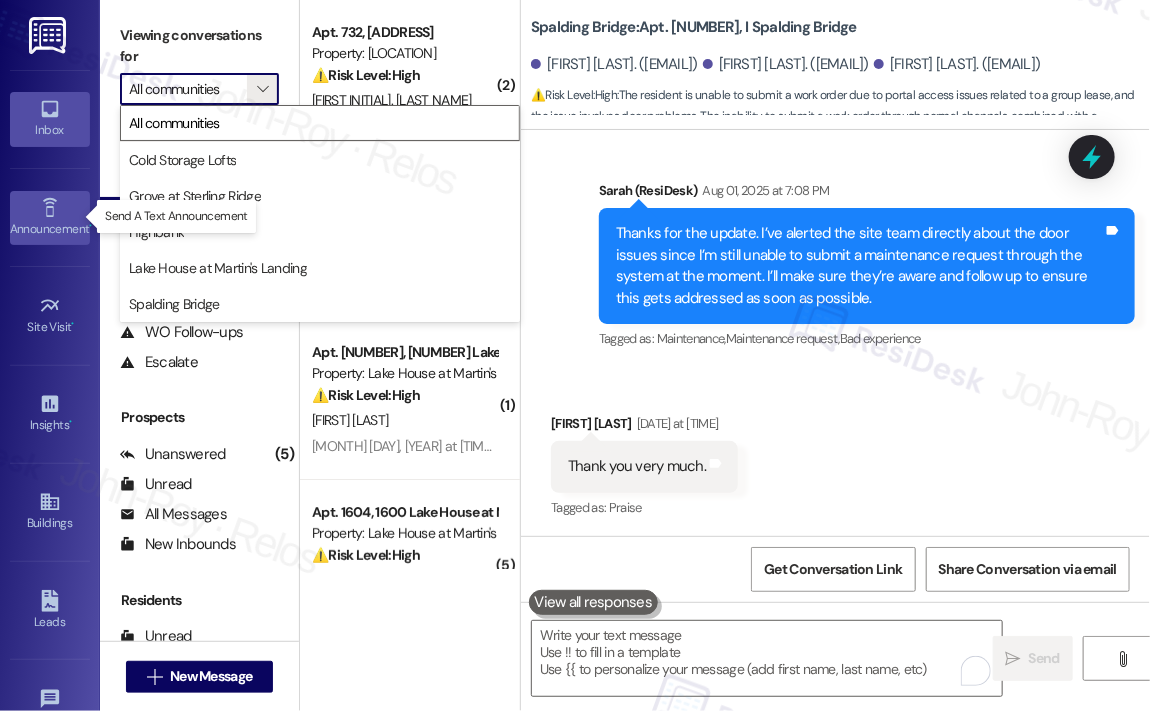 click 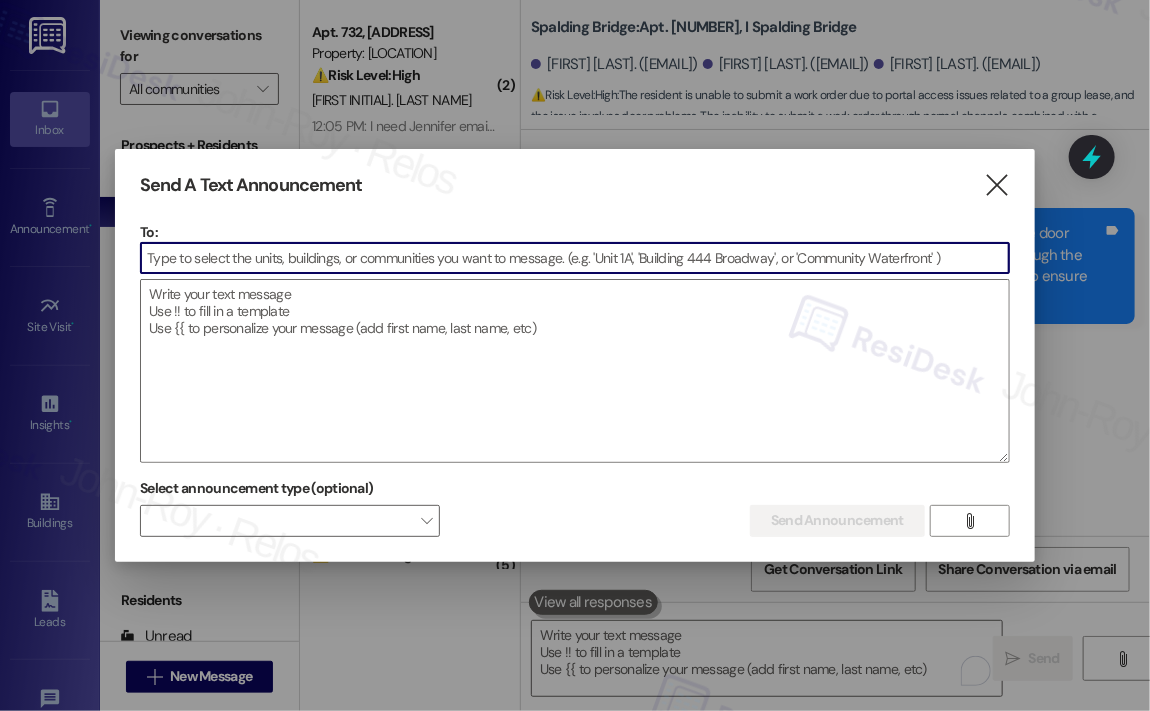 click at bounding box center (575, 258) 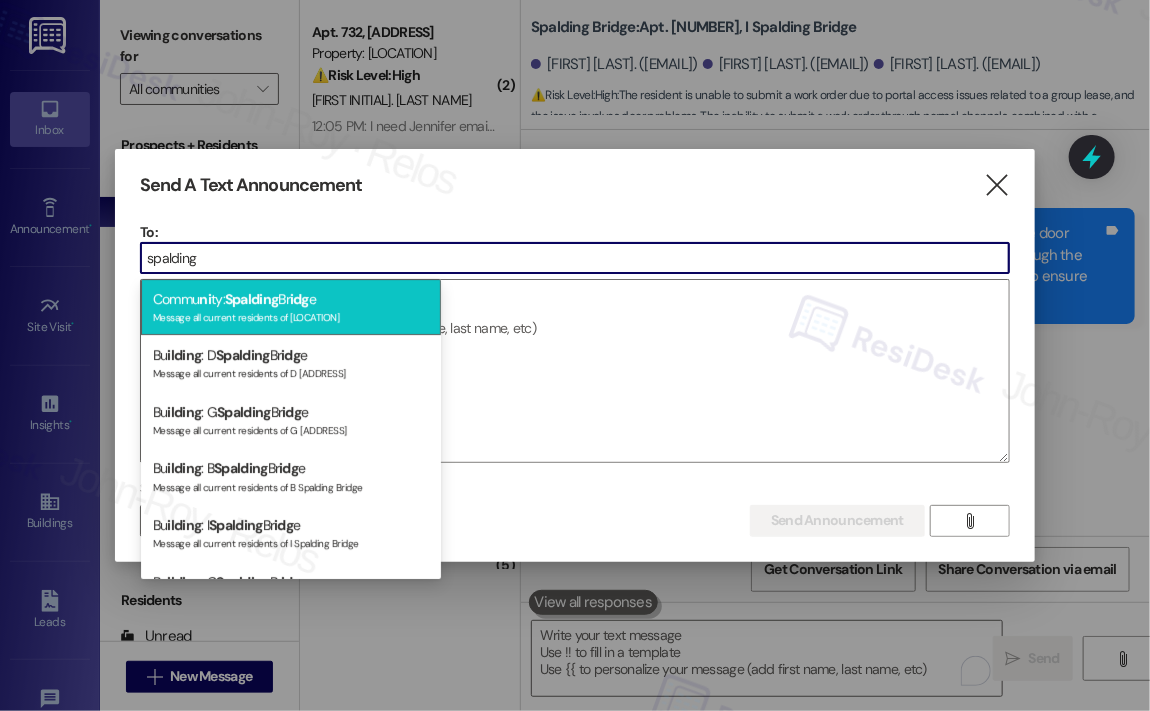 type on "spalding" 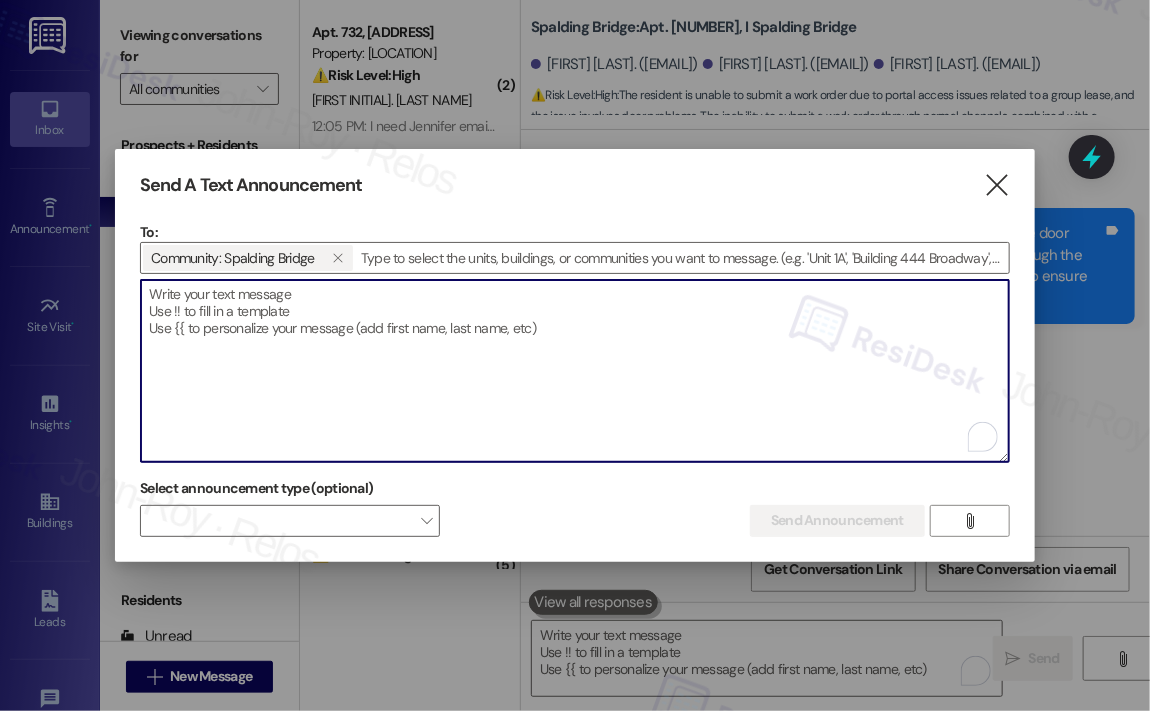 click at bounding box center [575, 371] 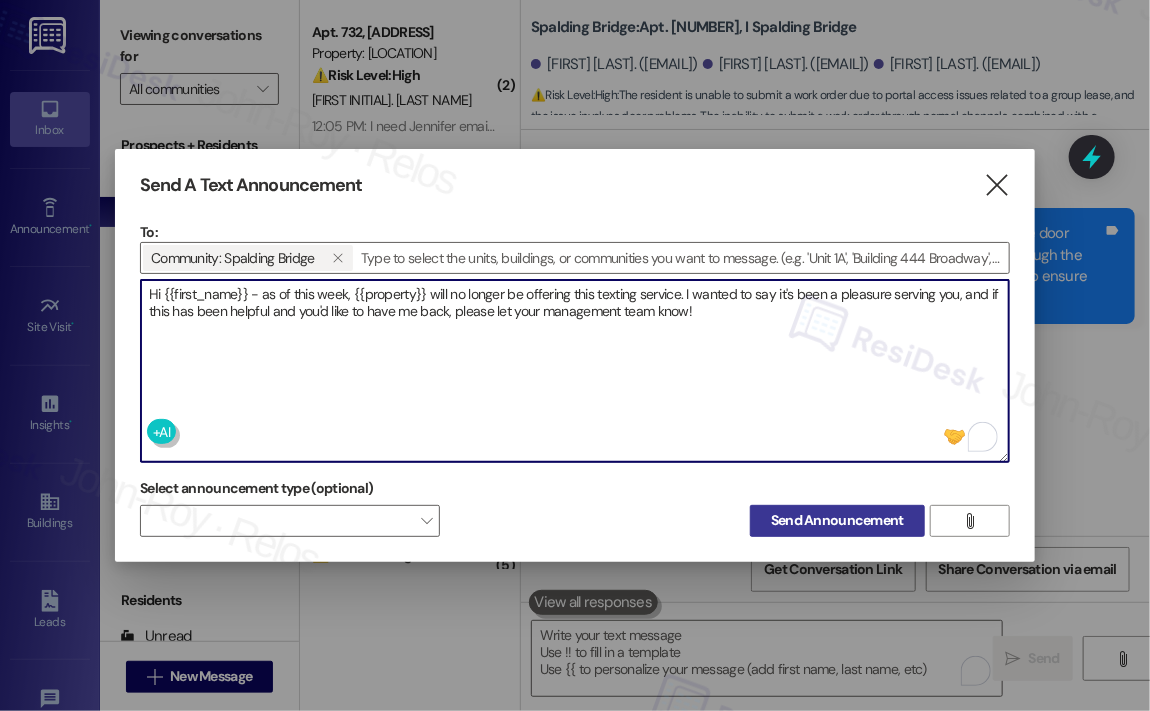 type on "Hi {{first_name}} - as of this week, {{property}} will no longer be offering this texting service. I wanted to say it's been a pleasure serving you, and if this has been helpful and you'd like to have me back, please let your management team know!" 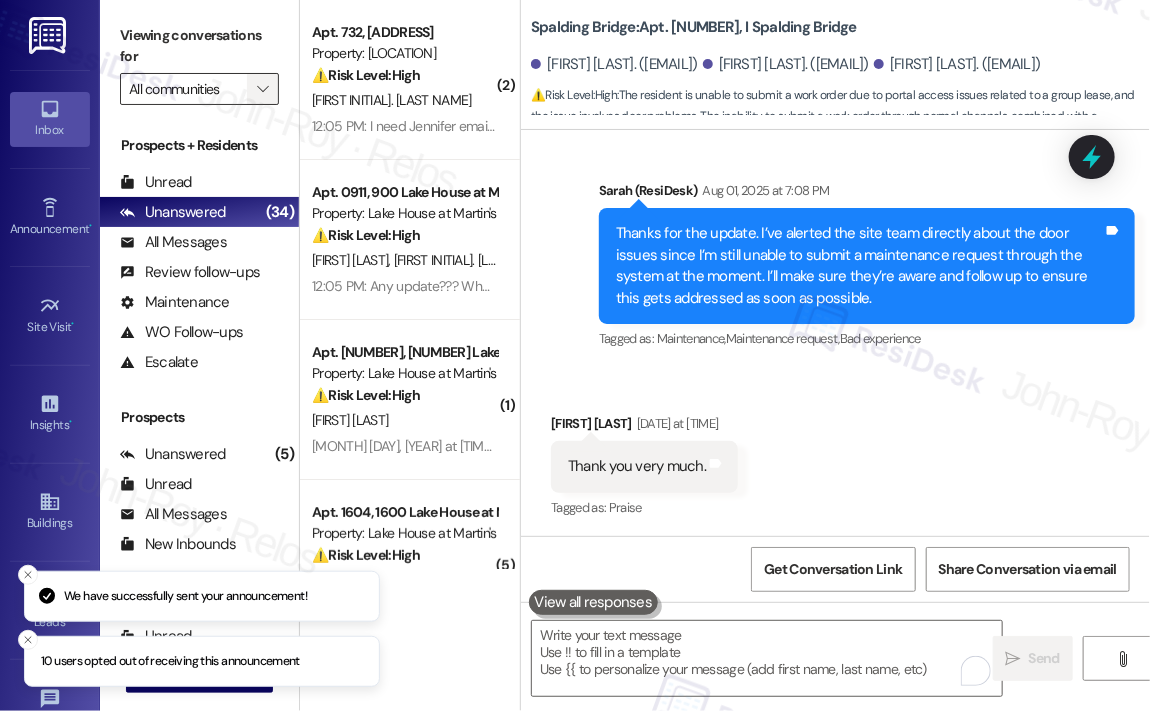 click on "" at bounding box center (262, 89) 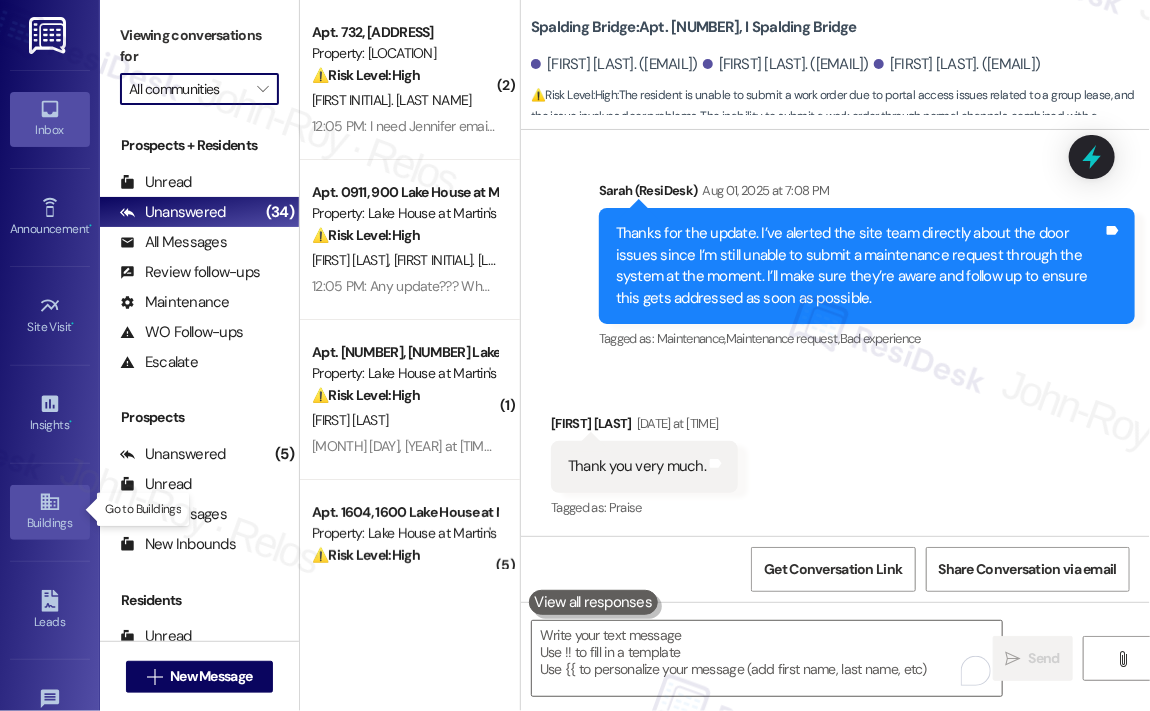 click 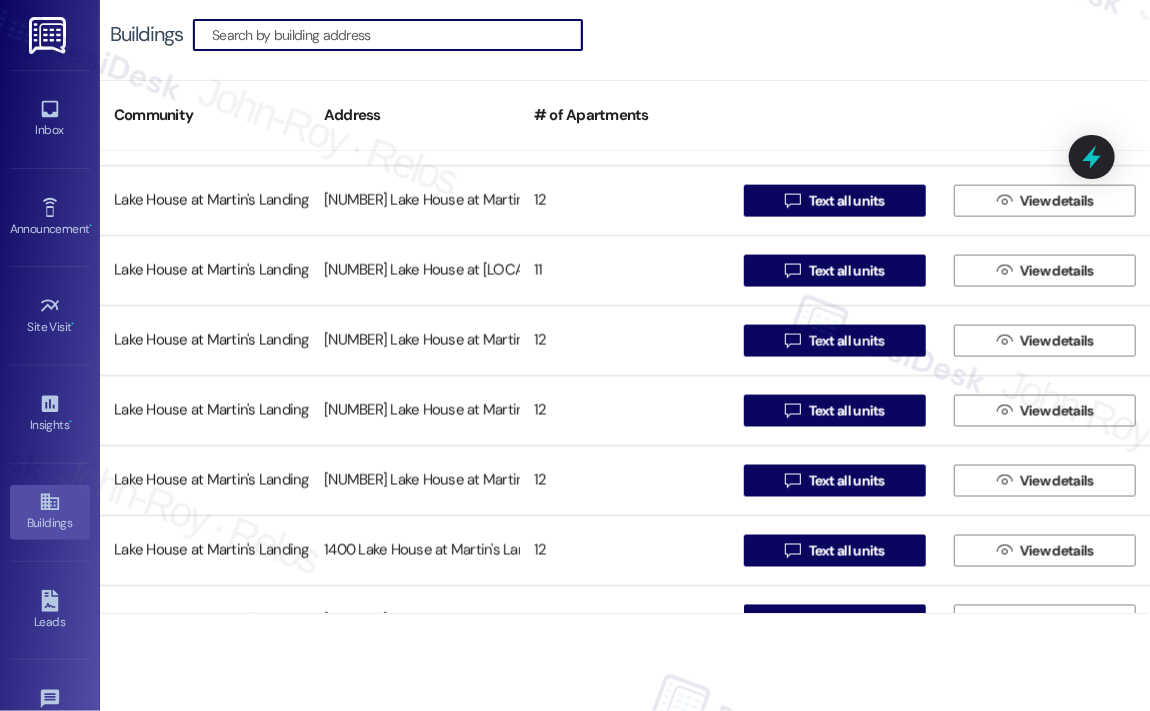 scroll, scrollTop: 1000, scrollLeft: 0, axis: vertical 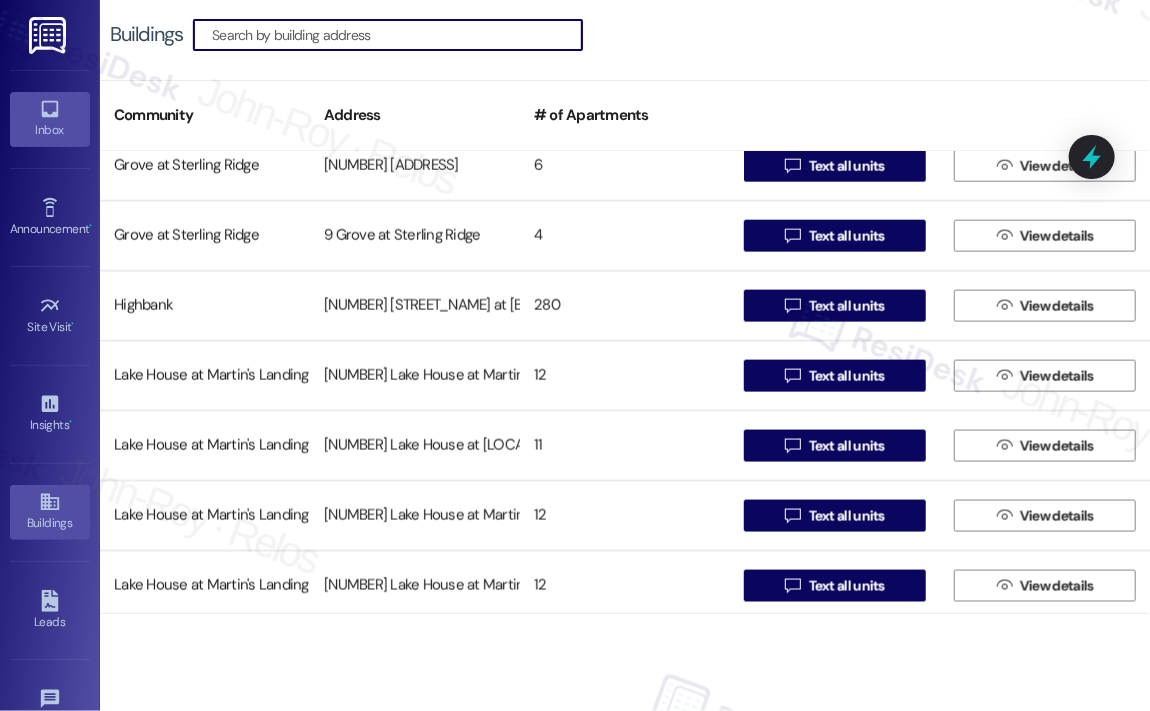 click on "Inbox" at bounding box center (50, 130) 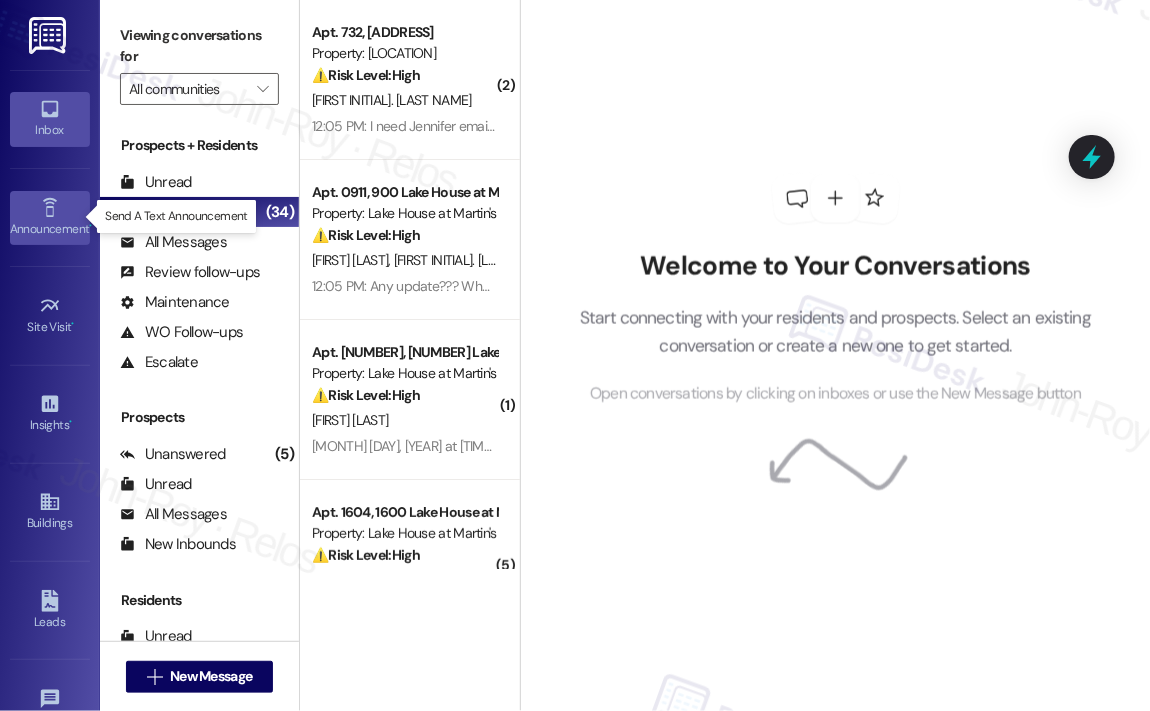 click on "Announcement   •" at bounding box center (50, 229) 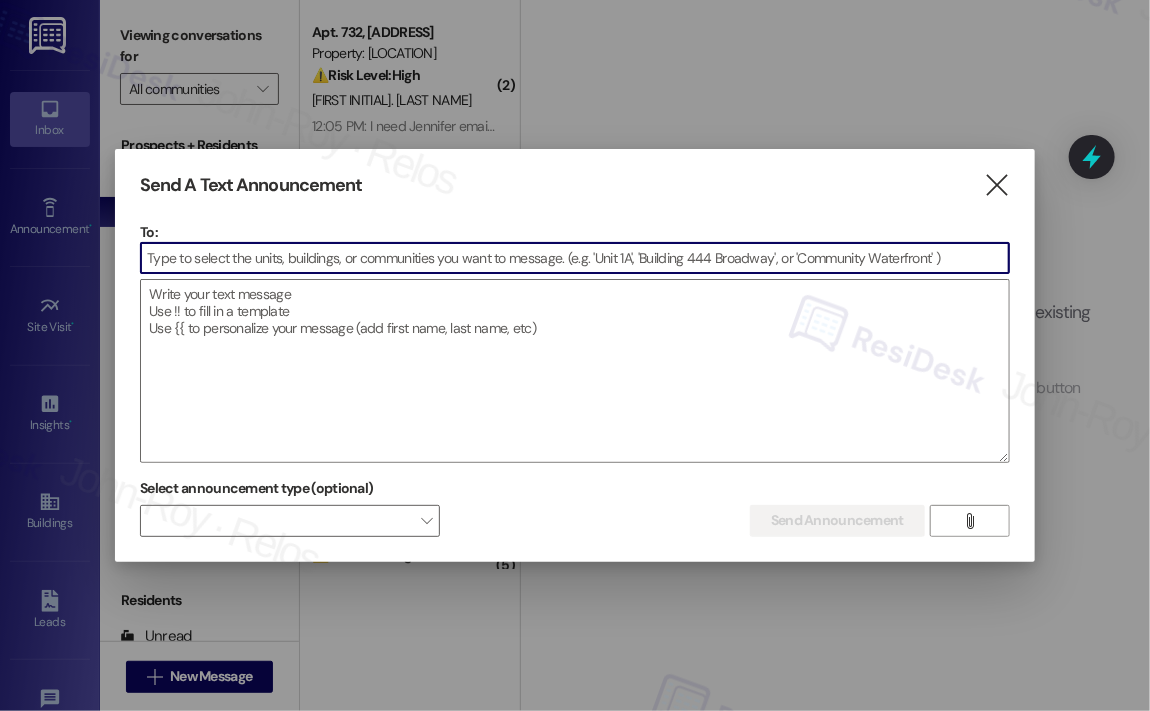click on "Send A Text Announcement  To:   Drop image file here Select announcement type (optional)    Send Announcement Enter a message above to send an announcement " at bounding box center (575, 355) 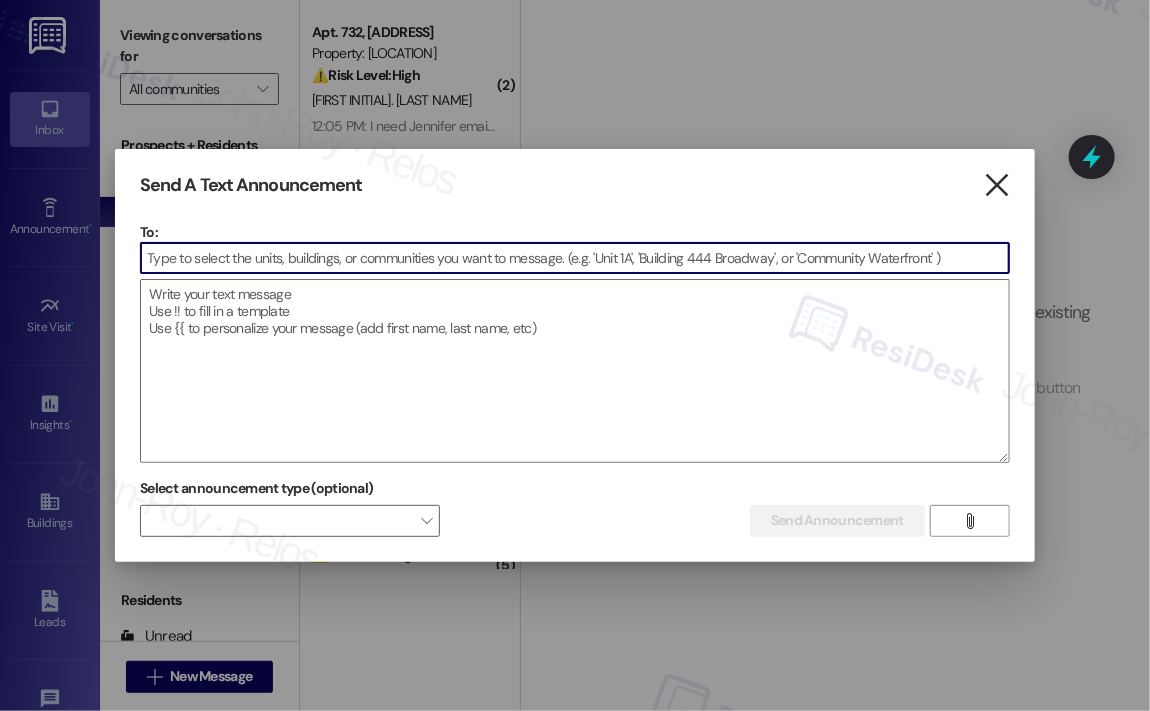 click on "" at bounding box center [996, 185] 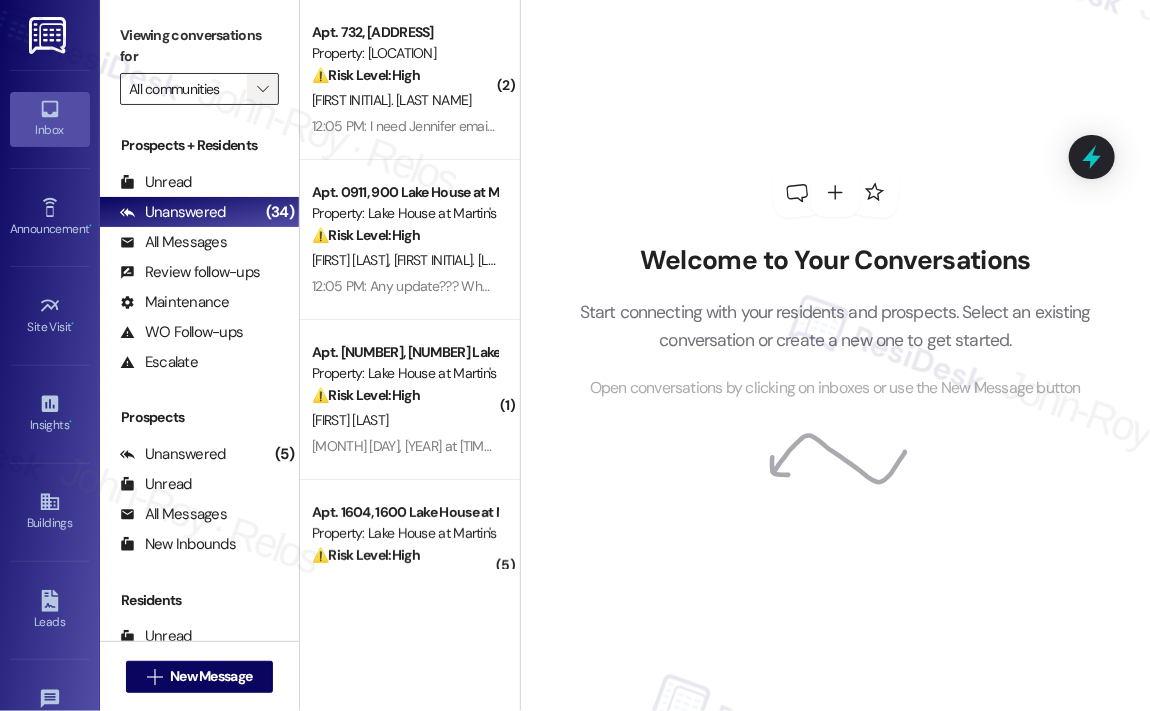 click on "" at bounding box center [262, 89] 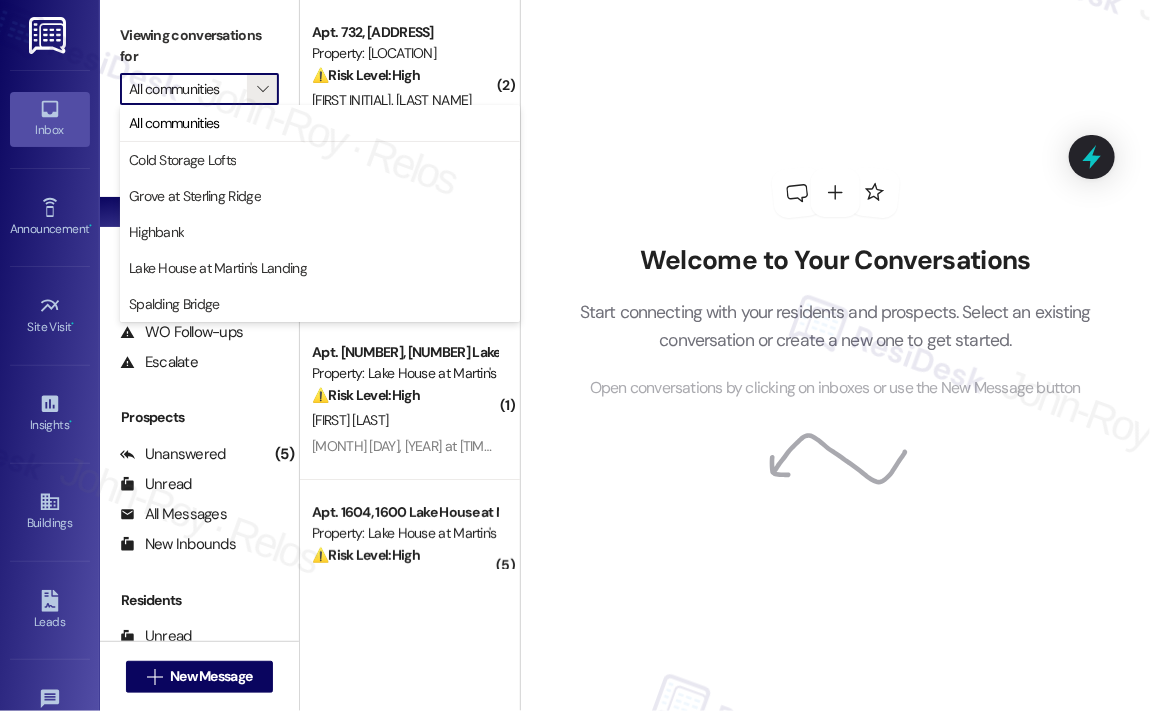 click on "Welcome to Your Conversations Start connecting with your residents and prospects. Select an existing conversation or create a new one to get started. Open conversations by clicking on inboxes or use the New Message button" at bounding box center [836, 284] 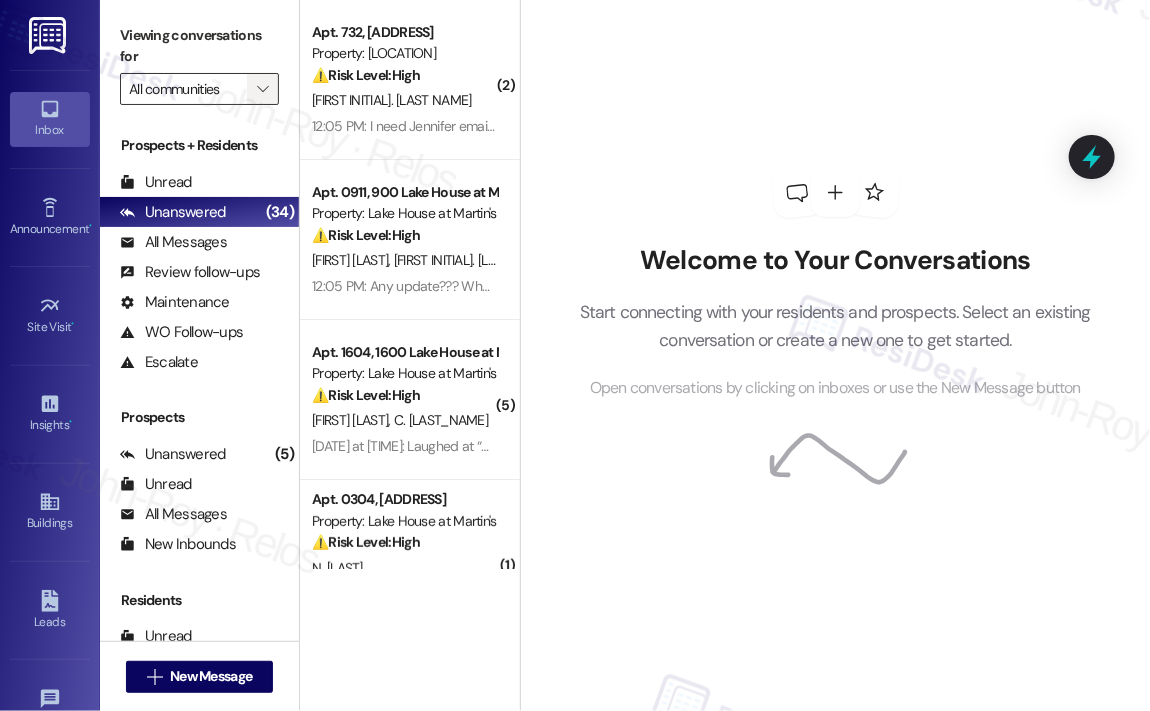 click on "" at bounding box center (262, 89) 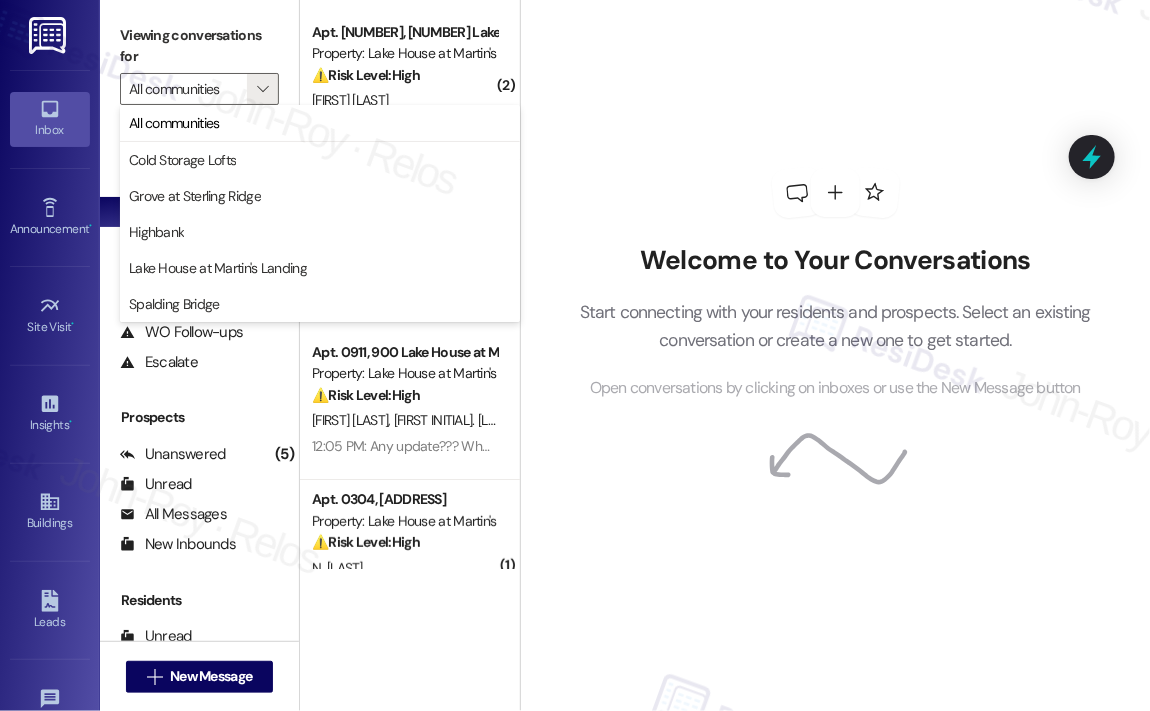 click on "Welcome to Your Conversations Start connecting with your residents and prospects. Select an existing conversation or create a new one to get started. Open conversations by clicking on inboxes or use the New Message button" at bounding box center (836, 284) 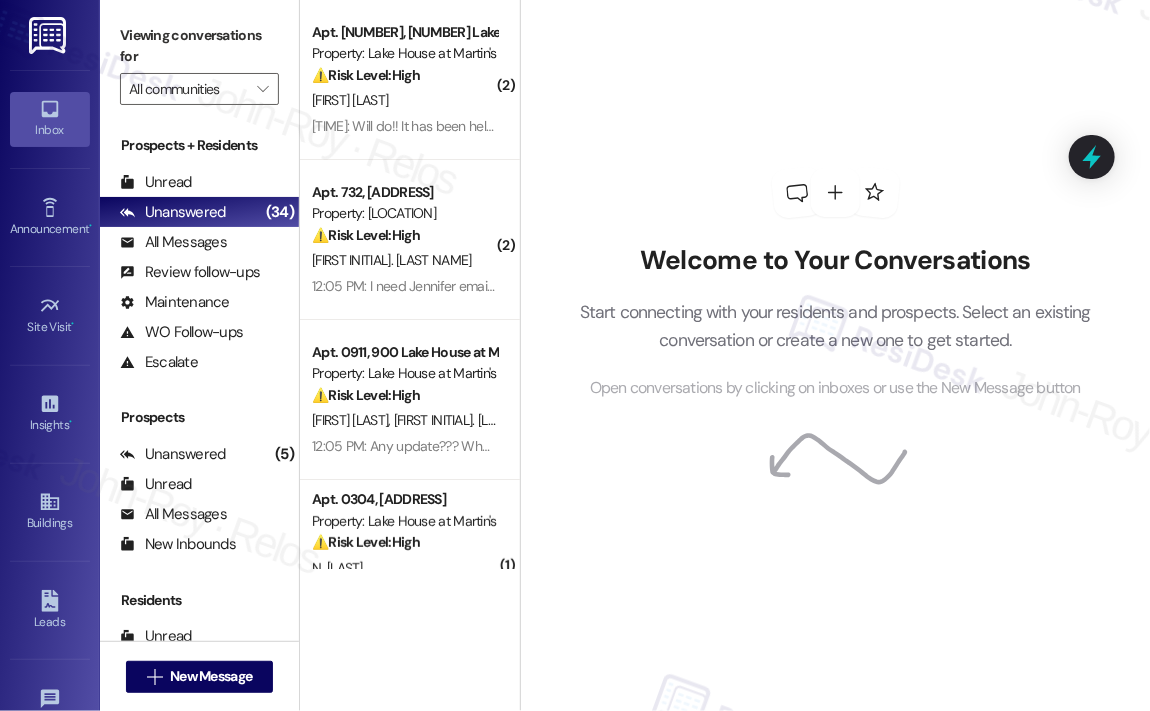 click on "J. Bohon" at bounding box center (404, 100) 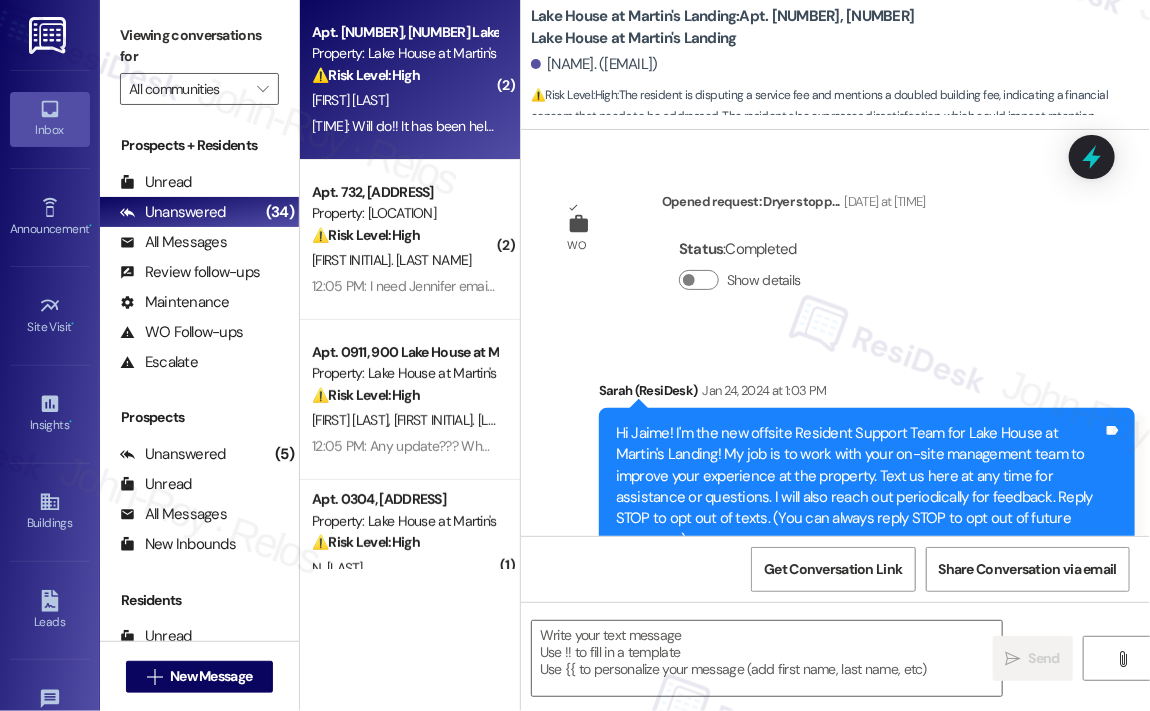 scroll, scrollTop: 13258, scrollLeft: 0, axis: vertical 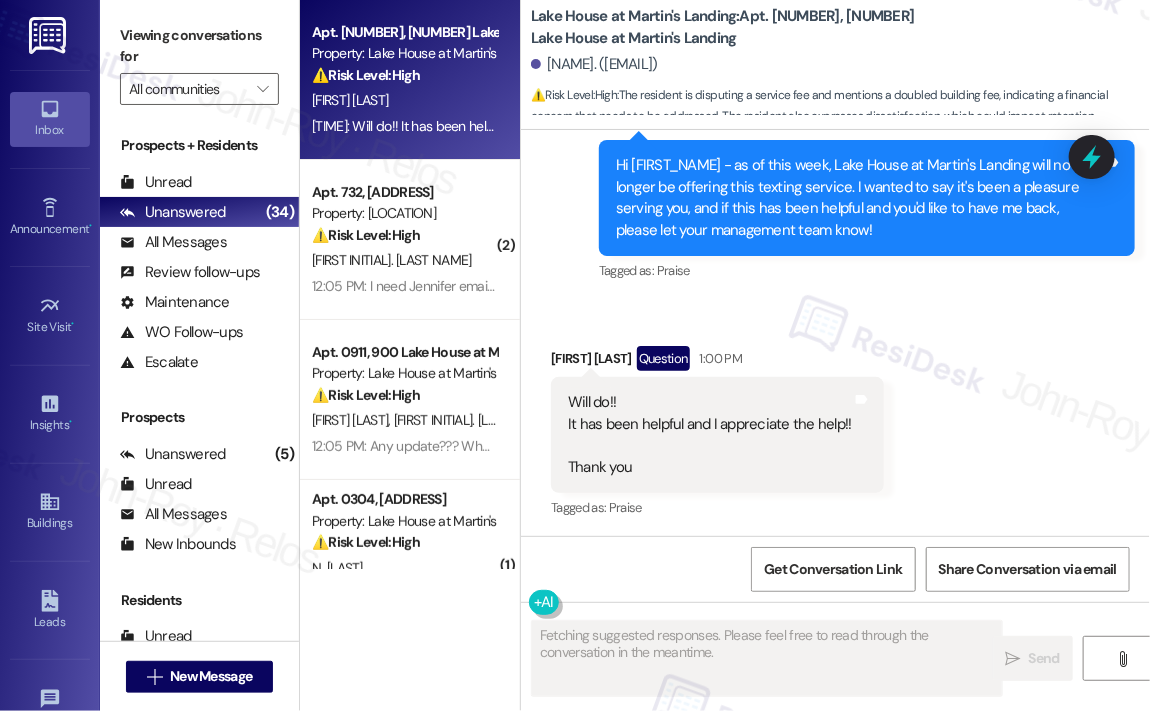 click on "Announcement, sent via SMS Sarah   (ResiDesk) 12:59 PM Hi Jaime - as of this week, Lake House at Martin's Landing will no longer be offering this texting service. I wanted to say it's been a pleasure serving you, and if this has been helpful and you'd like to have me back, please let your management team know! Tags and notes Tagged as:   Praise Click to highlight conversations about Praise" at bounding box center (867, 199) 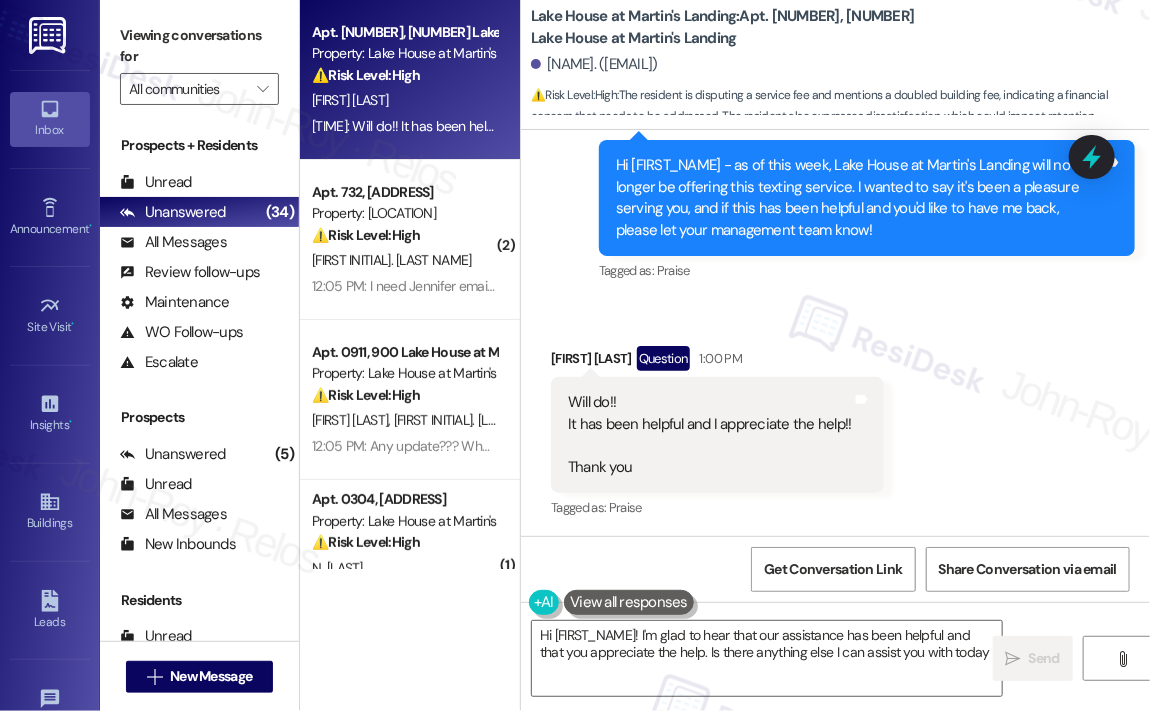type on "Hi {{first_name}}! I'm glad to hear that our assistance has been helpful and that you appreciate the help. Is there anything else I can assist you with today?" 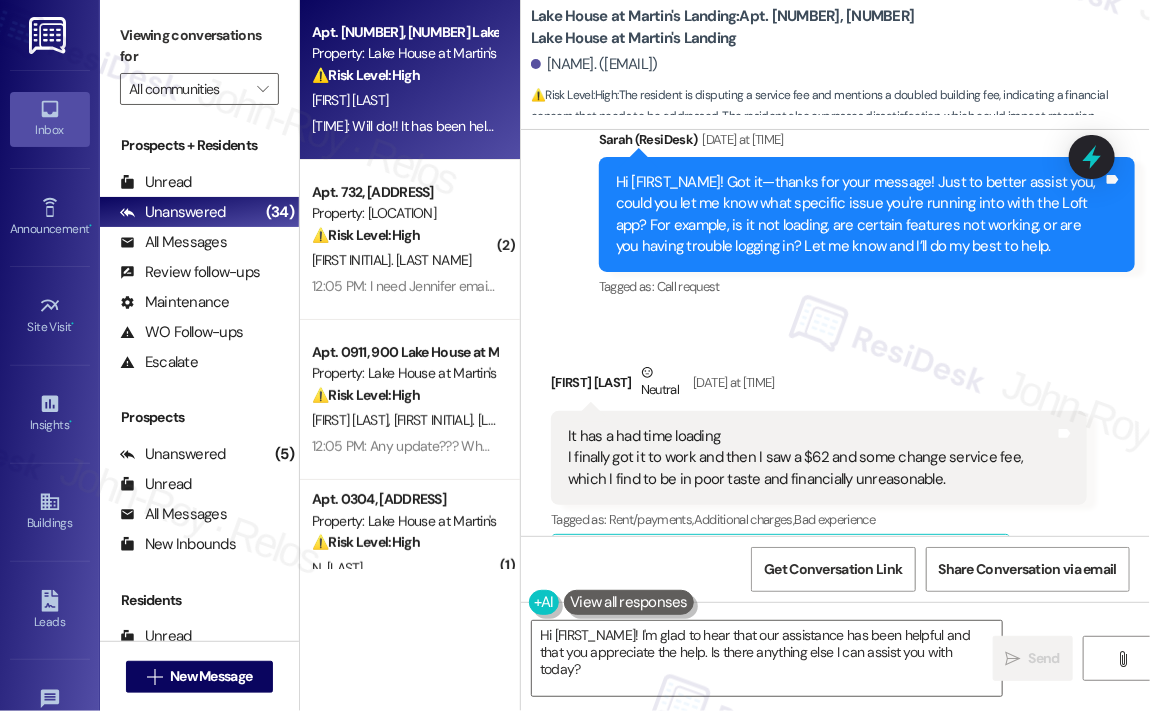 scroll, scrollTop: 12458, scrollLeft: 0, axis: vertical 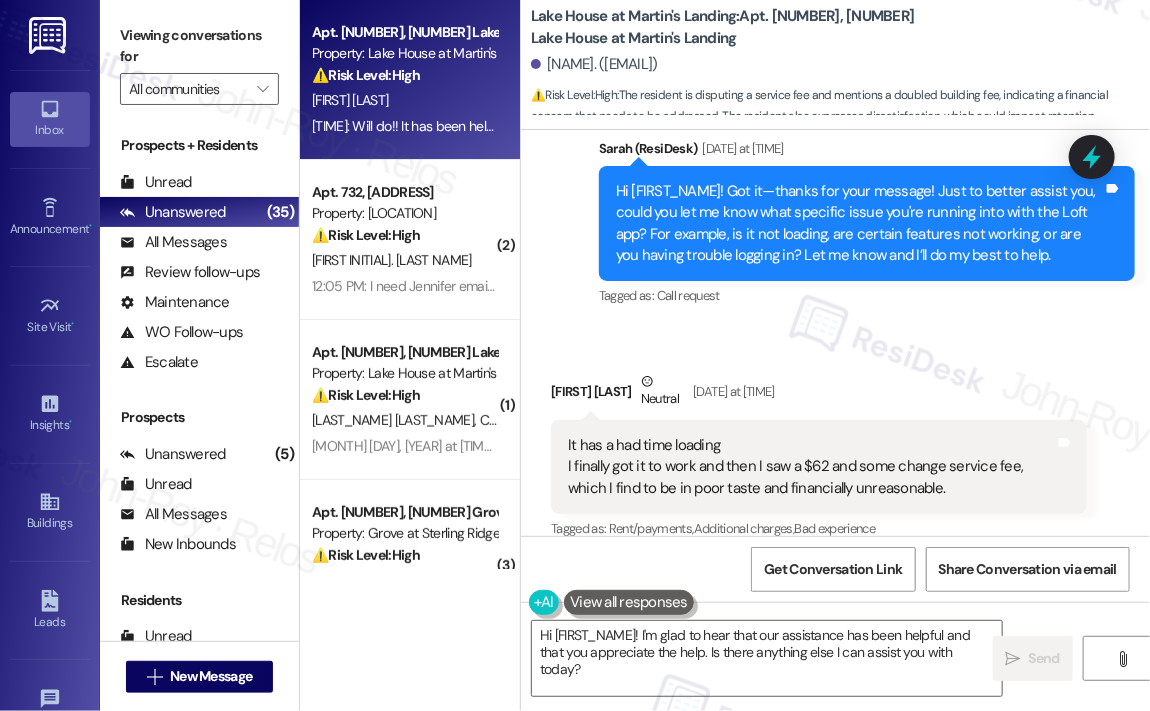 click on "Received via SMS Jaime Bohon   Neutral Aug 01, 2025 at 6:33 PM It has a had time loading
I finally got it to work and then I saw a $62 and some change service fee, which I find to be in poor taste and financially unreasonable. Tags and notes Tagged as:   Rent/payments ,  Click to highlight conversations about Rent/payments Additional charges ,  Click to highlight conversations about Additional charges Bad experience Click to highlight conversations about Bad experience  Related guidelines Show suggestions Received via SMS Jaime Bohon Aug 01, 2025 at 7:32 PM Not to mention that it looks like our building fee has doubled as well. I'm not sure what's going on, but this is not very professional. Tags and notes Tagged as:   Bad experience ,  Click to highlight conversations about Bad experience Unprofessional behavior ,  Click to highlight conversations about Unprofessional behavior Charges Click to highlight conversations about Charges  Related guidelines Show suggestions" at bounding box center [835, 597] 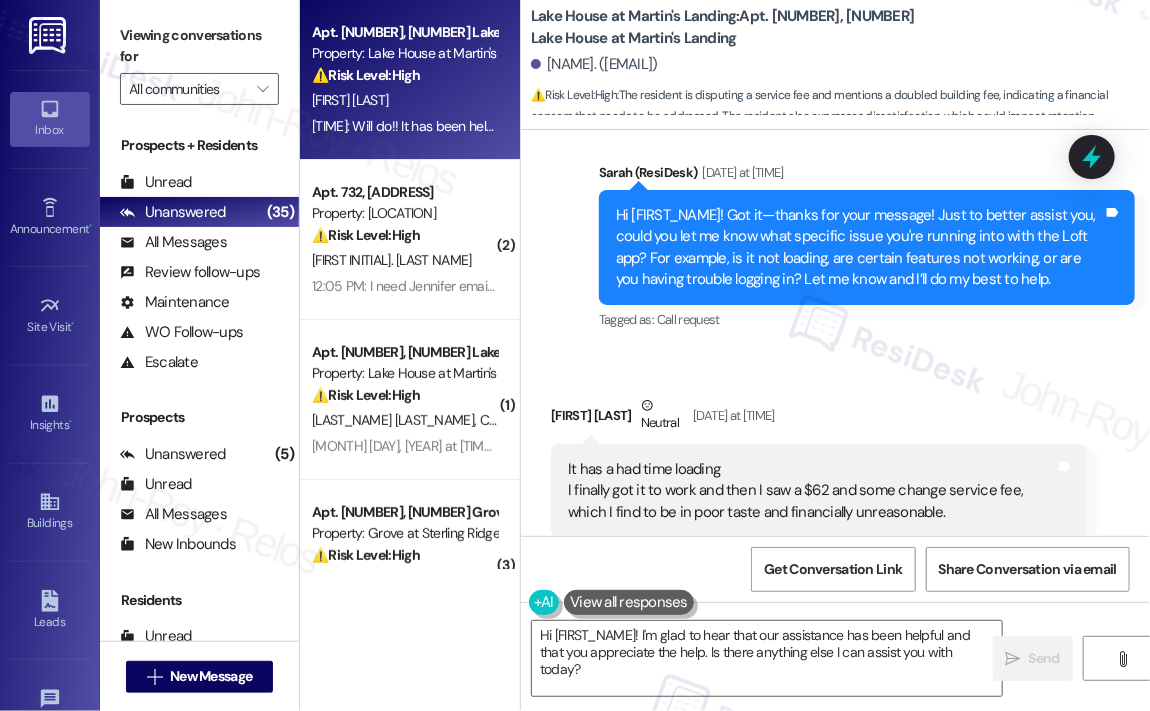 scroll, scrollTop: 12358, scrollLeft: 0, axis: vertical 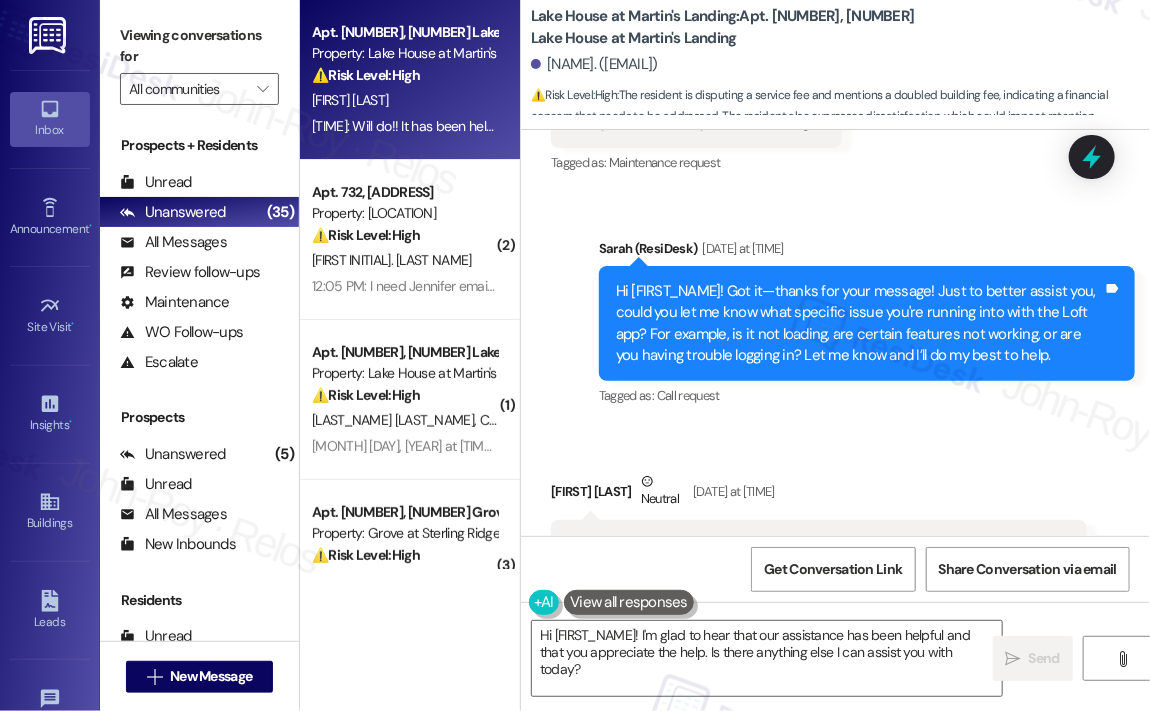 click on "Sent via SMS Sarah   (ResiDesk) Aug 01, 2025 at 6:28 PM Hi Jaime! Got it—thanks for your message! Just to better assist you, could you let me know what specific issue you're running into with the Loft app? For example, is it not loading, are certain features not working, or are you having trouble logging in? Let me know and I’ll do my best to help. Tags and notes Tagged as:   Call request Click to highlight conversations about Call request" at bounding box center [835, 309] 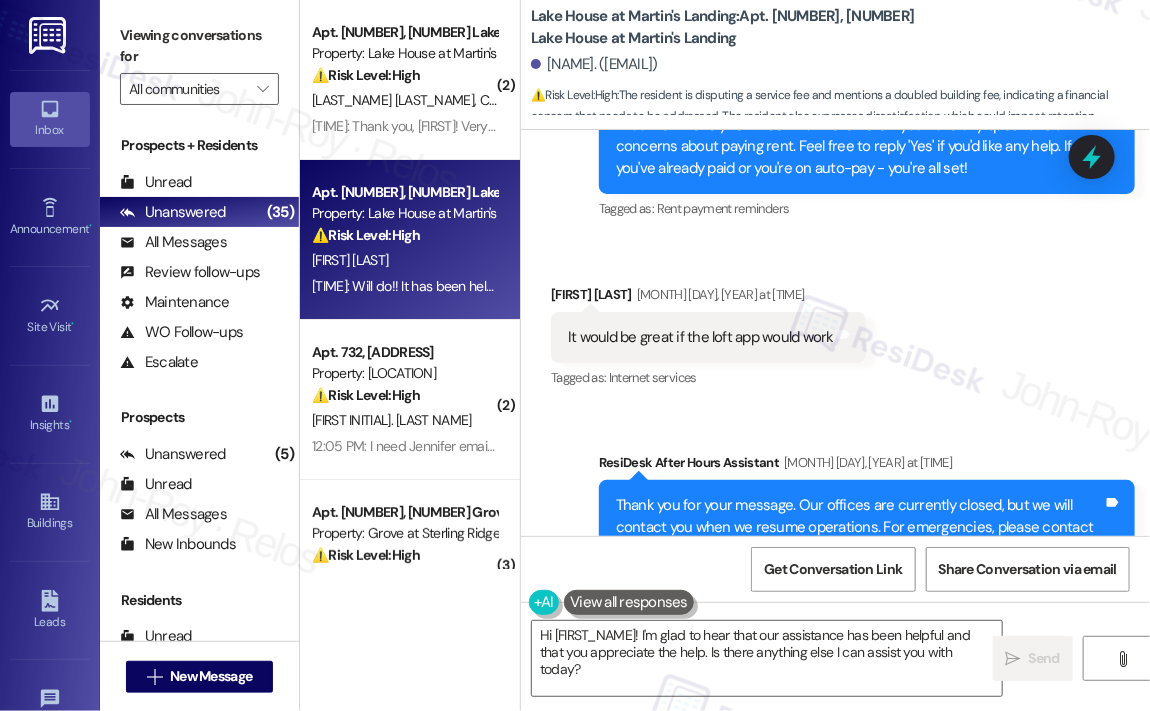 scroll, scrollTop: 11758, scrollLeft: 0, axis: vertical 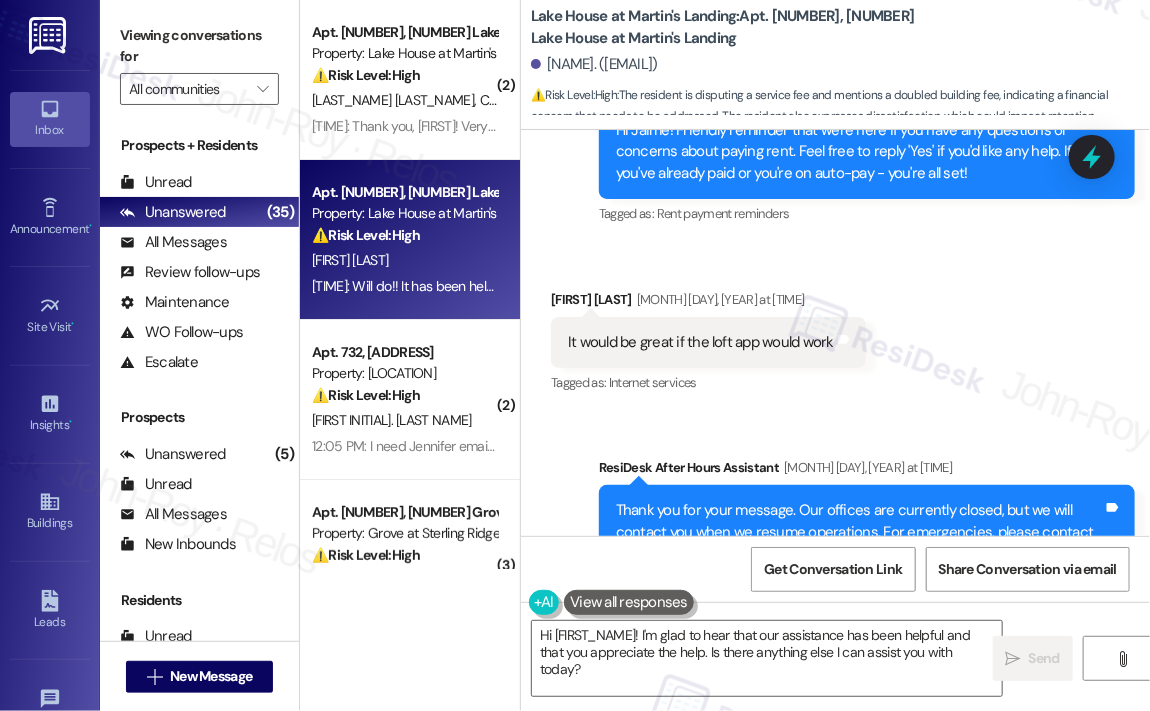 click on "It would be great if the loft app would work" at bounding box center (701, 342) 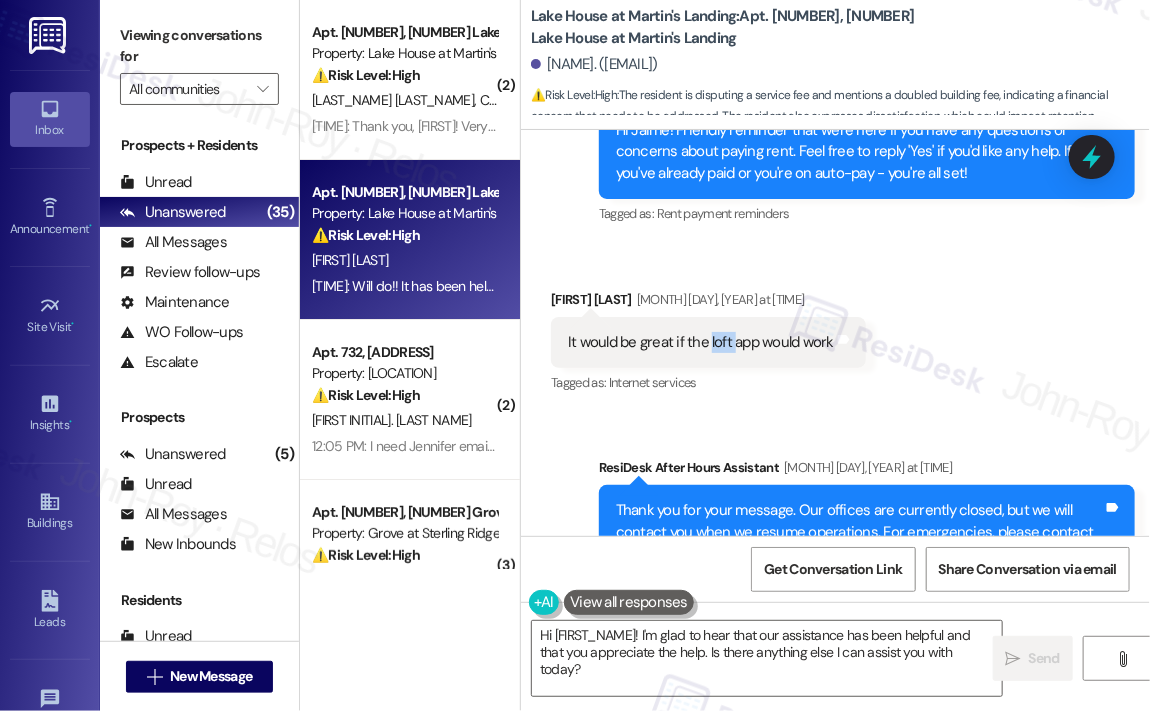 click on "It would be great if the loft app would work" at bounding box center [701, 342] 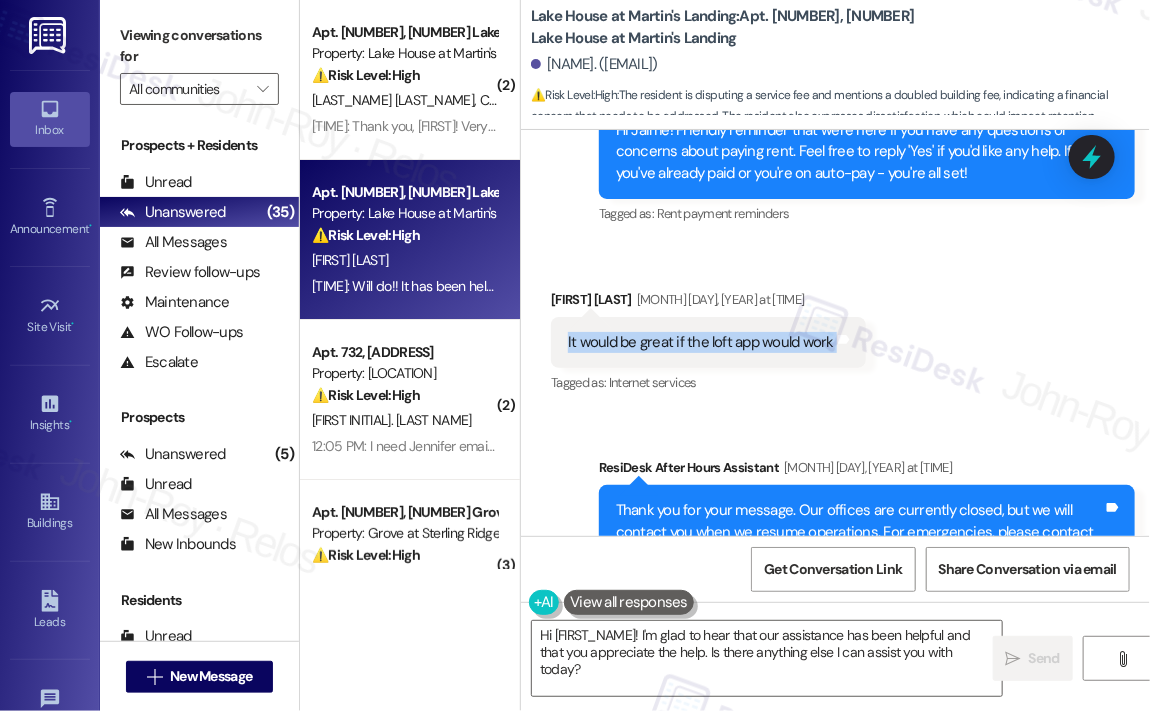 click on "It would be great if the loft app would work" at bounding box center [701, 342] 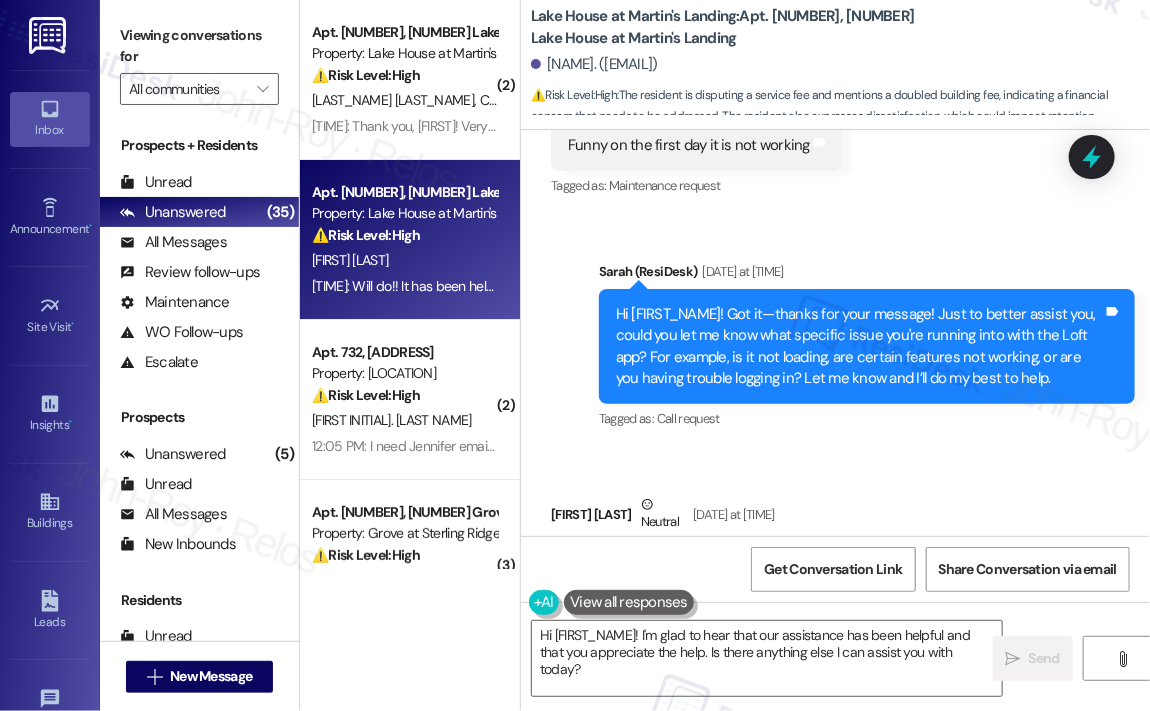 scroll, scrollTop: 12458, scrollLeft: 0, axis: vertical 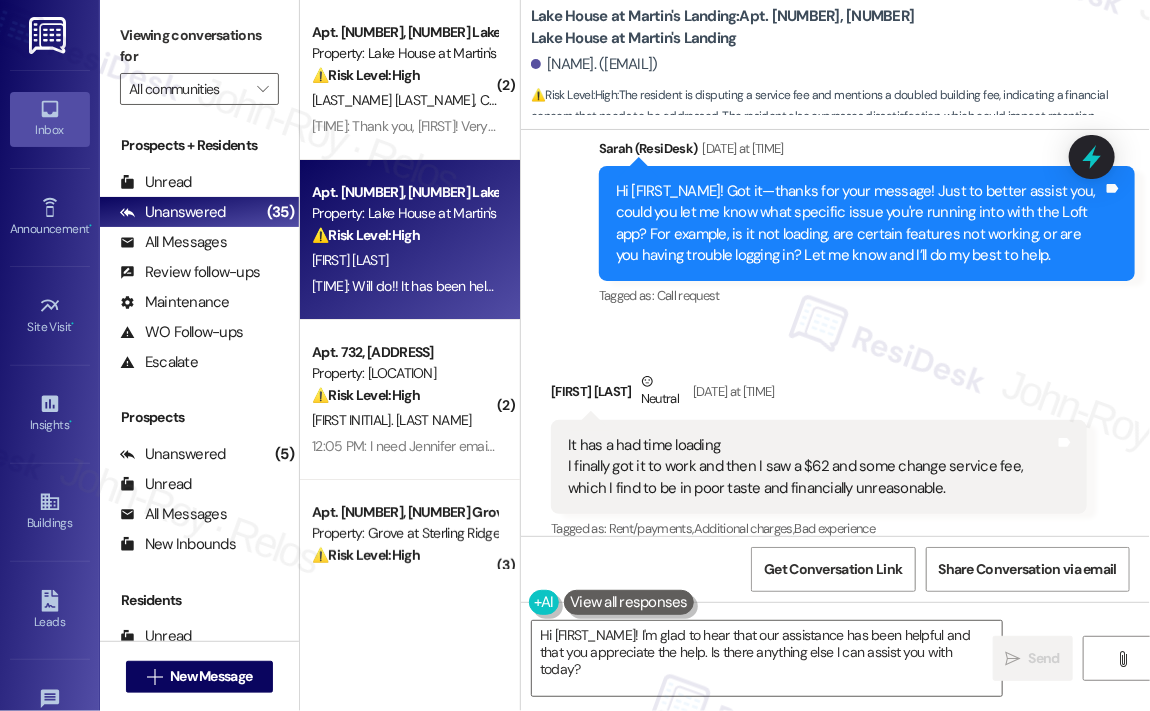 click on "It has a had time loading
I finally got it to work and then I saw a $62 and some change service fee, which I find to be in poor taste and financially unreasonable." at bounding box center (811, 467) 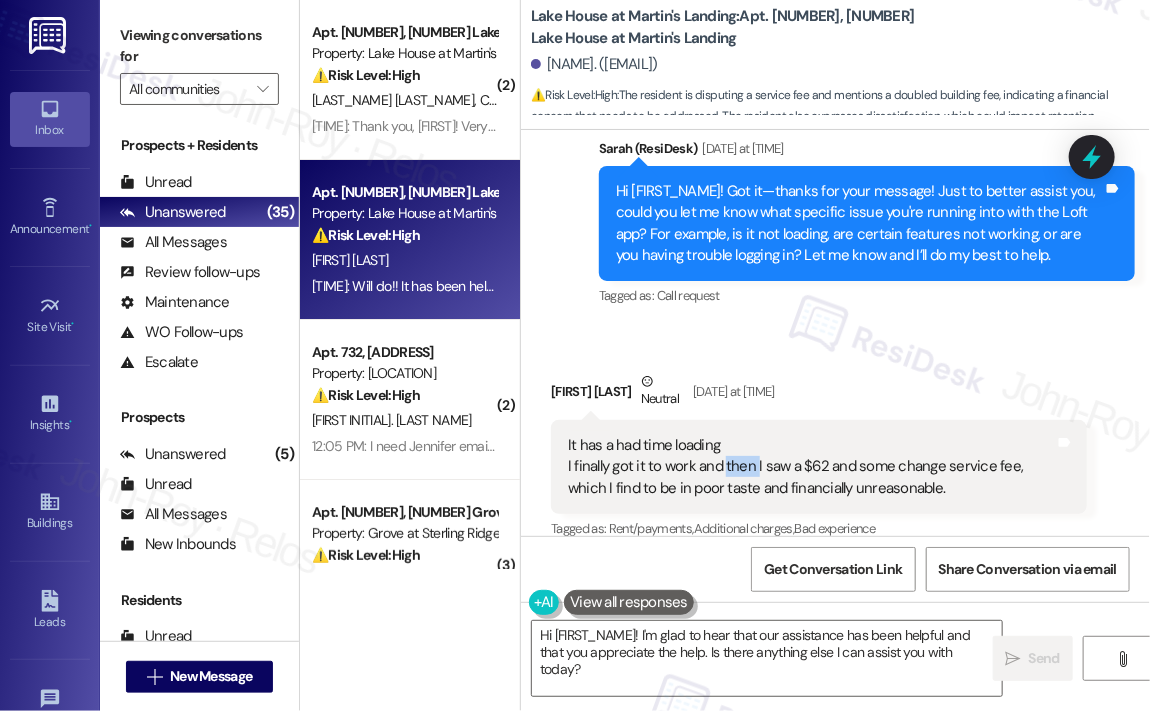click on "It has a had time loading
I finally got it to work and then I saw a $62 and some change service fee, which I find to be in poor taste and financially unreasonable." at bounding box center (811, 467) 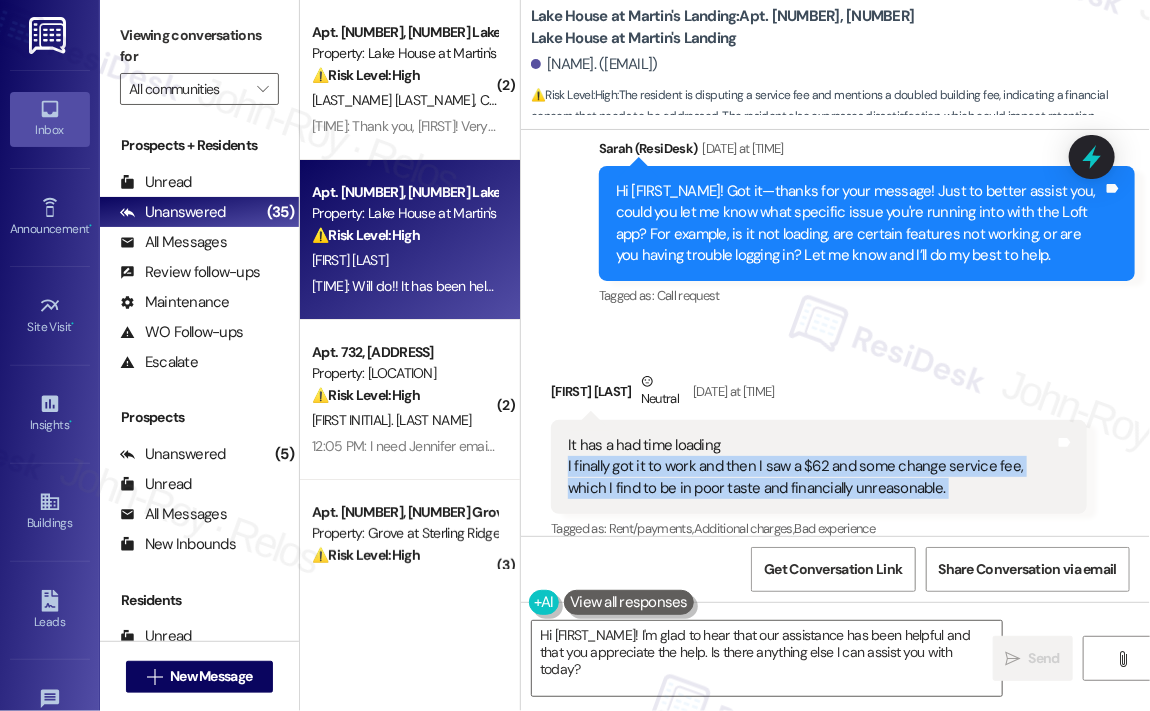 click on "It has a had time loading
I finally got it to work and then I saw a $62 and some change service fee, which I find to be in poor taste and financially unreasonable." at bounding box center [811, 467] 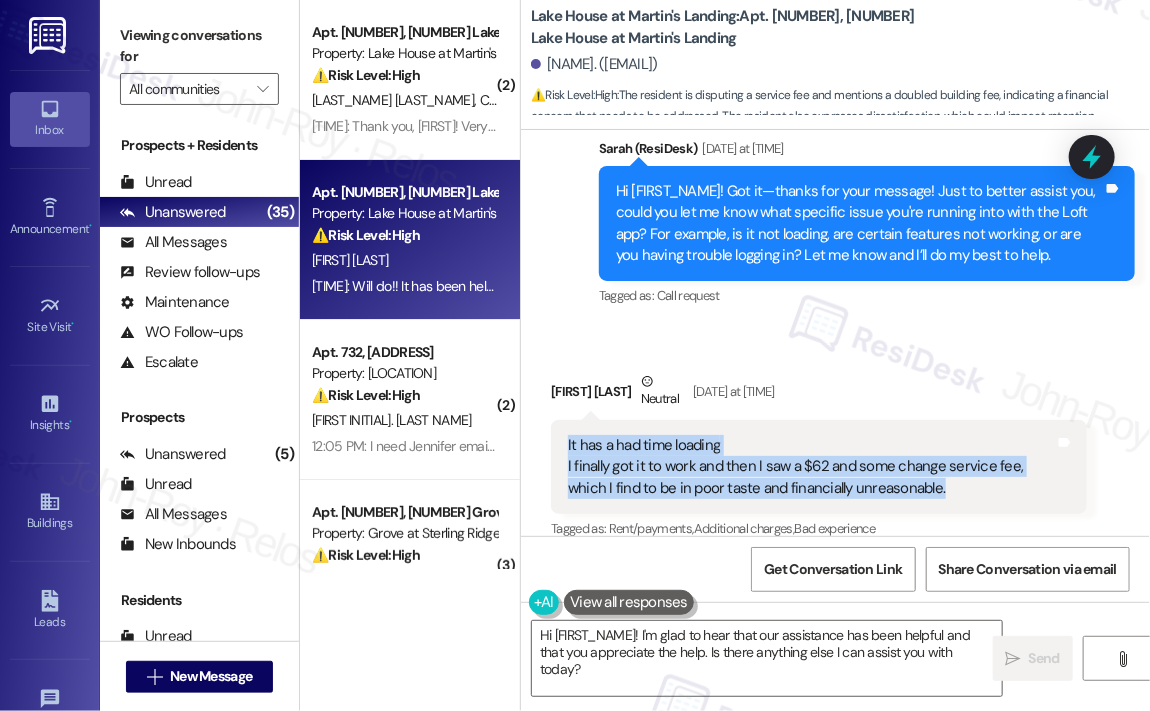 drag, startPoint x: 963, startPoint y: 485, endPoint x: 547, endPoint y: 446, distance: 417.82413 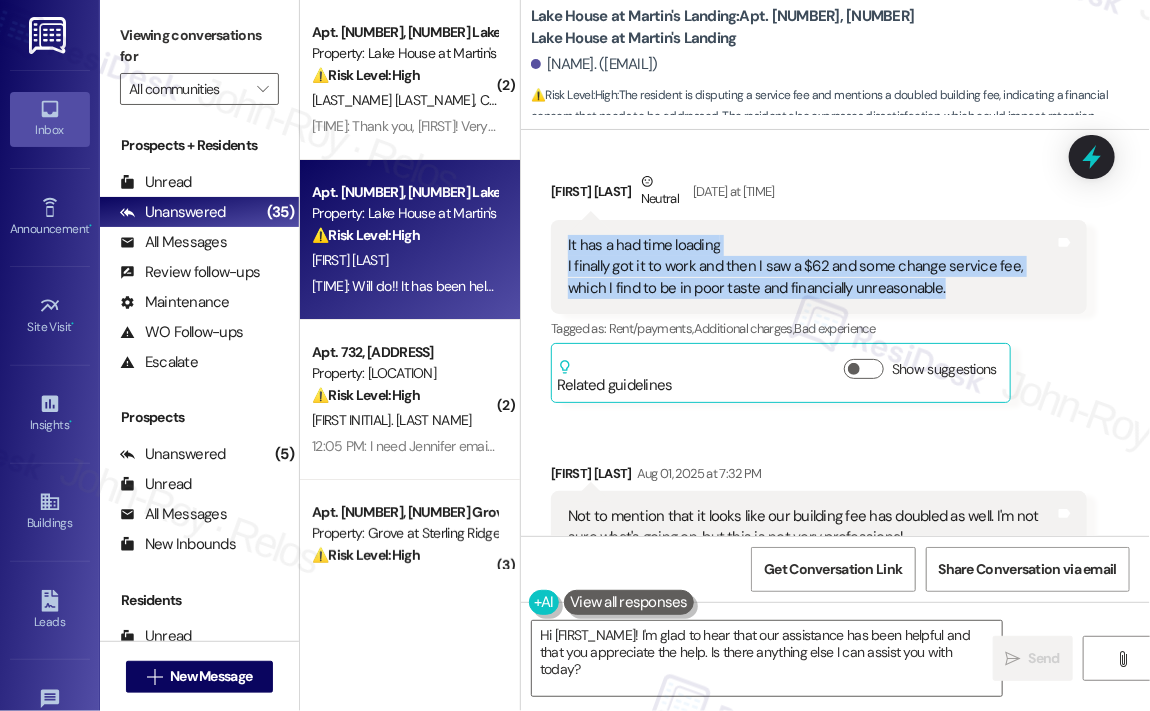 scroll, scrollTop: 12758, scrollLeft: 0, axis: vertical 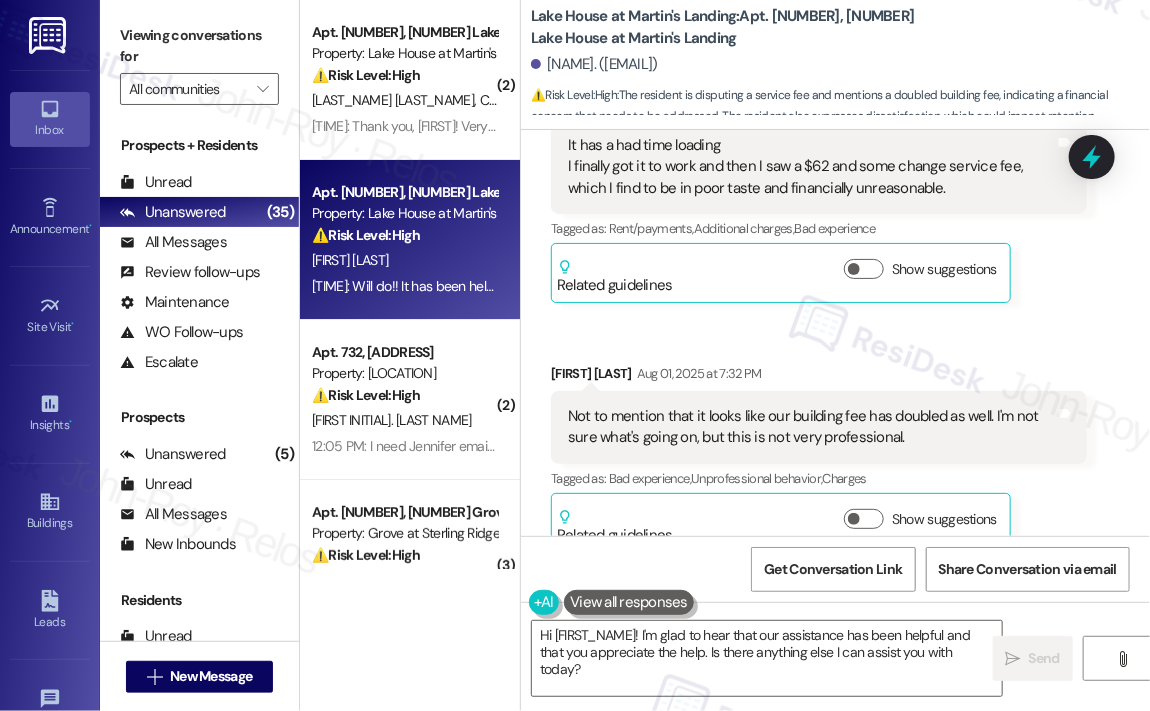 click on "Not to mention that it looks like our building fee has doubled as well. I'm not sure what's going on, but this is not very professional." at bounding box center (811, 427) 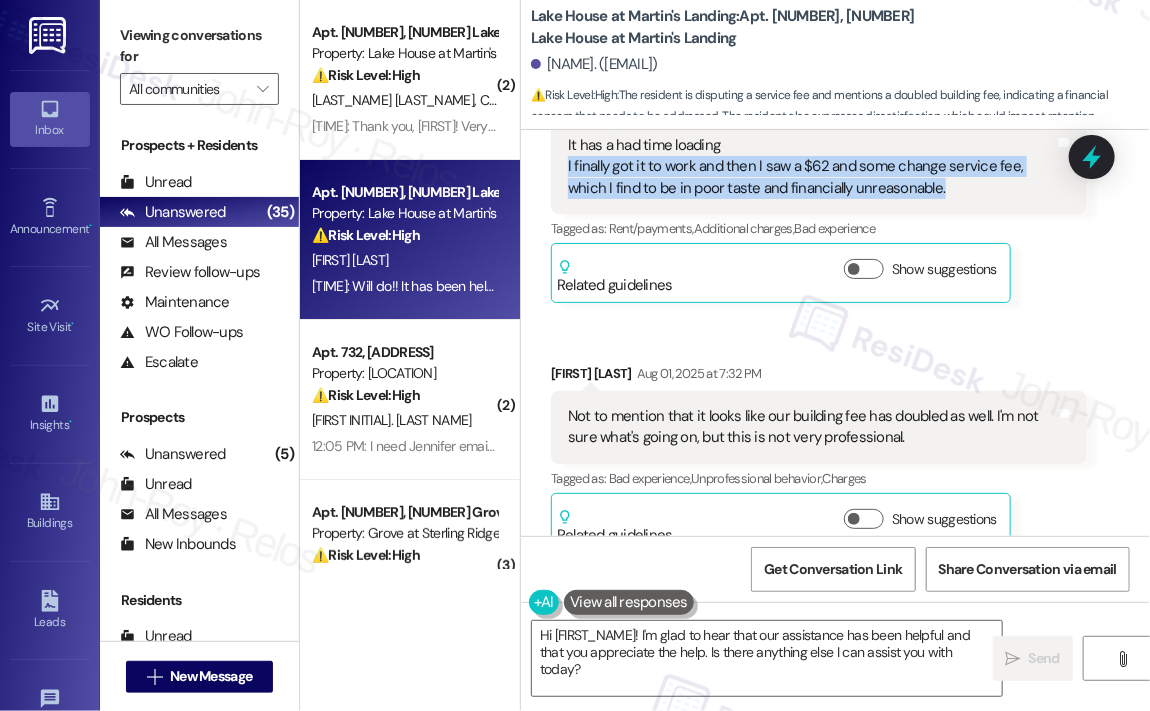 drag, startPoint x: 960, startPoint y: 187, endPoint x: 563, endPoint y: 171, distance: 397.3223 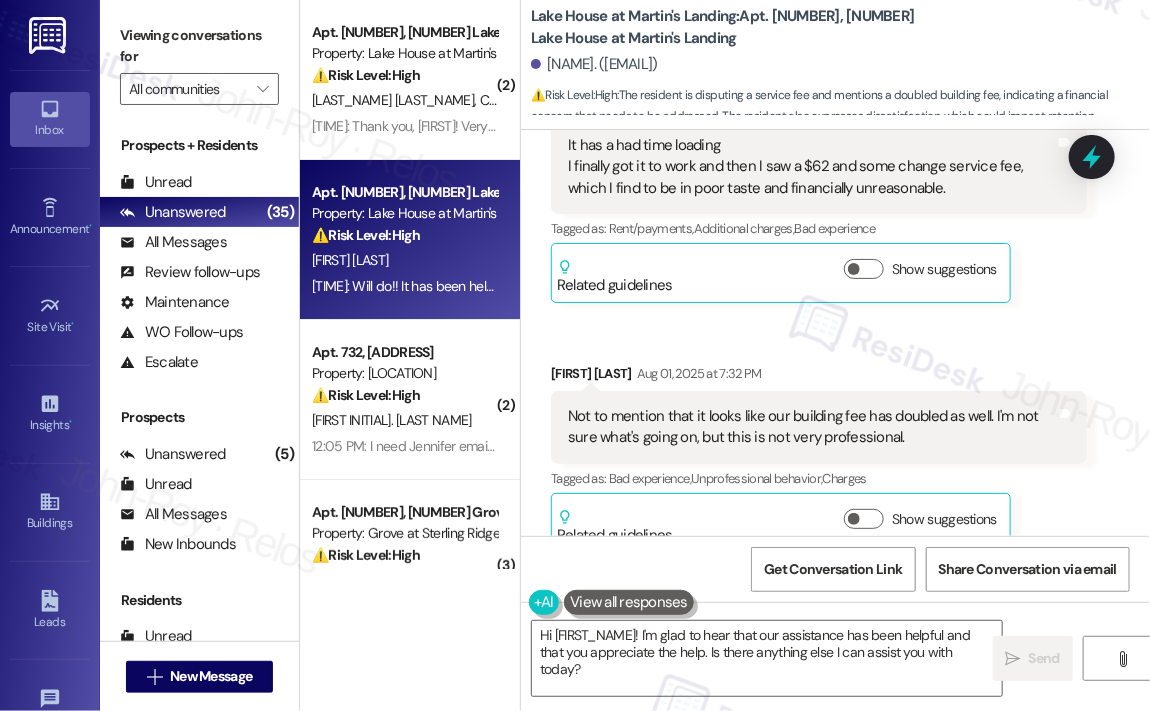 click on "Received via SMS Jaime Bohon   Neutral Aug 01, 2025 at 6:33 PM It has a had time loading
I finally got it to work and then I saw a $62 and some change service fee, which I find to be in poor taste and financially unreasonable. Tags and notes Tagged as:   Rent/payments ,  Click to highlight conversations about Rent/payments Additional charges ,  Click to highlight conversations about Additional charges Bad experience Click to highlight conversations about Bad experience  Related guidelines Show suggestions" at bounding box center [819, 187] 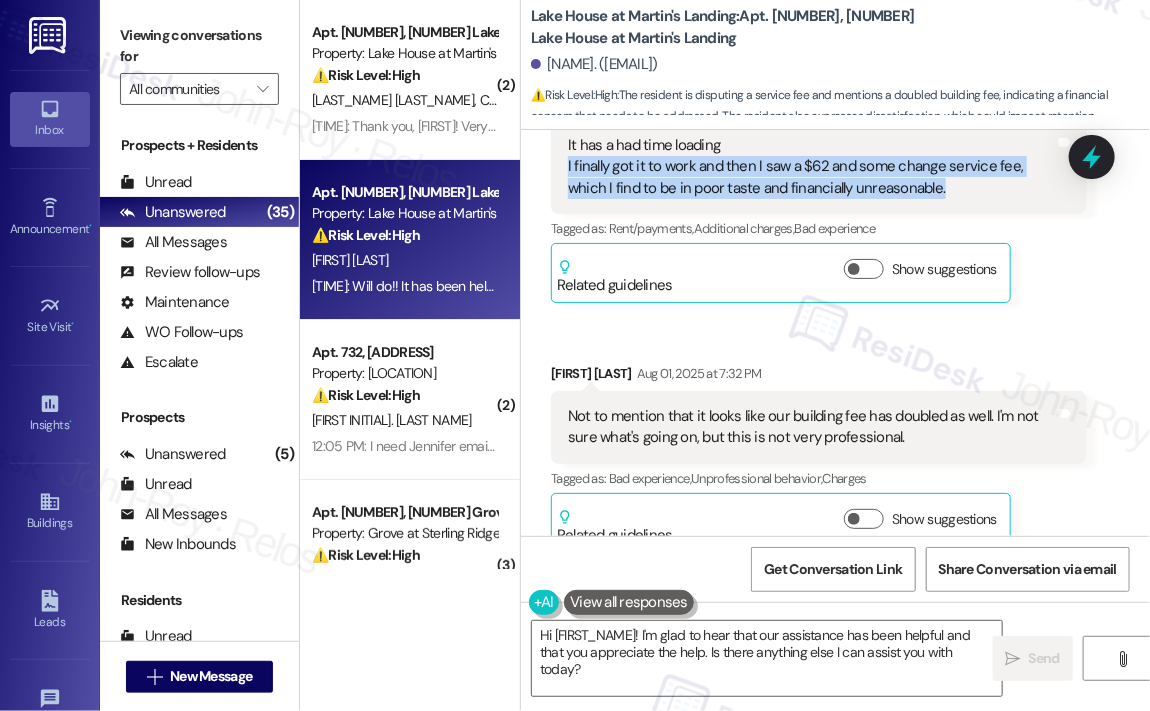 drag, startPoint x: 961, startPoint y: 183, endPoint x: 565, endPoint y: 168, distance: 396.284 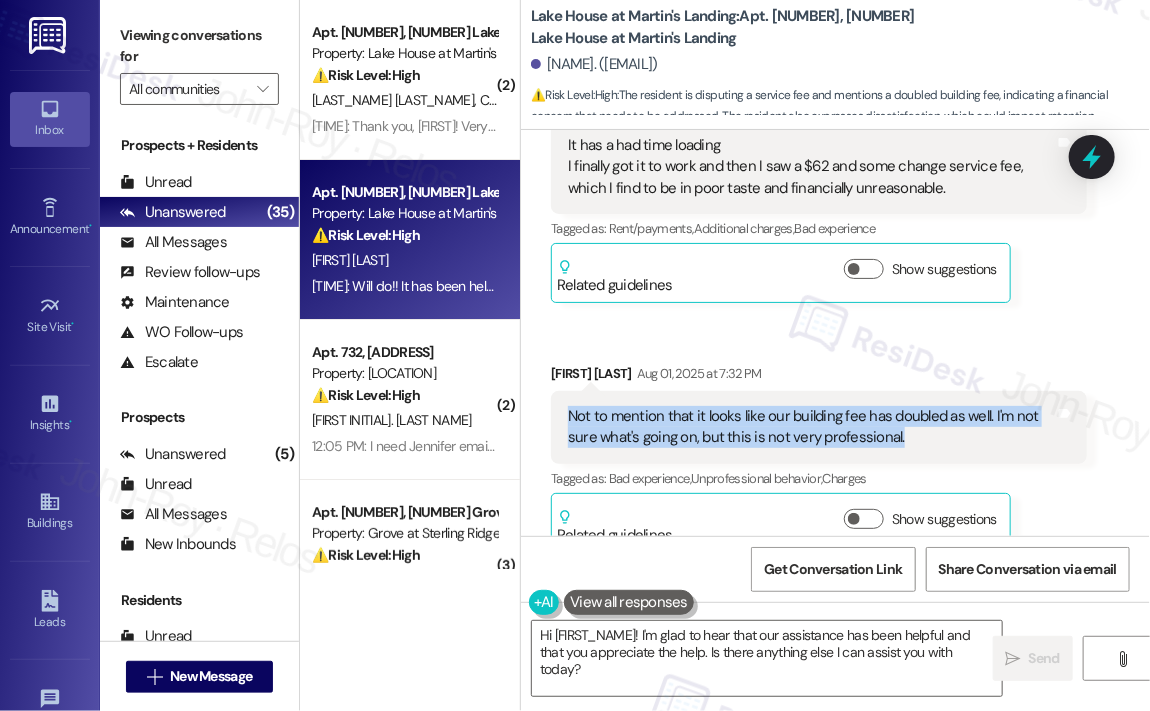 drag, startPoint x: 917, startPoint y: 436, endPoint x: 570, endPoint y: 415, distance: 347.63486 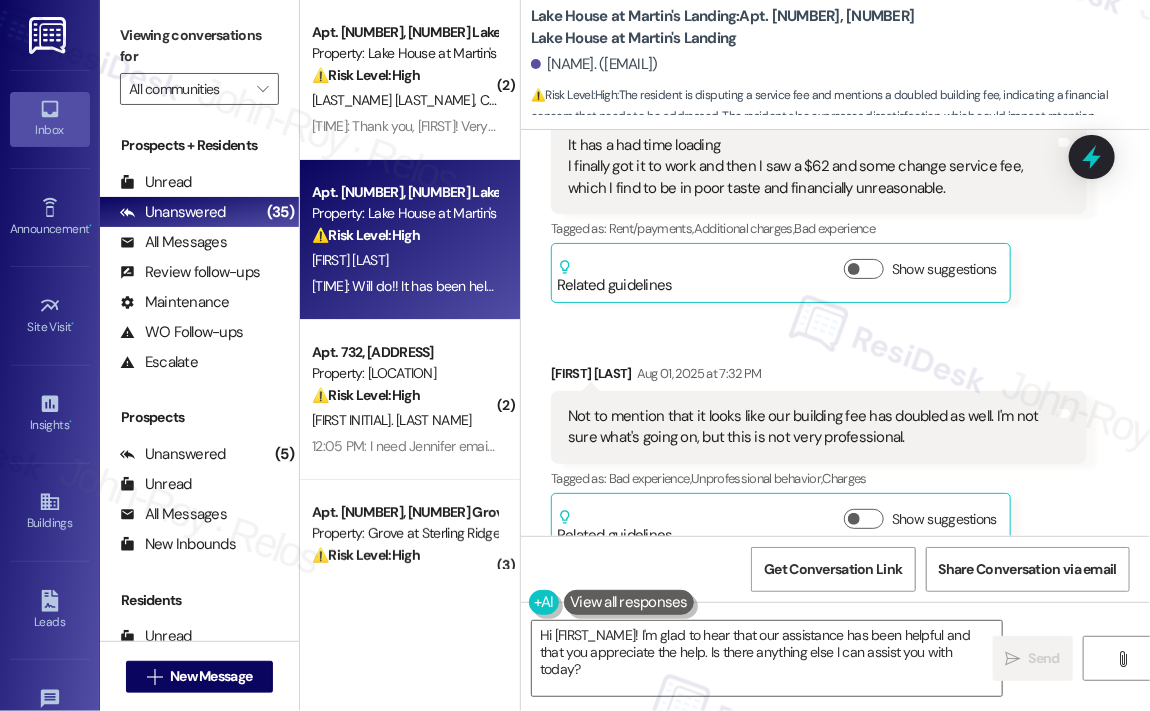 click on "Received via SMS Jaime Bohon Aug 01, 2025 at 7:32 PM Not to mention that it looks like our building fee has doubled as well. I'm not sure what's going on, but this is not very professional. Tags and notes Tagged as:   Bad experience ,  Click to highlight conversations about Bad experience Unprofessional behavior ,  Click to highlight conversations about Unprofessional behavior Charges Click to highlight conversations about Charges  Related guidelines Show suggestions" at bounding box center (819, 458) 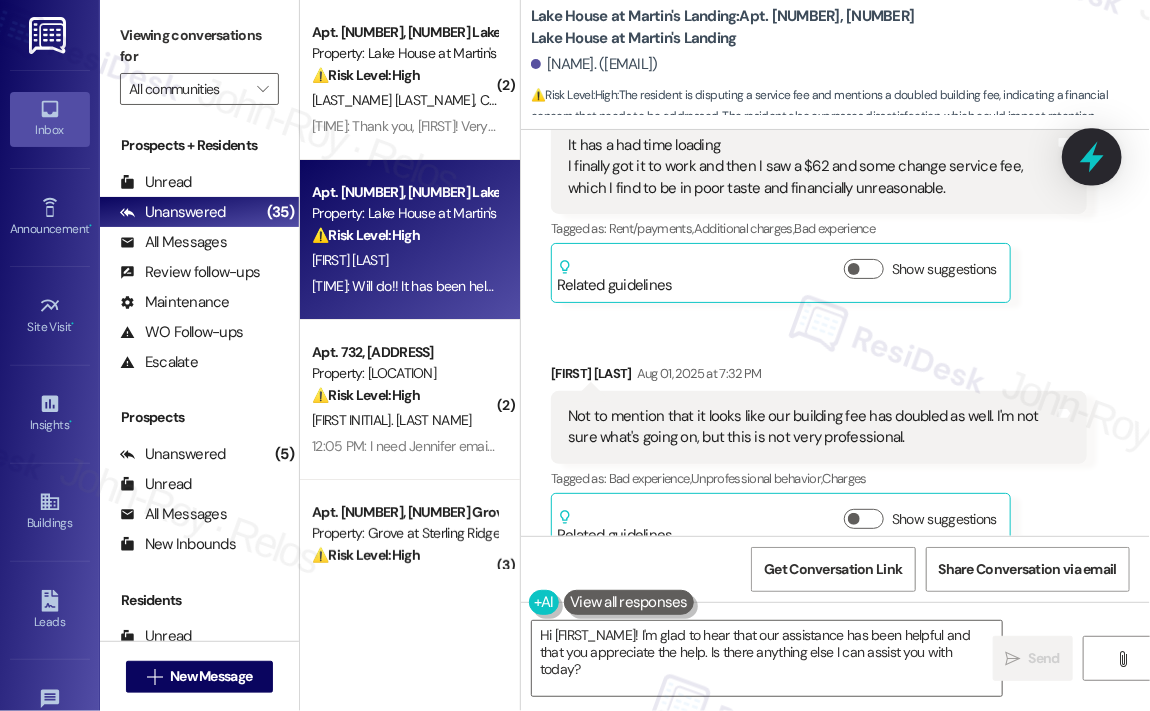 click 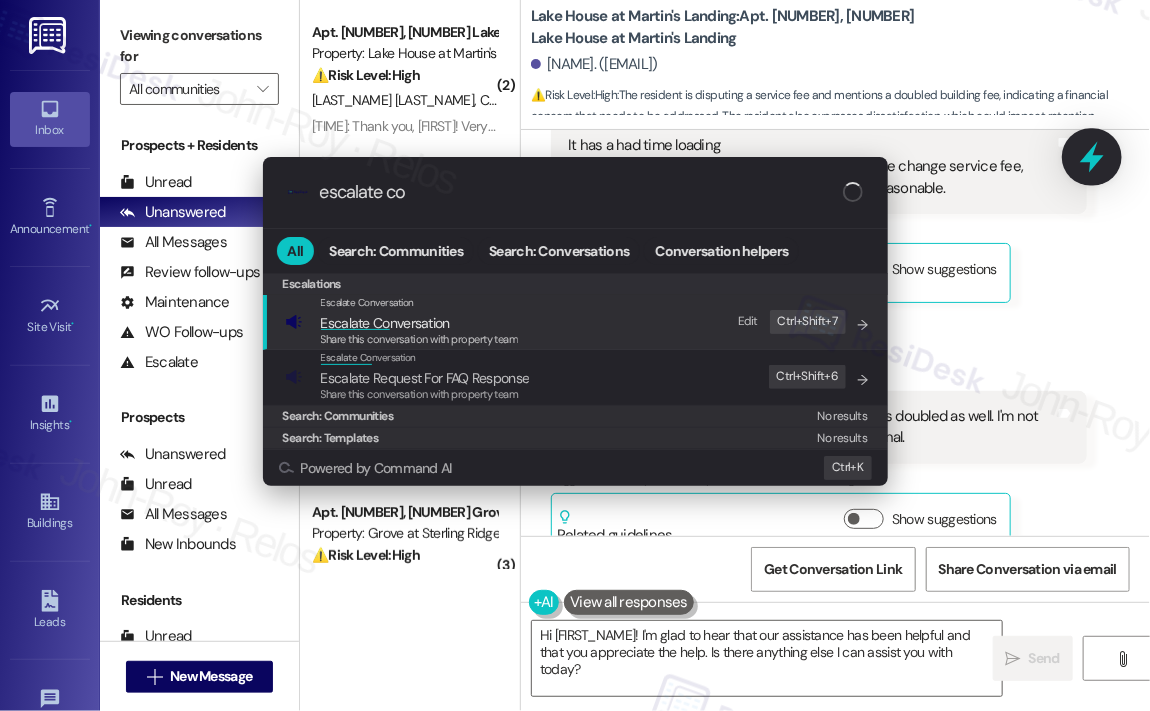 type on "escalate con" 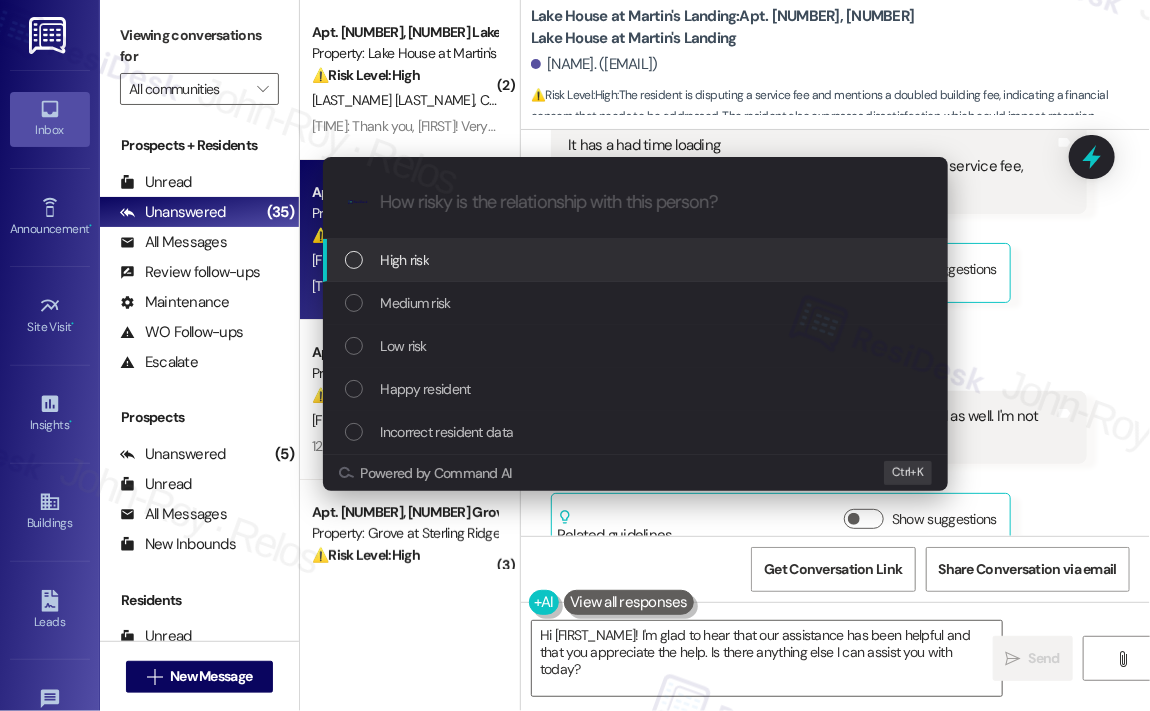 click on "High risk" at bounding box center [405, 260] 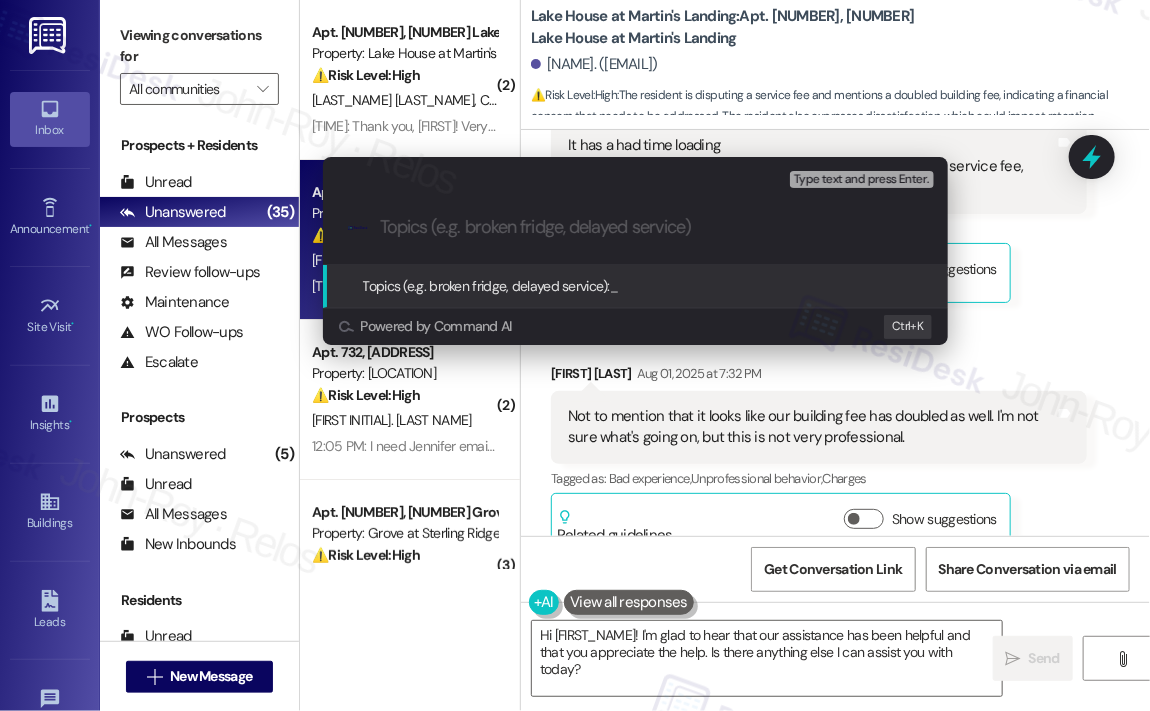 paste on "Concern About Unexpected $62 Service Fee and Increased Building Charges" 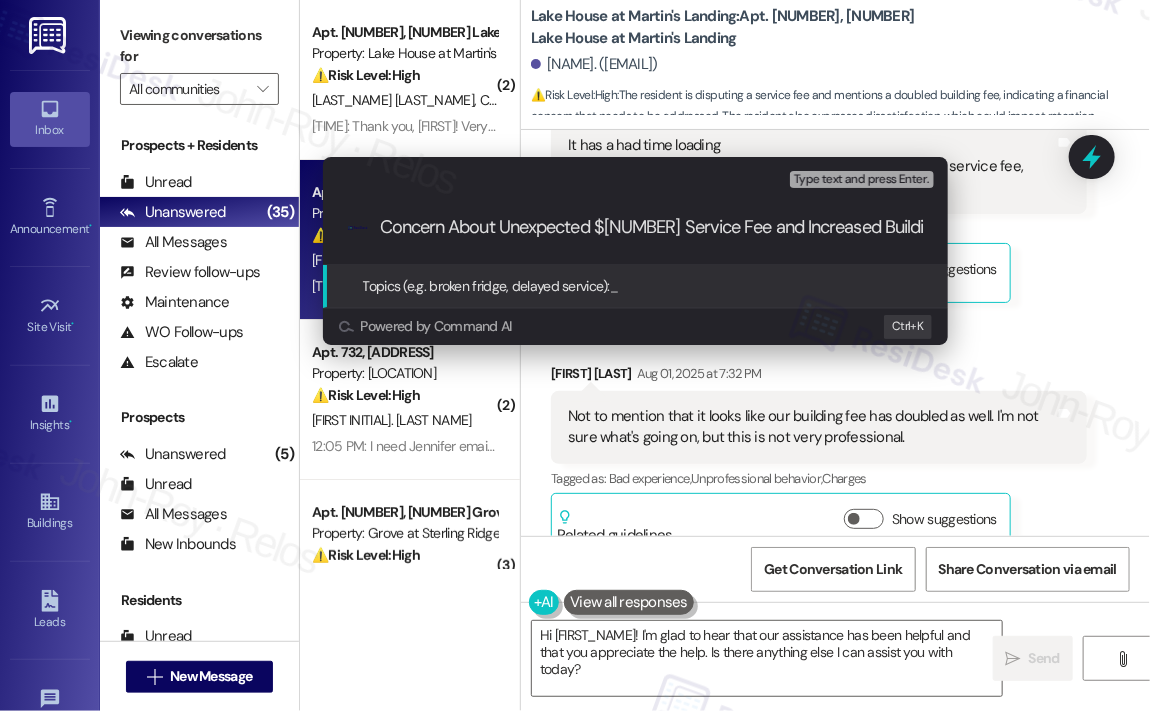 scroll, scrollTop: 0, scrollLeft: 52, axis: horizontal 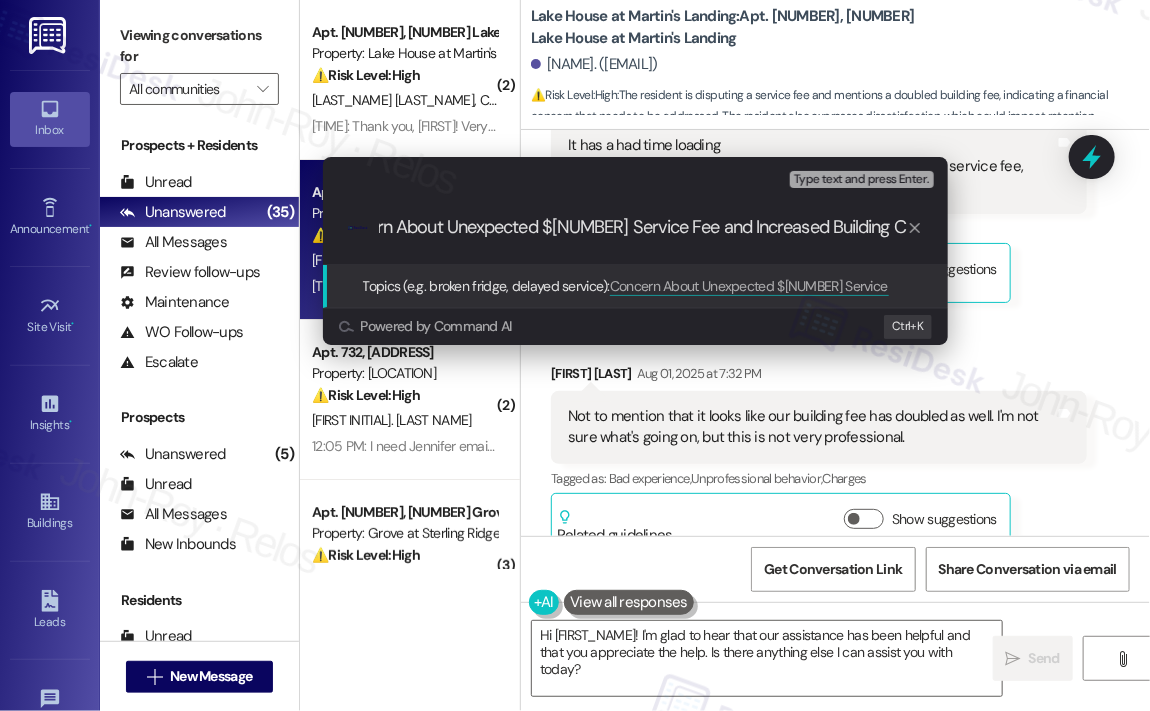 type 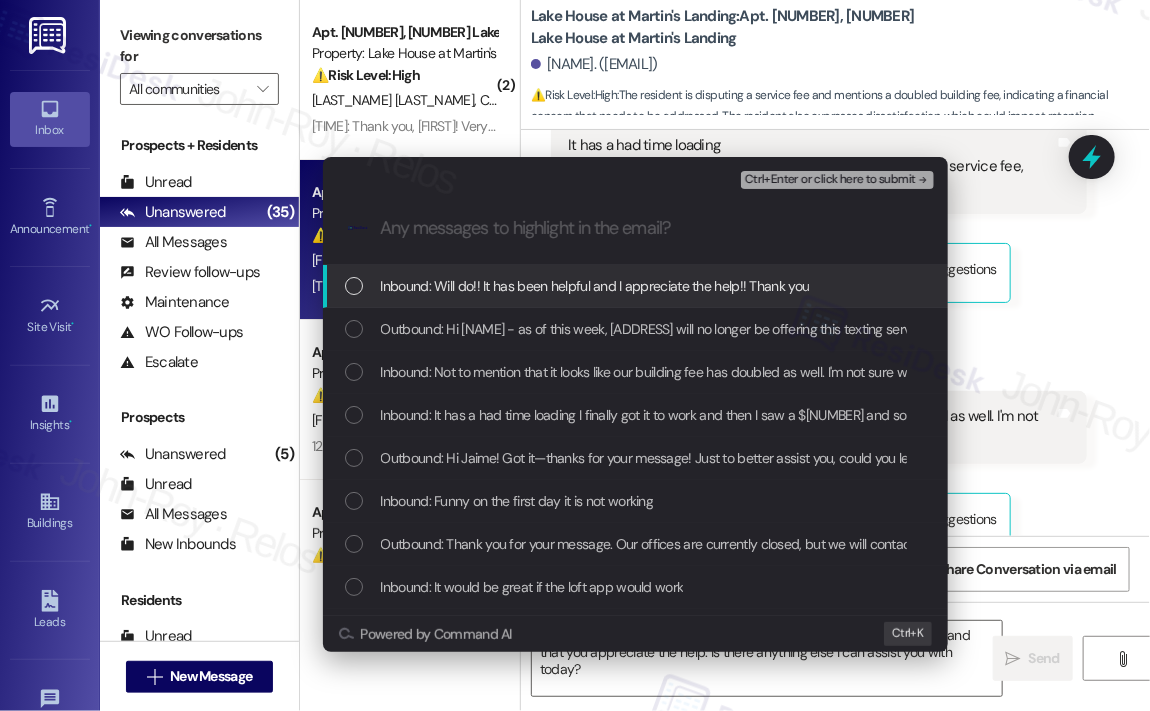 scroll, scrollTop: 0, scrollLeft: 0, axis: both 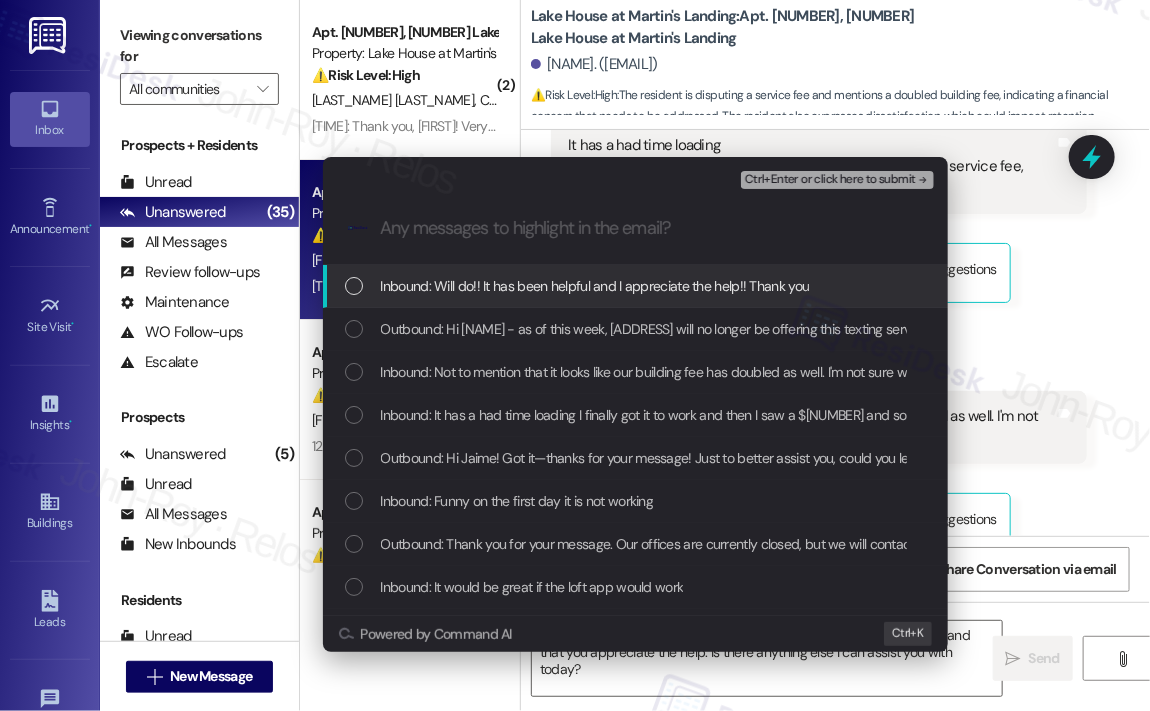 click on "Inbound: Will do!!
It has been helpful and I appreciate the help!!
Thank you" at bounding box center (595, 286) 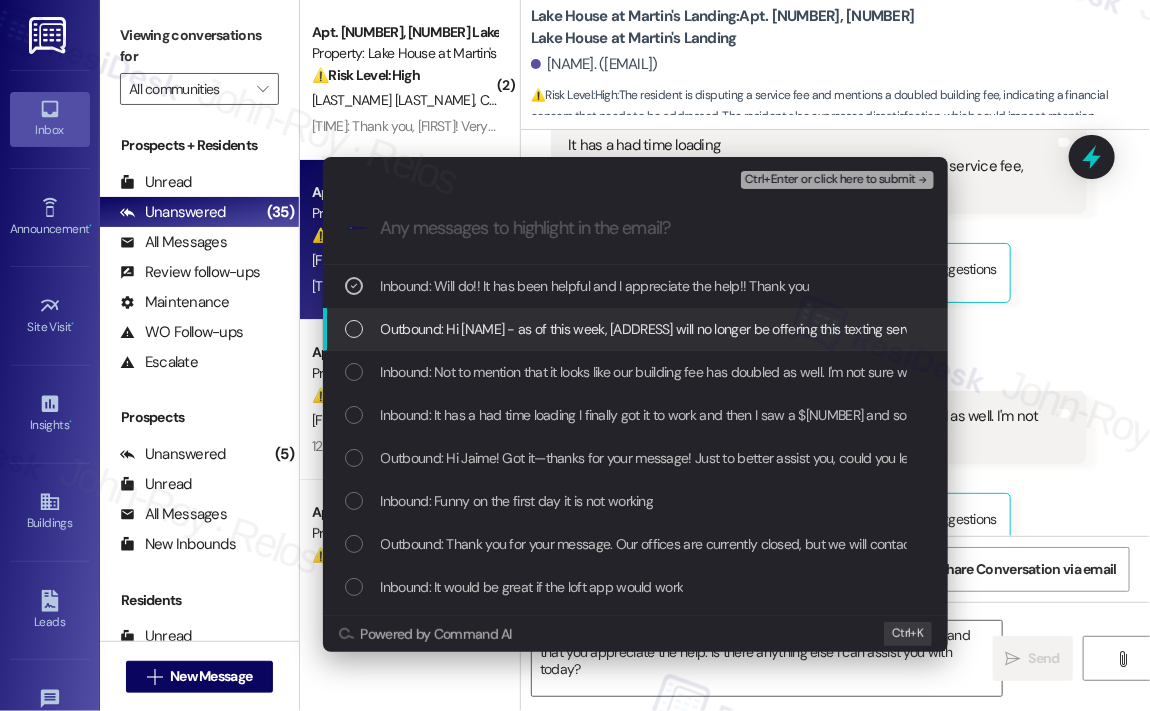 click on "Outbound: Hi Jaime - as of this week, Lake House at Martin's Landing will no longer be offering this texting service. I wanted to say it's been a pleasure serving you, and if this has been helpful and you'd like to have me back, please let your management team know!" at bounding box center (1086, 329) 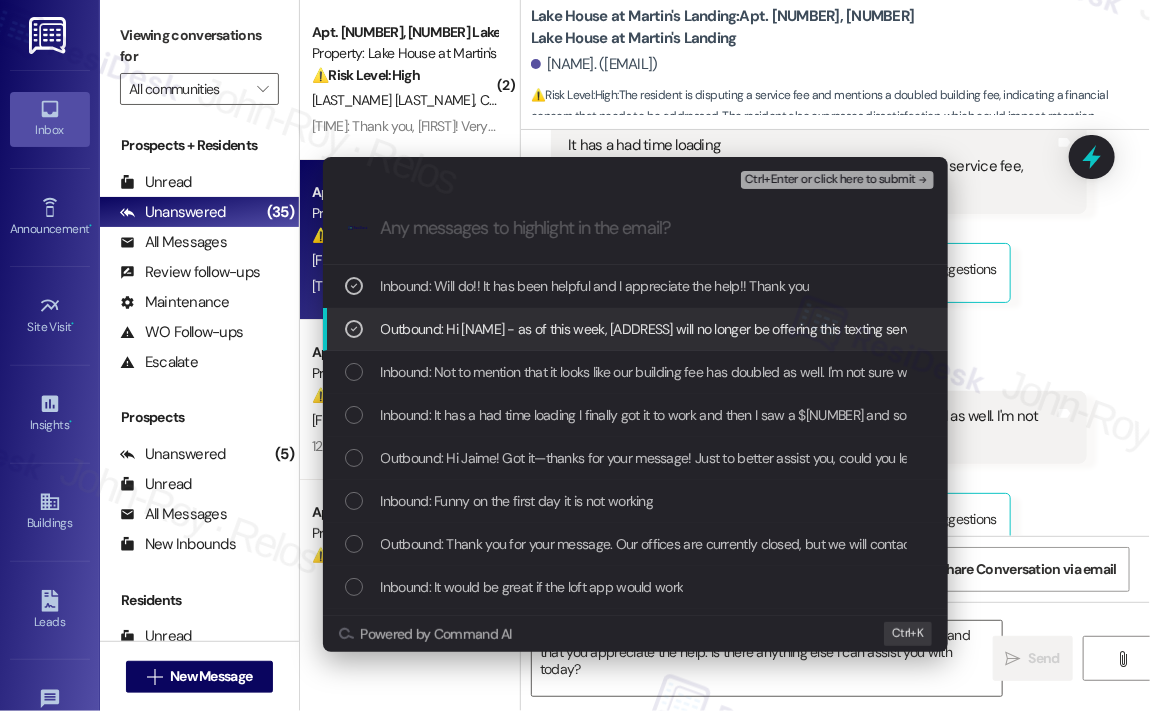 click on "Outbound: Hi Jaime - as of this week, Lake House at Martin's Landing will no longer be offering this texting service. I wanted to say it's been a pleasure serving you, and if this has been helpful and you'd like to have me back, please let your management team know!" at bounding box center [1086, 329] 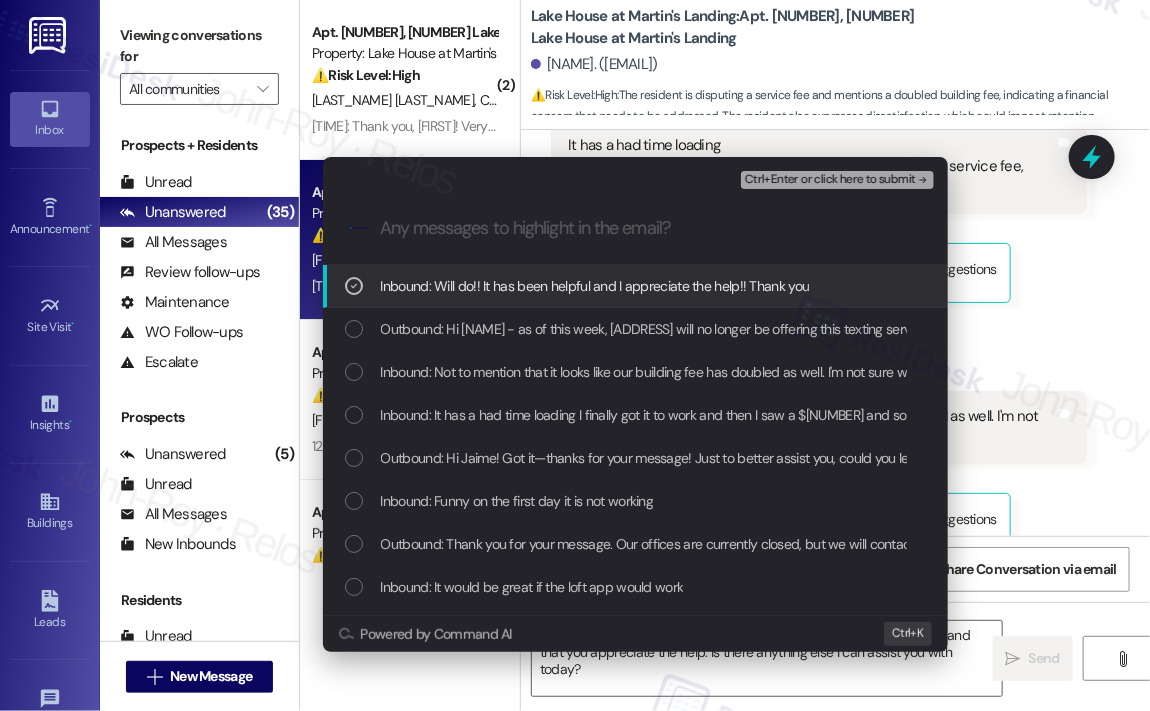 click on "Inbound: Will do!!
It has been helpful and I appreciate the help!!
Thank you" at bounding box center [595, 286] 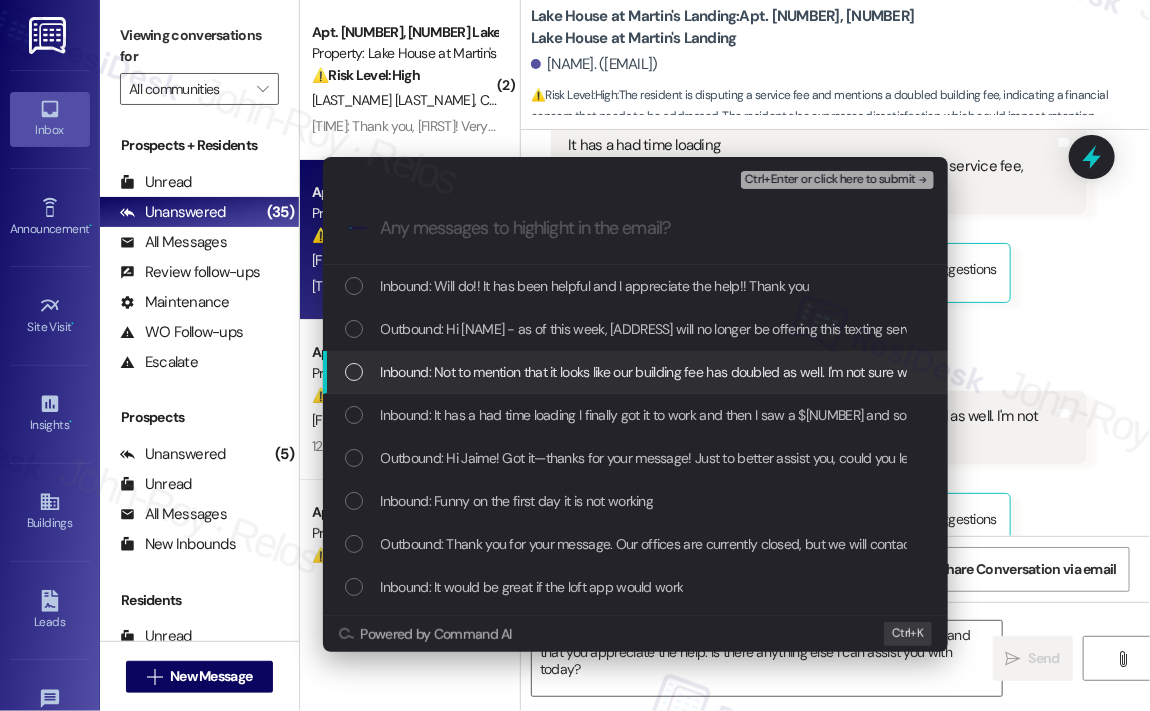 click on "Inbound: Not to mention that it looks like our building fee has doubled as well. I'm not sure what's going on, but this is not very professional." at bounding box center [778, 372] 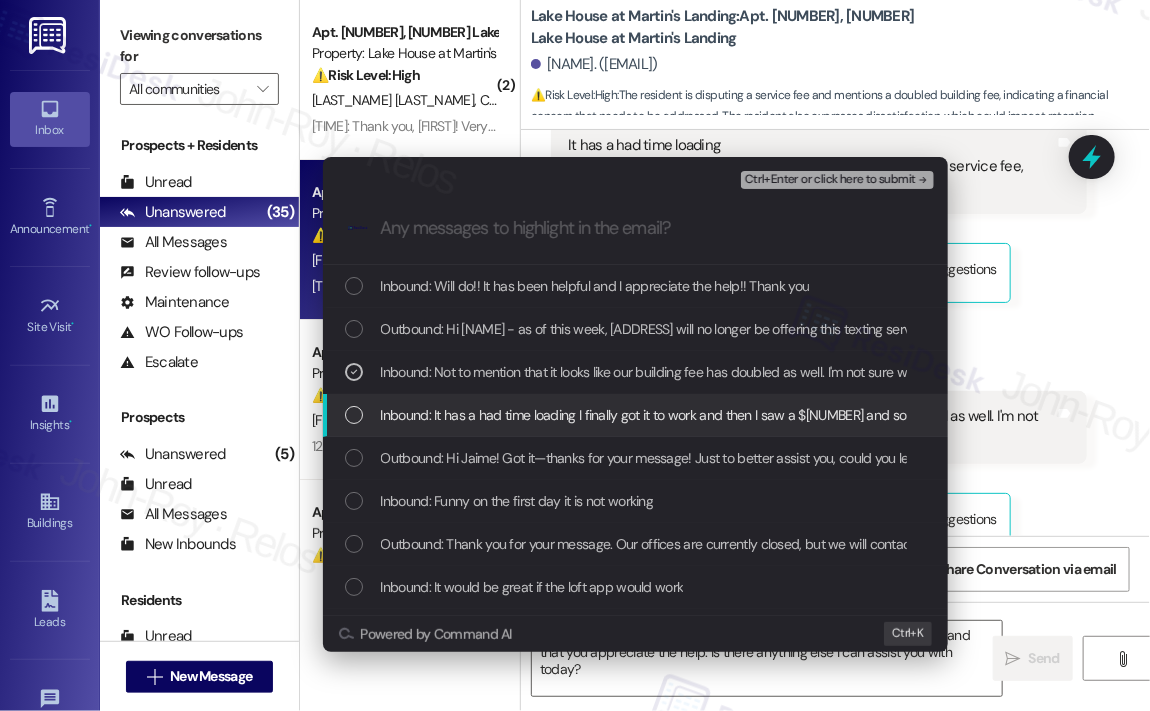 click on "Inbound: It has a had time loading
I finally got it to work and then I saw a $62 and some change service fee, which I find to be in poor taste and financially unreasonable." at bounding box center [886, 415] 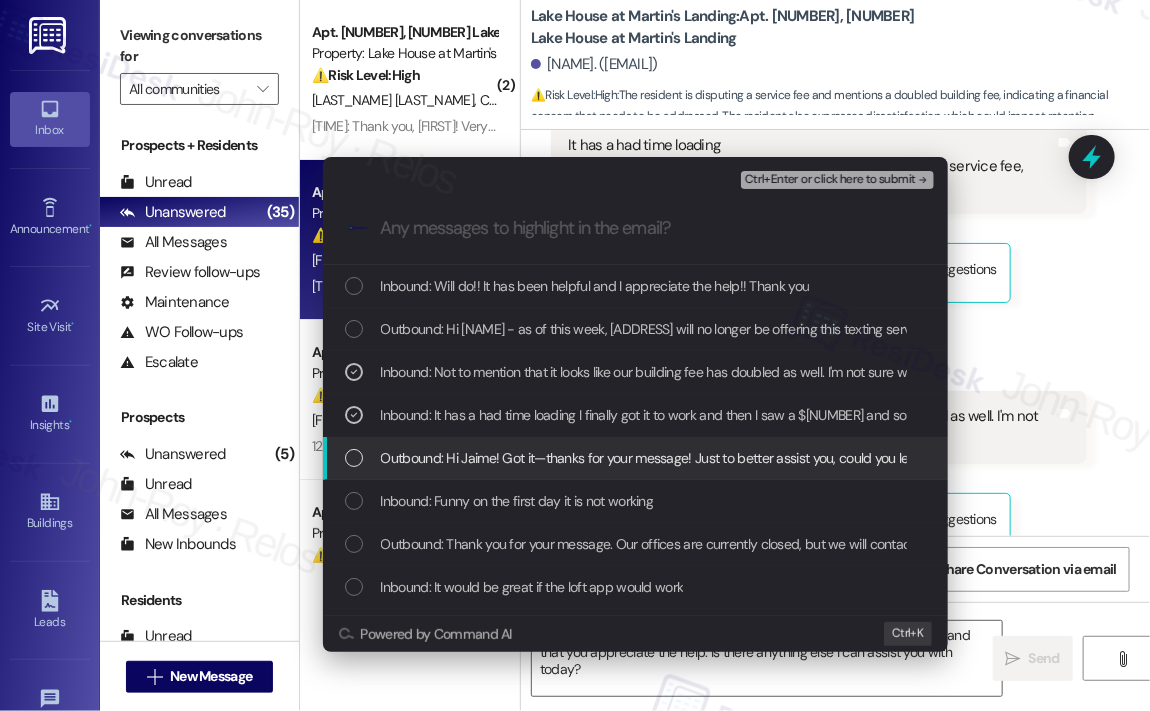 click on "Outbound: Hi Jaime! Got it—thanks for your message! Just to better assist you, could you let me know what specific issue you're running into with the Loft app? For example, is it not loading, are certain features not working, or are you having trouble logging in? Let me know and I’ll do my best to help." at bounding box center [1241, 458] 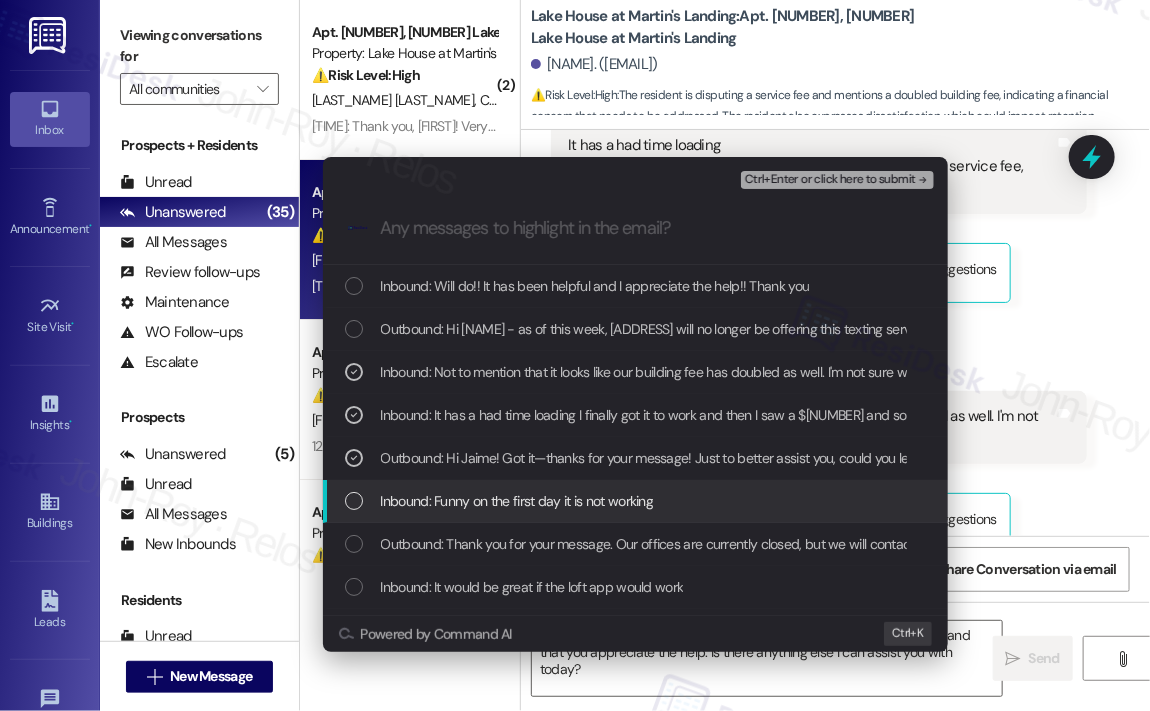 click on "Inbound: Funny on the first day it is not working" at bounding box center (517, 501) 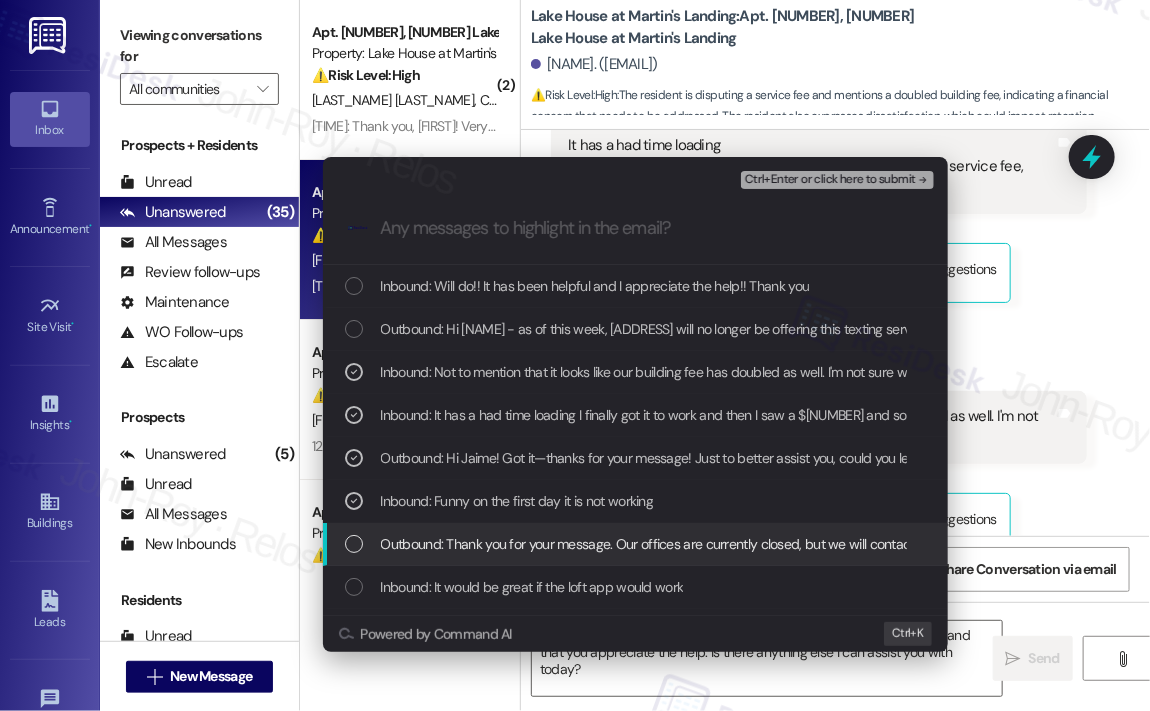 click on "Outbound: Thank you for your message. Our offices are currently closed, but we will contact you when we resume operations. For emergencies, please contact your emergency number." at bounding box center (916, 544) 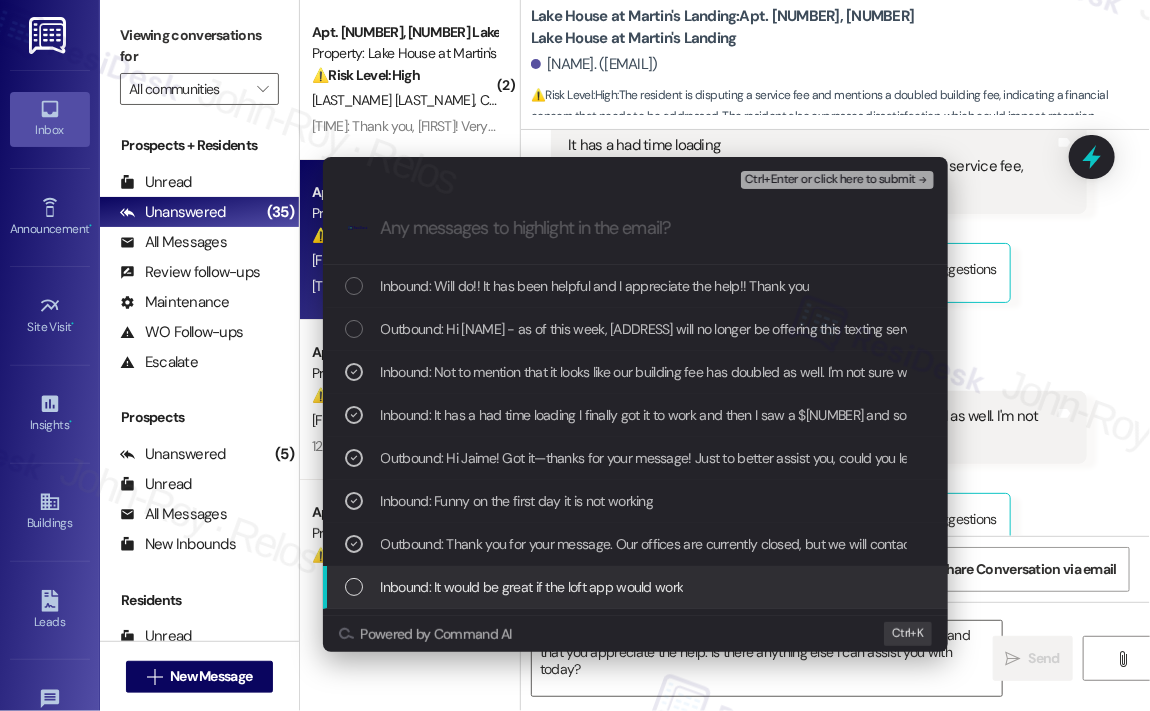 click on "Inbound: It would be great if the loft app would work" at bounding box center [532, 587] 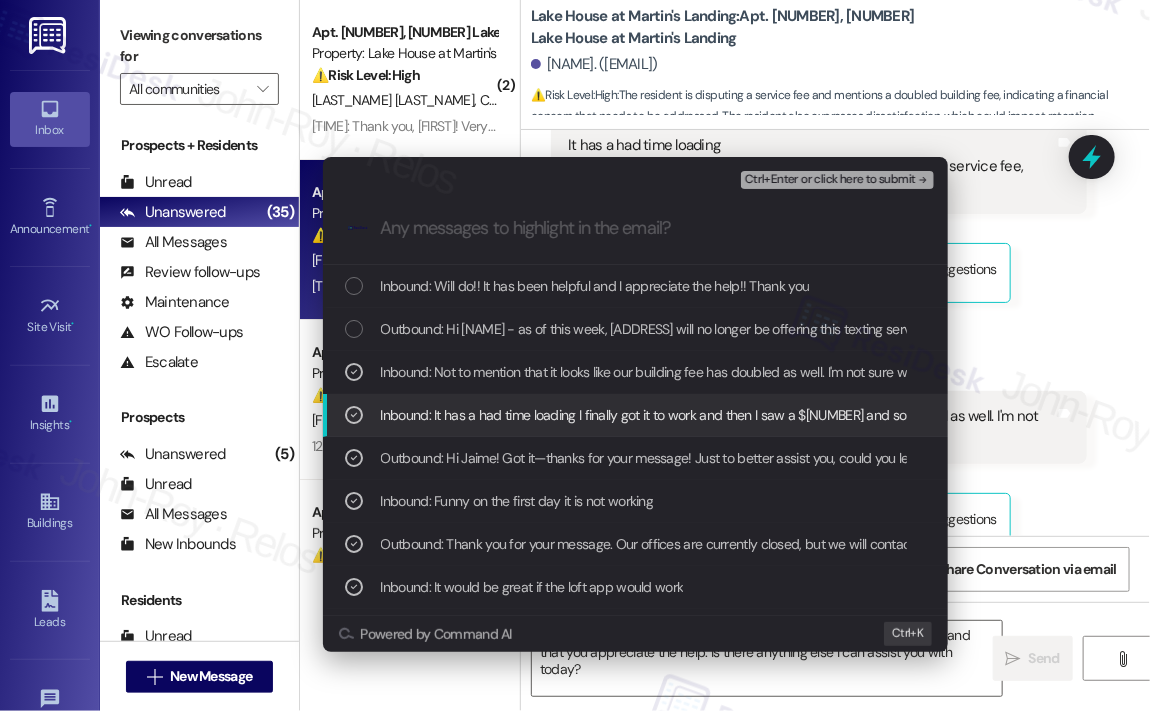 scroll, scrollTop: 100, scrollLeft: 0, axis: vertical 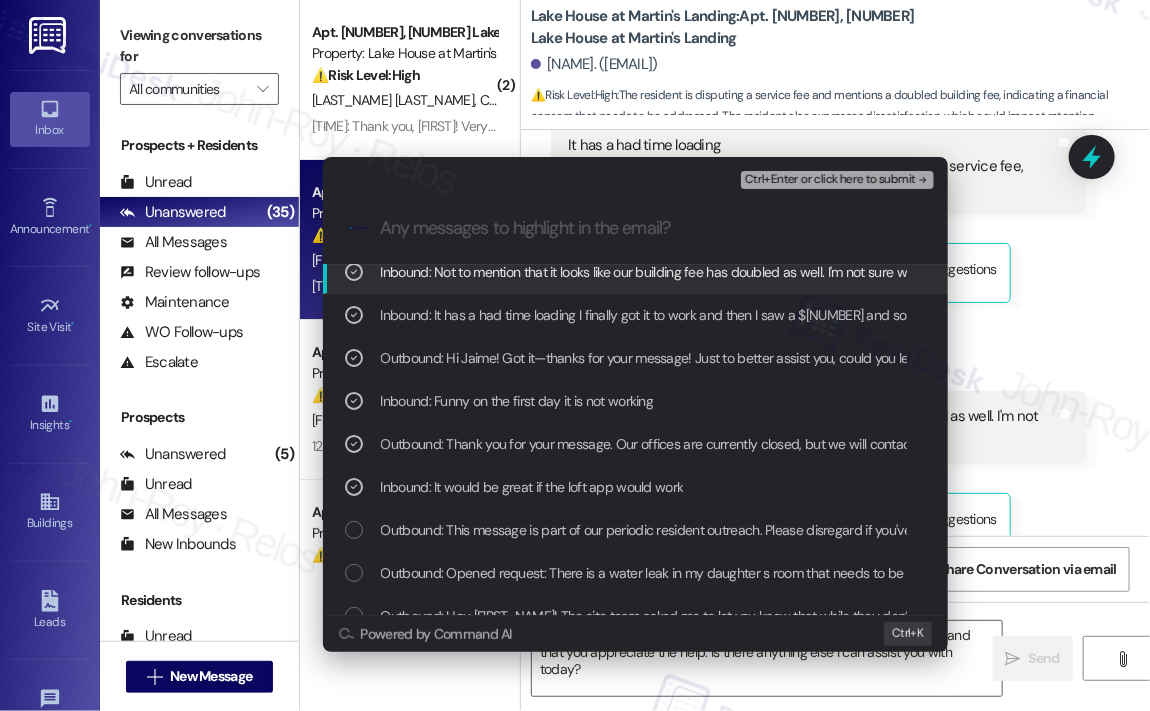 click on "Ctrl+Enter or click here to submit" at bounding box center (830, 180) 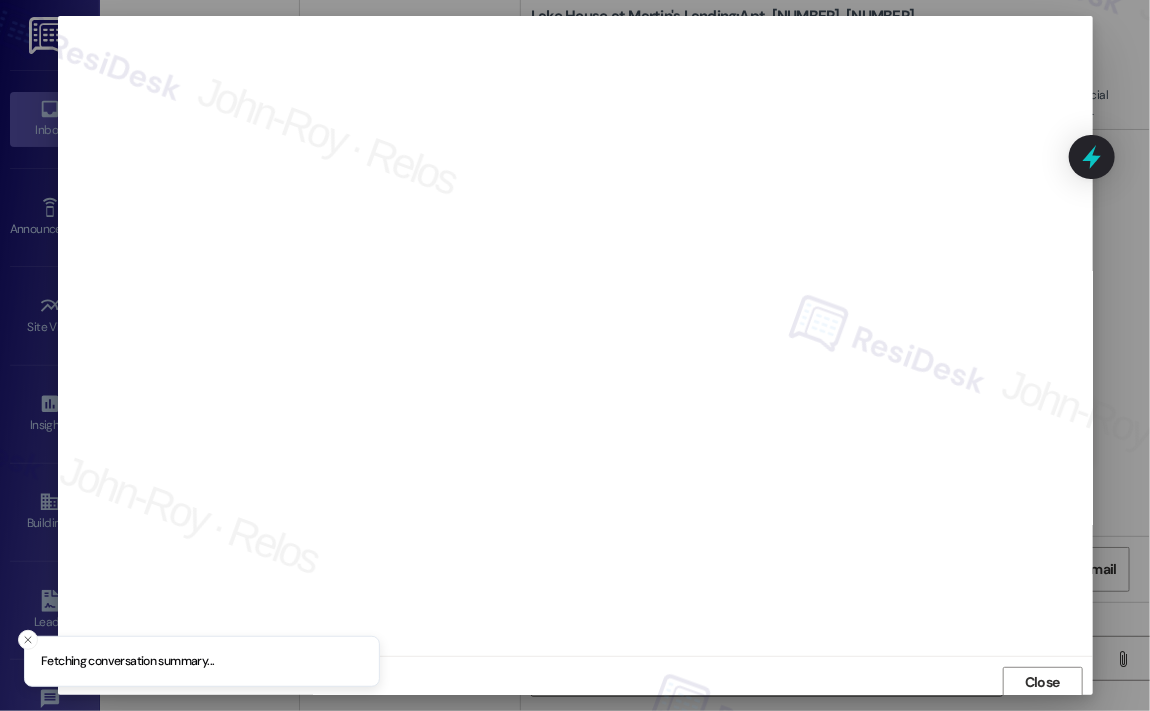 scroll, scrollTop: 4, scrollLeft: 0, axis: vertical 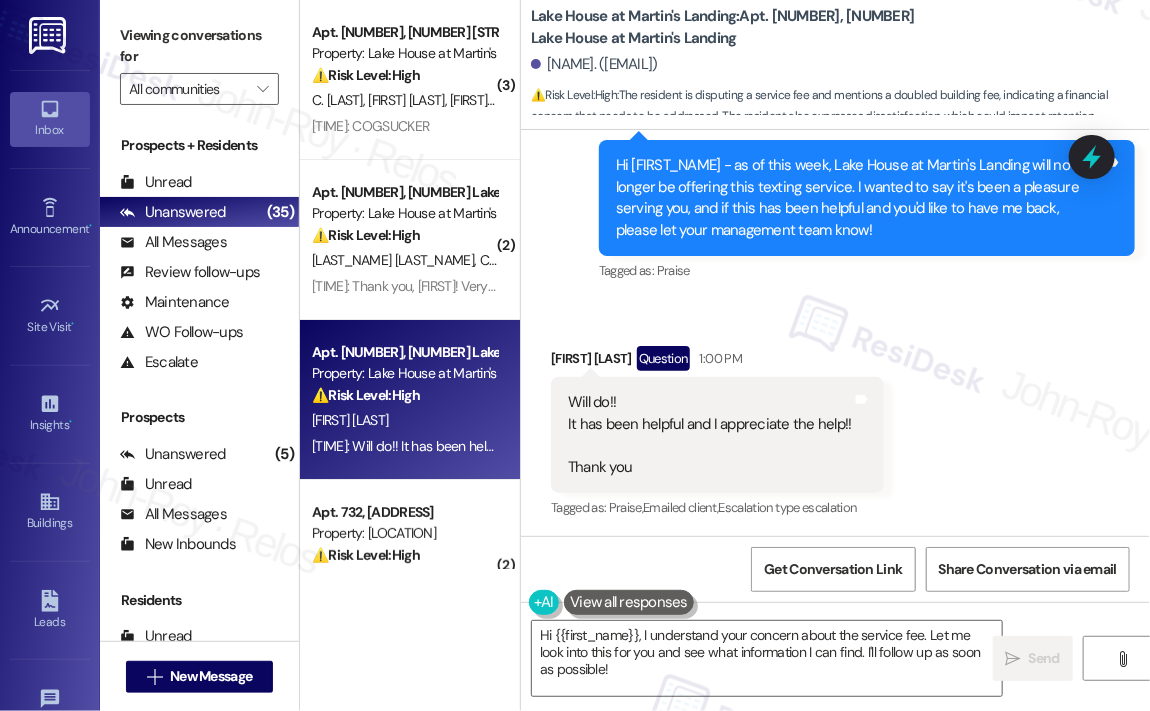 click on "Received via SMS Jaime Bohon Question 1:00 PM Will do!!
It has been helpful and I appreciate the help!!
Thank you Tags and notes Tagged as:   Praise ,  Click to highlight conversations about Praise Emailed client ,  Click to highlight conversations about Emailed client Escalation type escalation Click to highlight conversations about Escalation type escalation" at bounding box center [835, 419] 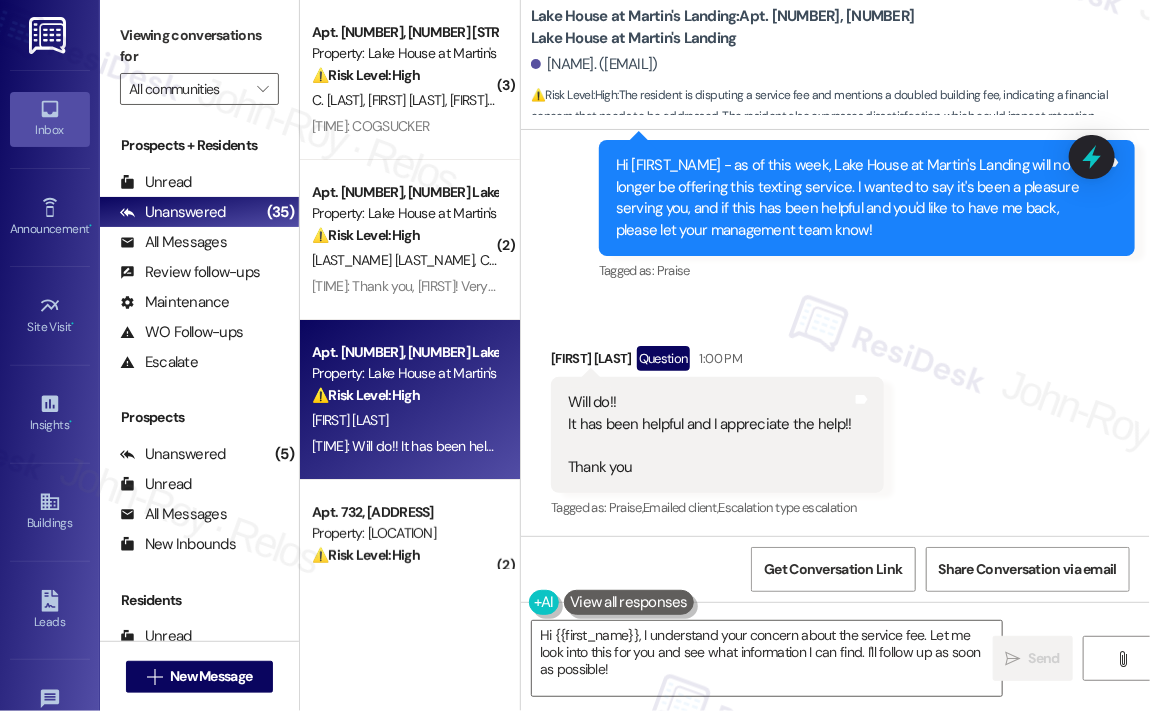 click on "Received via SMS Jaime Bohon Question 1:00 PM Will do!!
It has been helpful and I appreciate the help!!
Thank you Tags and notes Tagged as:   Praise ,  Click to highlight conversations about Praise Emailed client ,  Click to highlight conversations about Emailed client Escalation type escalation Click to highlight conversations about Escalation type escalation" at bounding box center (835, 419) 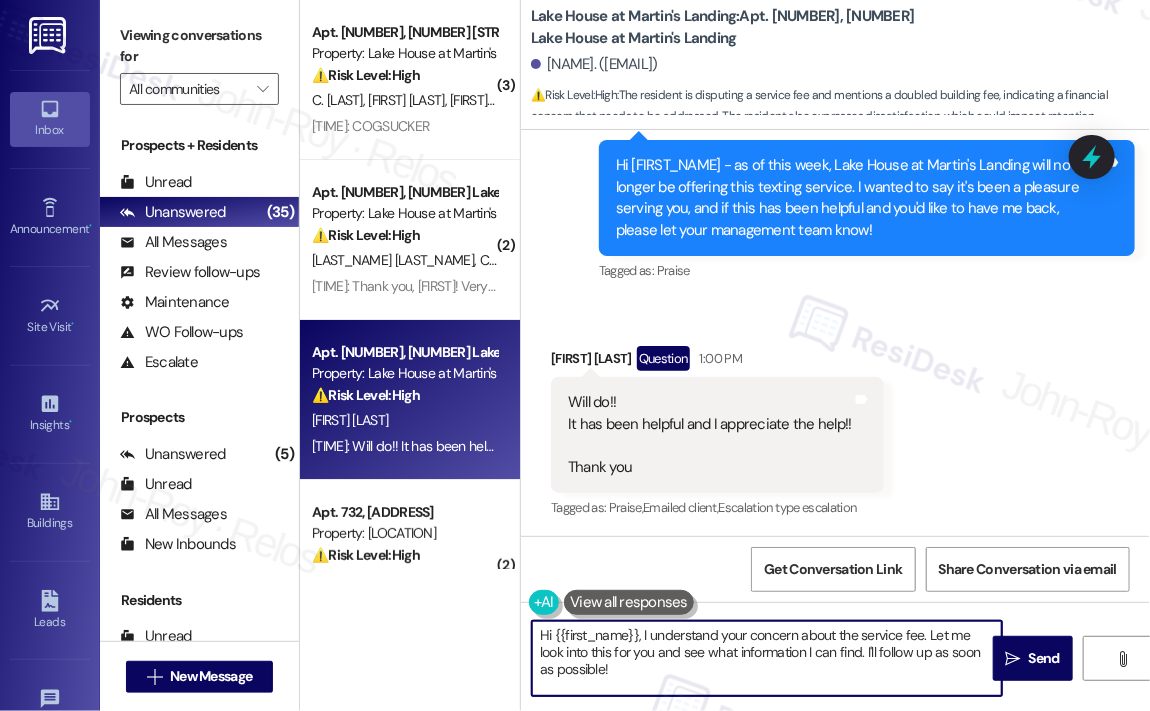 click on "Hi {{first_name}}, I understand your concern about the service fee. Let me look into this for you and see what information I can find. I'll follow up as soon as possible!" at bounding box center (767, 658) 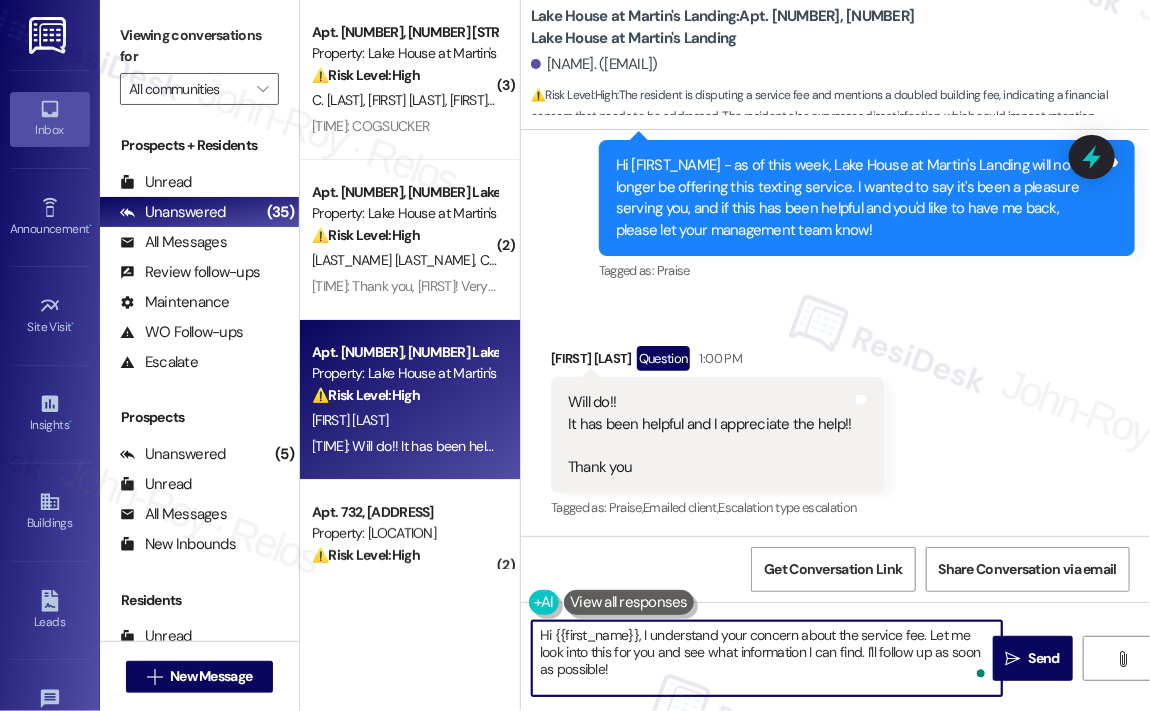 click on "Hi {{first_name}}, I understand your concern about the service fee. Let me look into this for you and see what information I can find. I'll follow up as soon as possible!" at bounding box center [767, 658] 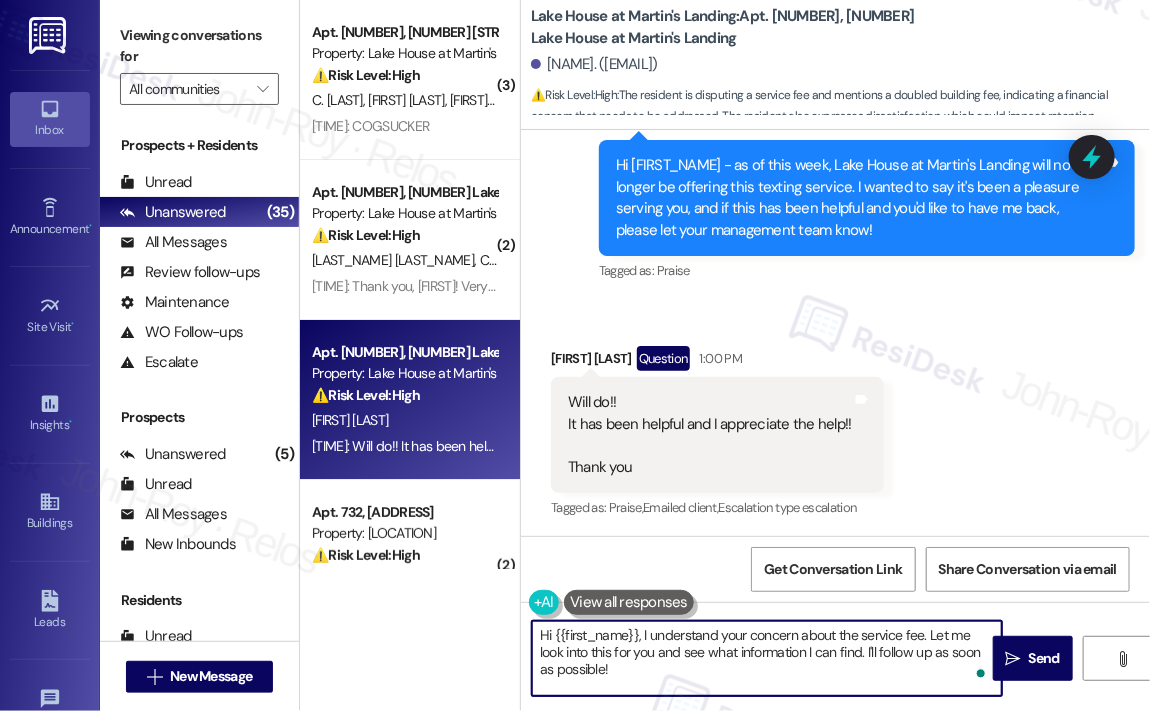 drag, startPoint x: 770, startPoint y: 670, endPoint x: 927, endPoint y: 632, distance: 161.53328 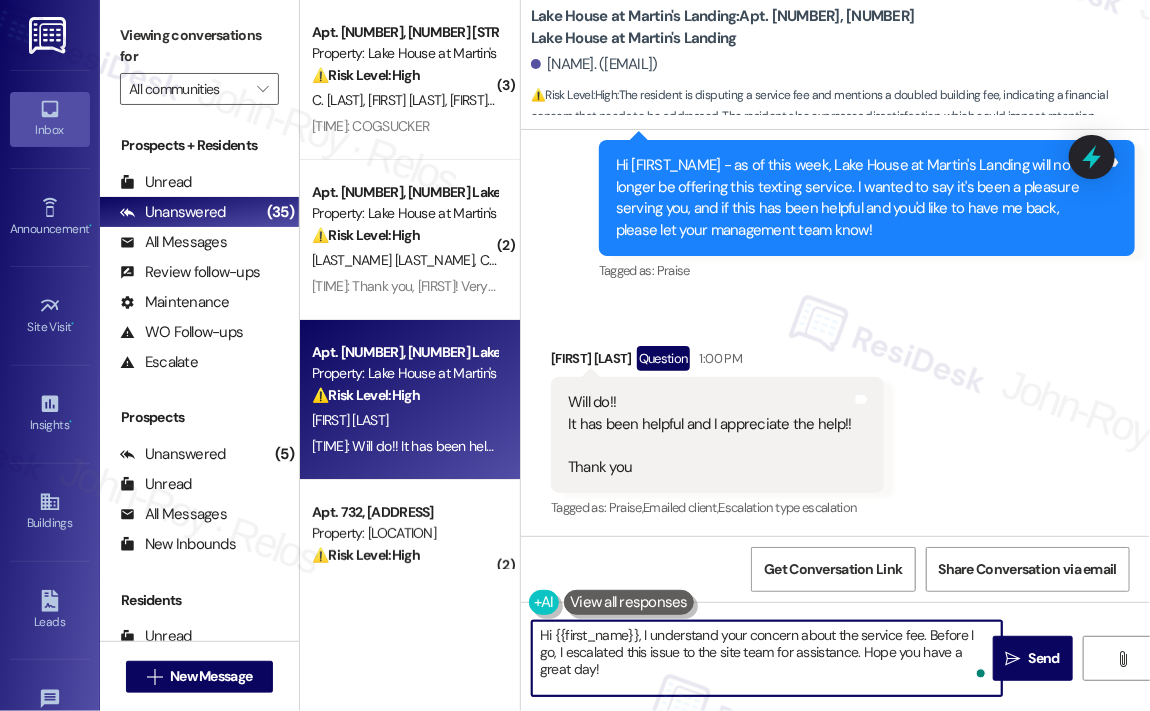 type on "Hi {{first_name}}, I understand your concern about the service fee. Before I go, I escalated this issue to the site team for assistance. Hope you have a great day!" 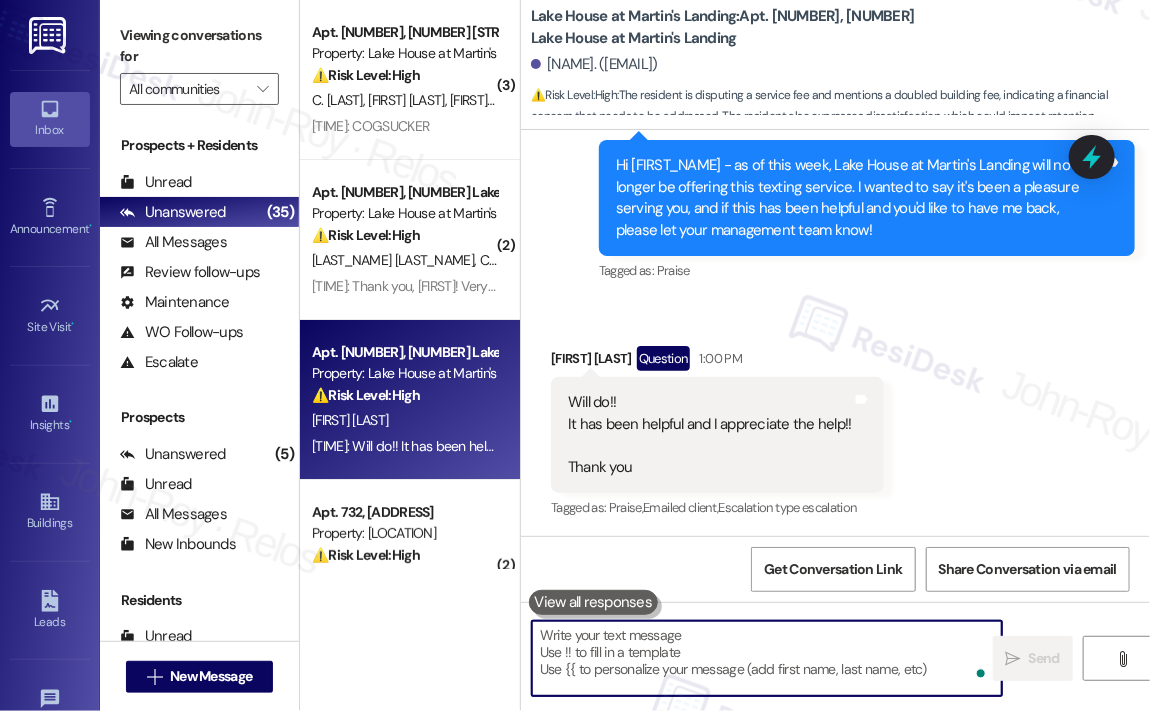 scroll, scrollTop: 13257, scrollLeft: 0, axis: vertical 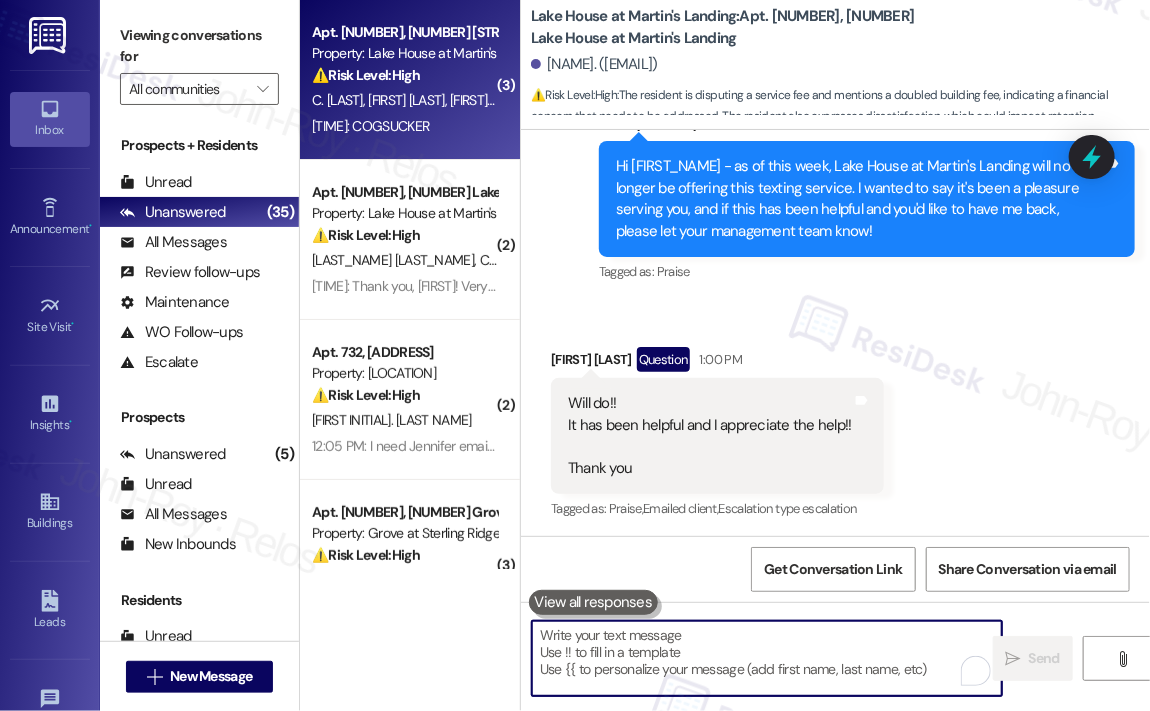 type 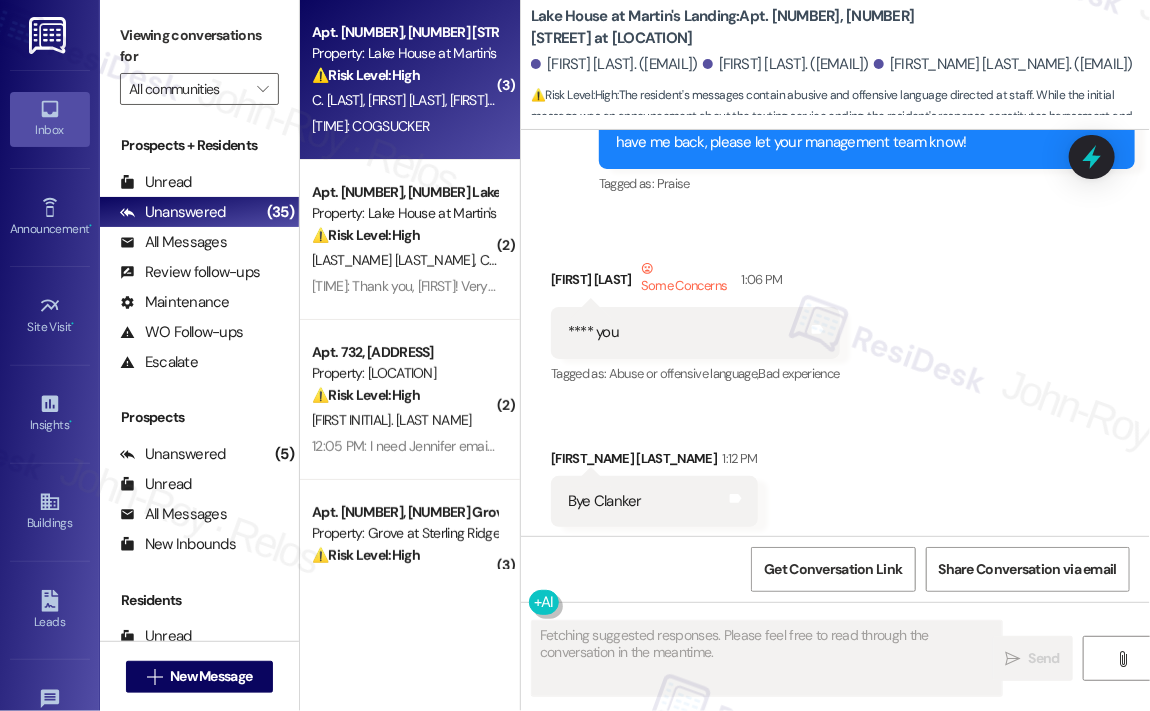 scroll, scrollTop: 7884, scrollLeft: 0, axis: vertical 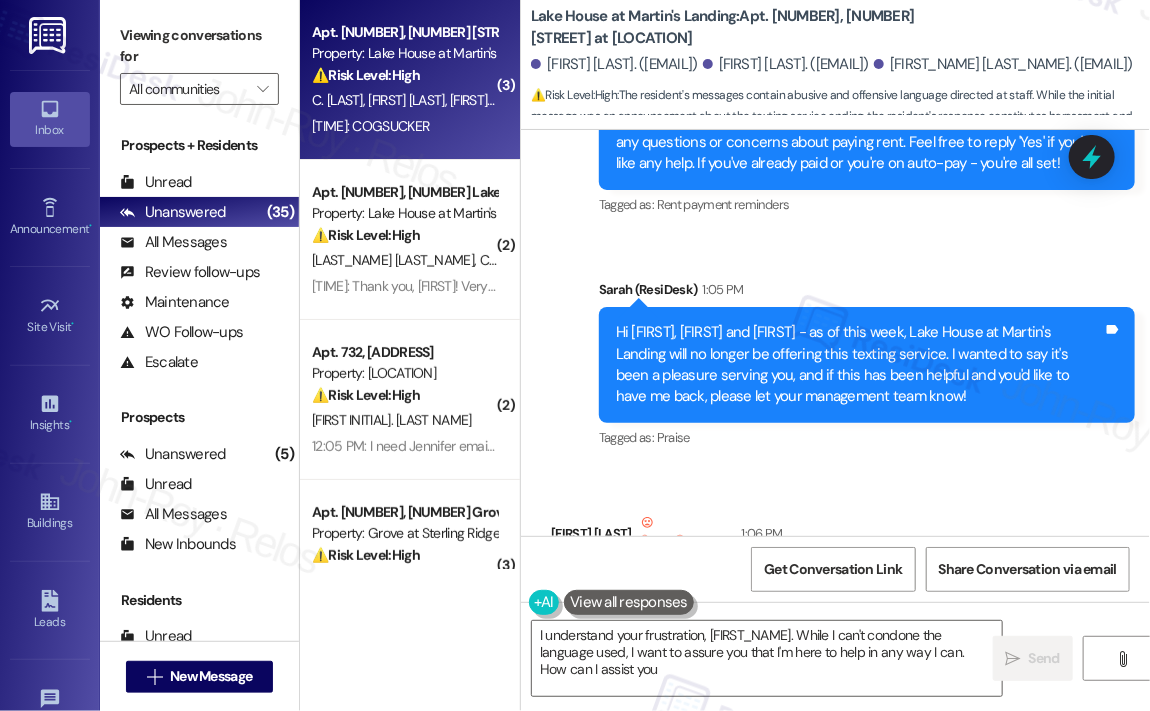 type on "I understand your frustration, {{first_name}}. While I can't condone the language used, I want to assure you that I'm here to help in any way I can. How can I assist you?" 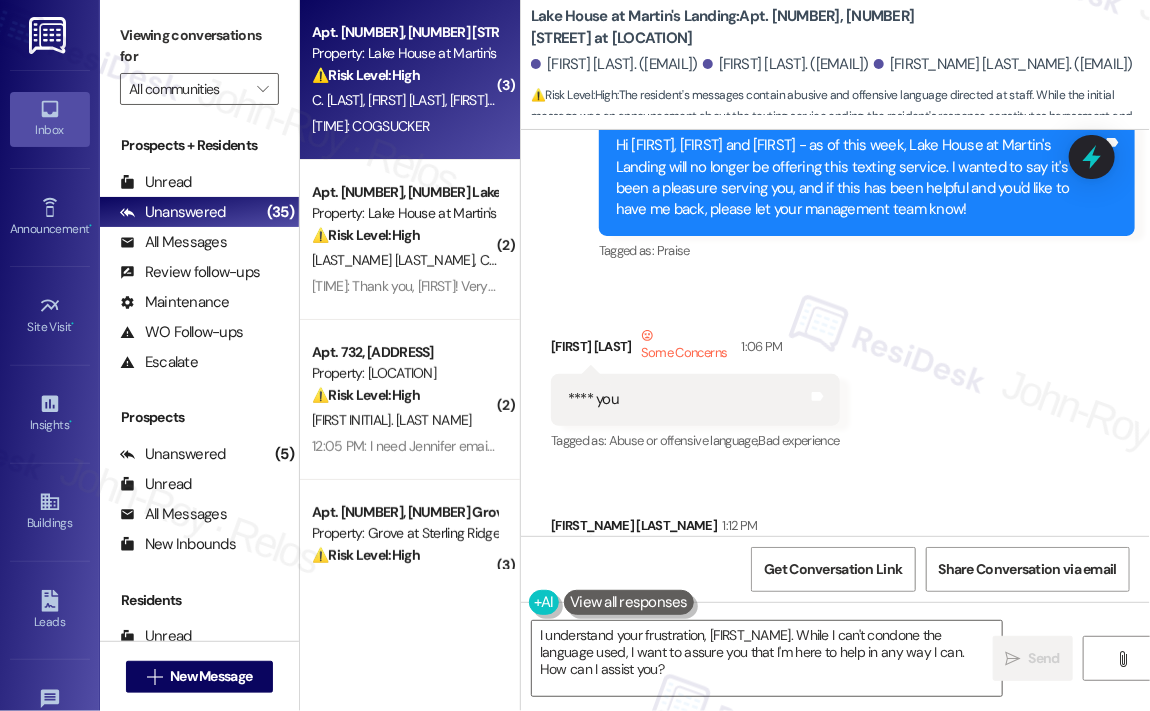 scroll, scrollTop: 7884, scrollLeft: 0, axis: vertical 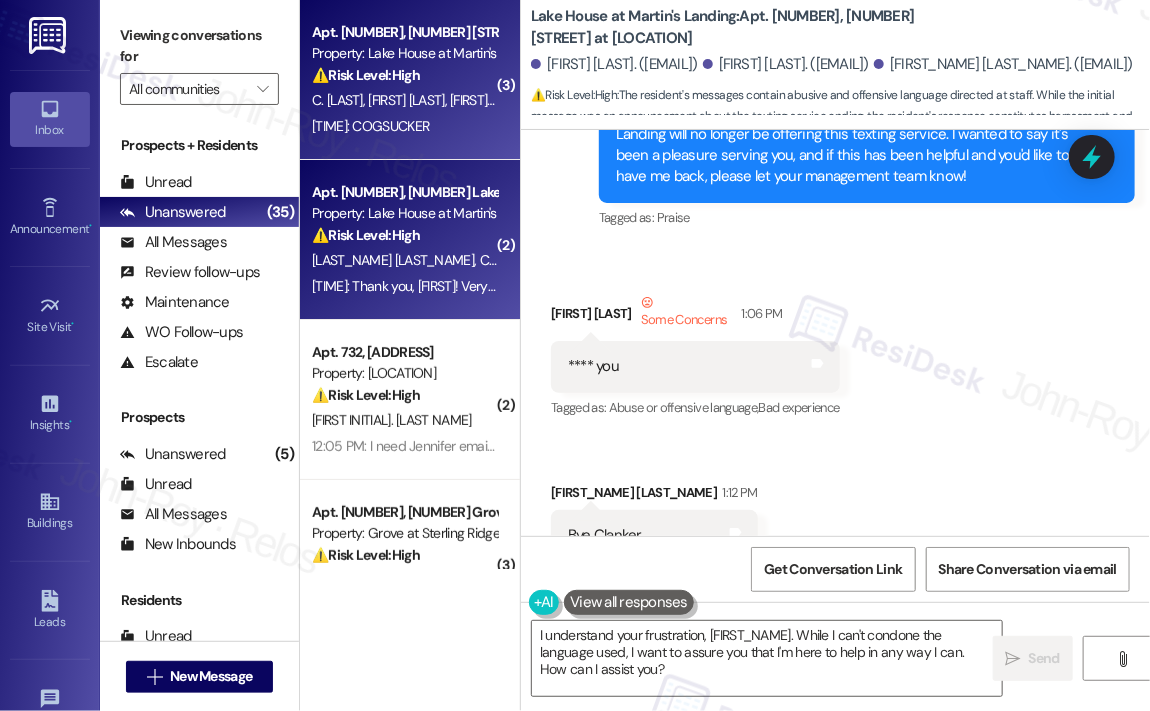 click on "N. Penno C. Bryan" at bounding box center (404, 260) 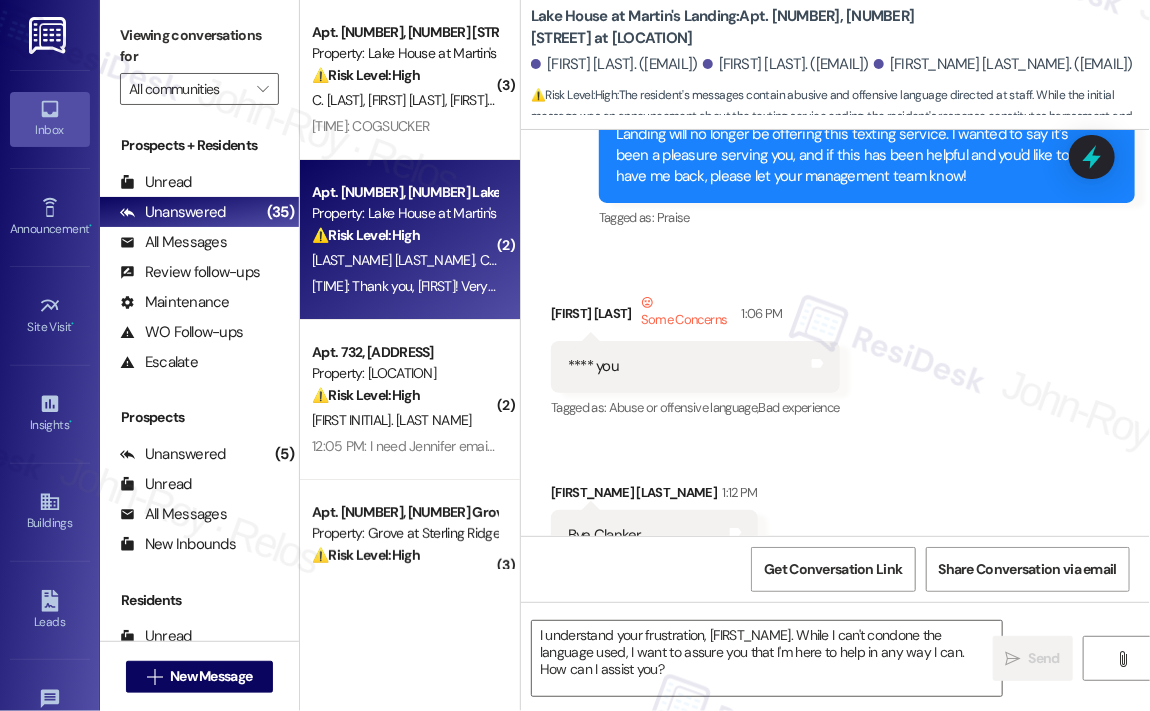 type on "Fetching suggested responses. Please feel free to read through the conversation in the meantime." 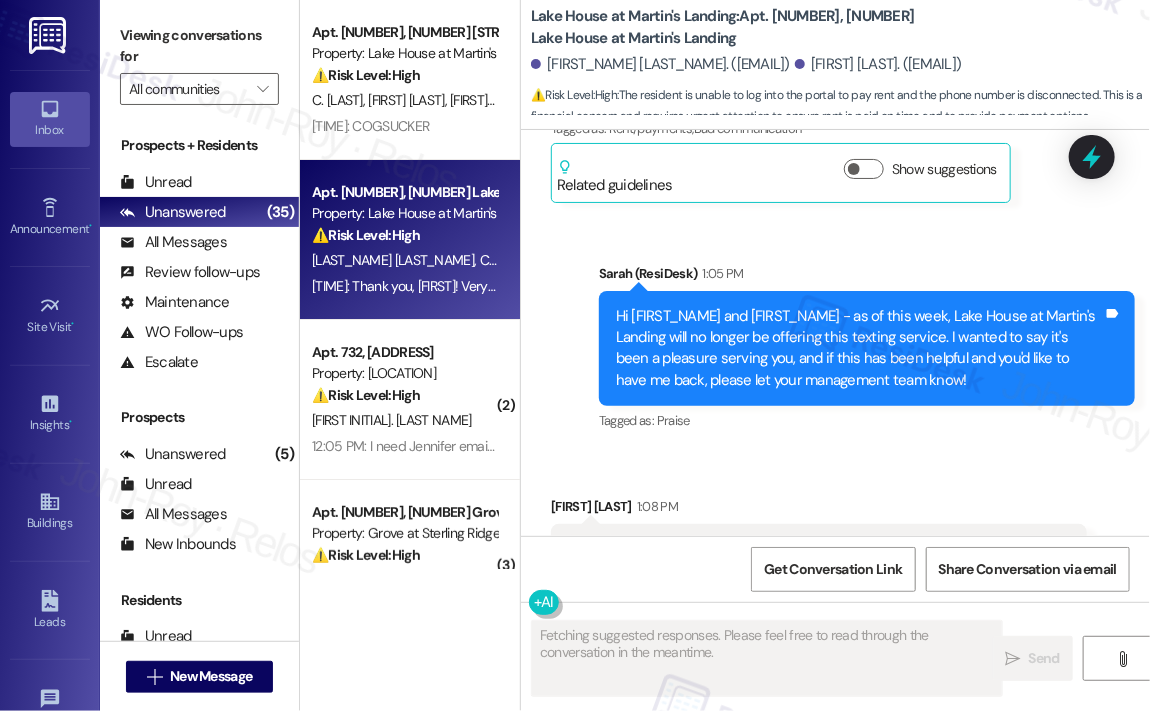 scroll, scrollTop: 25089, scrollLeft: 0, axis: vertical 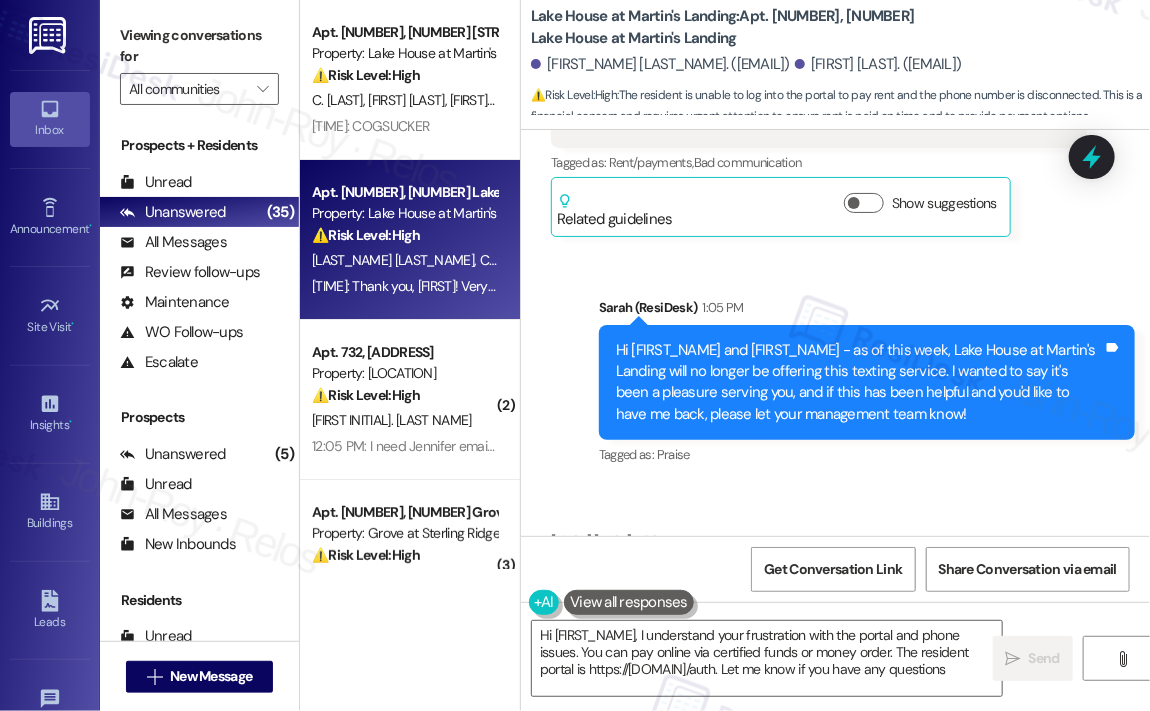 type on "Hi {{first_name}}, I understand your frustration with the portal and phone issues. You can pay online via certified funds or money order. The resident portal is https://lakehouseatmartinslanding.residentportal.com/auth. Let me know if you have any questions!" 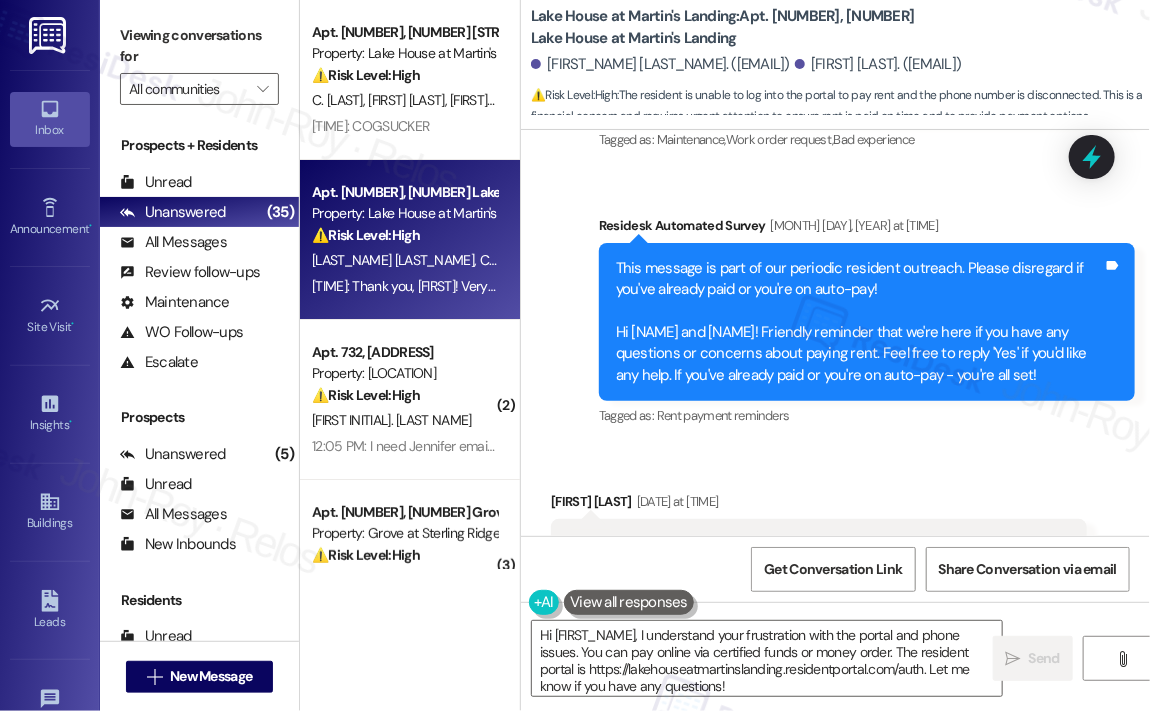 scroll, scrollTop: 24589, scrollLeft: 0, axis: vertical 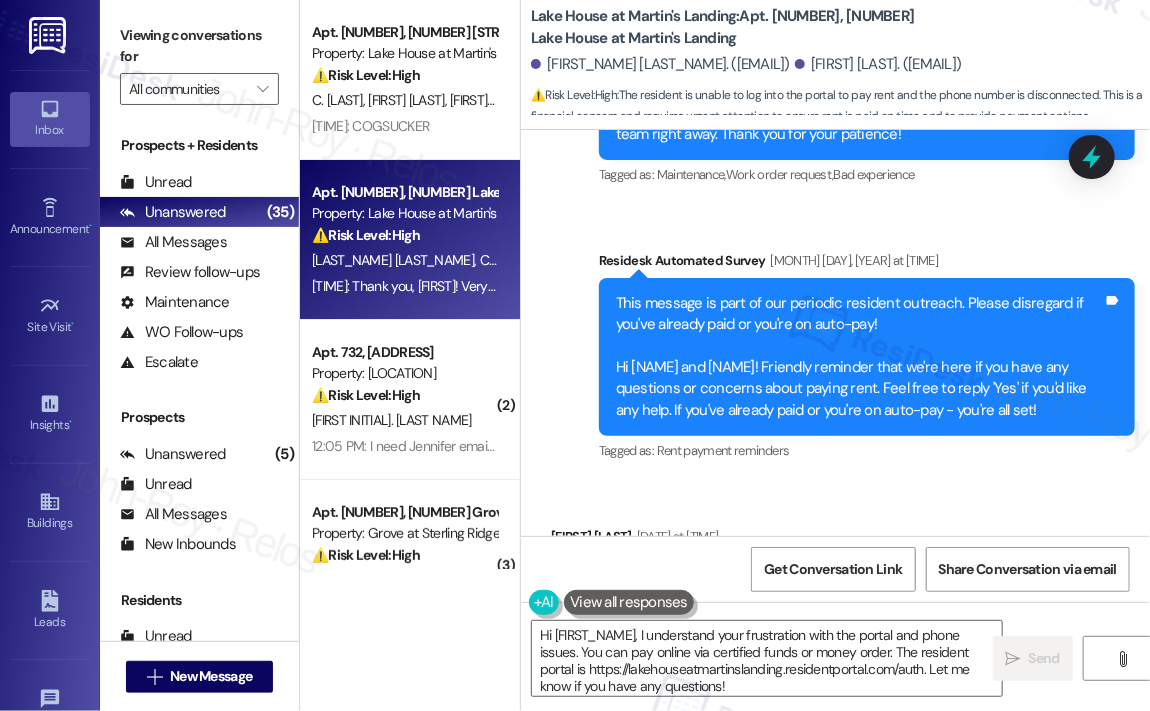 drag, startPoint x: 753, startPoint y: 416, endPoint x: 720, endPoint y: 375, distance: 52.63079 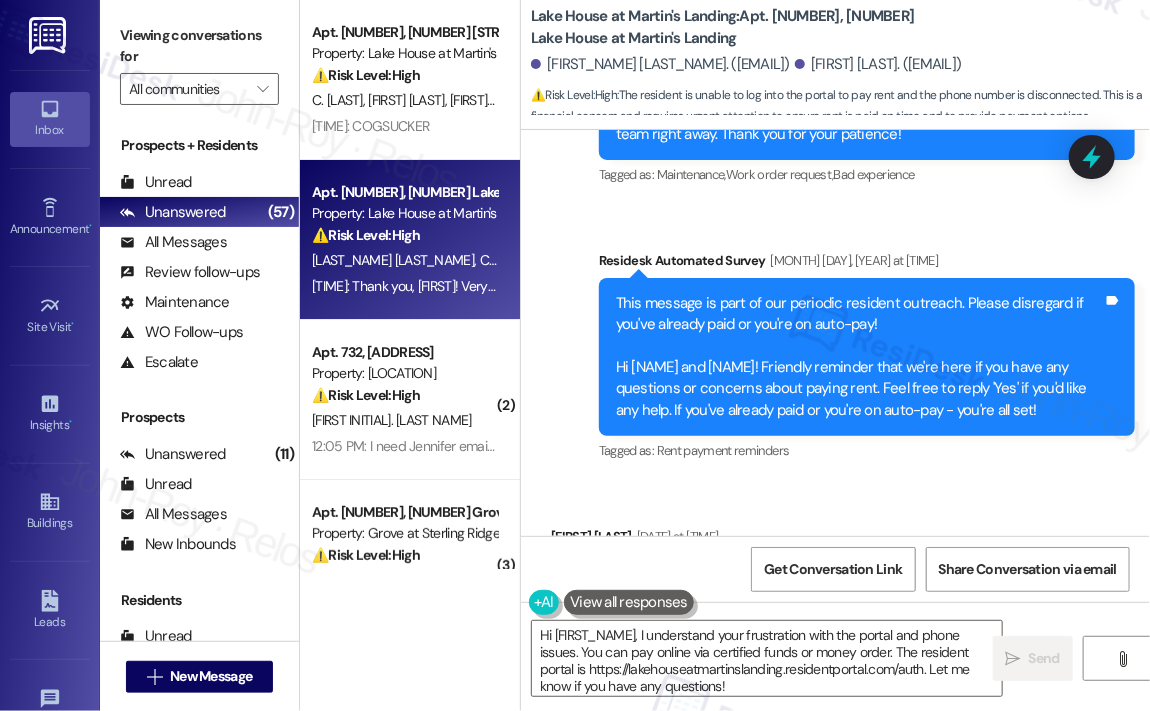 click on "Tagged as:   Rent payment reminders Click to highlight conversations about Rent payment reminders" at bounding box center (867, 450) 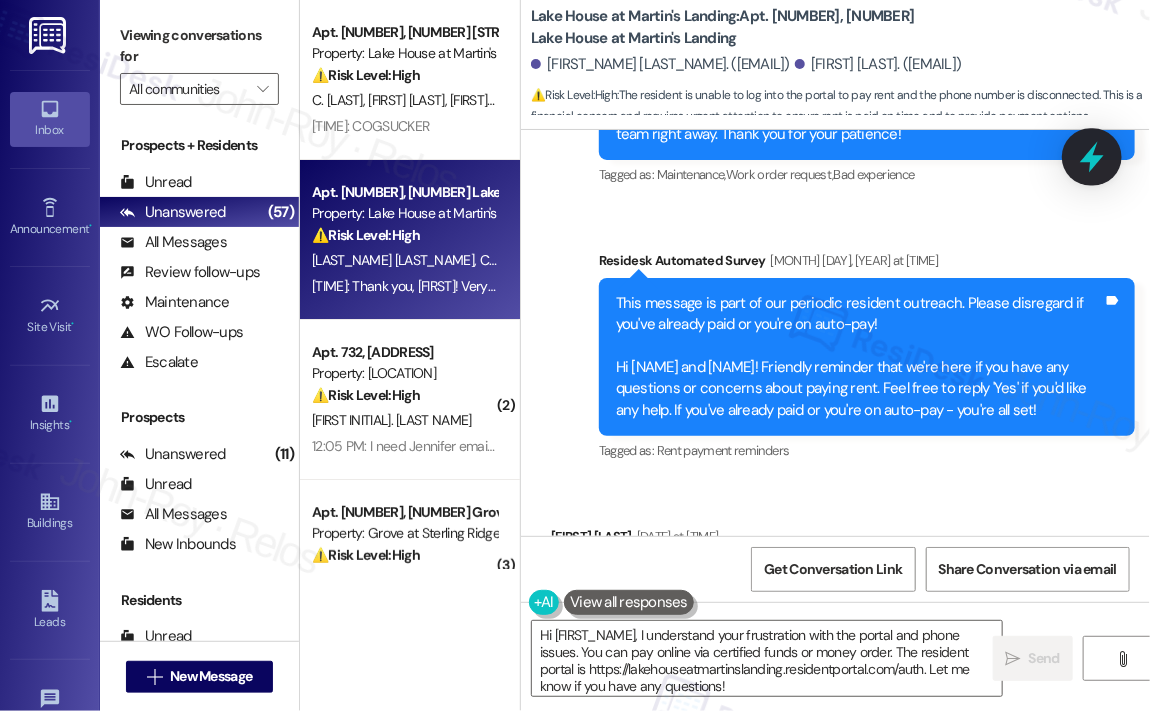 click 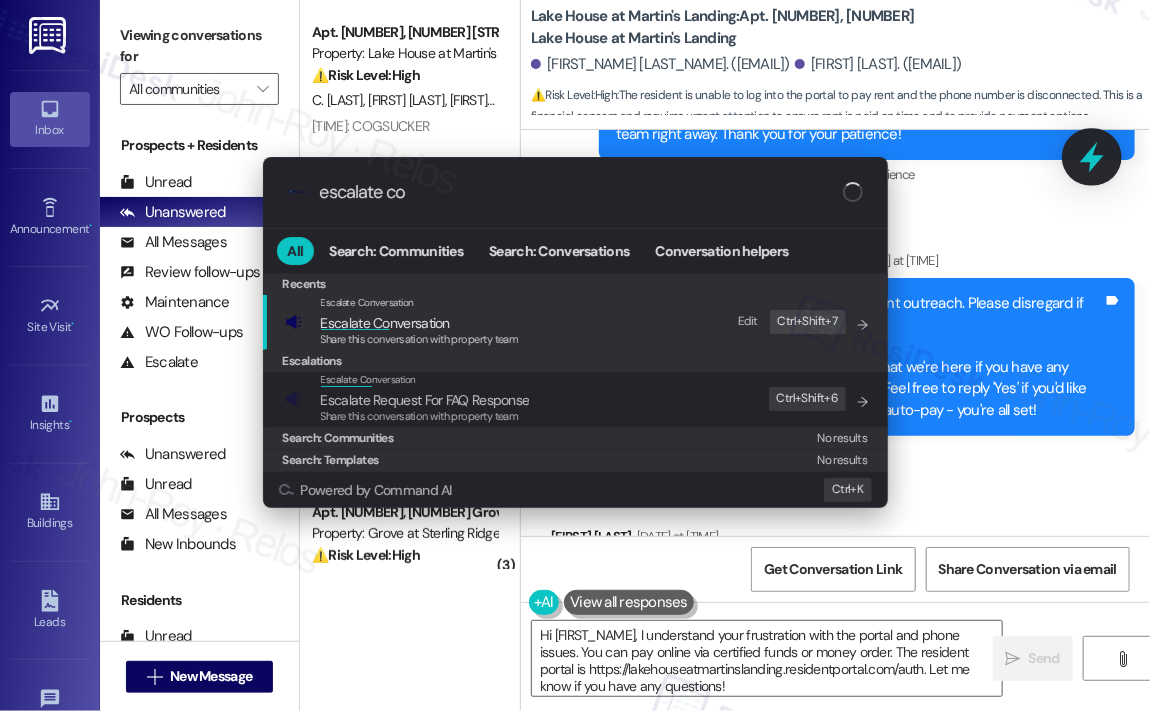 type on "escalate con" 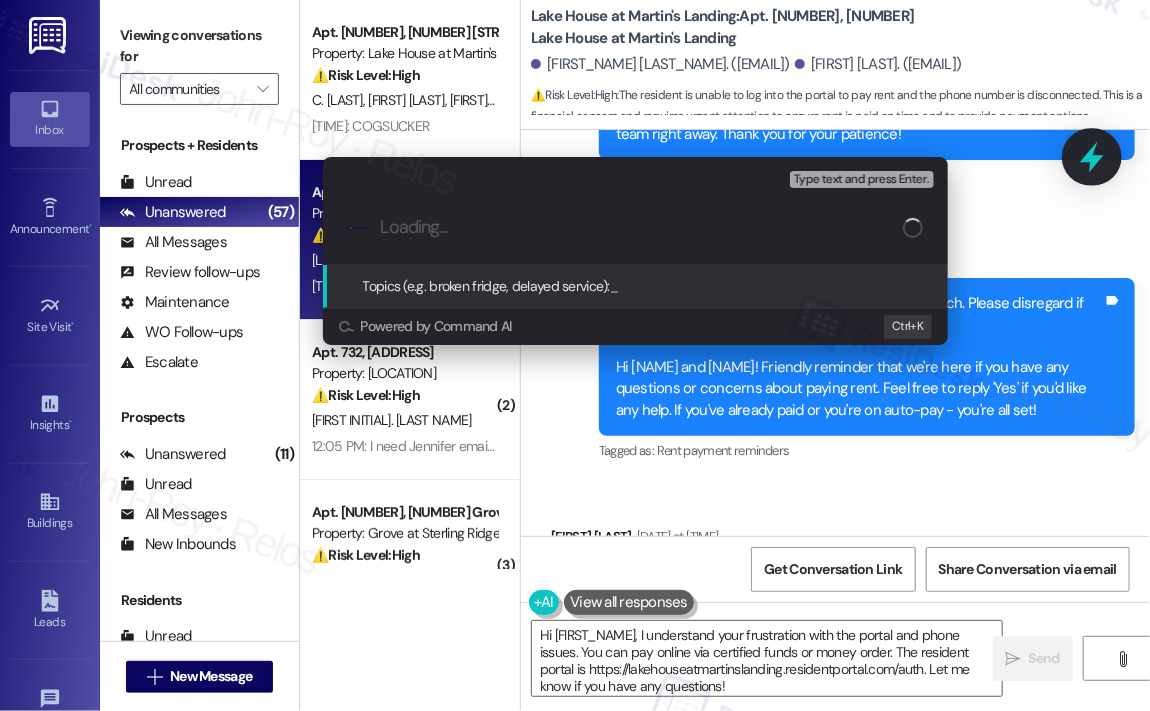 paste on "Unable to Access Portal or Reach Support to Pay Rent" 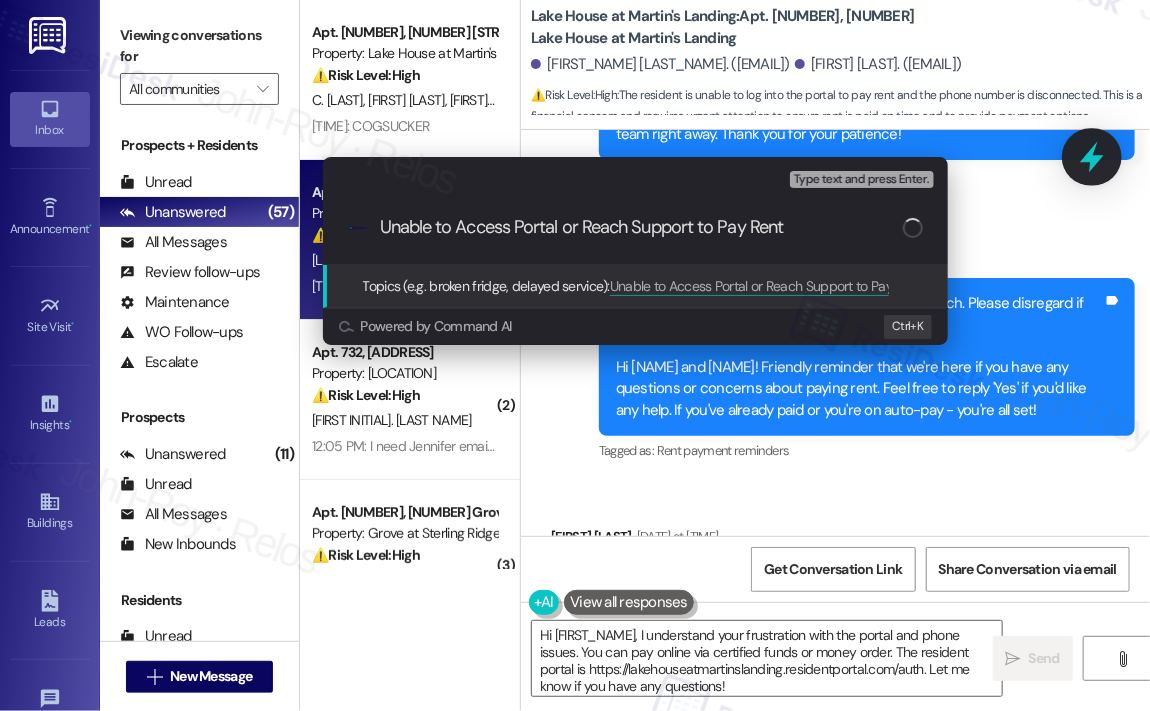 type 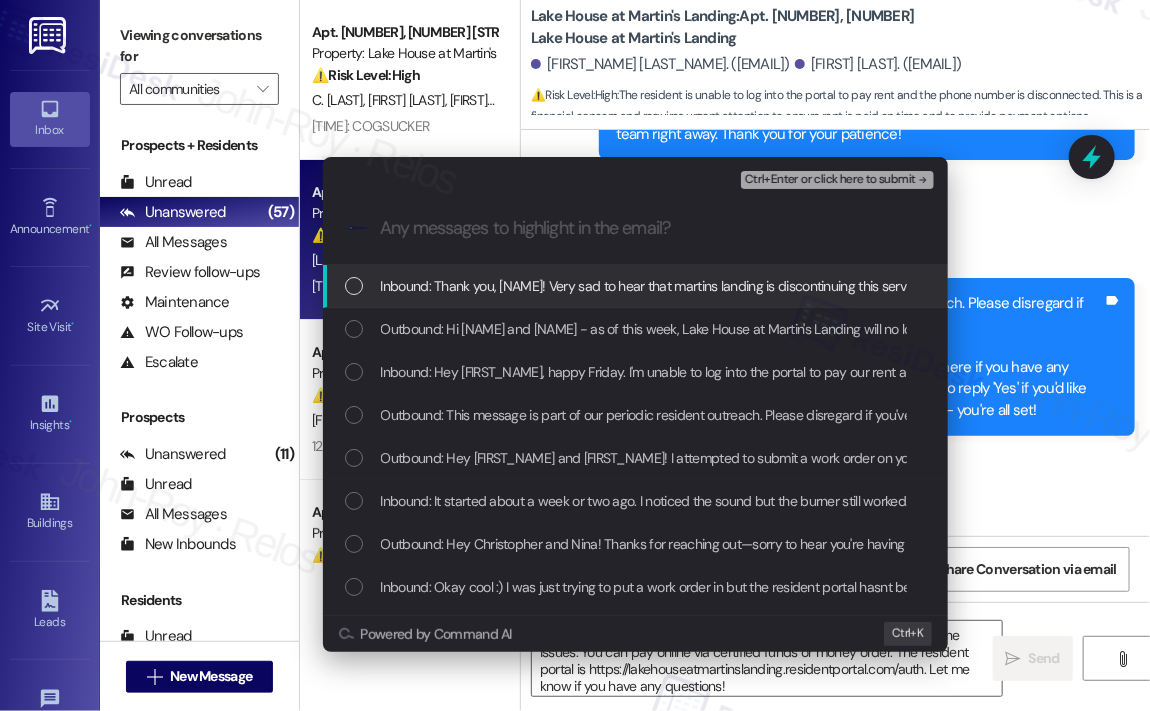 click on "Inbound: Thank you, Sarah! Very sad to hear that martins landing is discontinuing this service. You've been a tremendous help. We will reach out to management and hope to have you back soon!" at bounding box center (945, 286) 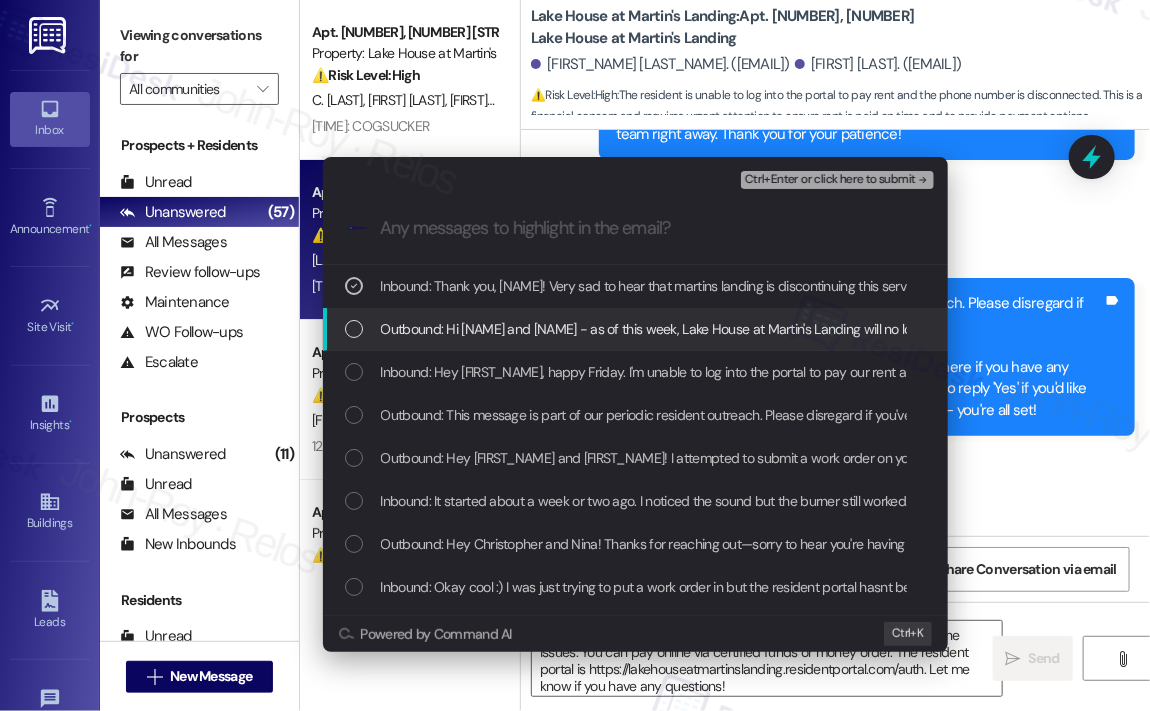 click on "Outbound: Hi Christopher and Nina - as of this week, Lake House at Martin's Landing will no longer be offering this texting service. I wanted to say it's been a pleasure serving you, and if this has been helpful and you'd like to have me back, please let your management team know!" at bounding box center (1180, 329) 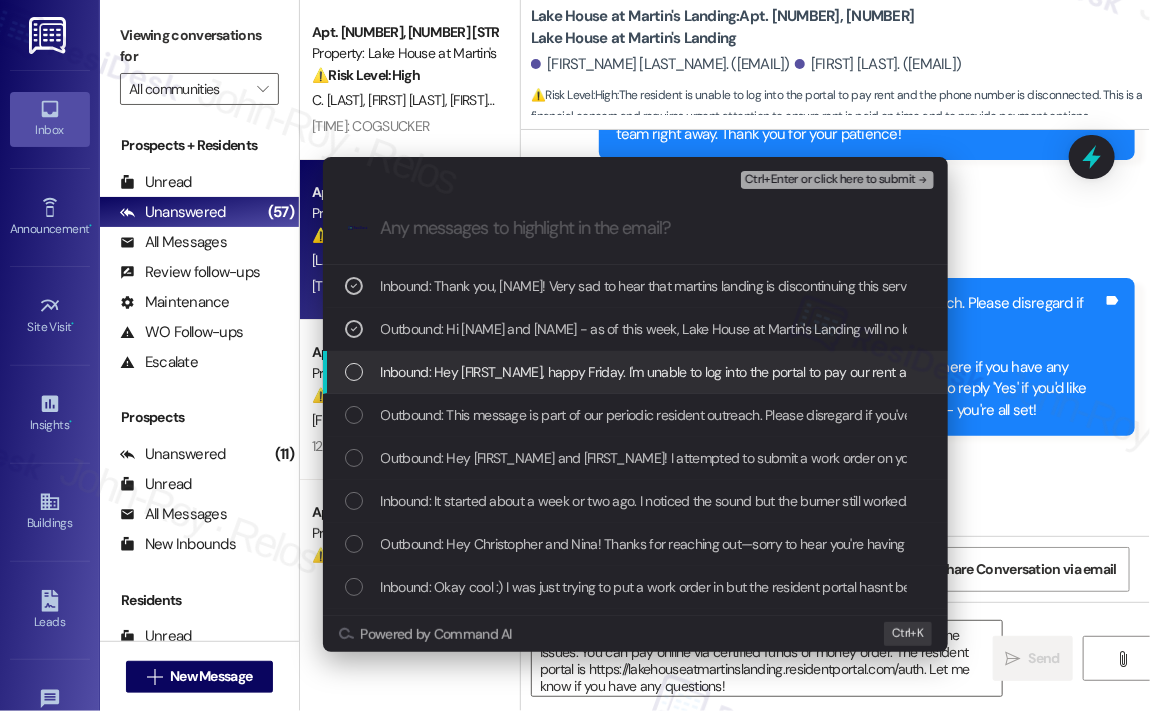 click on "Inbound: Hey Sarah, happy Friday. I'm unable to log into the portal to pay our rent and the phone number says it's disconnected. I'm not sure where to go to pay rent with these issues" at bounding box center (930, 372) 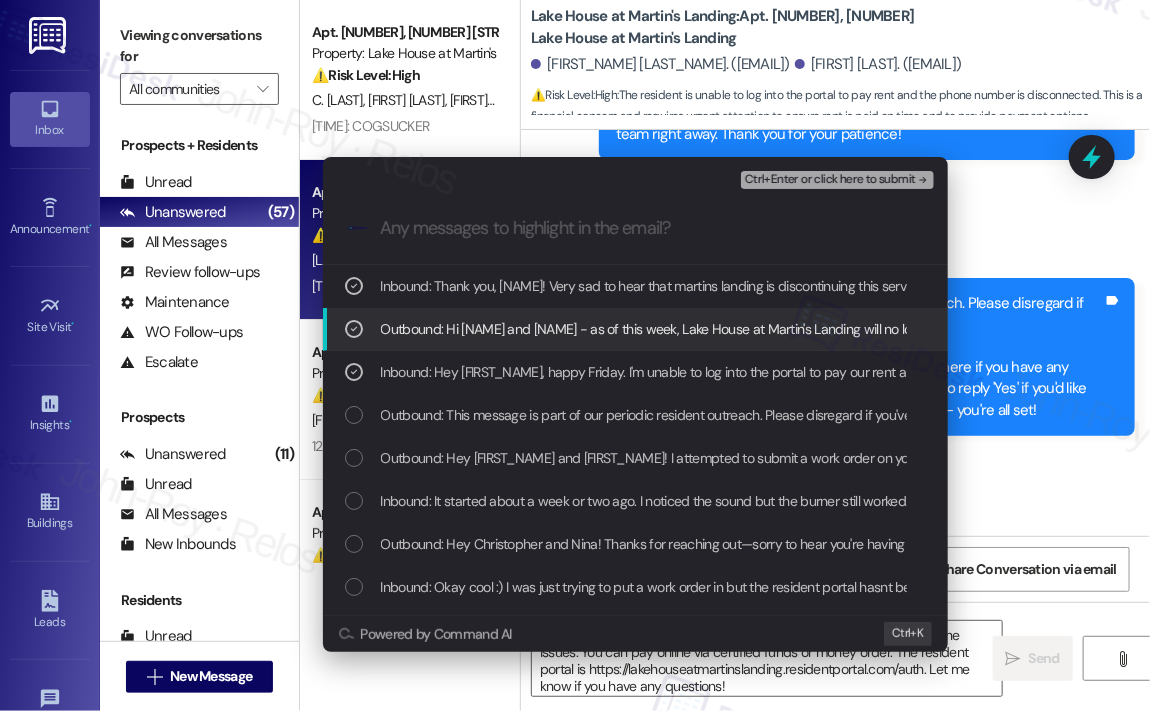 click on "Outbound: Hi Christopher and Nina - as of this week, Lake House at Martin's Landing will no longer be offering this texting service. I wanted to say it's been a pleasure serving you, and if this has been helpful and you'd like to have me back, please let your management team know!" at bounding box center [1180, 329] 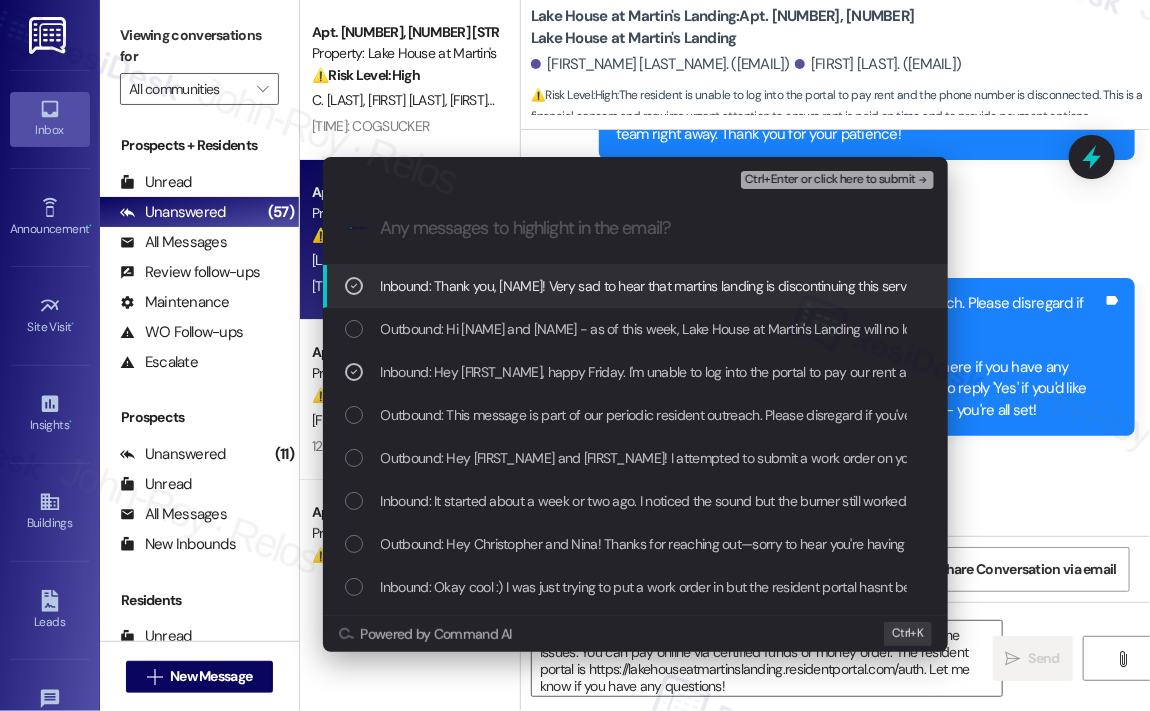 click on "Inbound: Thank you, Sarah! Very sad to hear that martins landing is discontinuing this service. You've been a tremendous help. We will reach out to management and hope to have you back soon!" at bounding box center (945, 286) 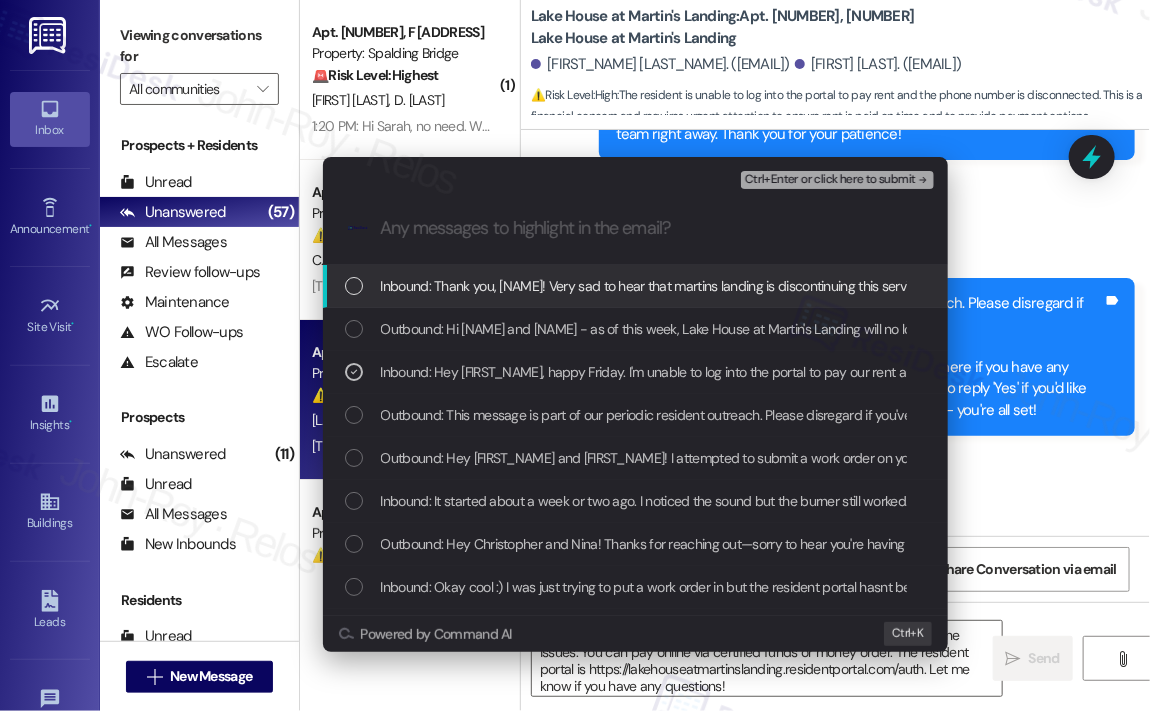 click on "Ctrl+Enter or click here to submit" at bounding box center (830, 180) 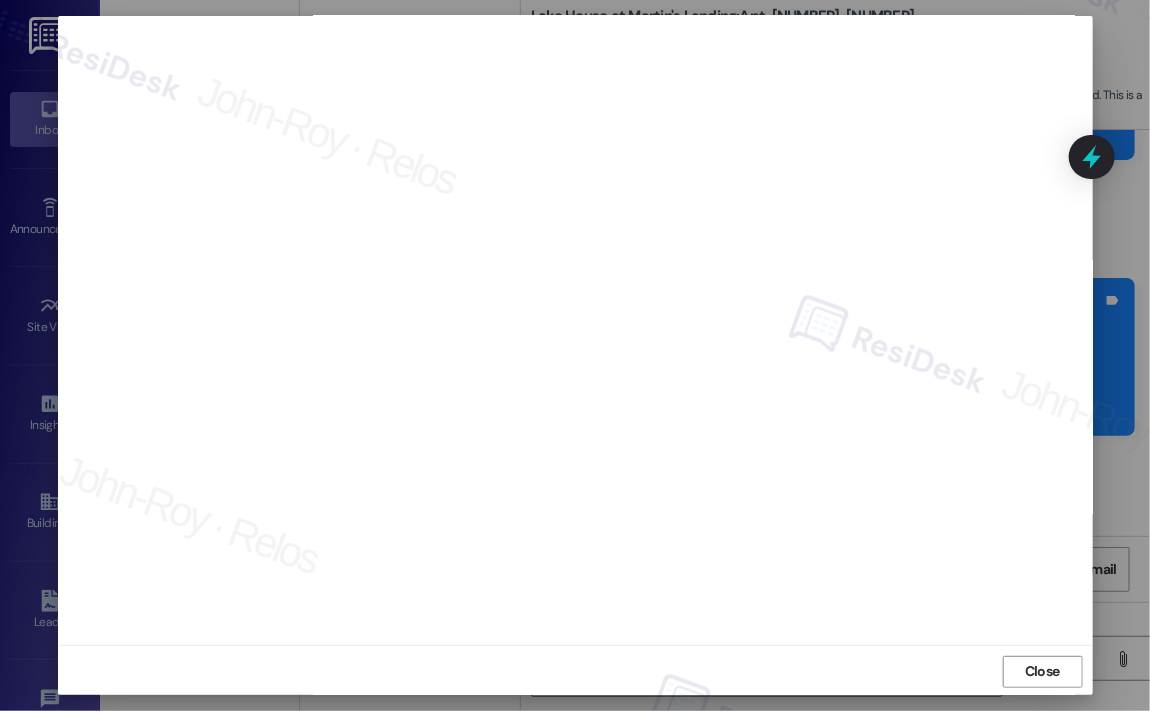 scroll, scrollTop: 13, scrollLeft: 0, axis: vertical 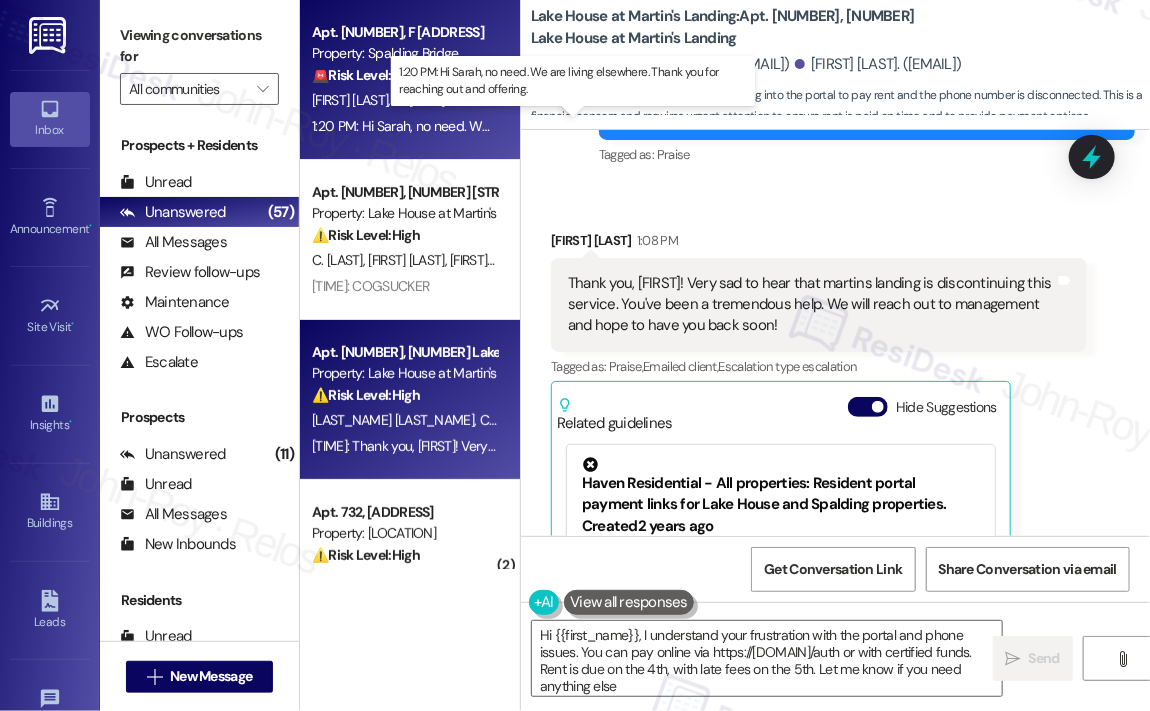 type on "Hi {{first_name}}, I understand your frustration with the portal and phone issues. You can pay online via https://lakehouseatmartinslanding.residentportal.com/auth or with certified funds. Rent is due on the 4th, with late fees on the 5th. Let me know if you need anything else!" 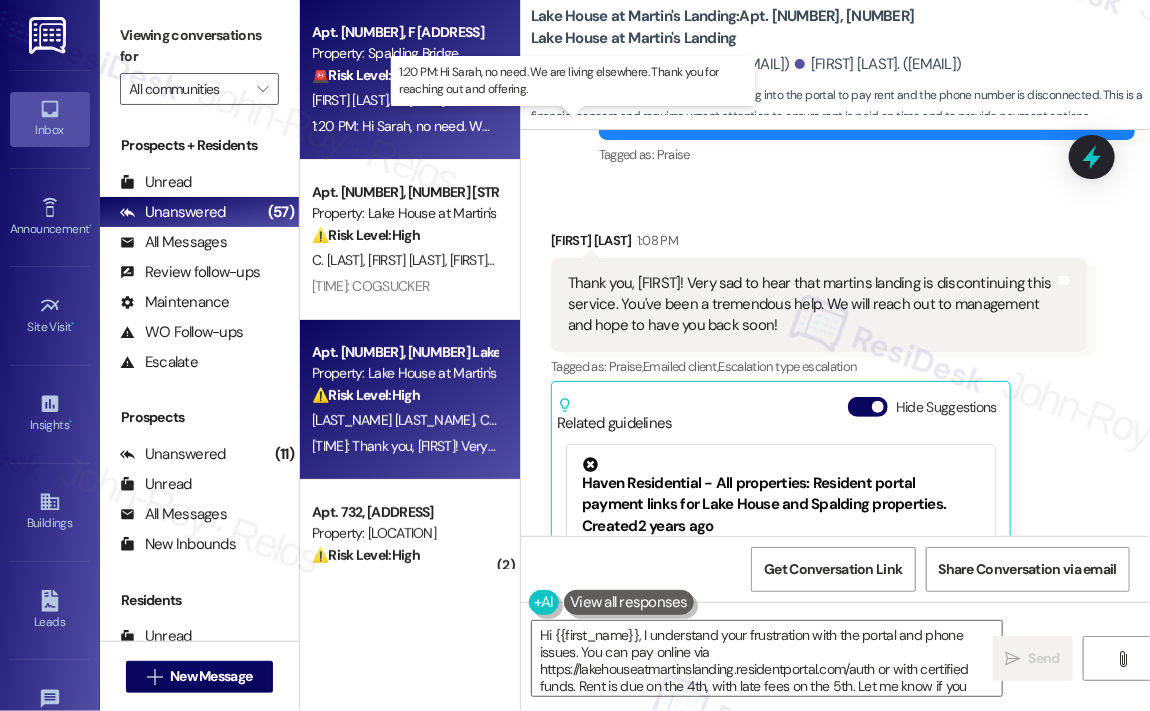 click on "1:20 PM: Hi Sarah, no need. We are living elsewhere. Thank you for reaching out and offering. 1:20 PM: Hi Sarah, no need. We are living elsewhere. Thank you for reaching out and offering." at bounding box center (577, 126) 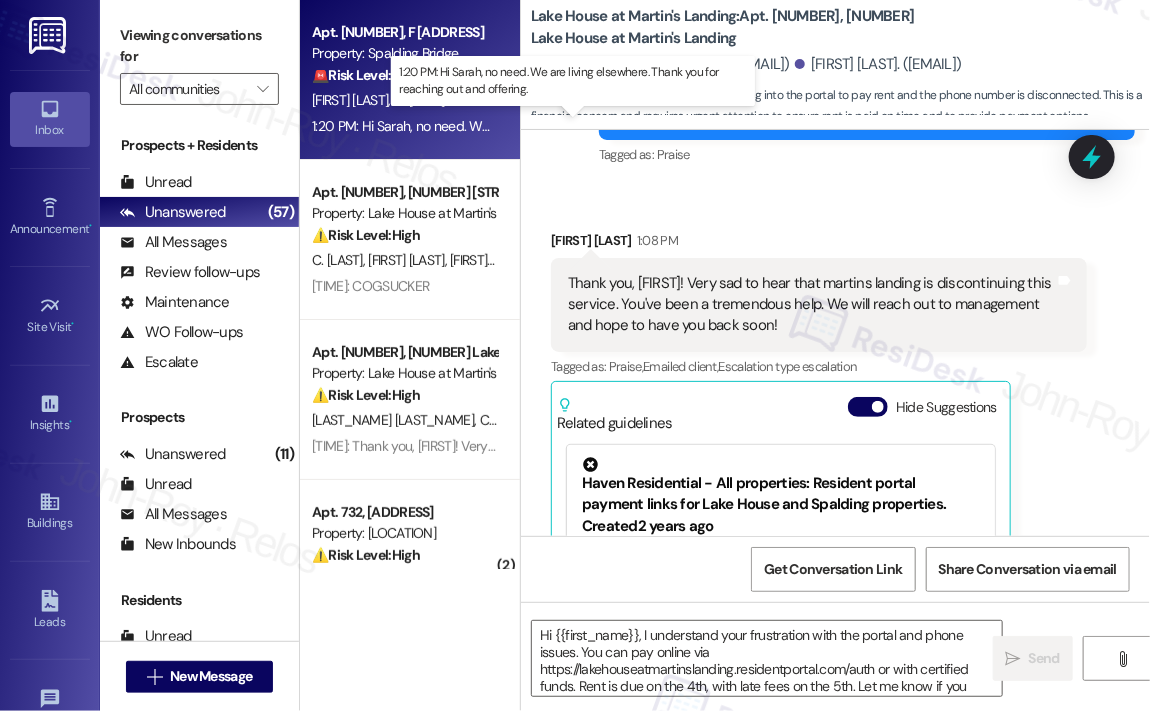 type on "Fetching suggested responses. Please feel free to read through the conversation in the meantime." 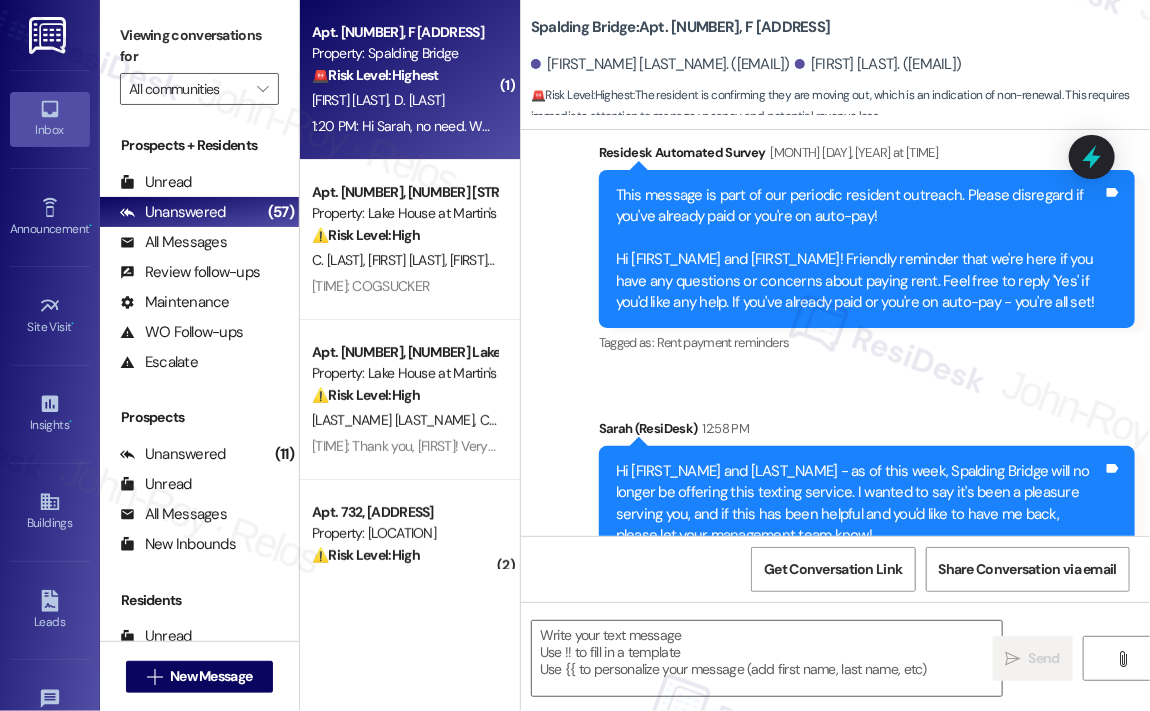 type on "Fetching suggested responses. Please feel free to read through the conversation in the meantime." 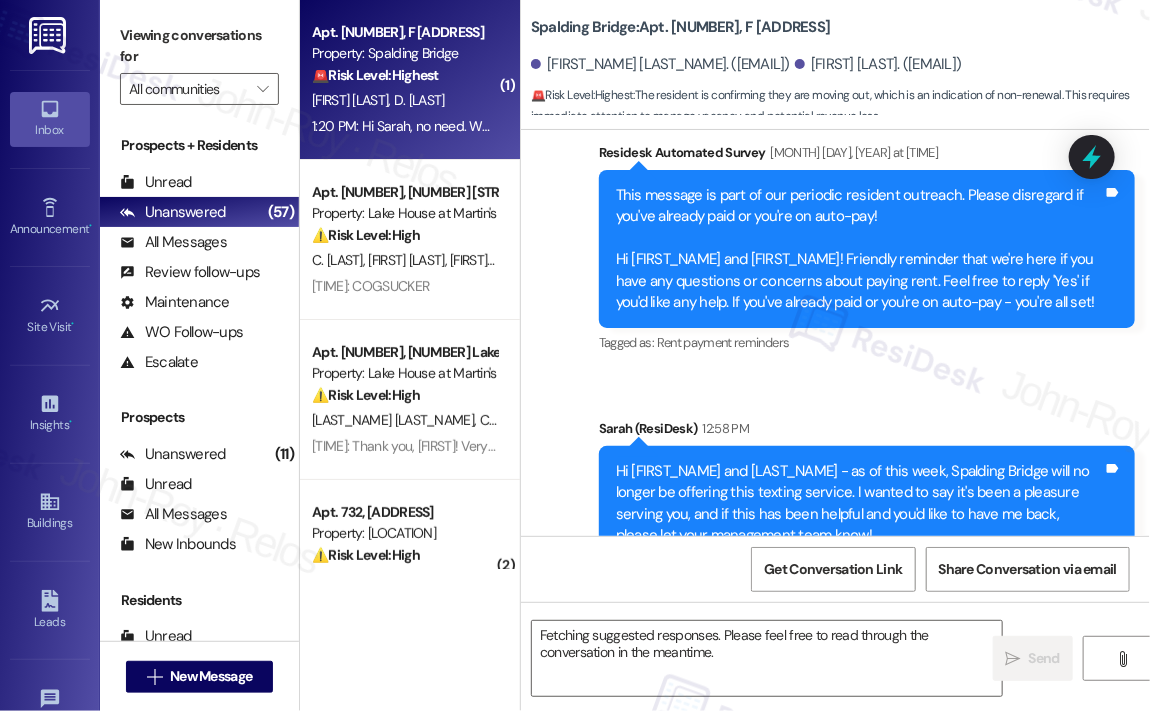 scroll, scrollTop: 13308, scrollLeft: 0, axis: vertical 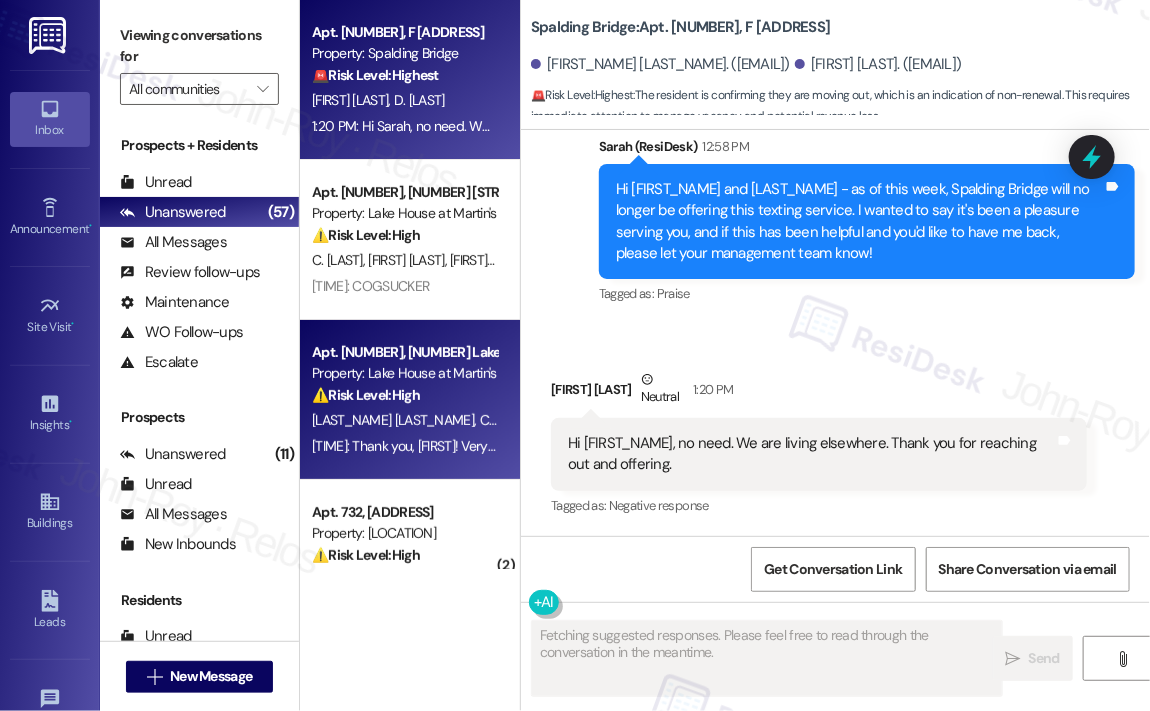 type 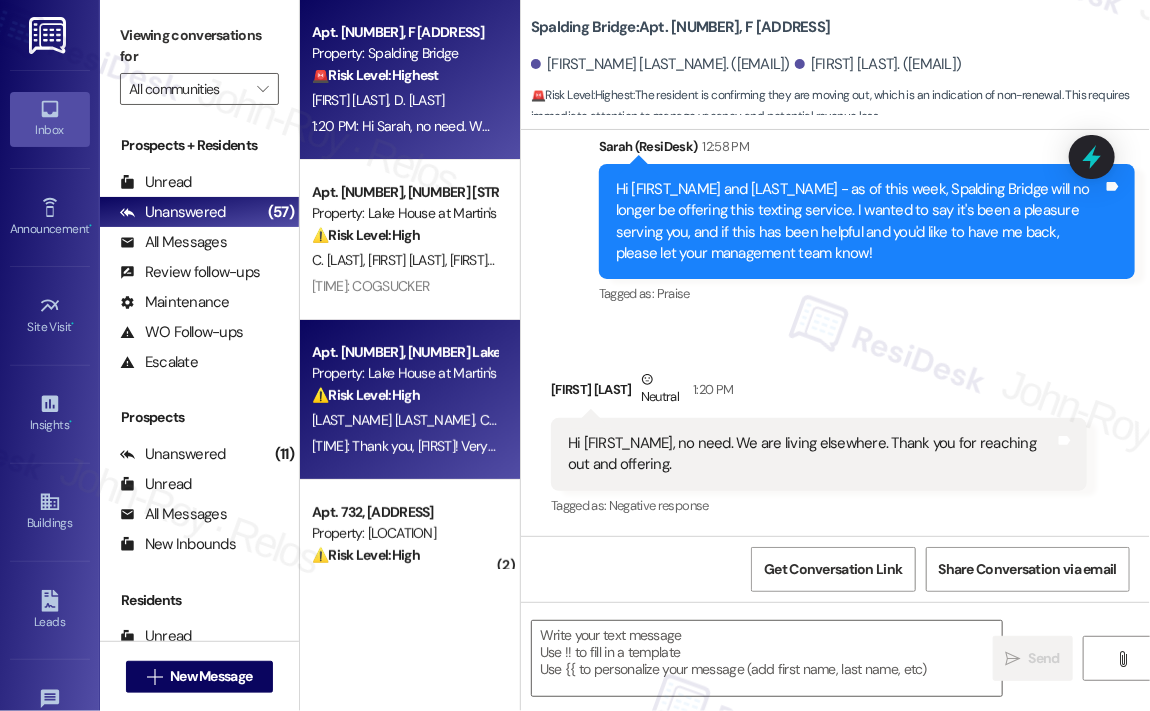 click on "N. Penno C. Bryan" at bounding box center (404, 420) 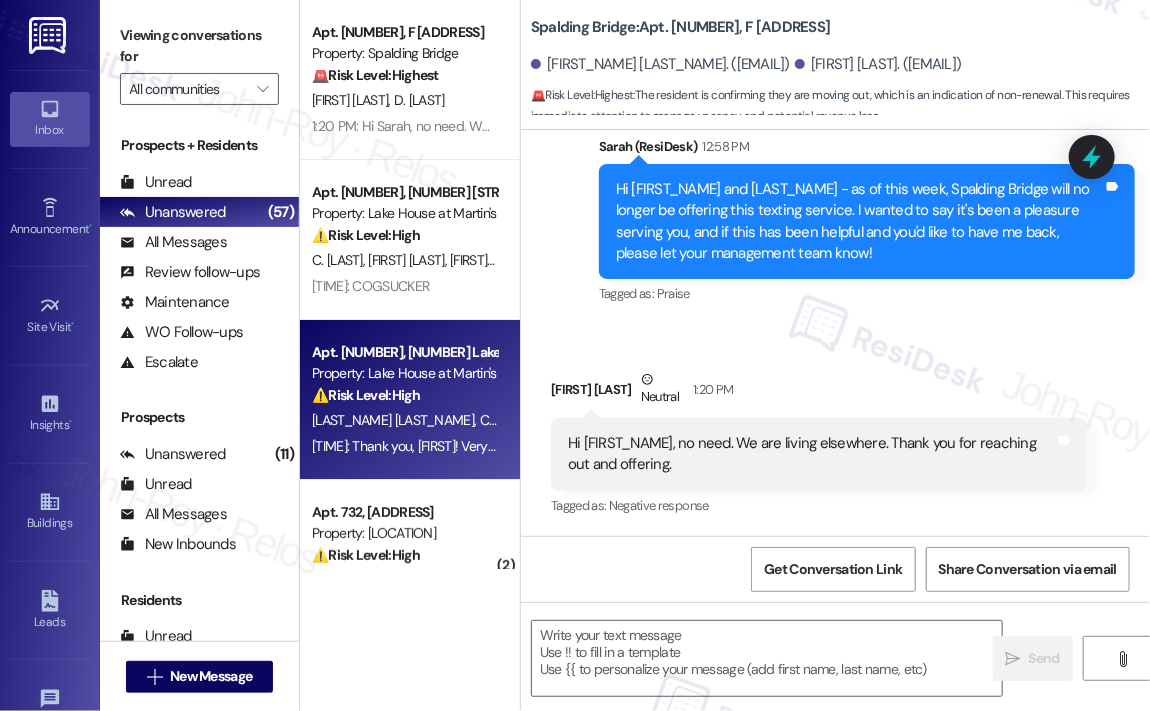 type on "Fetching suggested responses. Please feel free to read through the conversation in the meantime." 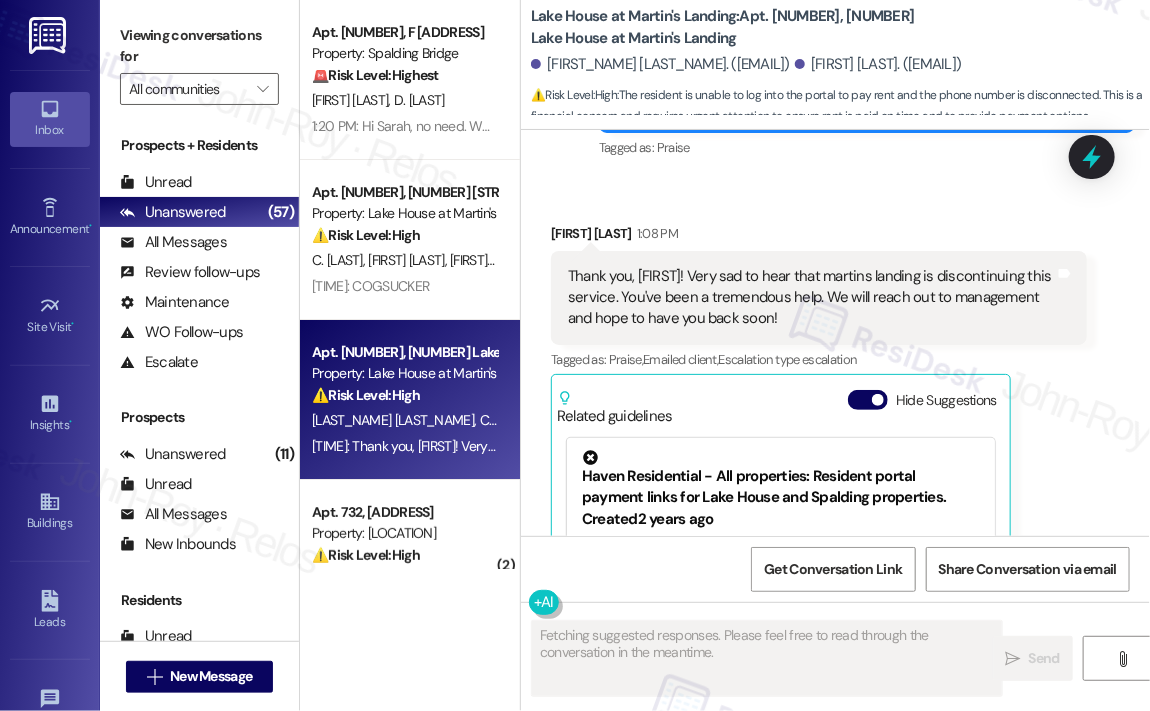 scroll, scrollTop: 25389, scrollLeft: 0, axis: vertical 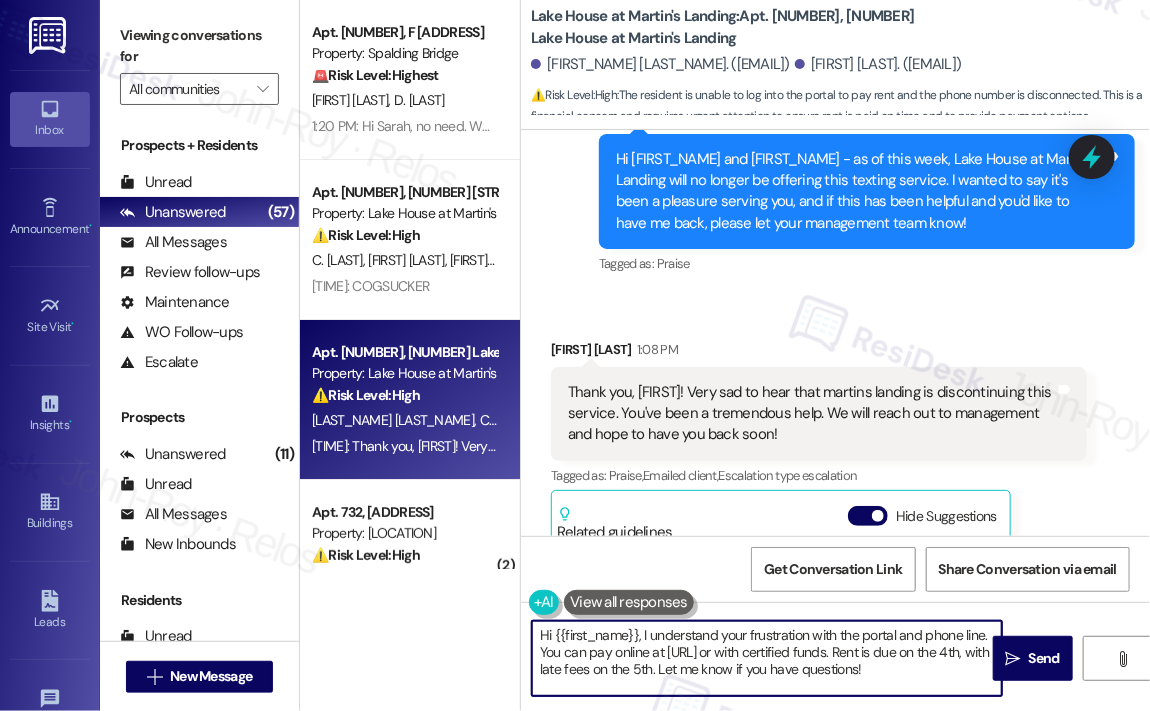 click on "Hi {{first_name}}, I understand your frustration with the portal and phone line. You can pay online at https://lakehouseatmartinslanding.residentportal.com/auth or with certified funds. Rent is due on the 4th, with late fees on the 5th. Let me know if you have questions!" at bounding box center (767, 658) 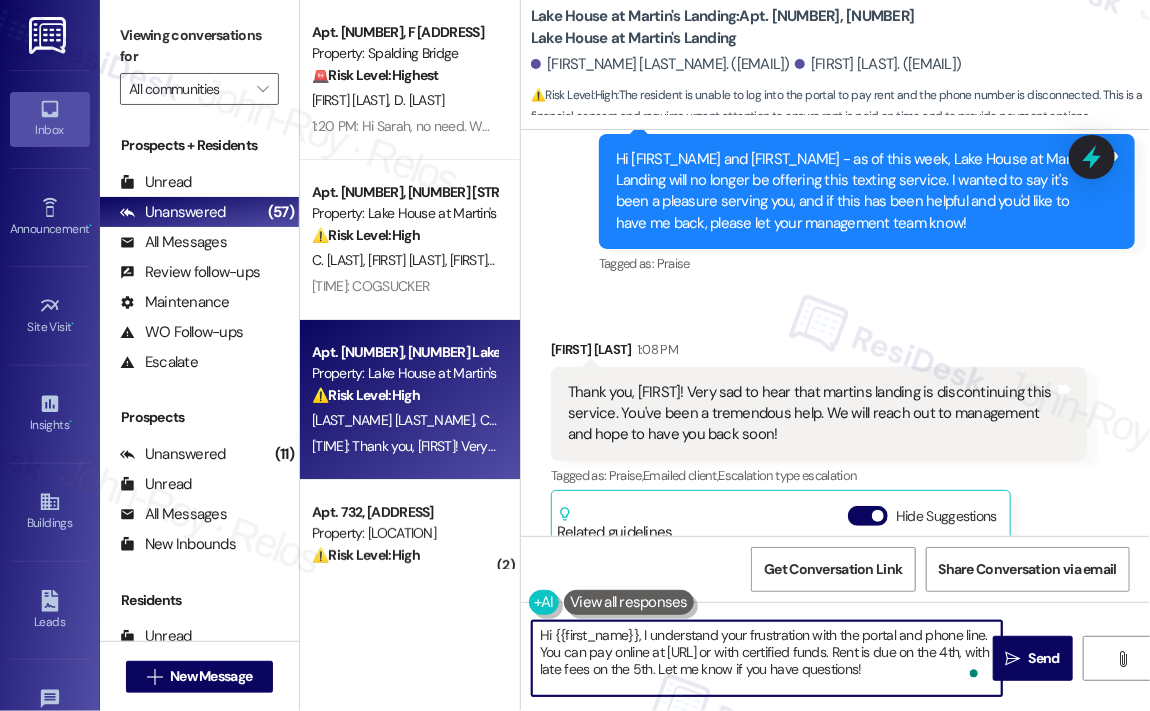 paste on "Thank you for reaching out — I’m sorry you’re having trouble logging into the portal and reaching the support line, especially when you're trying to pay rent. Before I go, I’ve already escalated this to the site team for resolution, and they’ll be looking into it as soon as possible." 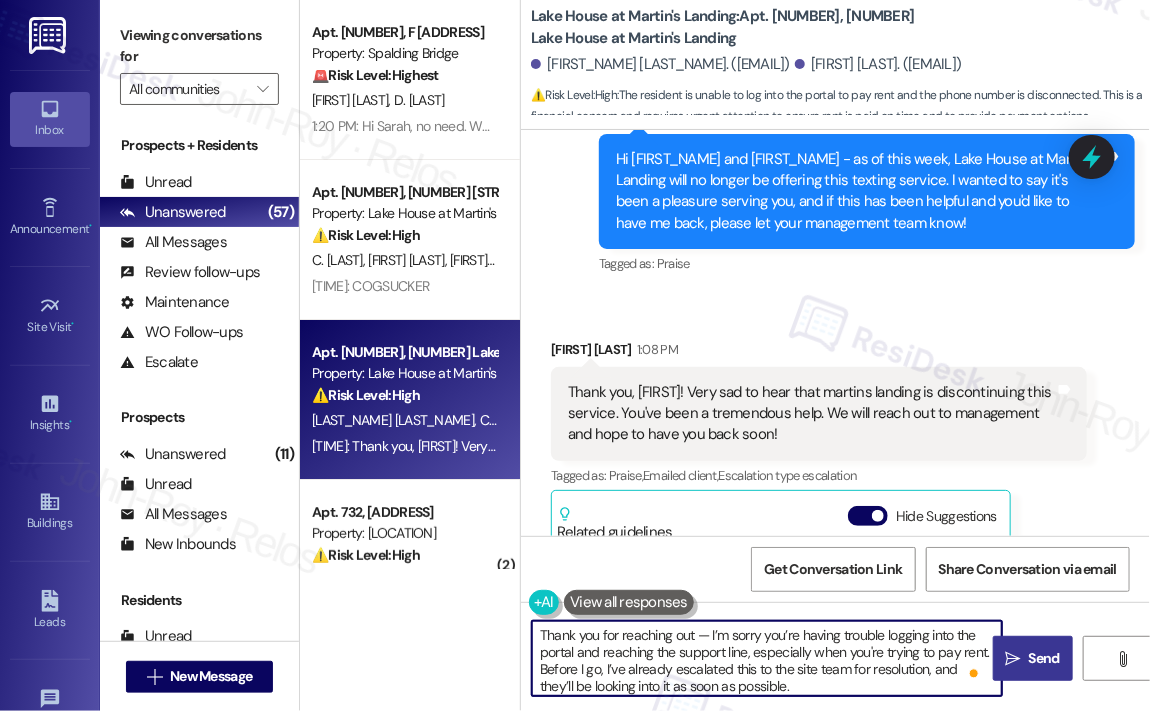 type on "Thank you for reaching out — I’m sorry you’re having trouble logging into the portal and reaching the support line, especially when you're trying to pay rent. Before I go, I’ve already escalated this to the site team for resolution, and they’ll be looking into it as soon as possible." 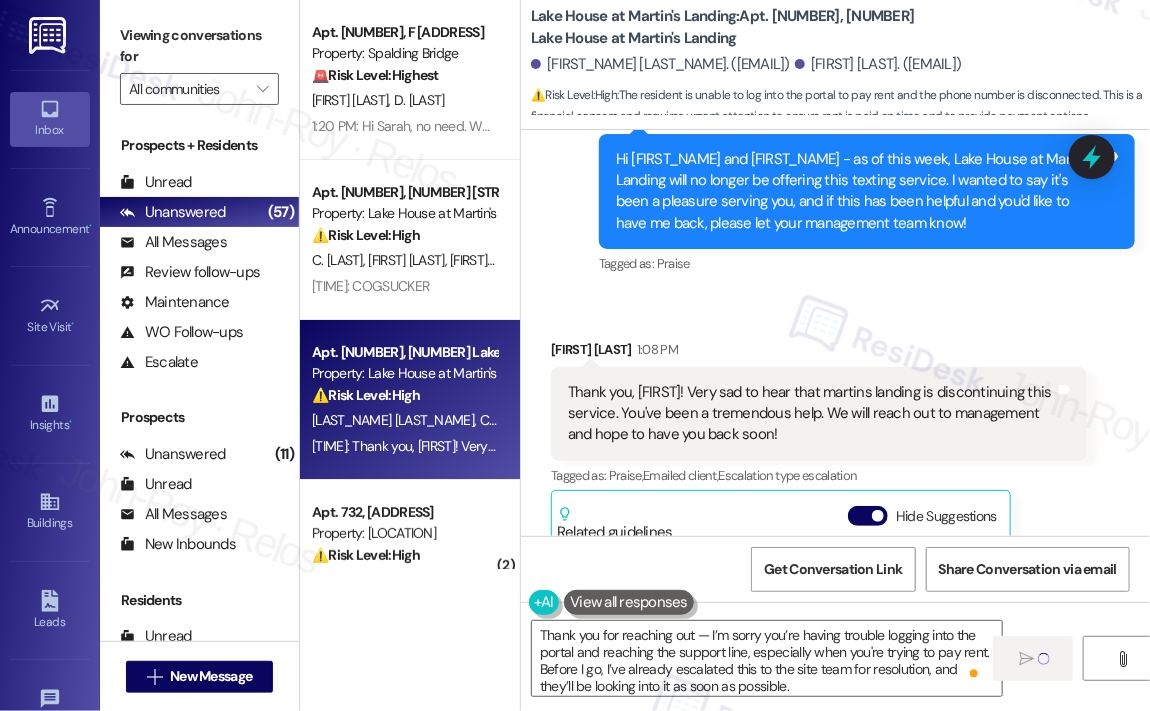 type 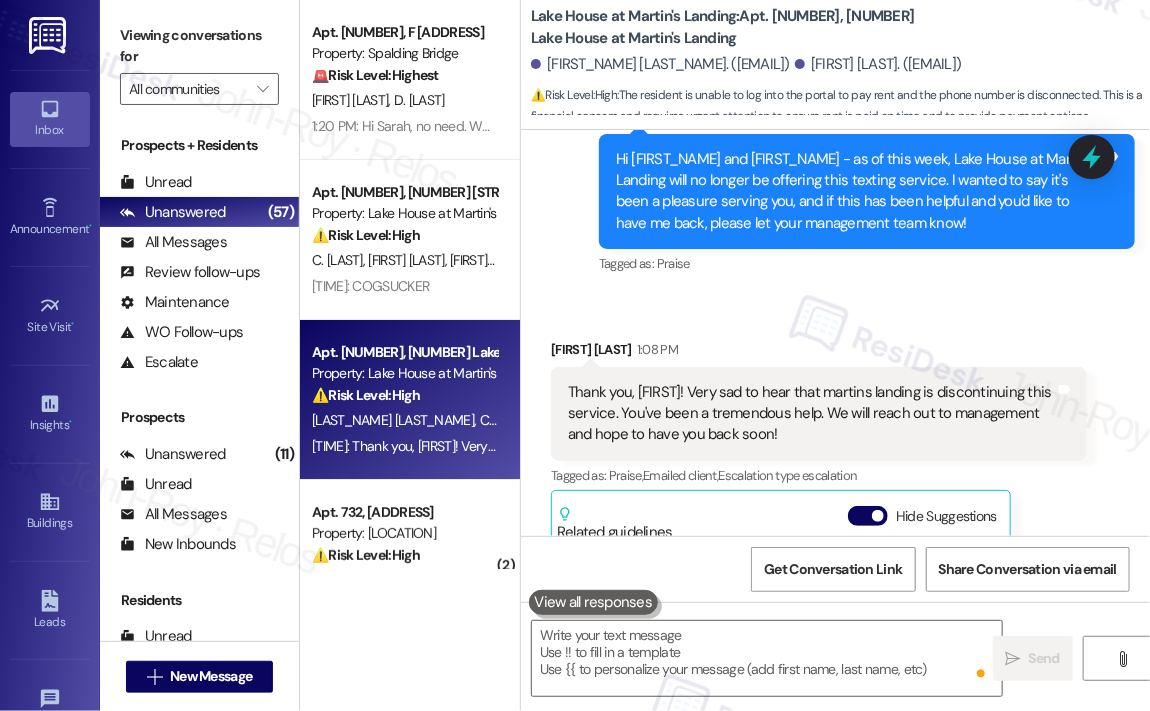 scroll, scrollTop: 25389, scrollLeft: 0, axis: vertical 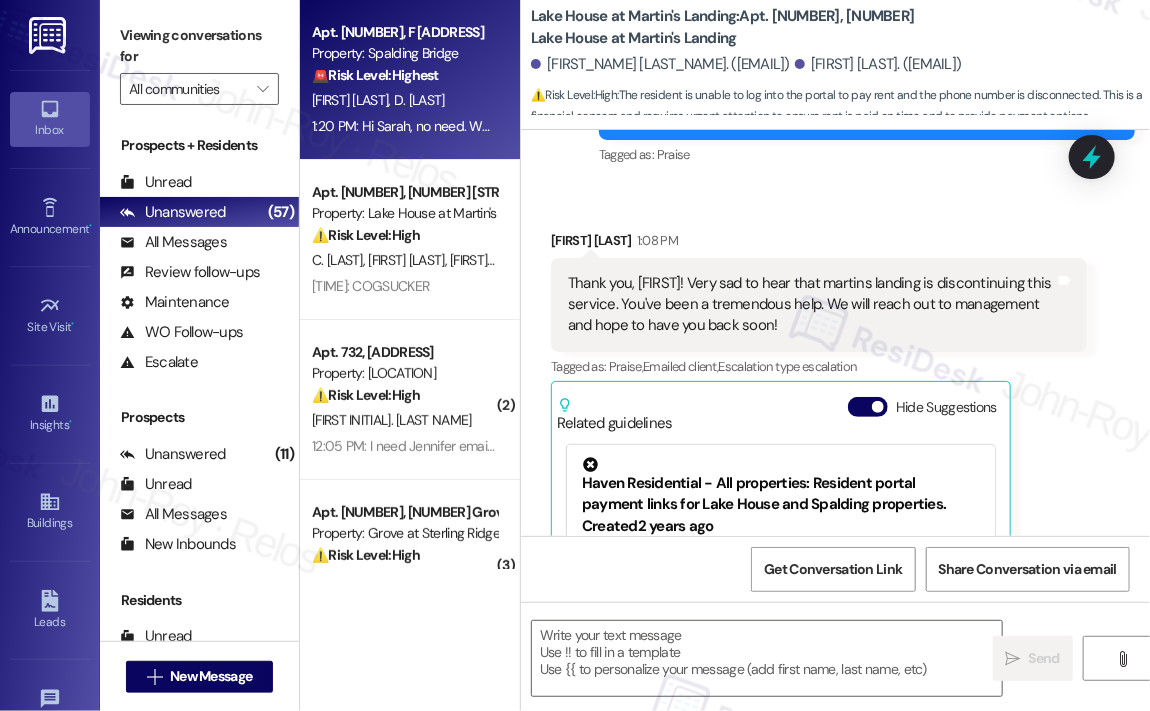 type on "Fetching suggested responses. Please feel free to read through the conversation in the meantime." 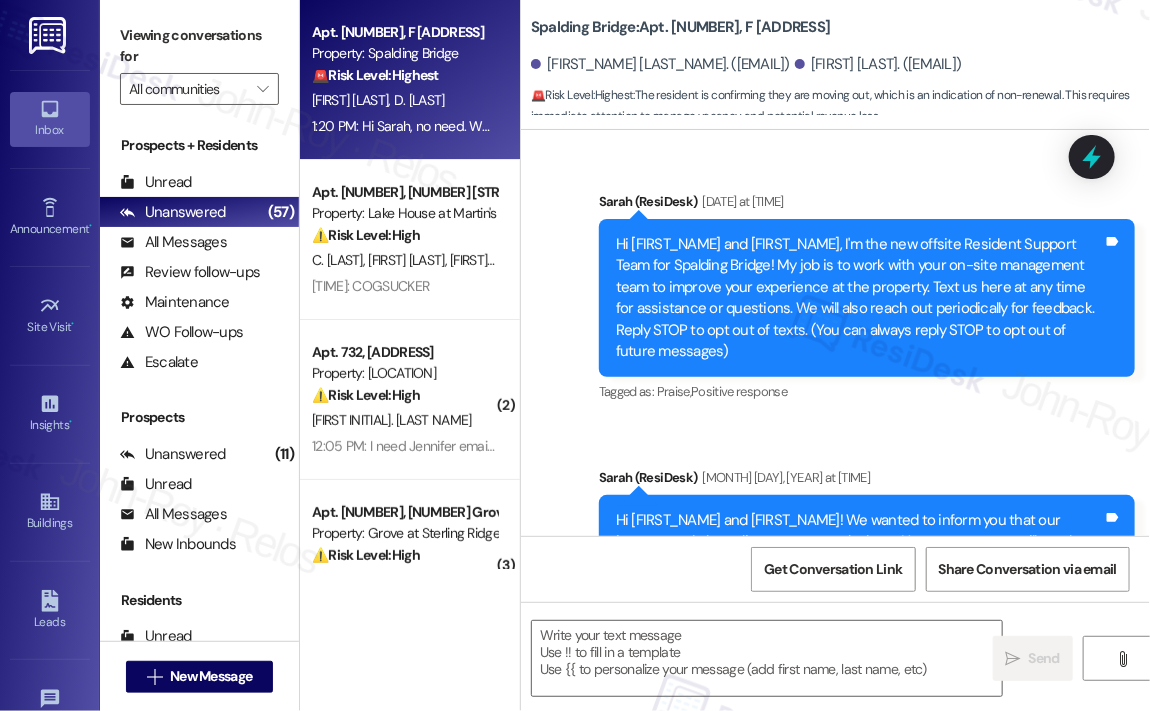 type on "Fetching suggested responses. Please feel free to read through the conversation in the meantime." 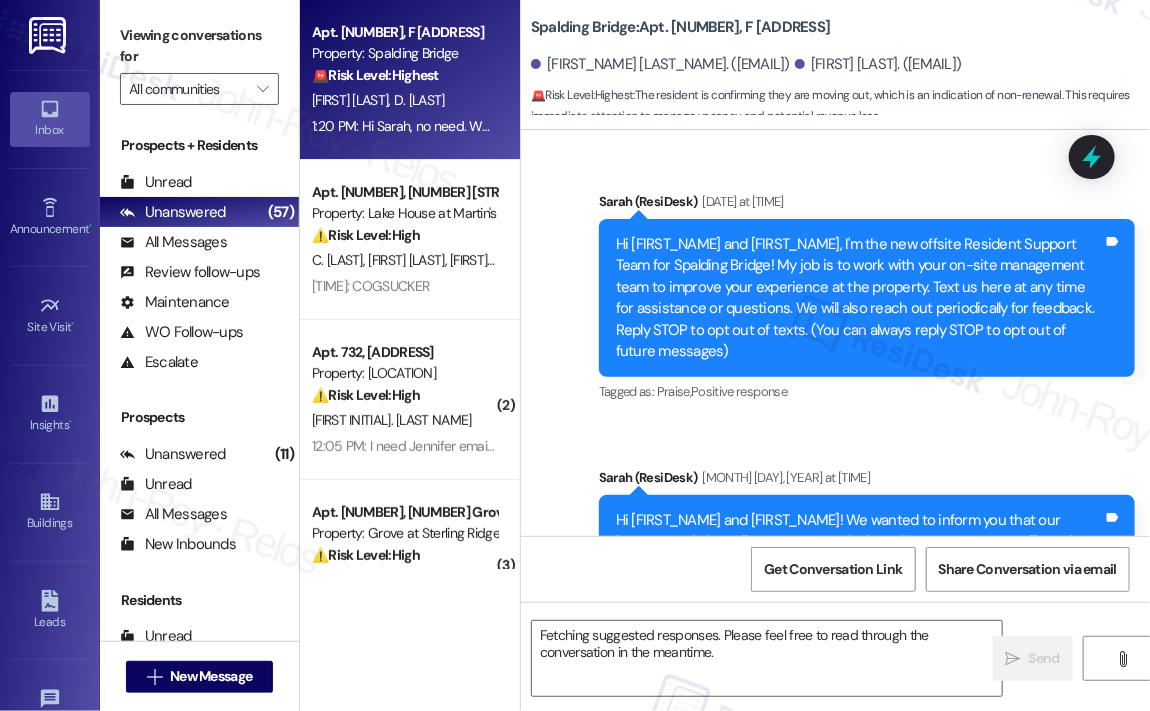 scroll, scrollTop: 13308, scrollLeft: 0, axis: vertical 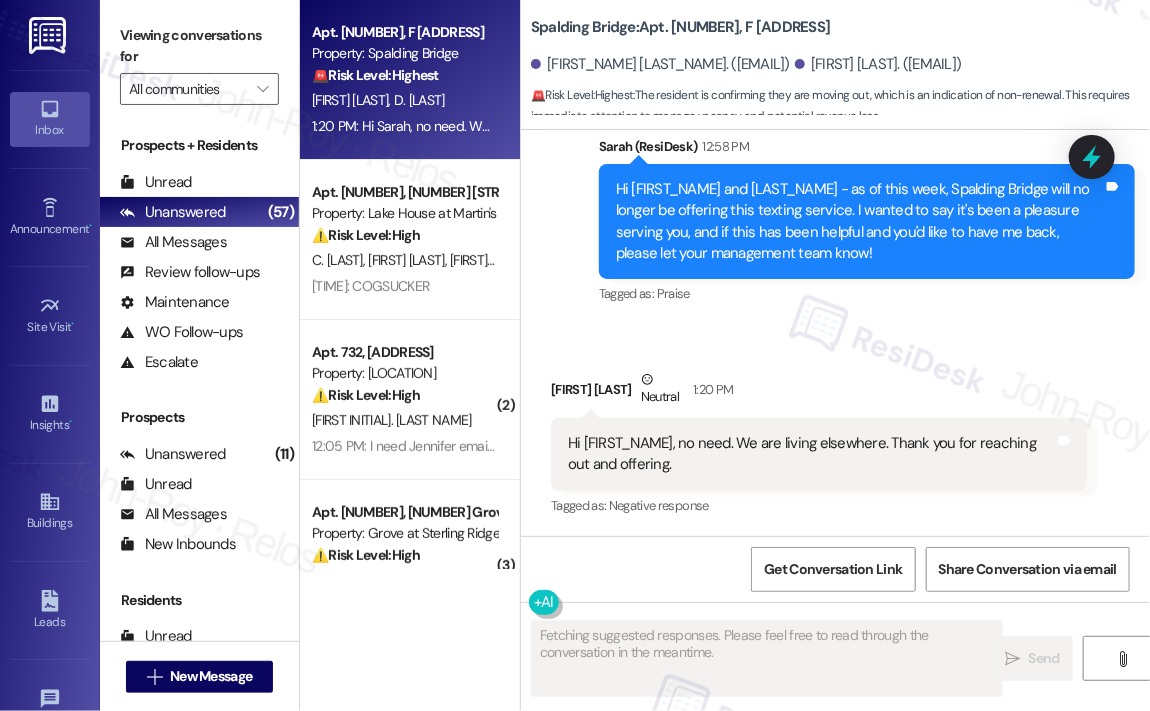 type 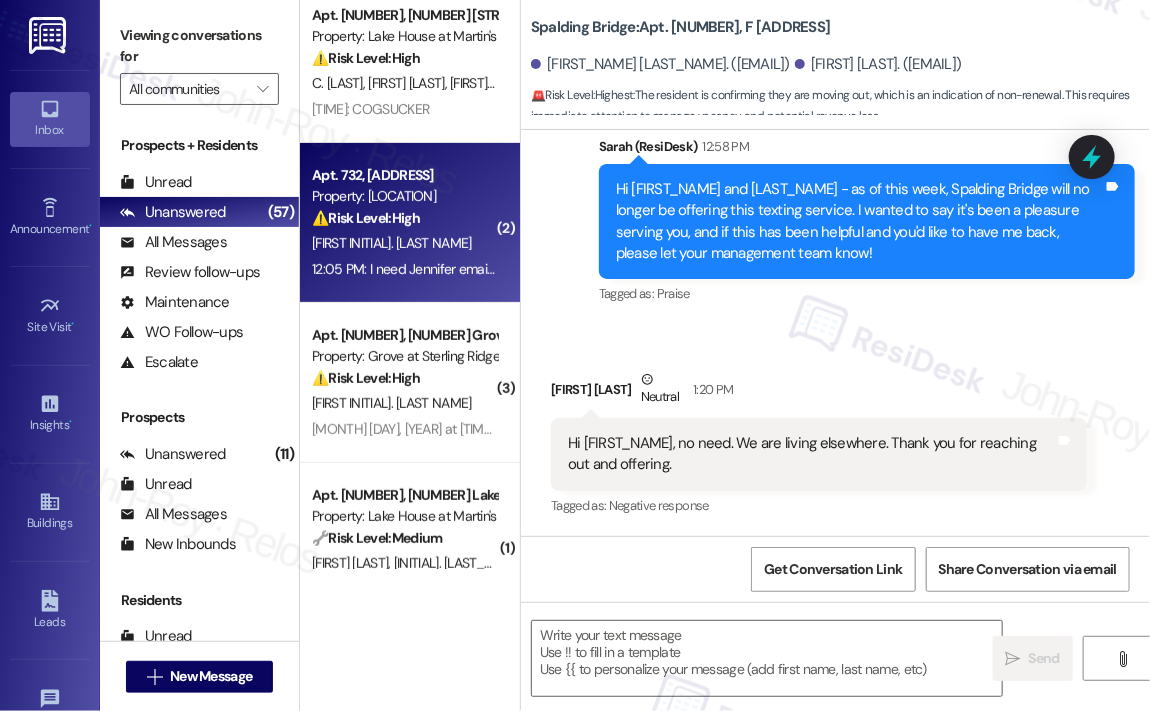 scroll, scrollTop: 200, scrollLeft: 0, axis: vertical 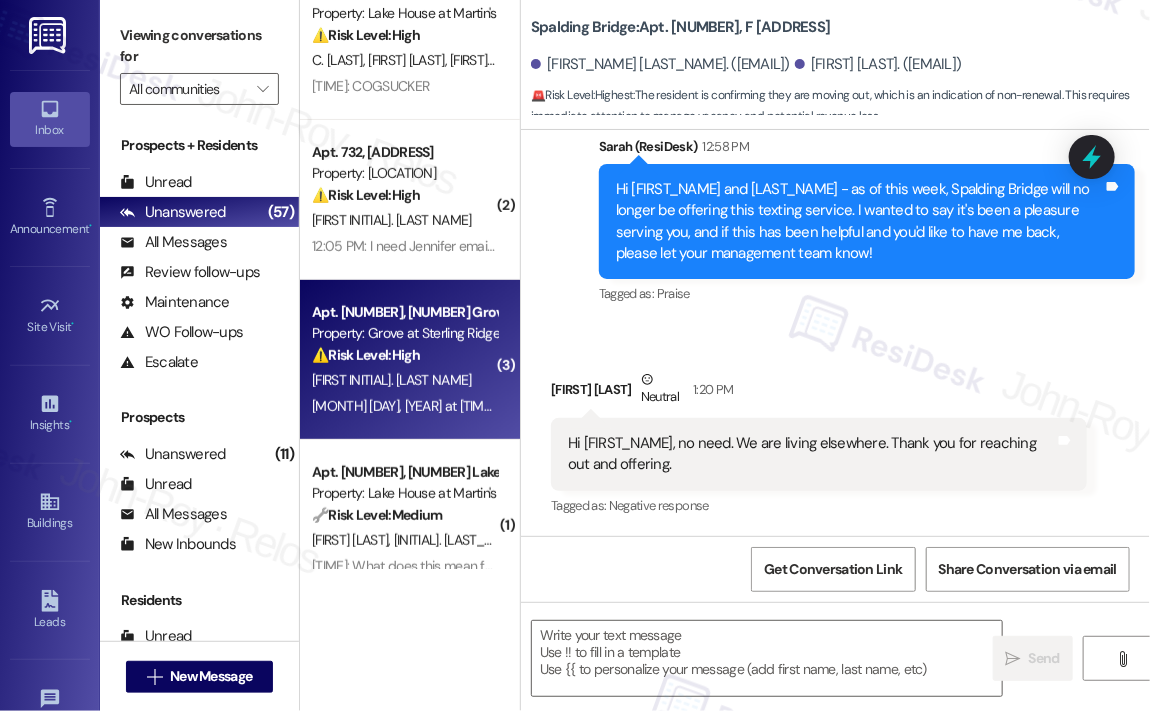 click on "[MONTH] [DAY], [YEAR] at [TIME]: Please confirm that we're good. Thank you [MONTH] [DAY], [YEAR] at [TIME]: Please confirm that we're good. Thank you" at bounding box center (404, 406) 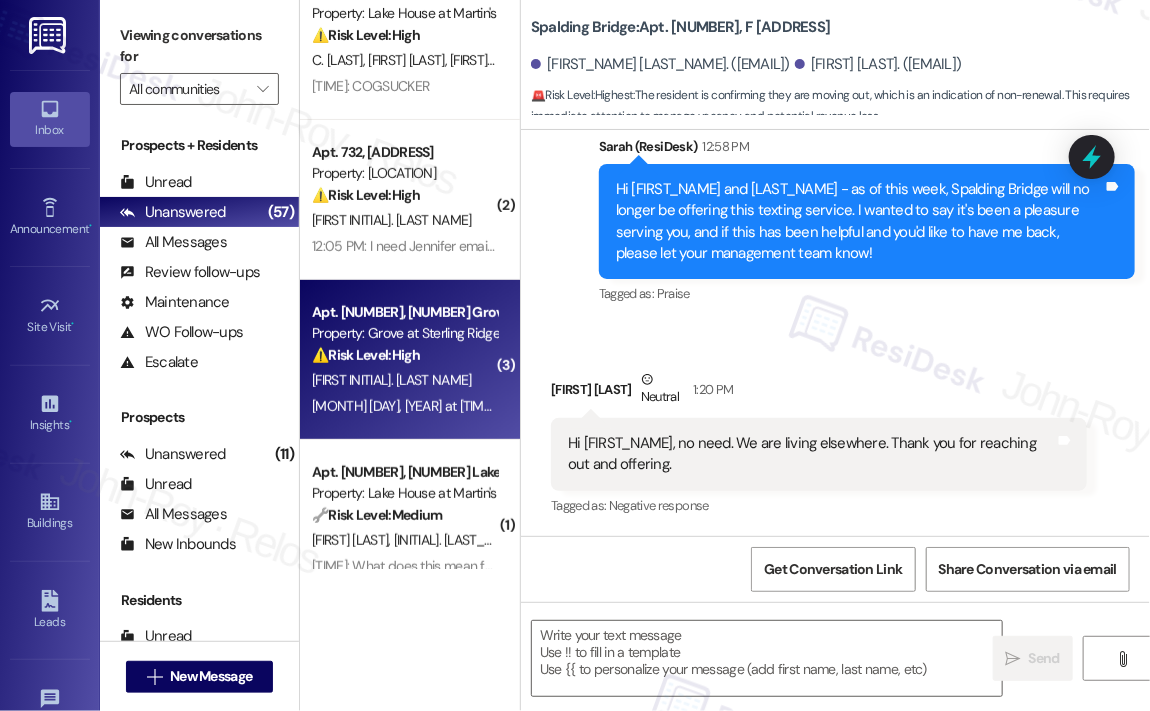 type on "Fetching suggested responses. Please feel free to read through the conversation in the meantime." 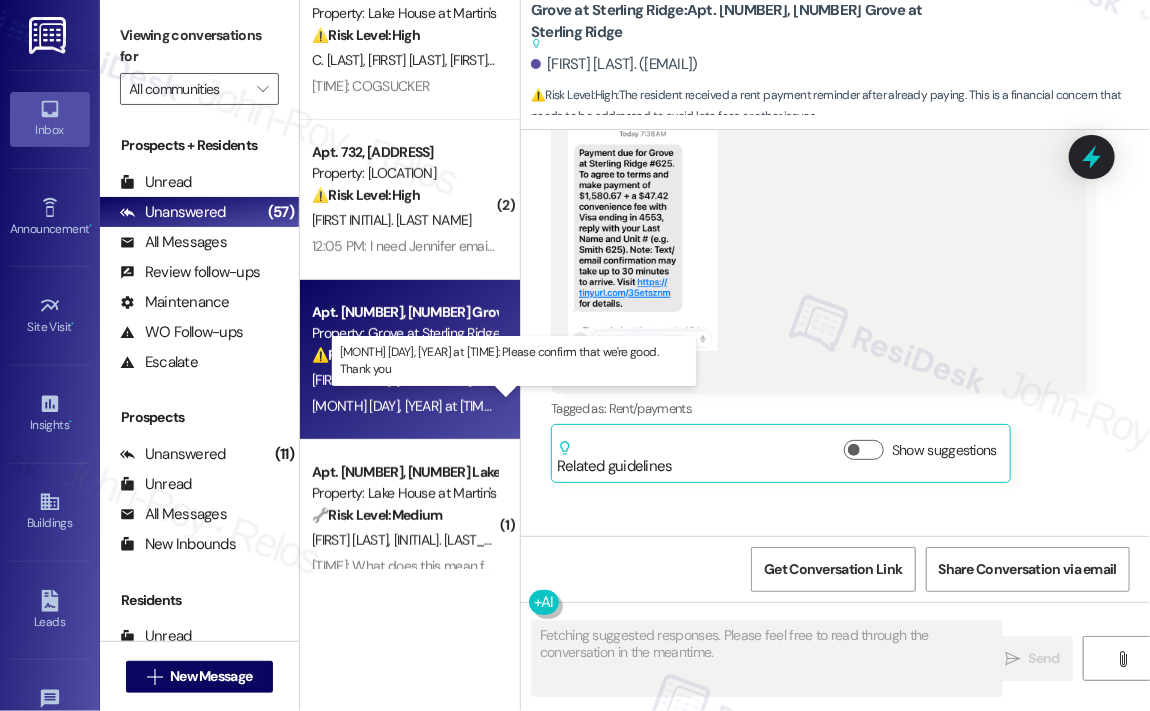 scroll, scrollTop: 10090, scrollLeft: 0, axis: vertical 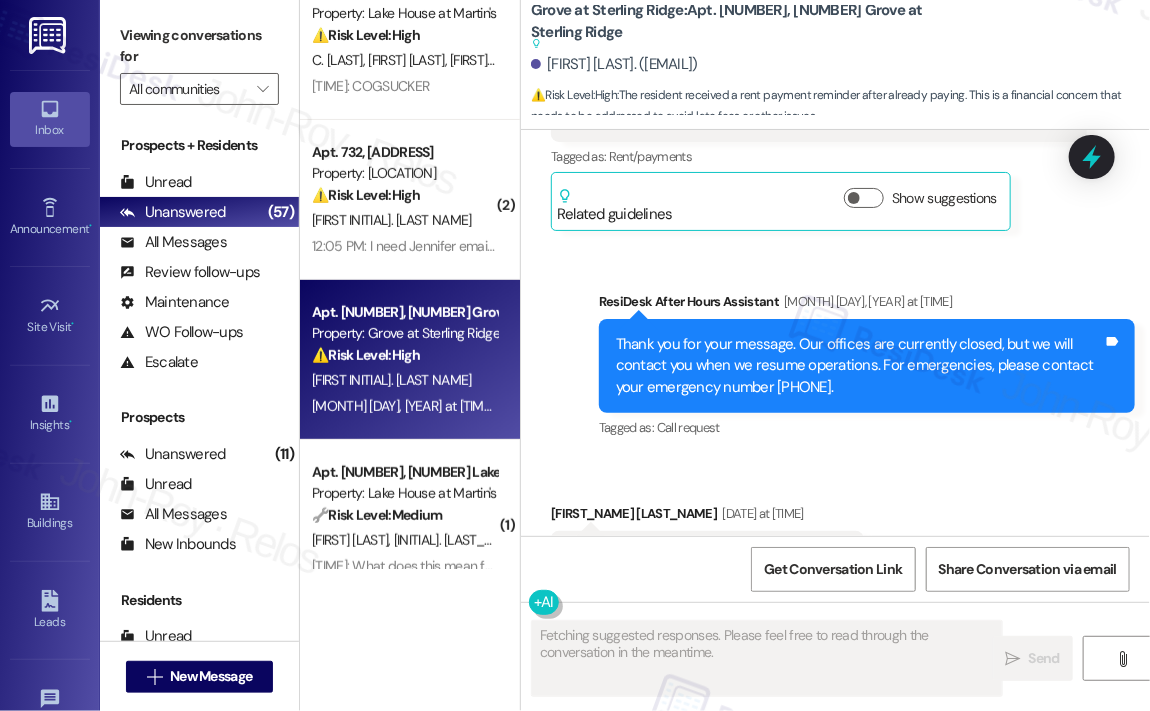 click on "Received via SMS Blanca Theista Aug 01, 2025 at 8:55 AM Please confirm that we're good. Thank you  Tags and notes Tagged as:   Call request Click to highlight conversations about Call request" at bounding box center (835, 542) 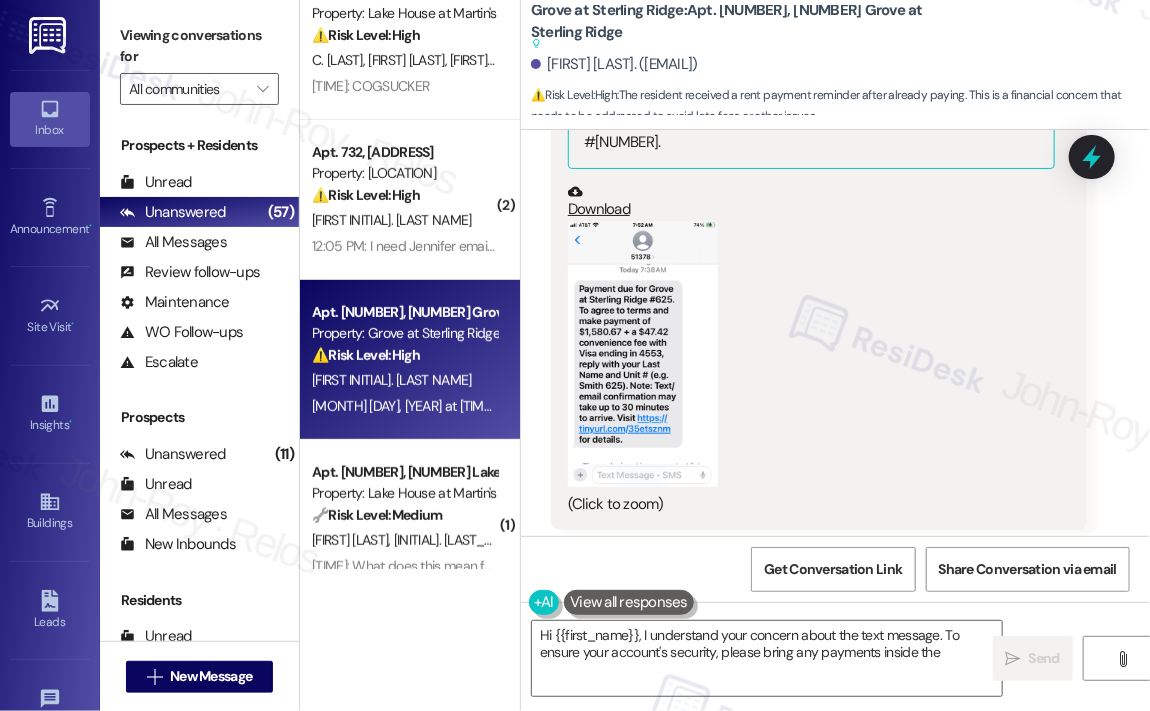 scroll, scrollTop: 9690, scrollLeft: 0, axis: vertical 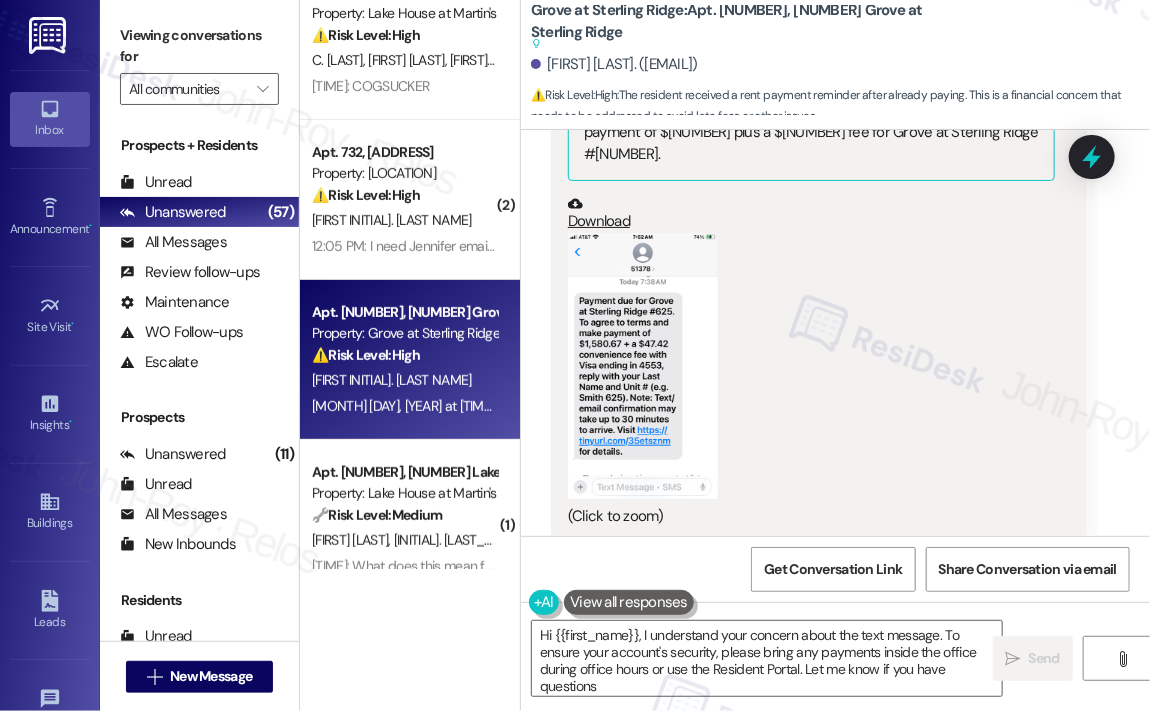 type on "Hi {{first_name}}, I understand your concern about the text message. To ensure your account's security, please bring any payments inside the office during office hours or use the Resident Portal. Let me know if you have questions!" 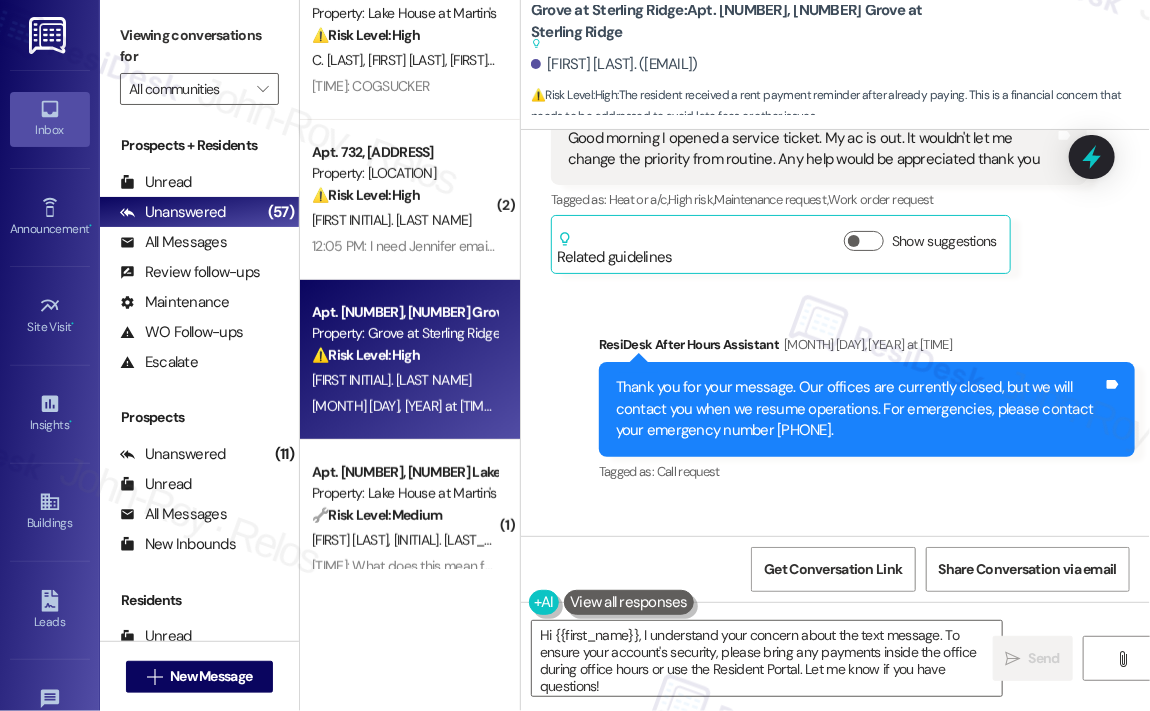 scroll, scrollTop: 8991, scrollLeft: 0, axis: vertical 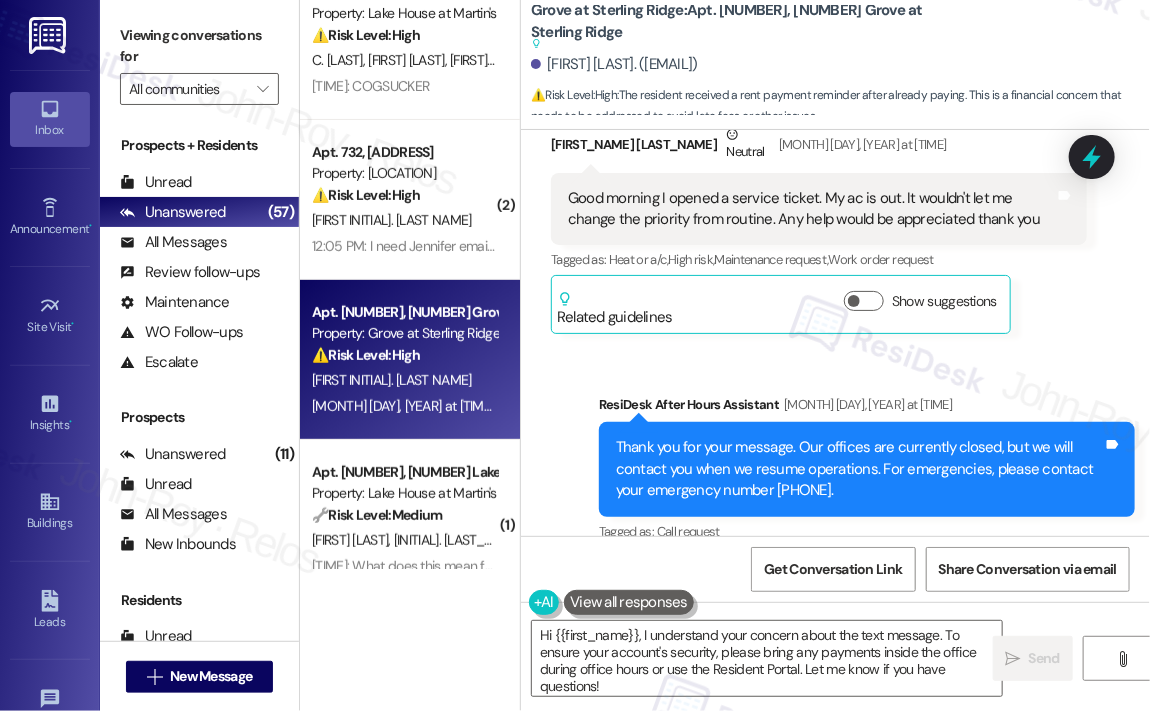 click on "Sent via SMS ResiDesk After Hours Assistant Jul 31, 2025 at 8:31 AM Thank you for your message. Our offices are currently closed, but we will contact you when we resume operations. For emergencies, please contact your emergency number [PHONE]. Tags and notes Tagged as:   Call request Click to highlight conversations about Call request" at bounding box center [835, 455] 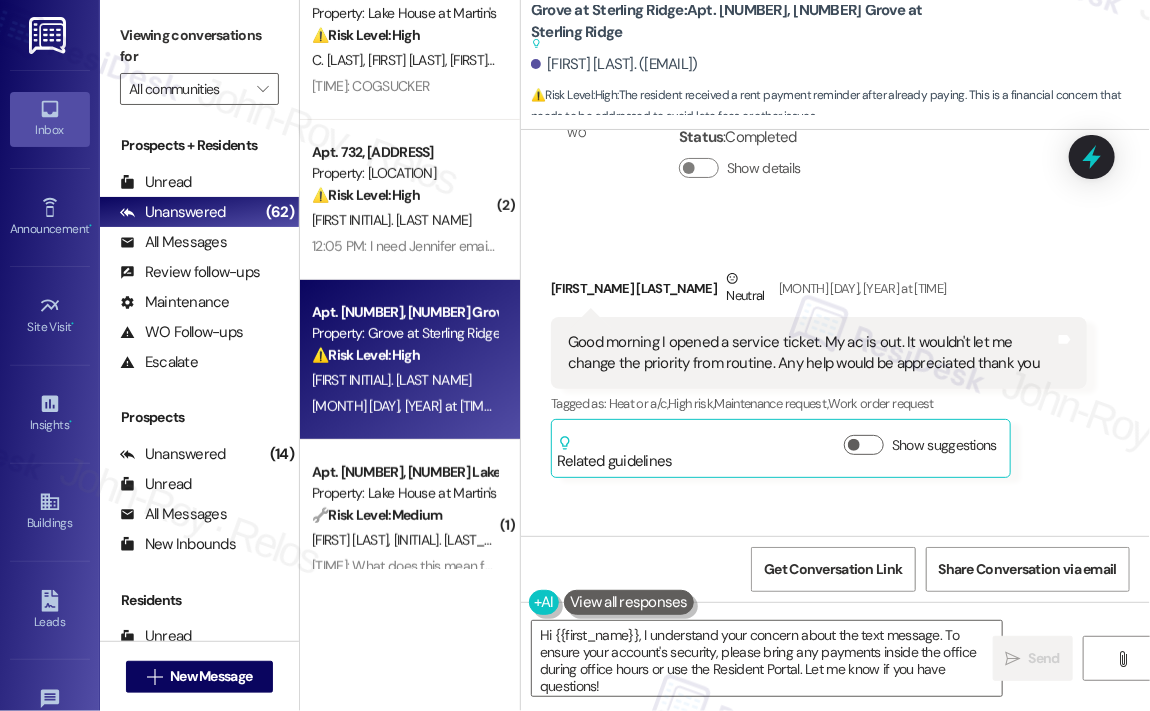 scroll, scrollTop: 8791, scrollLeft: 0, axis: vertical 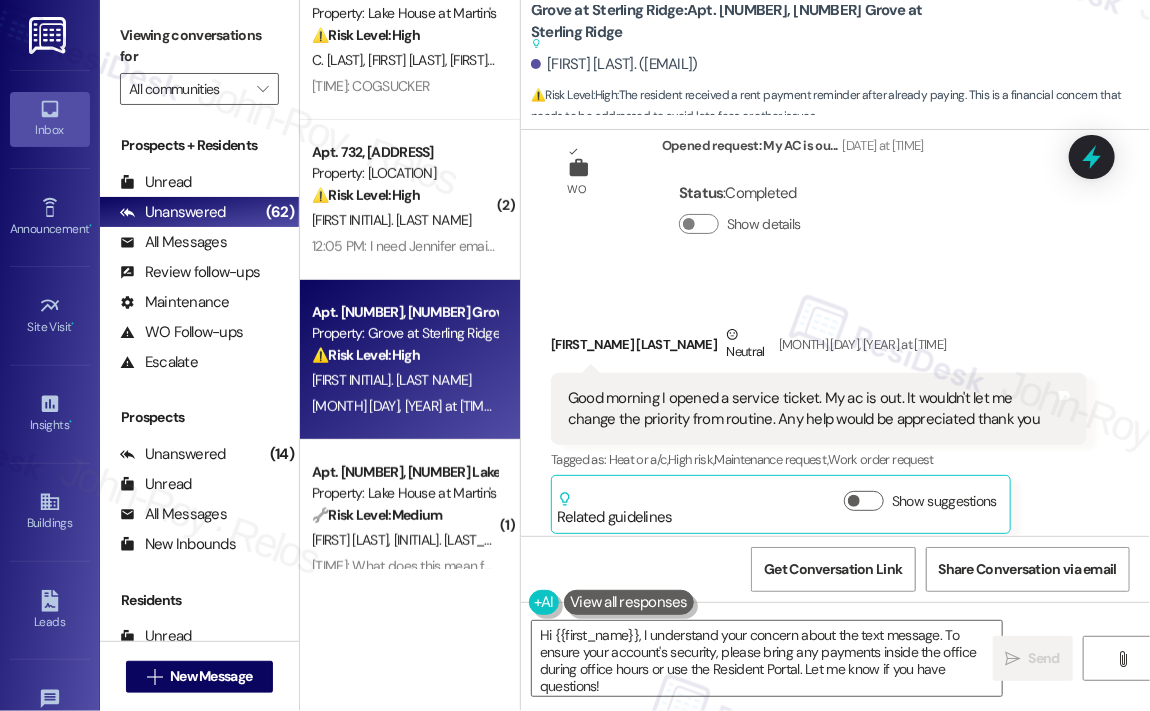 click on "Received via SMS Blanca Theista   Neutral Jul 31, 2025 at 8:31 AM Good morning I opened a service ticket. My ac is out. It wouldn't let me change the priority from routine. Any help would be appreciated thank you  Tags and notes Tagged as:   Heat or a/c ,  Click to highlight conversations about Heat or a/c High risk ,  Click to highlight conversations about High risk Maintenance request ,  Click to highlight conversations about Maintenance request Work order request Click to highlight conversations about Work order request  Related guidelines Show suggestions" at bounding box center [835, 414] 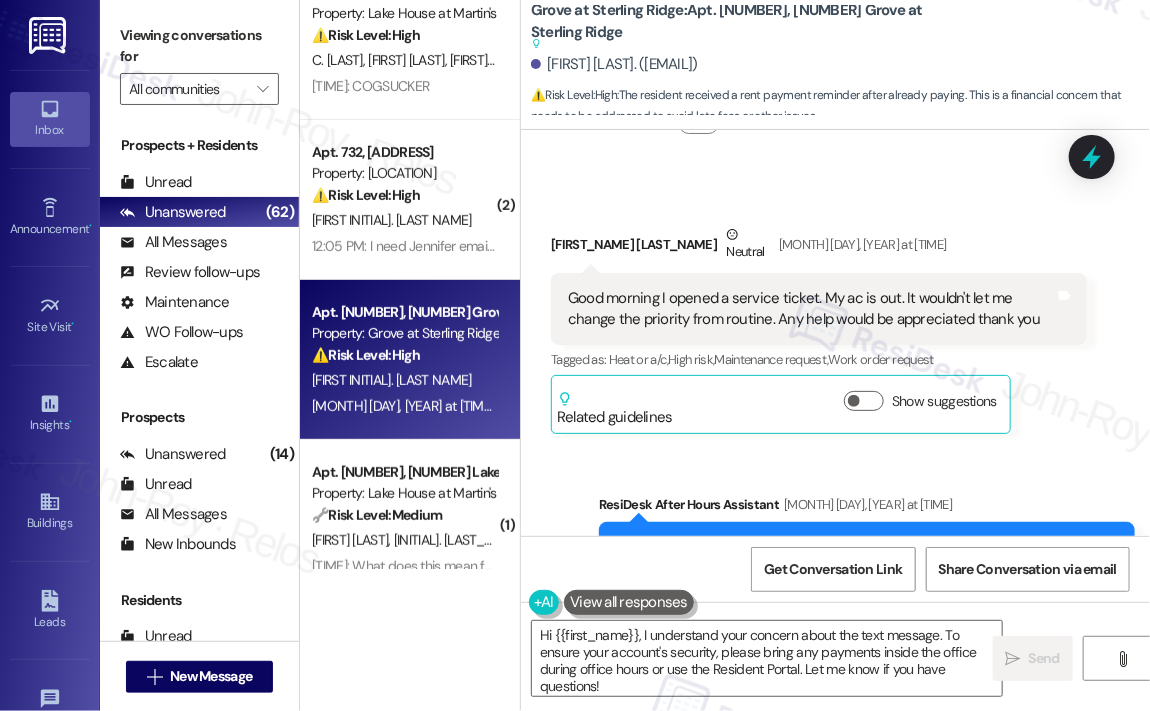 click on "Blanca Theista   Neutral Jul 31, 2025 at 8:31 AM" at bounding box center [819, 248] 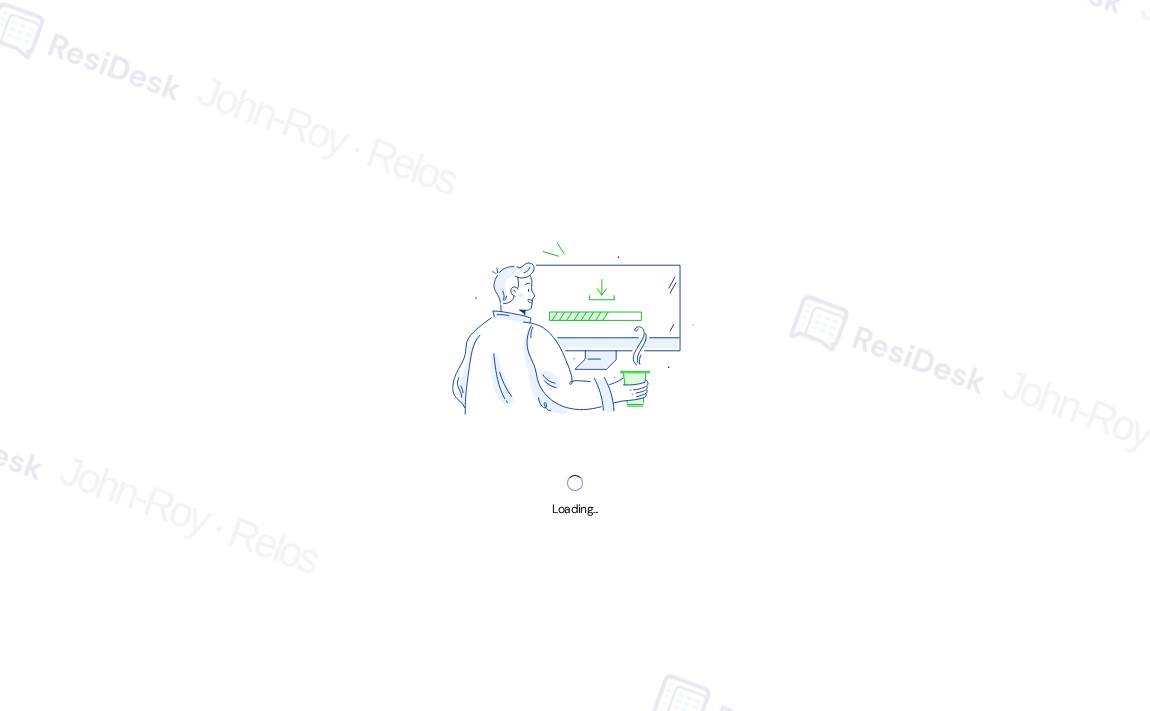 scroll, scrollTop: 0, scrollLeft: 0, axis: both 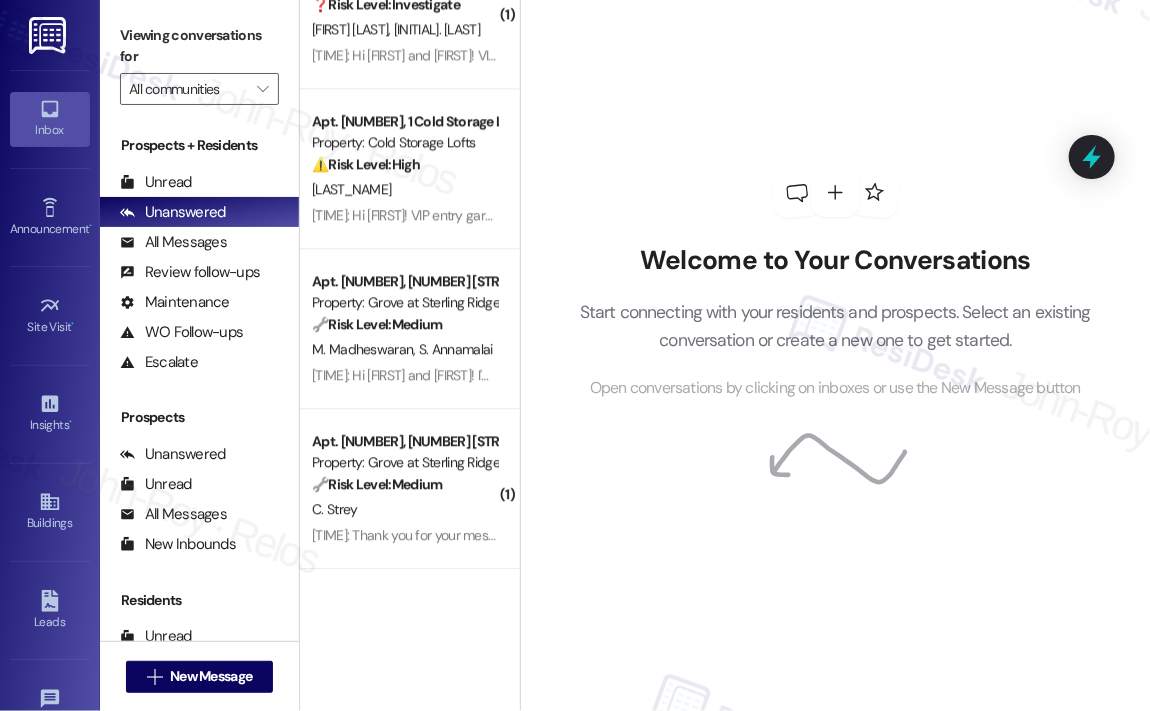 click on "Welcome to Your Conversations Start connecting with your residents and prospects. Select an existing conversation or create a new one to get started. Open conversations by clicking on inboxes or use the New Message button" at bounding box center (836, 284) 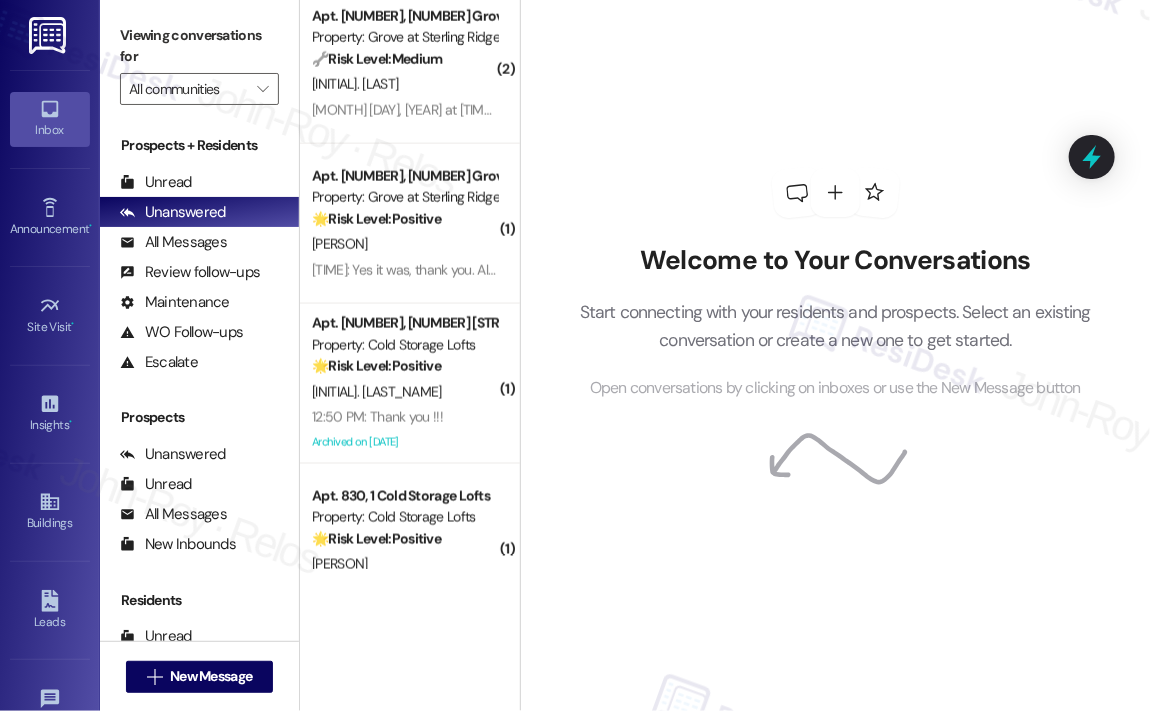 scroll, scrollTop: 931, scrollLeft: 0, axis: vertical 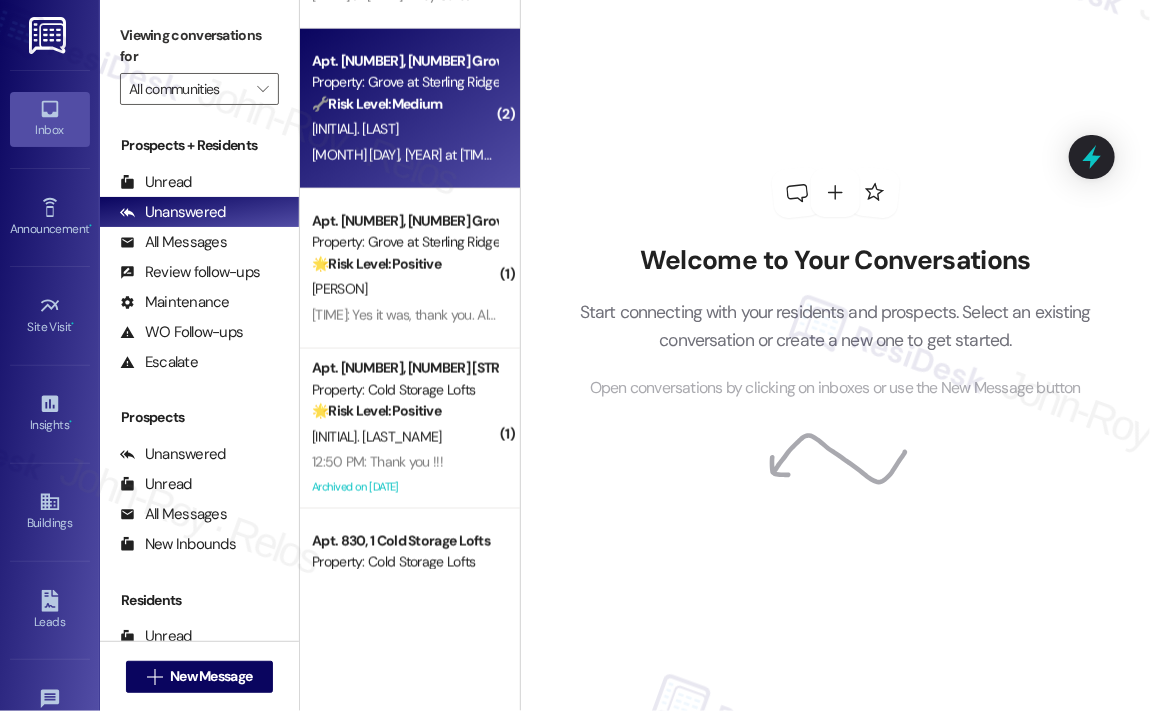 click on "[MONTH] [DAY], [YEAR] at [TIME]: There are a few packages in the Amazon locker which I am unable to access.  When will this issue be resolved? It's been a few weeks.   [MONTH] [DAY], [YEAR] at [TIME]: There are a few packages in the Amazon locker which I am unable to access.  When will this issue be resolved? It's been a few weeks." at bounding box center [790, 155] 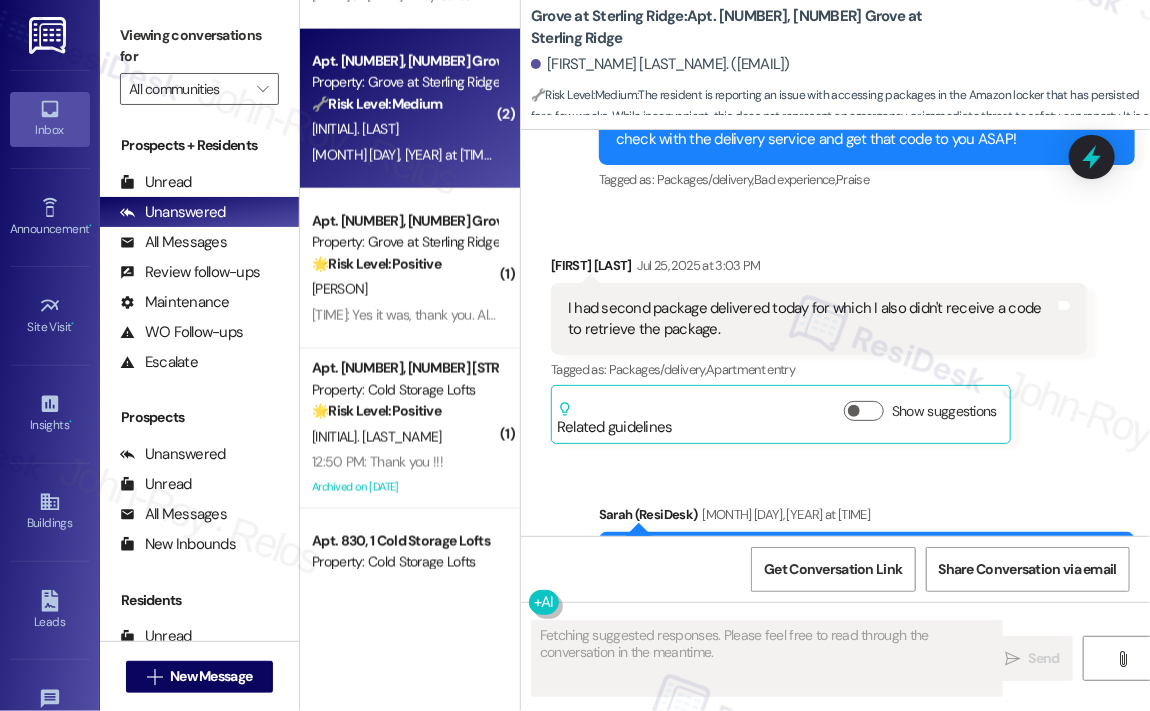 scroll, scrollTop: 18444, scrollLeft: 0, axis: vertical 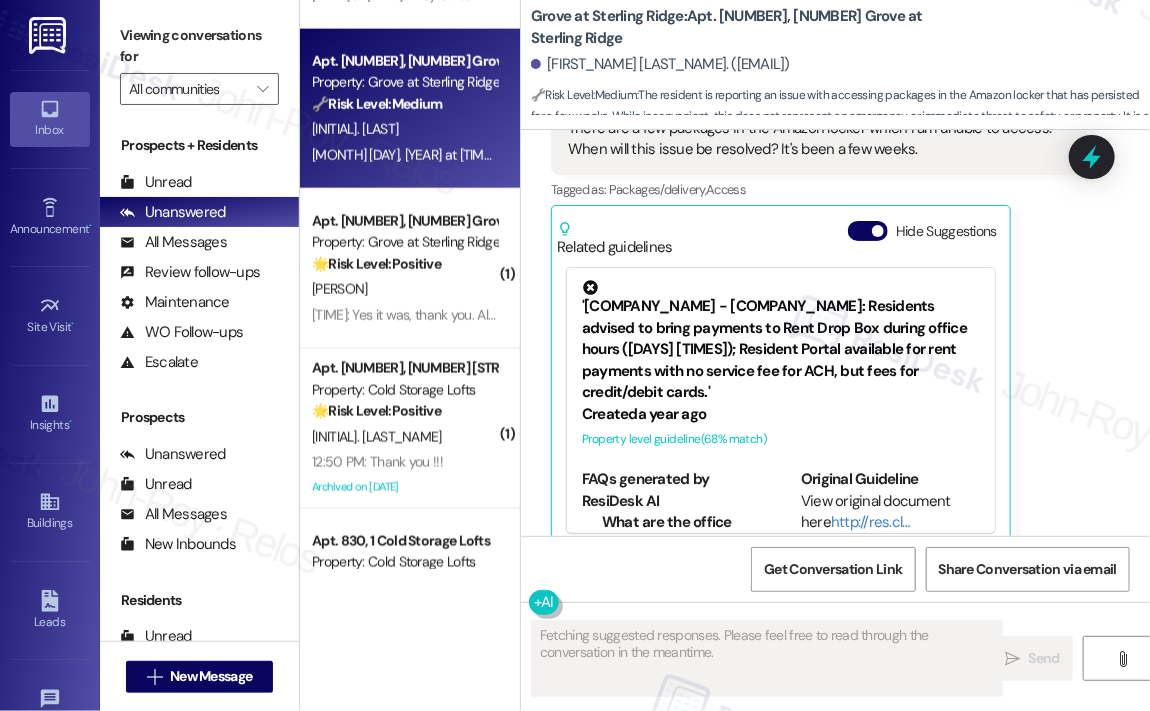 click on "[FIRST] [LAST] Question [DATE] at [TIME] There are a few packages in the Amazon locker which I am unable to access.  When will this issue be resolved? It's been a few weeks.   Tags and notes Tagged as:   Packages/delivery ,  Click to highlight conversations about Packages/delivery Access Click to highlight conversations about Access  Related guidelines Hide Suggestions '[COMPANY] - [LOCATION]: Residents advised to bring payments to Rent Drop Box during office hours (Mon-Fri 10AM-6PM, Sat 10AM-5PM); Resident Portal available for rent payments with no service fee for ACH, but fees for credit/debit cards.' Created  a year ago Property level guideline  ( 68 % match) FAQs generated by ResiDesk AI What are the office hours for the property management office? The office hours are Monday-Friday: 10AM-6PM; Saturday: 10AM-5PM; Closed Sunday. How can I make my rent payment? What are the fees for making rent payments? Can I pay my rent online? Can I pay my rent on the weekends? Created   ( 68" at bounding box center [819, 310] 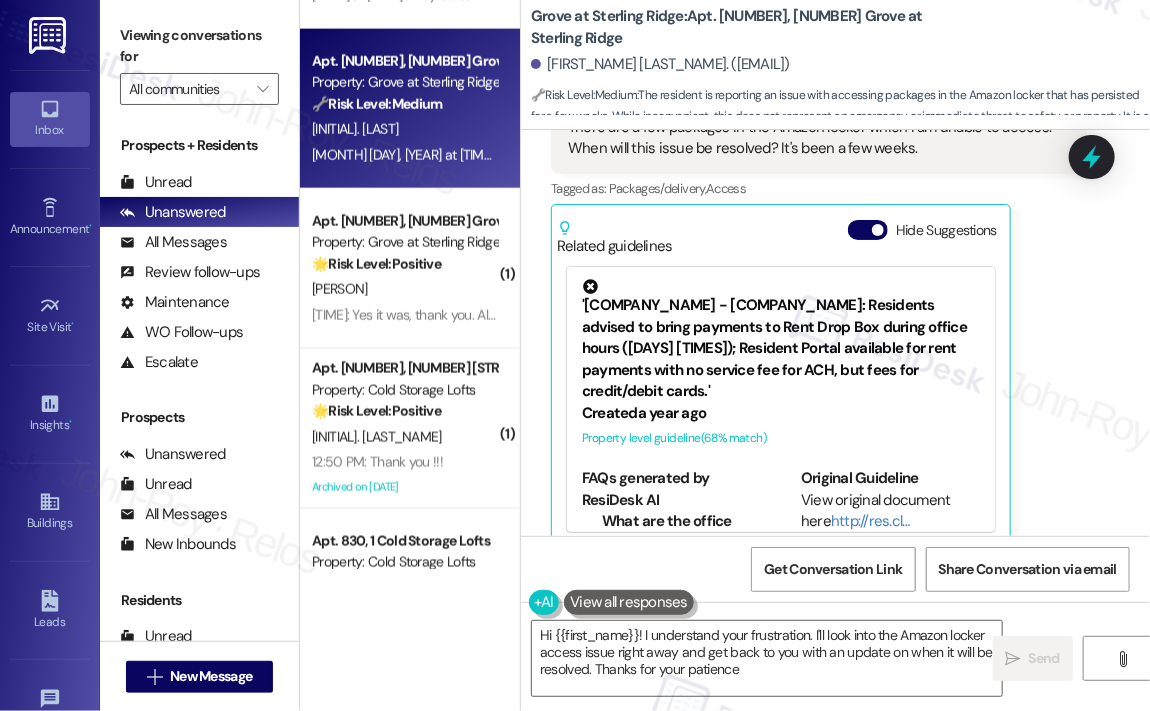 type on "Hi [FIRST_NAME]! I understand your frustration. I'll look into the Amazon locker access issue right away and get back to you with an update on when it will be resolved. Thanks for your patience!" 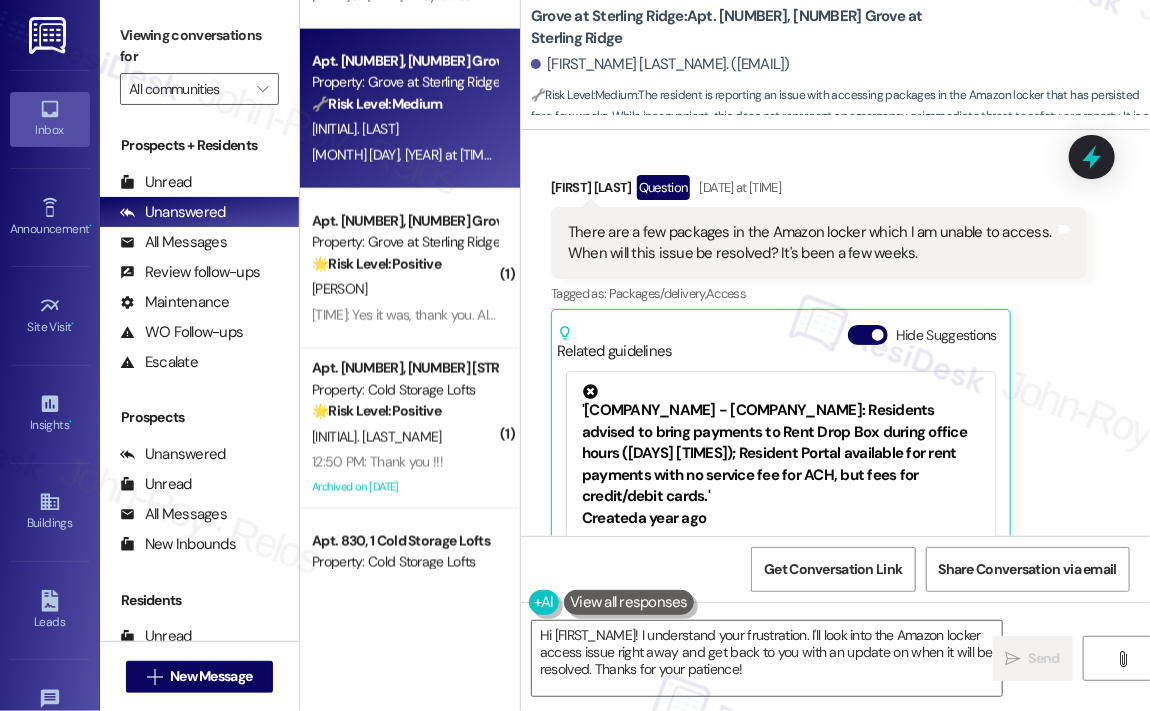 scroll, scrollTop: 18245, scrollLeft: 0, axis: vertical 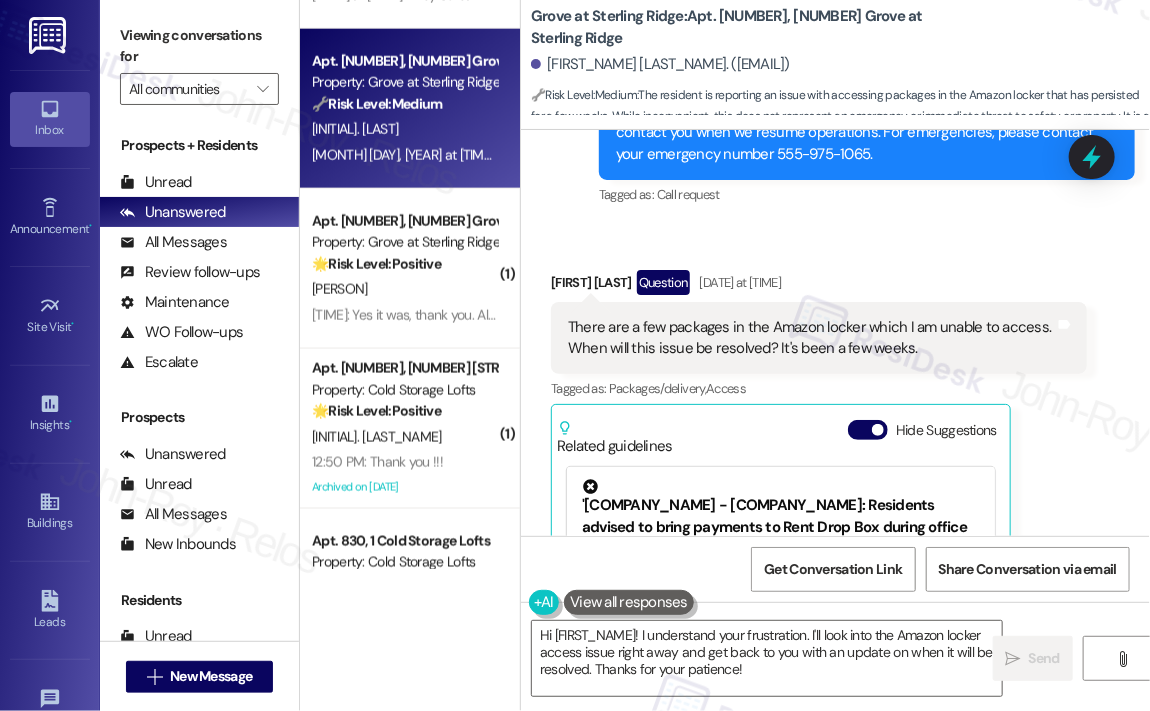 click on "[FIRST] [LAST] Question [DATE] at [TIME] There are a few packages in the Amazon locker which I am unable to access.  When will this issue be resolved? It's been a few weeks.   Tags and notes Tagged as:   Packages/delivery ,  Click to highlight conversations about Packages/delivery Access Click to highlight conversations about Access  Related guidelines Hide Suggestions '[COMPANY] - [LOCATION]: Residents advised to bring payments to Rent Drop Box during office hours (Mon-Fri 10AM-6PM, Sat 10AM-5PM); Resident Portal available for rent payments with no service fee for ACH, but fees for credit/debit cards.' Created  a year ago Property level guideline  ( 68 % match) FAQs generated by ResiDesk AI What are the office hours for the property management office? The office hours are Monday-Friday: 10AM-6PM; Saturday: 10AM-5PM; Closed Sunday. How can I make my rent payment? What are the fees for making rent payments? Can I pay my rent online? Can I pay my rent on the weekends? Created   ( 68" at bounding box center [819, 509] 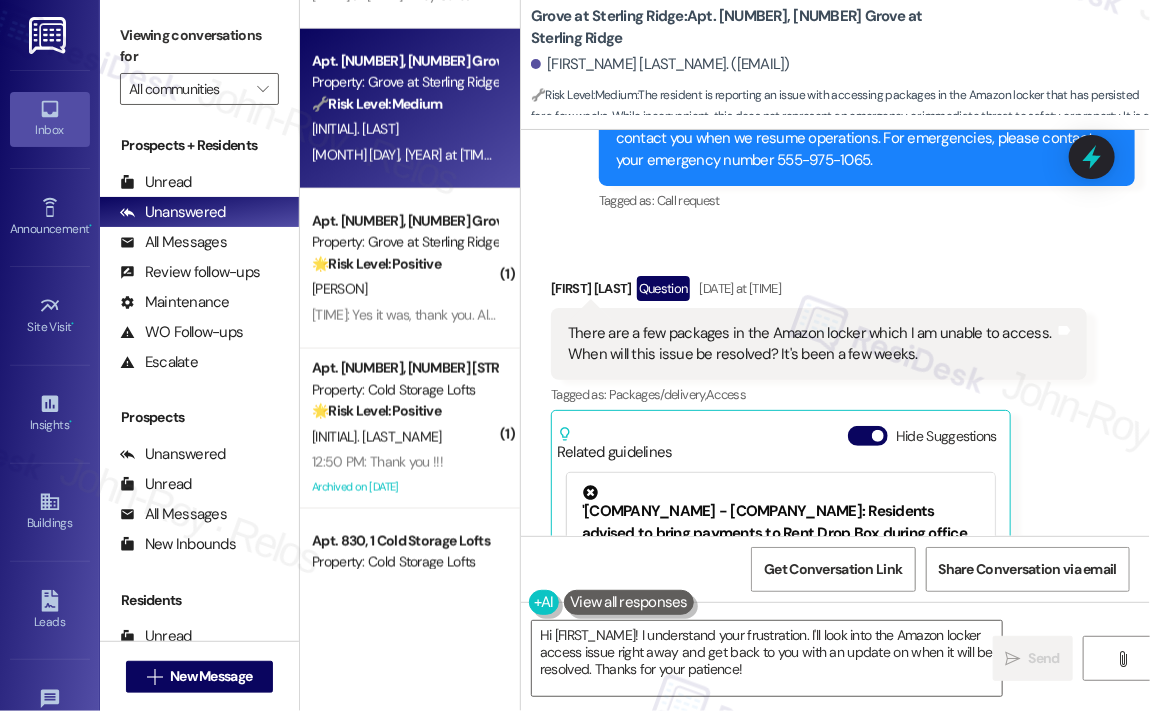 scroll, scrollTop: 18245, scrollLeft: 0, axis: vertical 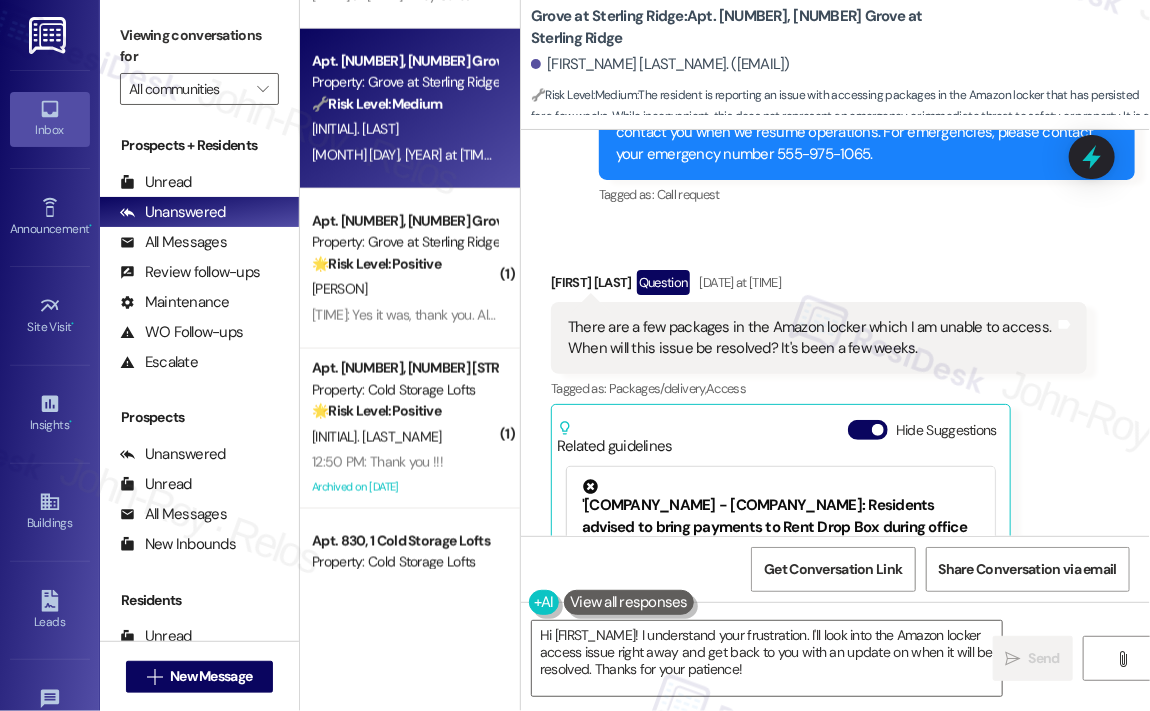 click on "Received via SMS [PERSON_NAME] [PERSON_NAME] Question [MONTH] [DAY], [YEAR] at [TIME] There are a few packages in the Amazon locker which I am unable to access. When will this issue be resolved? It's been a few weeks. Tags and notes Tagged as: Packages/delivery , Click to highlight conversations about Packages/delivery Access Click to highlight conversations about Access Related guidelines Hide Suggestions 'Haven Residential - [STREET_NAME] at [STREET_NAME]: Residents advised to bring payments to Rent Drop Box during office hours (Mon-Fri 10AM-6PM, Sat 10AM-5PM); Resident Portal available for rent payments with no service fee for ACH, but fees for credit/debit cards.' Created a year ago Property level guideline ( 68 % match) FAQs generated by ResiDesk AI What are the office hours for the property management office? The office hours are Monday-Friday: 10AM-6PM; Saturday: 10AM-5PM; Closed Sunday. How can I make my rent payment? What are the fees for making rent payments? Can I pay my rent online? Is the office open on Sundays?" at bounding box center [835, 494] 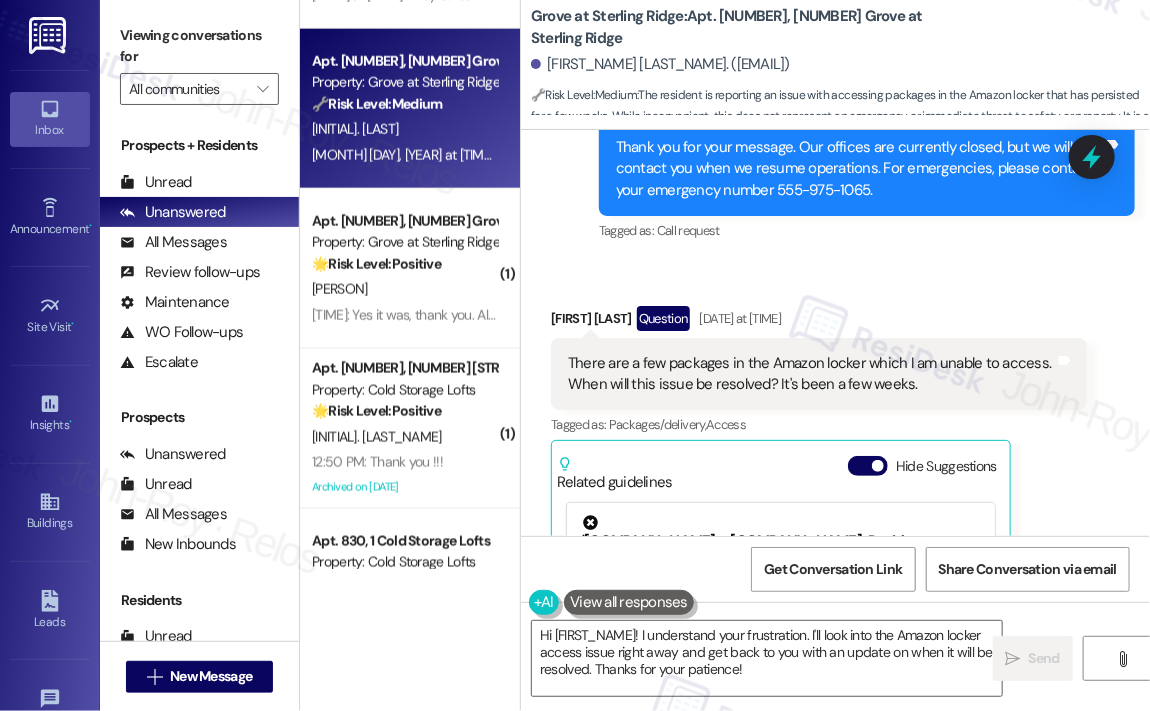 scroll, scrollTop: 18245, scrollLeft: 0, axis: vertical 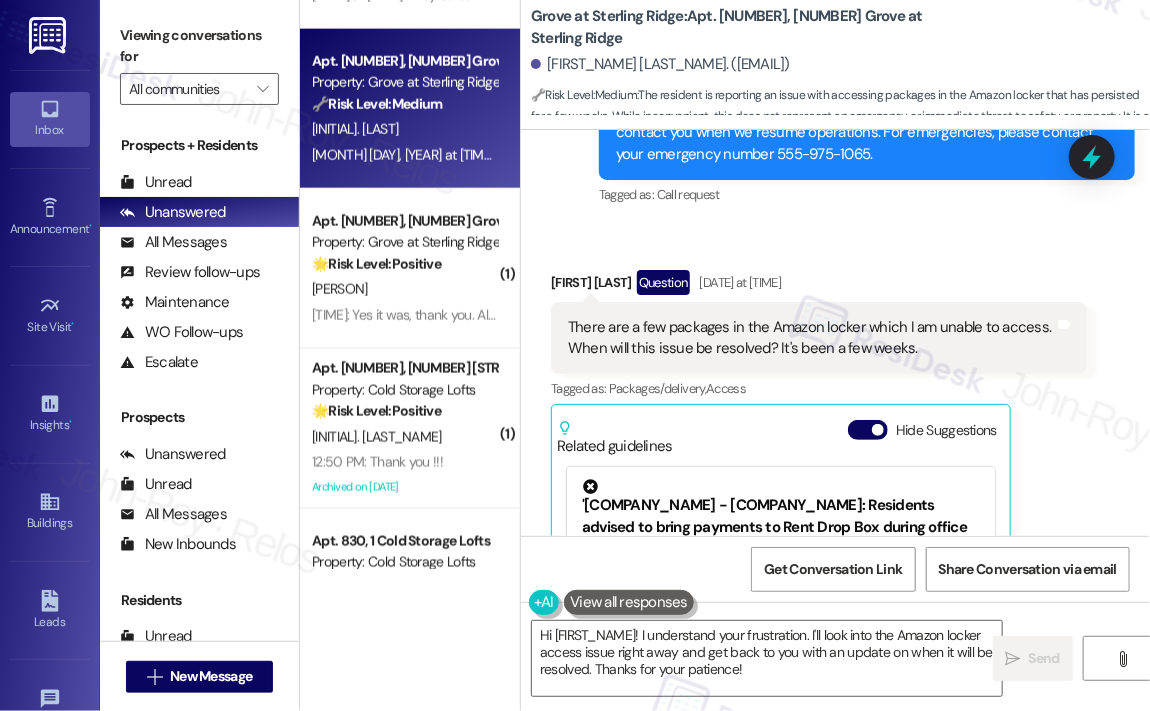 click on "There are a few packages in the Amazon locker which I am unable to access.  When will this issue be resolved? It's been a few weeks." at bounding box center [811, 338] 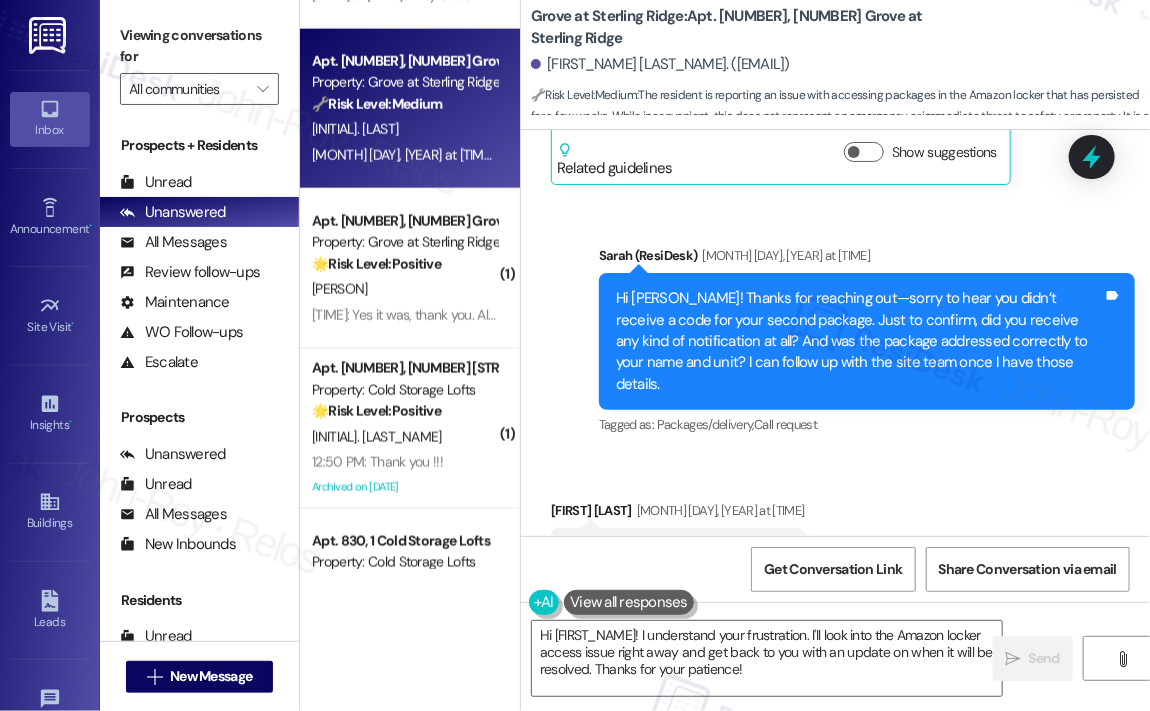 scroll, scrollTop: 17645, scrollLeft: 0, axis: vertical 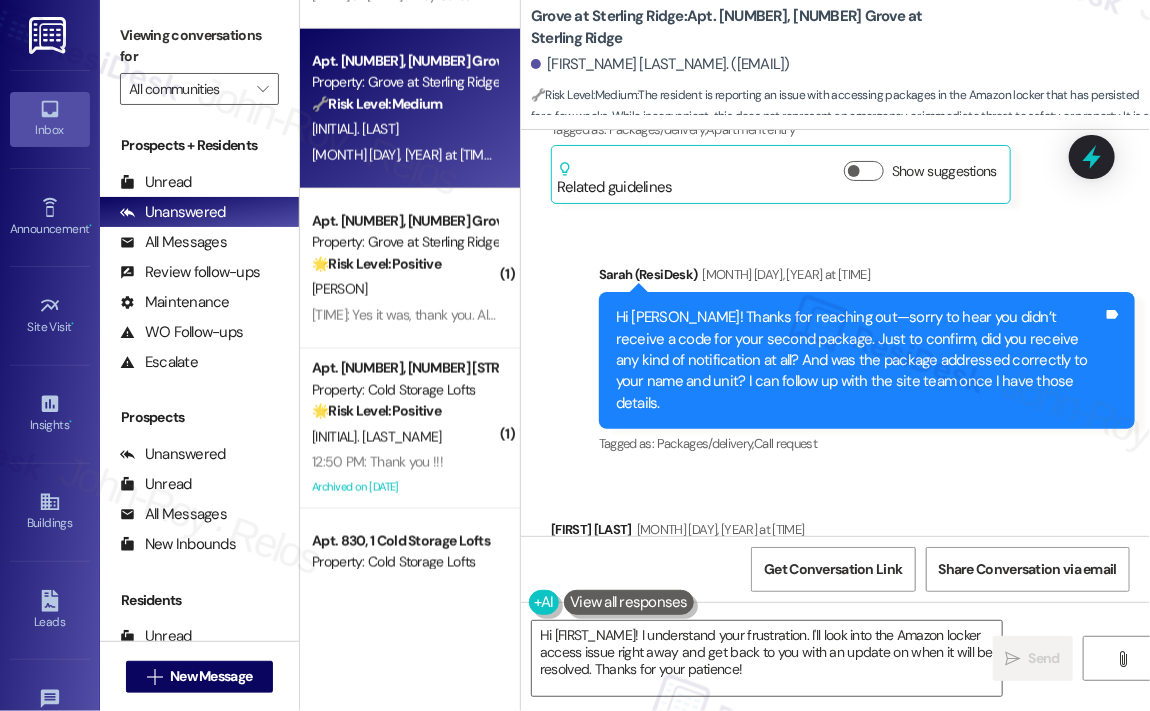 click on "Sent via SMS [PERSON_NAME] (ResiDesk) [MONTH] [DAY], [YEAR] at [TIME] Hi [PERSON_NAME]! Thanks for reaching out—sorry to hear you didn’t receive a code for your second package. Just to confirm, did you receive any kind of notification at all? And was the package addressed correctly to your name and unit? I can follow up with the site team once I have those details. Tags and notes Tagged as: Packages/delivery , Click to highlight conversations about Packages/delivery Call request Click to highlight conversations about Call request" at bounding box center (867, 361) 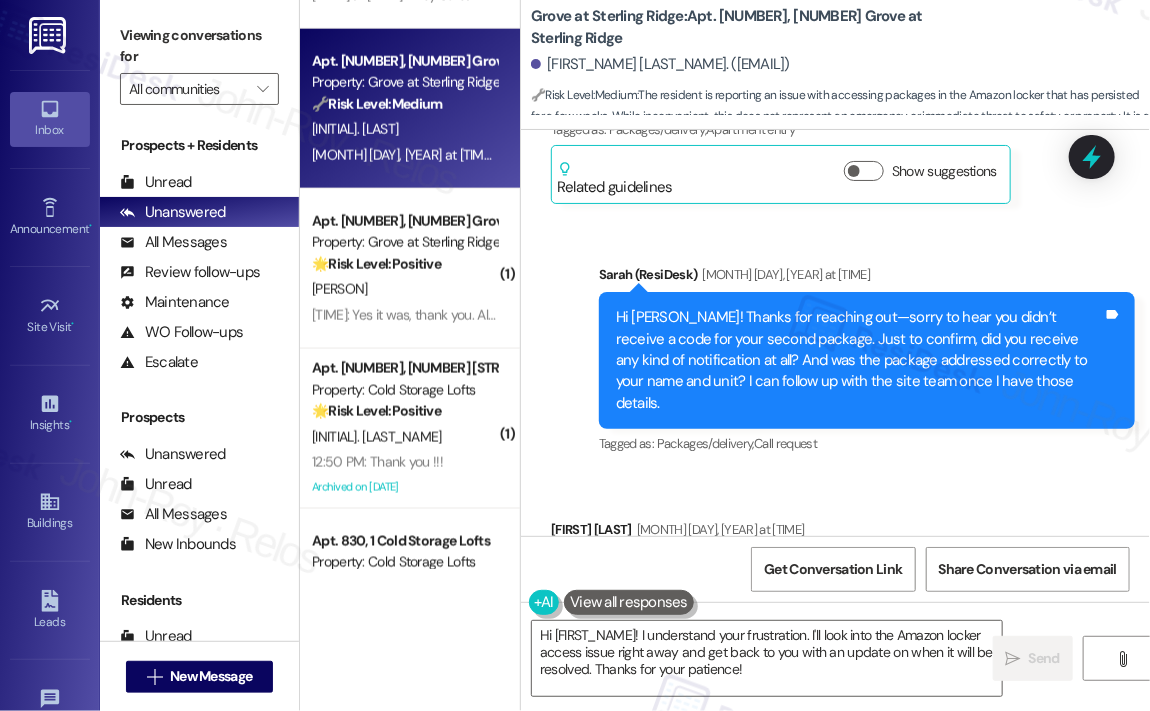 click on "Sent via SMS [PERSON_NAME] (ResiDesk) [MONTH] [DAY], [YEAR] at [TIME] Hi [PERSON_NAME]! Thanks for reaching out—sorry to hear you didn’t receive a code for your second package. Just to confirm, did you receive any kind of notification at all? And was the package addressed correctly to your name and unit? I can follow up with the site team once I have those details. Tags and notes Tagged as: Packages/delivery , Click to highlight conversations about Packages/delivery Call request Click to highlight conversations about Call request" at bounding box center [835, 346] 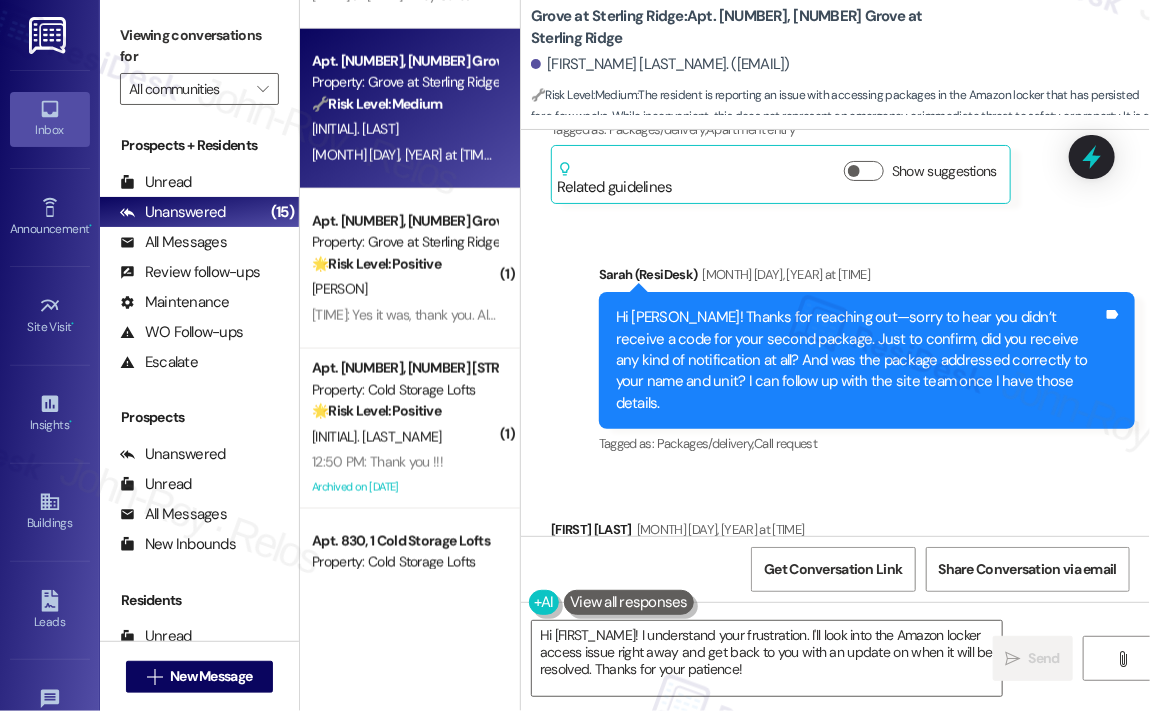 click on "Sent via SMS [PERSON_NAME] (ResiDesk) [MONTH] [DAY], [YEAR] at [TIME] Hi [PERSON_NAME]! Thanks for reaching out—sorry to hear you didn’t receive a code for your second package. Just to confirm, did you receive any kind of notification at all? And was the package addressed correctly to your name and unit? I can follow up with the site team once I have those details. Tags and notes Tagged as: Packages/delivery , Click to highlight conversations about Packages/delivery Call request Click to highlight conversations about Call request" at bounding box center (835, 346) 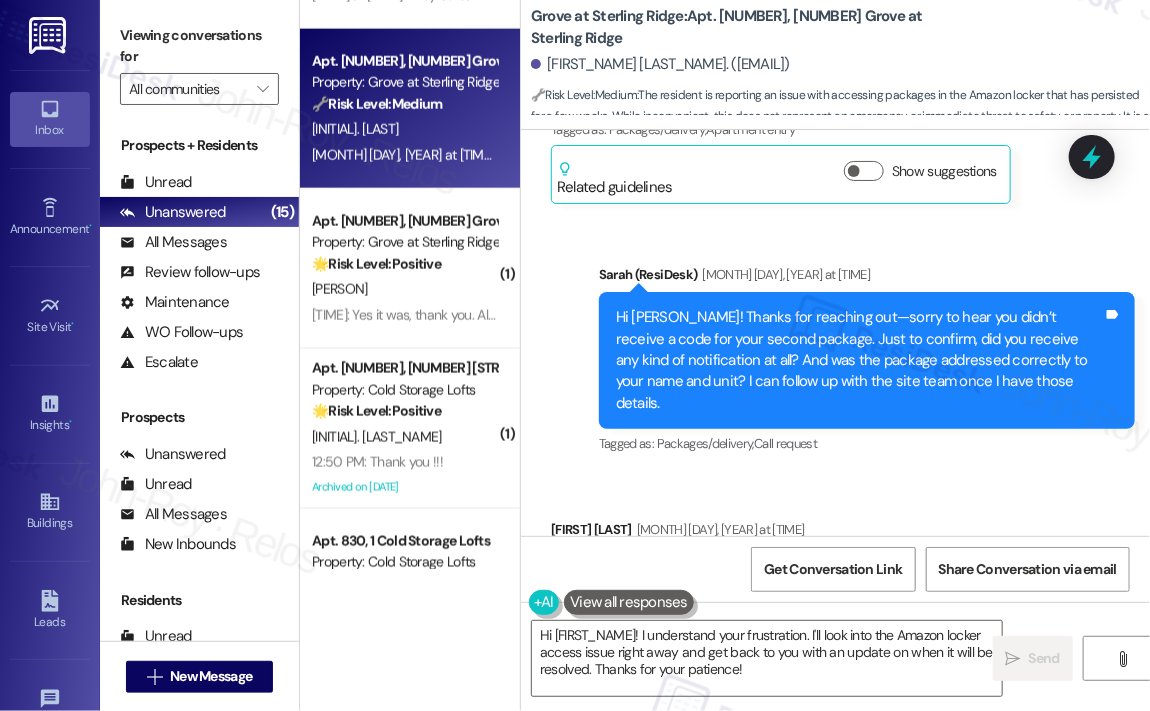 click on "Sent via SMS [PERSON_NAME] (ResiDesk) [MONTH] [DAY], [YEAR] at [TIME] Hi [PERSON_NAME]! Thanks for reaching out—sorry to hear you didn’t receive a code for your second package. Just to confirm, did you receive any kind of notification at all? And was the package addressed correctly to your name and unit? I can follow up with the site team once I have those details. Tags and notes Tagged as: Packages/delivery , Click to highlight conversations about Packages/delivery Call request Click to highlight conversations about Call request" at bounding box center [835, 346] 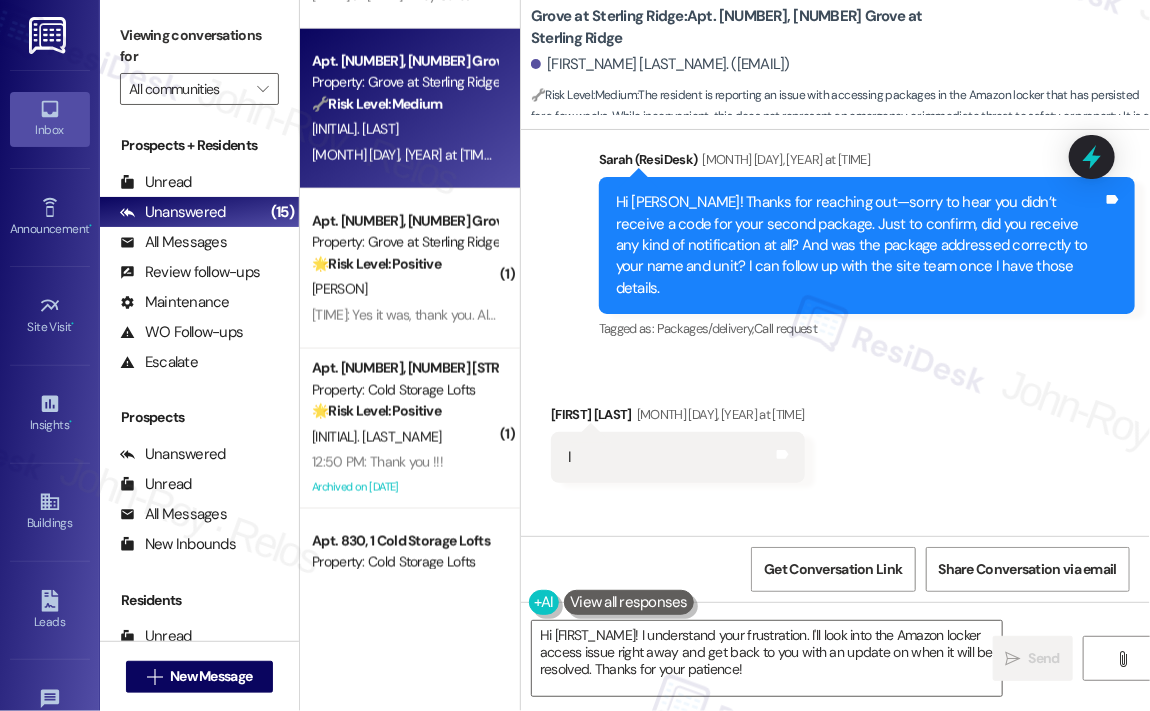 scroll, scrollTop: 17845, scrollLeft: 0, axis: vertical 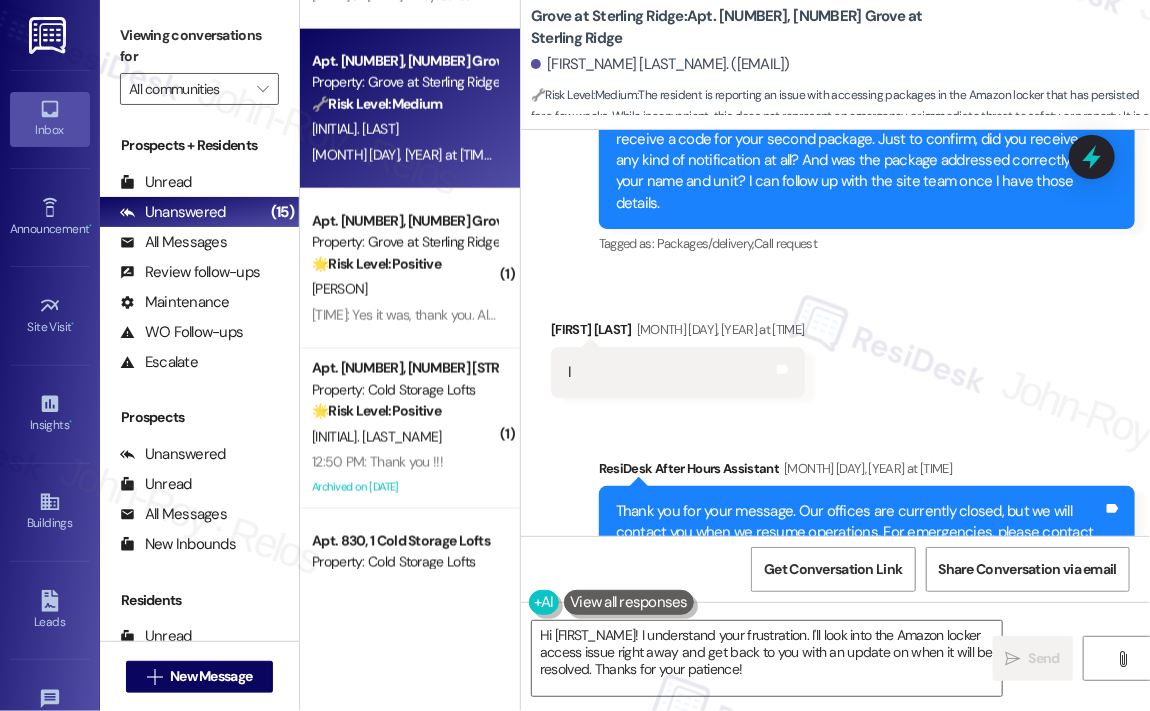 click on "Received via SMS Patricia Gubbe Aug 02, 2025 at 12:43 PM I Tags and notes" at bounding box center [835, 343] 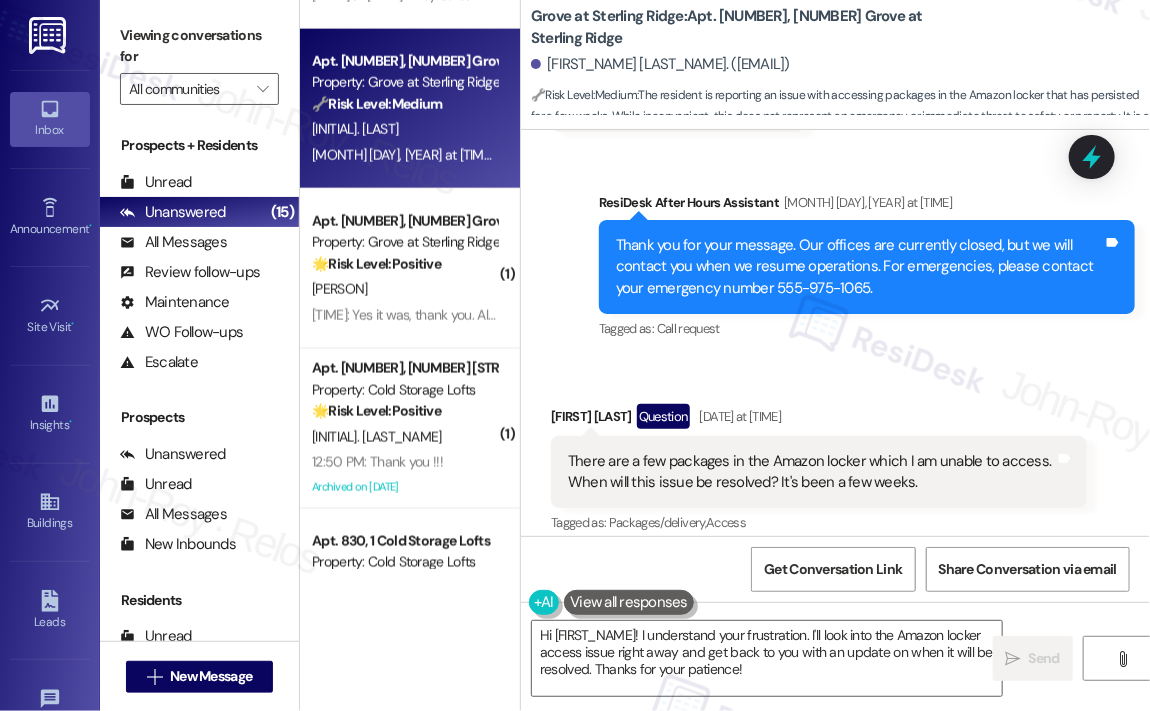 scroll, scrollTop: 18145, scrollLeft: 0, axis: vertical 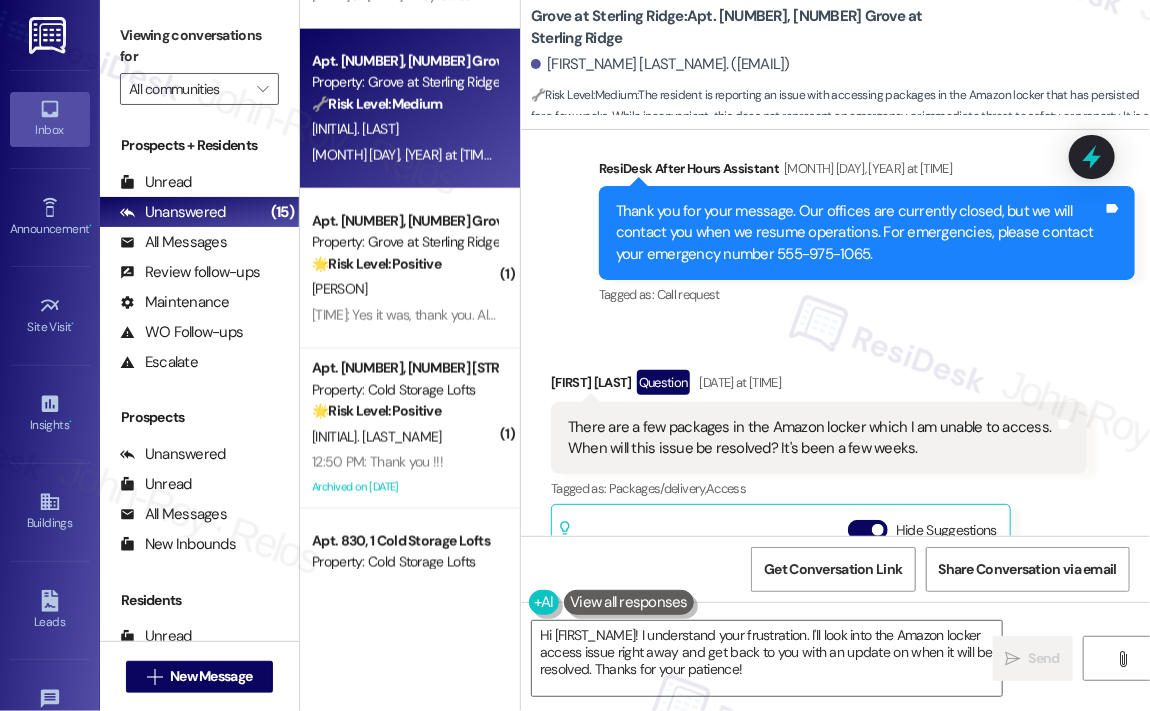 drag, startPoint x: 949, startPoint y: 341, endPoint x: 944, endPoint y: 331, distance: 11.18034 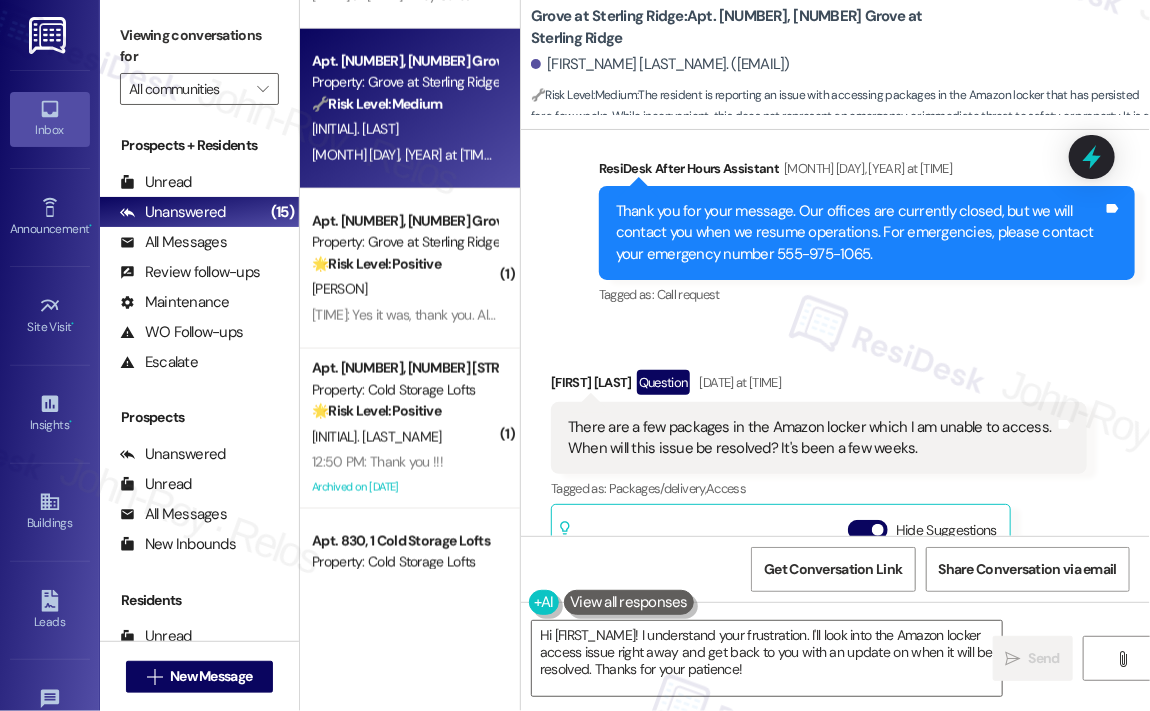 click on "Received via SMS [PERSON_NAME] [PERSON_NAME] Question [MONTH] [DAY], [YEAR] at [TIME] There are a few packages in the Amazon locker which I am unable to access. When will this issue be resolved? It's been a few weeks. Tags and notes Tagged as: Packages/delivery , Click to highlight conversations about Packages/delivery Access Click to highlight conversations about Access Related guidelines Hide Suggestions 'Haven Residential - [STREET_NAME] at [STREET_NAME]: Residents advised to bring payments to Rent Drop Box during office hours (Mon-Fri 10AM-6PM, Sat 10AM-5PM); Resident Portal available for rent payments with no service fee for ACH, but fees for credit/debit cards.' Created a year ago Property level guideline ( 68 % match) FAQs generated by ResiDesk AI What are the office hours for the property management office? The office hours are Monday-Friday: 10AM-6PM; Saturday: 10AM-5PM; Closed Sunday. How can I make my rent payment? What are the fees for making rent payments? Can I pay my rent online? Is the office open on Sundays?" at bounding box center (819, 609) 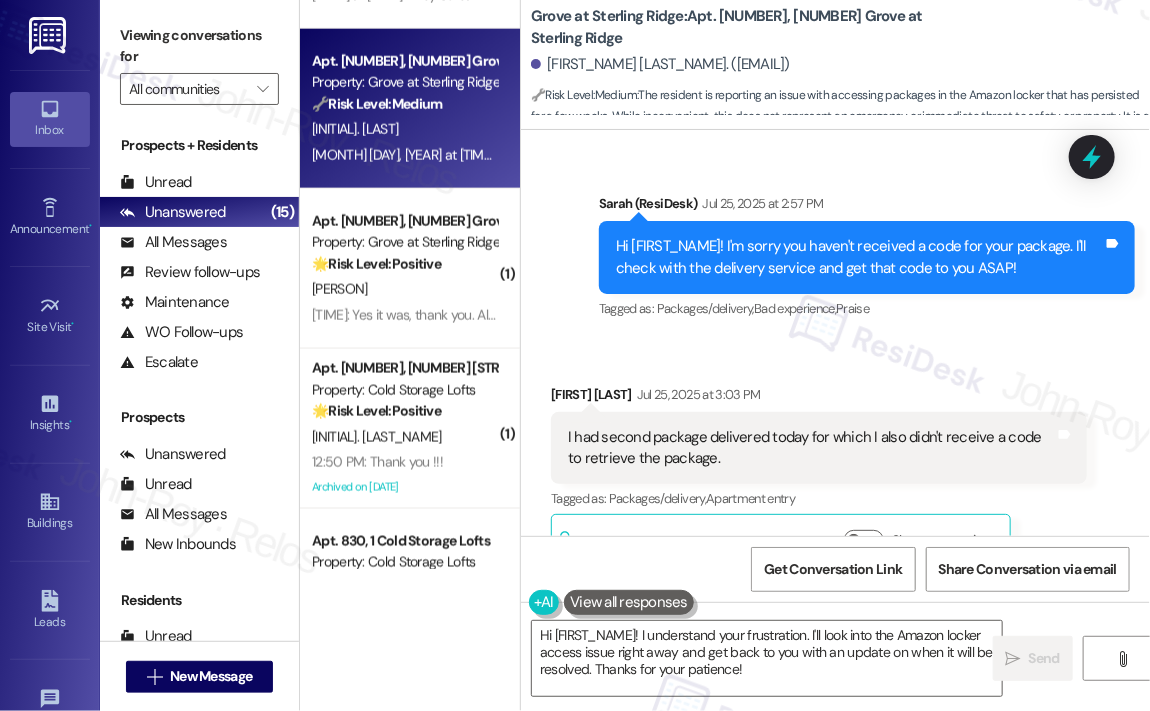 scroll, scrollTop: 17245, scrollLeft: 0, axis: vertical 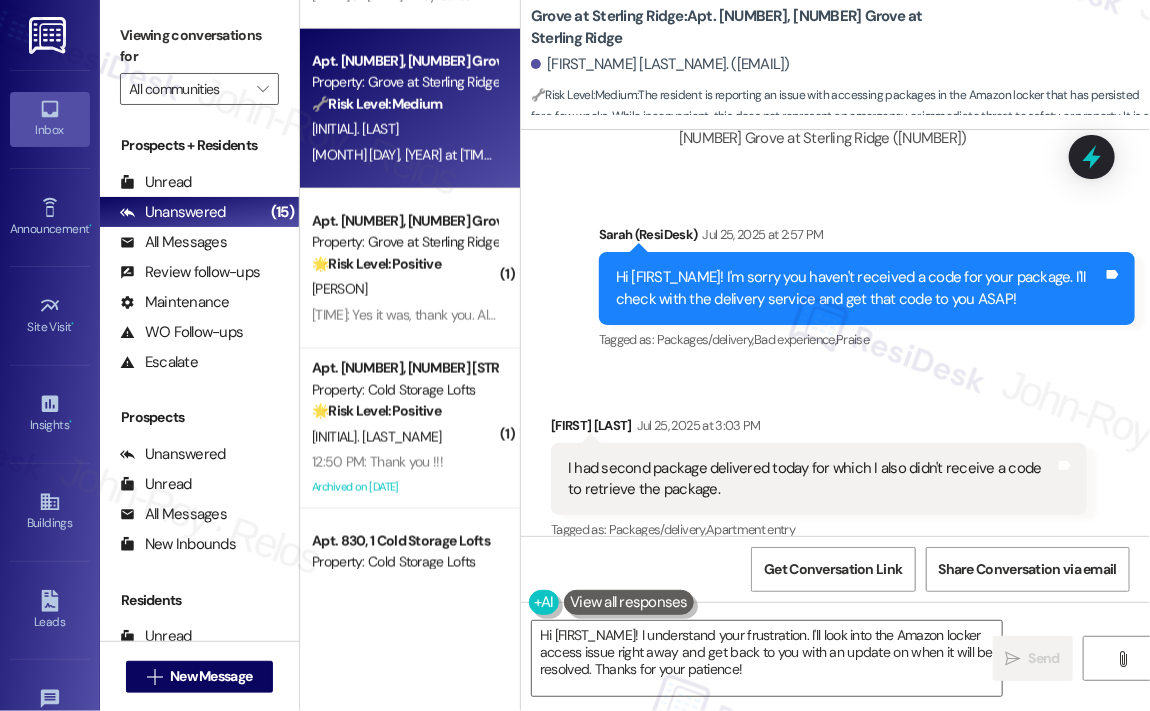 click on "Received via SMS [FIRST_NAME] [LAST_NAME] [MONTH] [DAY], [YEAR] at [TIME] I had second package delivered today for which I also didn't receive a code to retrieve the package. Tags and notes Tagged as: Packages/delivery , Click to highlight conversations about Packages/delivery Apartment entry Click to highlight conversations about Apartment entry Related guidelines Show suggestions" at bounding box center [835, 495] 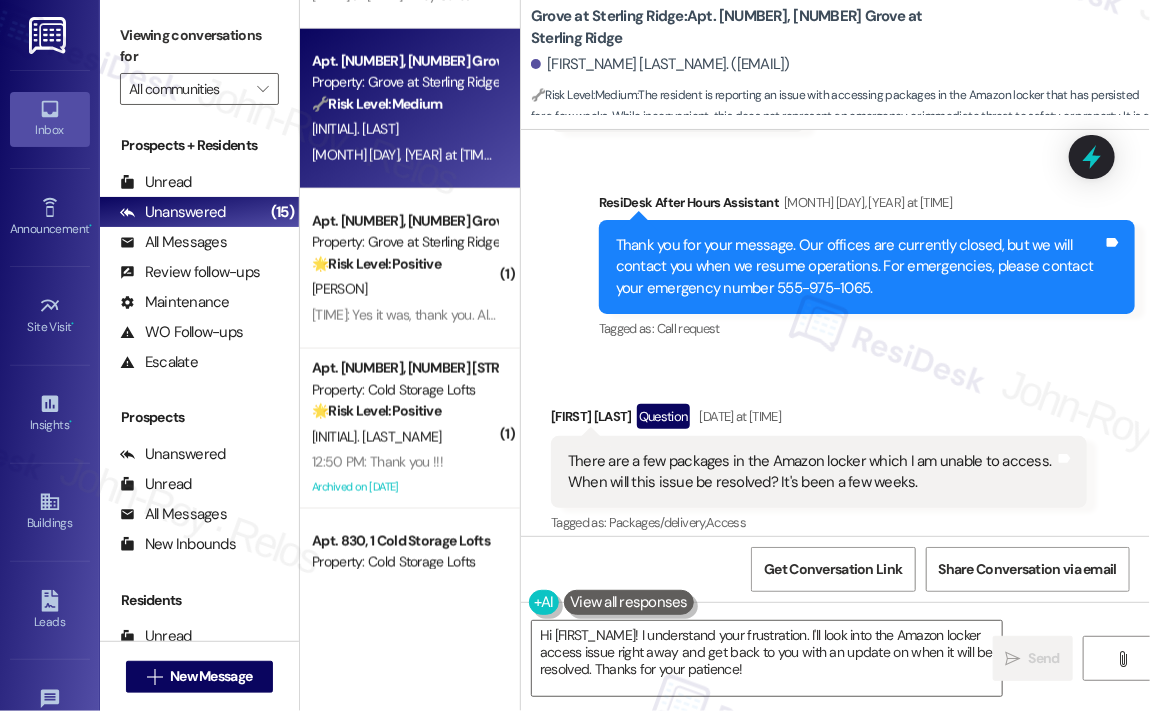 scroll, scrollTop: 18145, scrollLeft: 0, axis: vertical 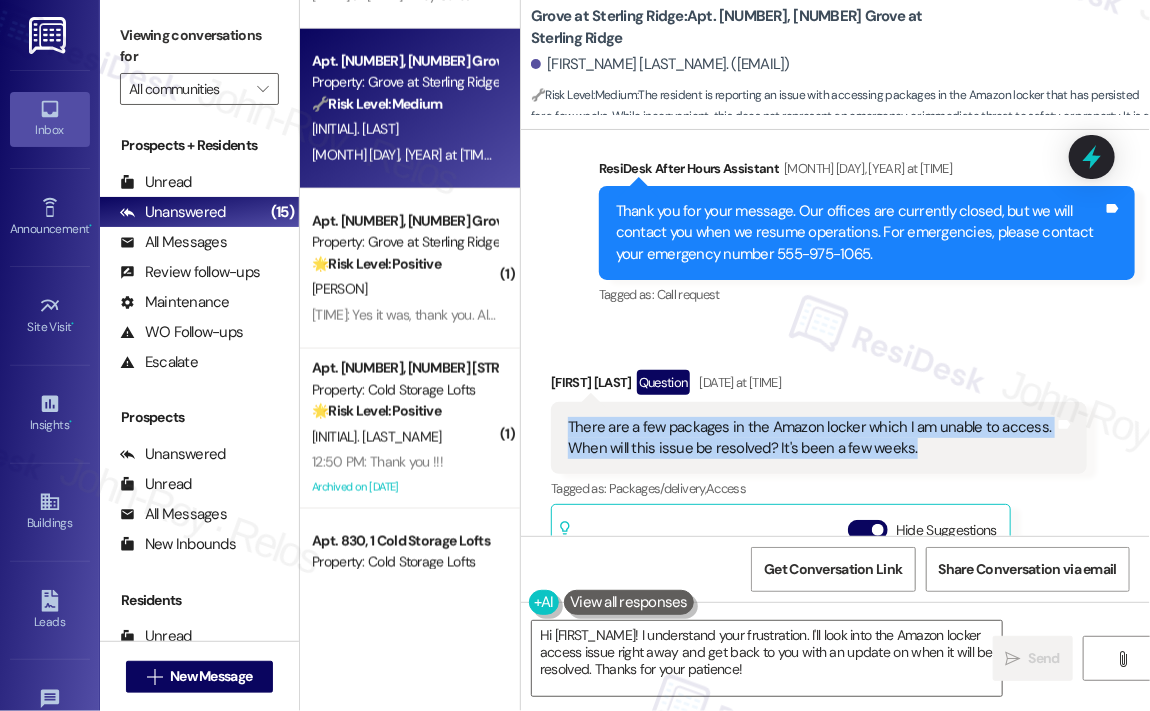drag, startPoint x: 925, startPoint y: 422, endPoint x: 564, endPoint y: 396, distance: 361.9351 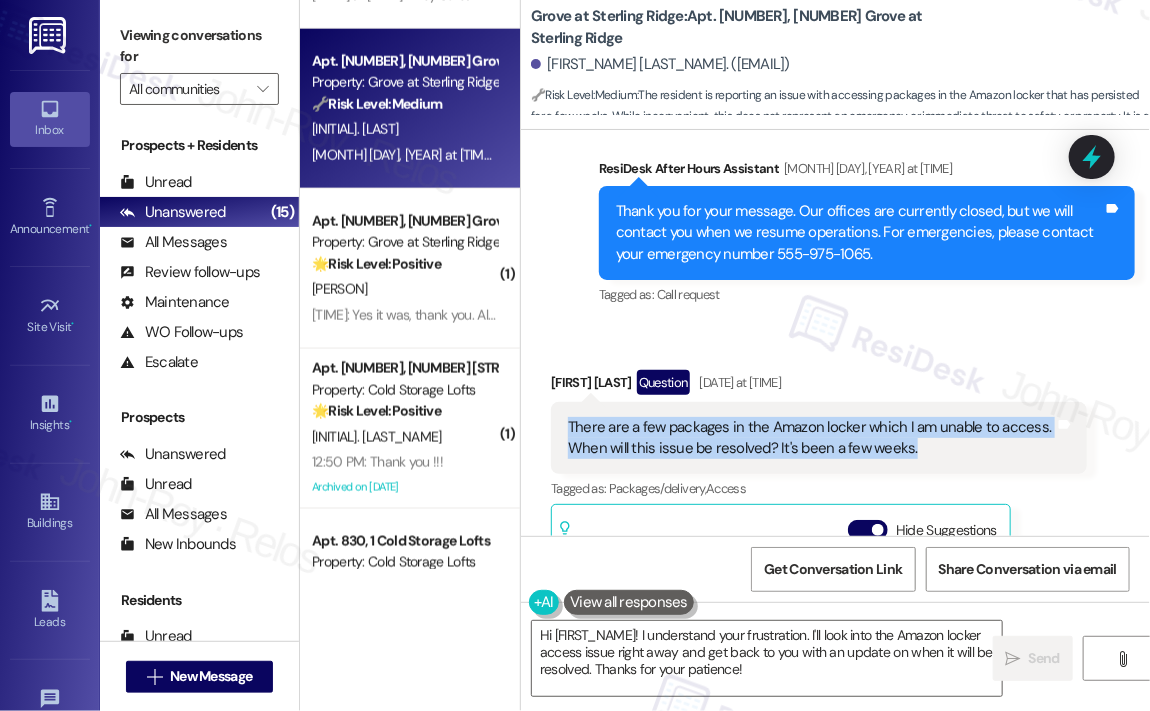 copy on "There are a few packages in the Amazon locker which I am unable to access.  When will this issue be resolved? It's been a few weeks." 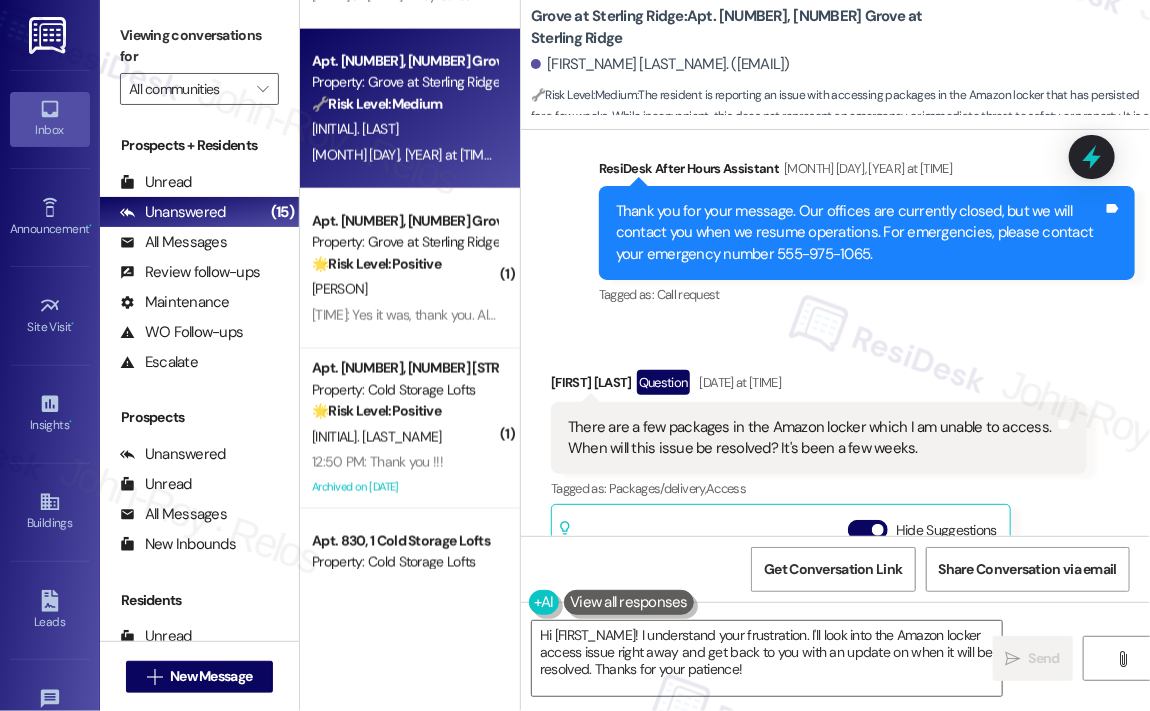 click on "[FIRST_NAME] [LAST_NAME]. ([EMAIL])" at bounding box center [840, 65] 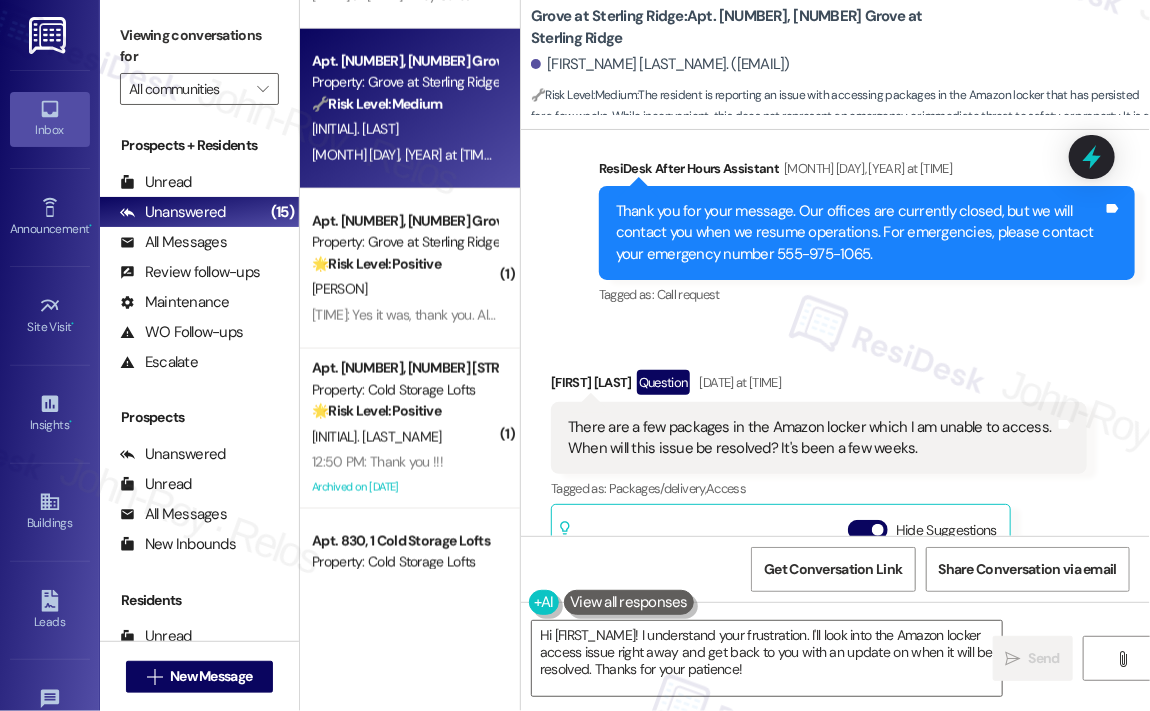 click on "There are a few packages in the Amazon locker which I am unable to access.  When will this issue be resolved? It's been a few weeks." at bounding box center [811, 438] 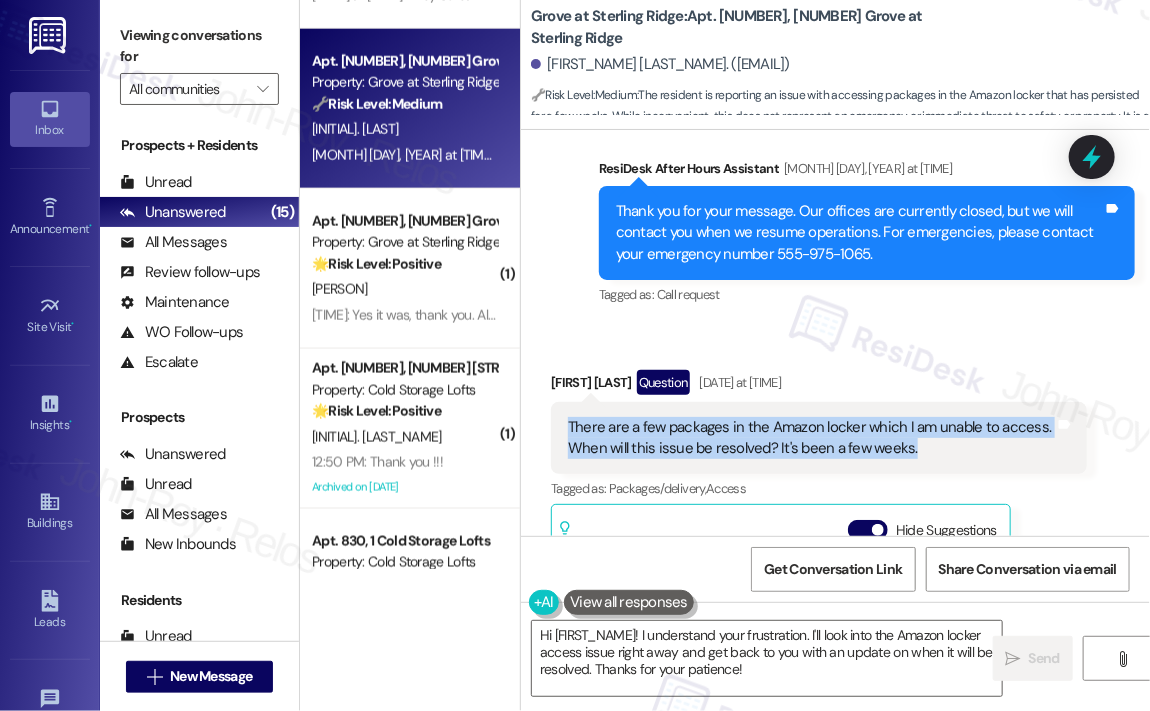 drag, startPoint x: 924, startPoint y: 420, endPoint x: 620, endPoint y: 399, distance: 304.72446 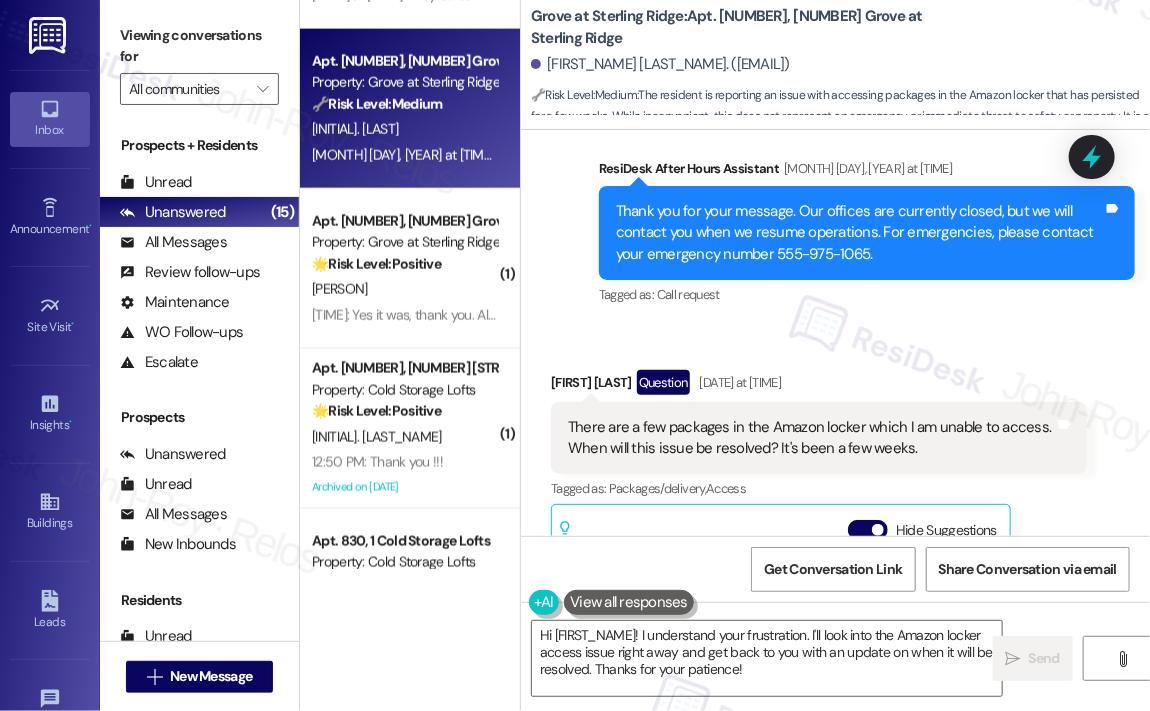 click on "Received via SMS [PERSON_NAME] [PERSON_NAME] Question [MONTH] [DAY], [YEAR] at [TIME] There are a few packages in the Amazon locker which I am unable to access. When will this issue be resolved? It's been a few weeks. Tags and notes Tagged as: Packages/delivery , Click to highlight conversations about Packages/delivery Access Click to highlight conversations about Access Related guidelines Hide Suggestions 'Haven Residential - [STREET_NAME] at [STREET_NAME]: Residents advised to bring payments to Rent Drop Box during office hours (Mon-Fri 10AM-6PM, Sat 10AM-5PM); Resident Portal available for rent payments with no service fee for ACH, but fees for credit/debit cards.' Created a year ago Property level guideline ( 68 % match) FAQs generated by ResiDesk AI What are the office hours for the property management office? The office hours are Monday-Friday: 10AM-6PM; Saturday: 10AM-5PM; Closed Sunday. How can I make my rent payment? What are the fees for making rent payments? Can I pay my rent online? Is the office open on Sundays?" at bounding box center [819, 609] 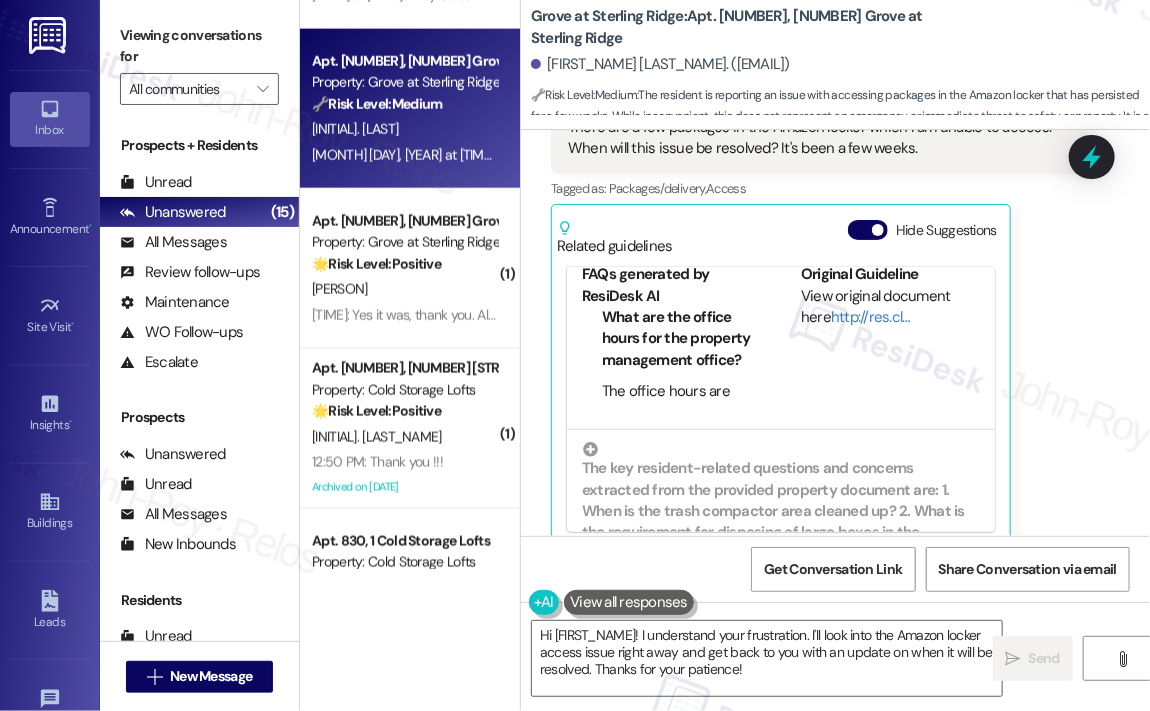 scroll, scrollTop: 200, scrollLeft: 0, axis: vertical 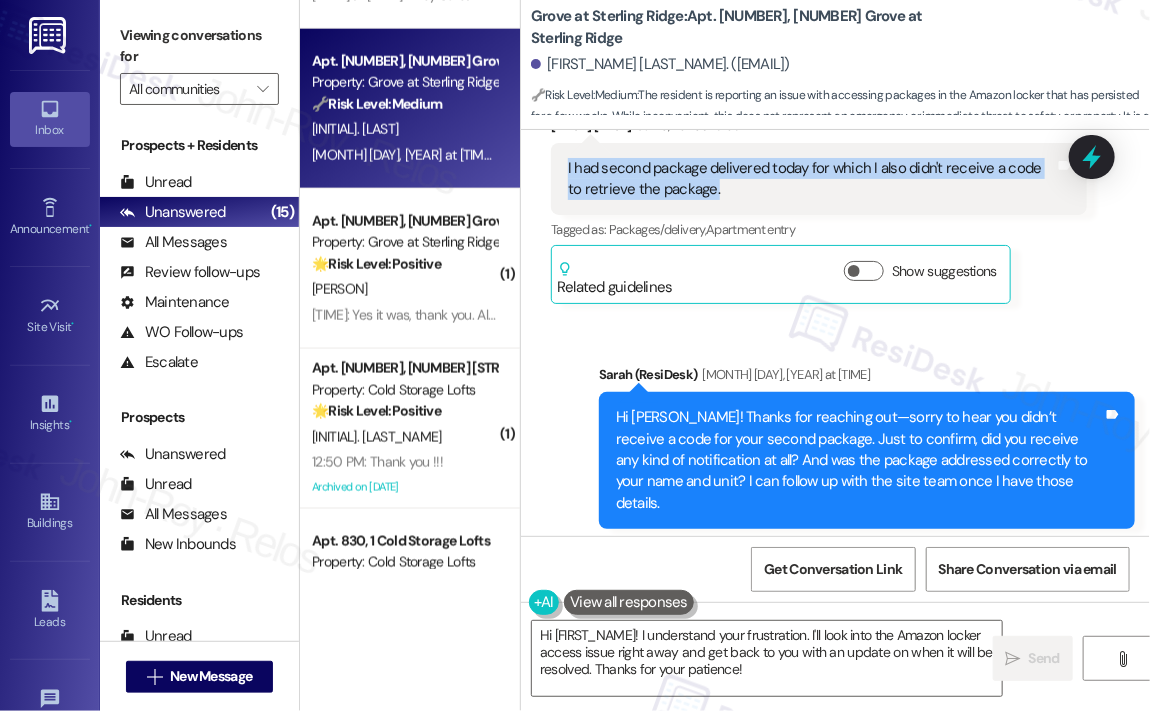 drag, startPoint x: 741, startPoint y: 184, endPoint x: 568, endPoint y: 161, distance: 174.5222 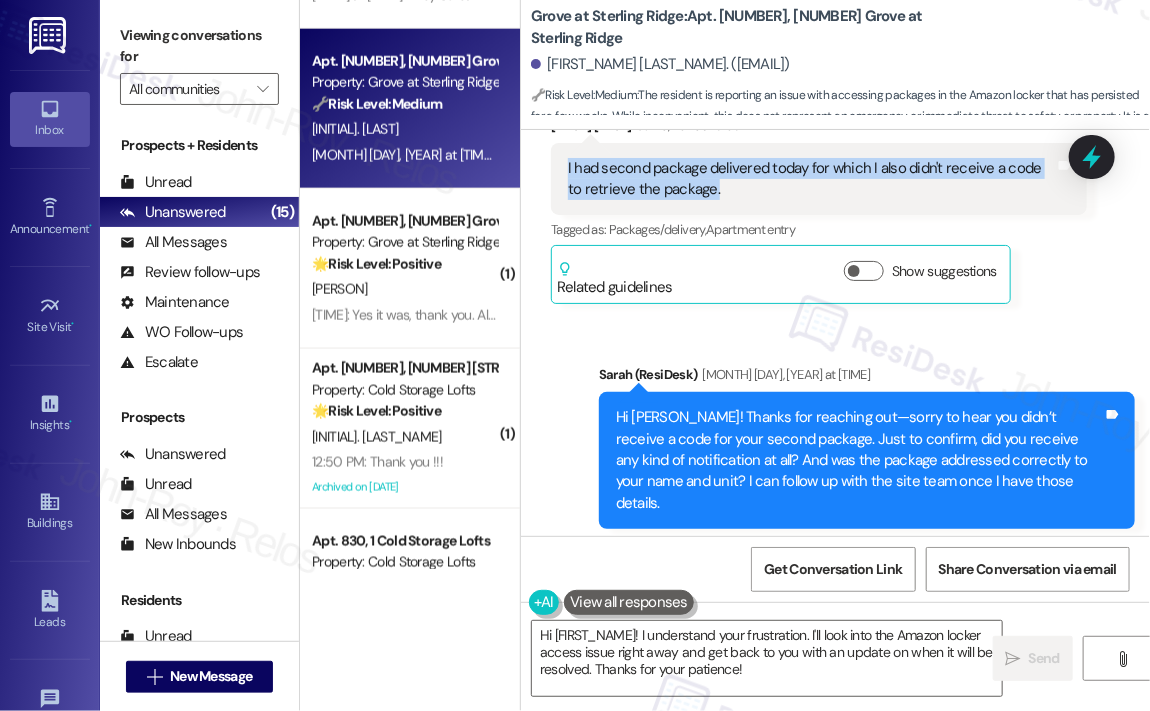 copy on "I had  second package delivered today for which I also didn't receive a code to retrieve the package." 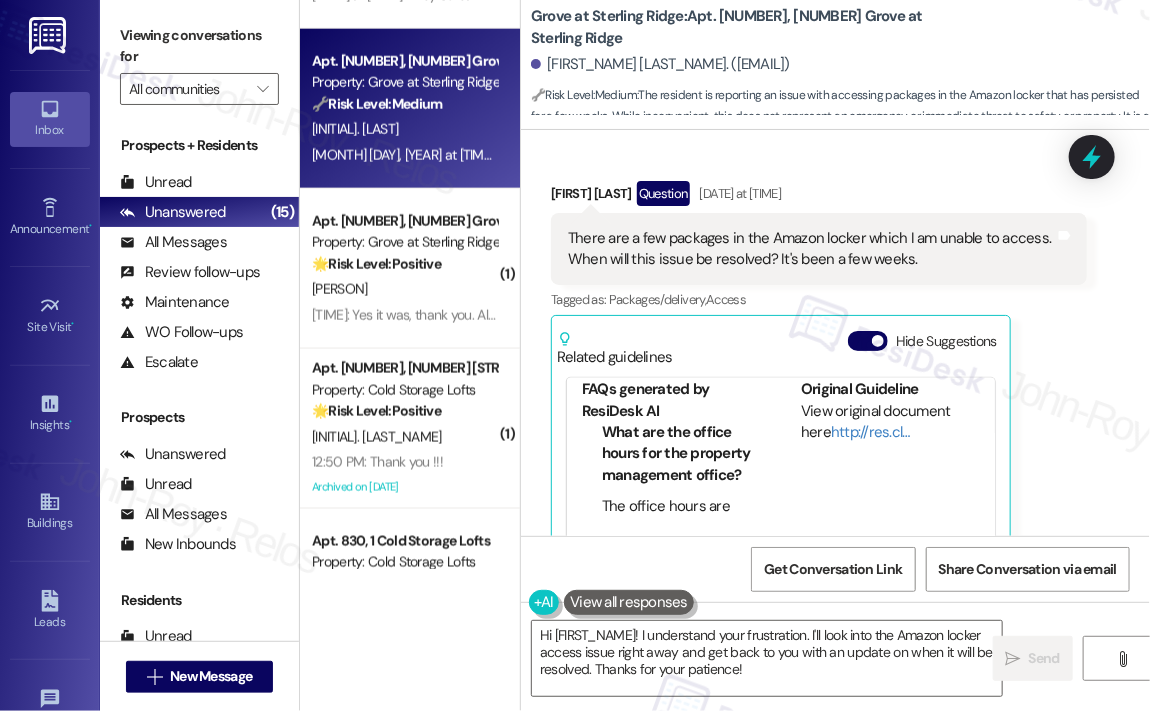 scroll, scrollTop: 18345, scrollLeft: 0, axis: vertical 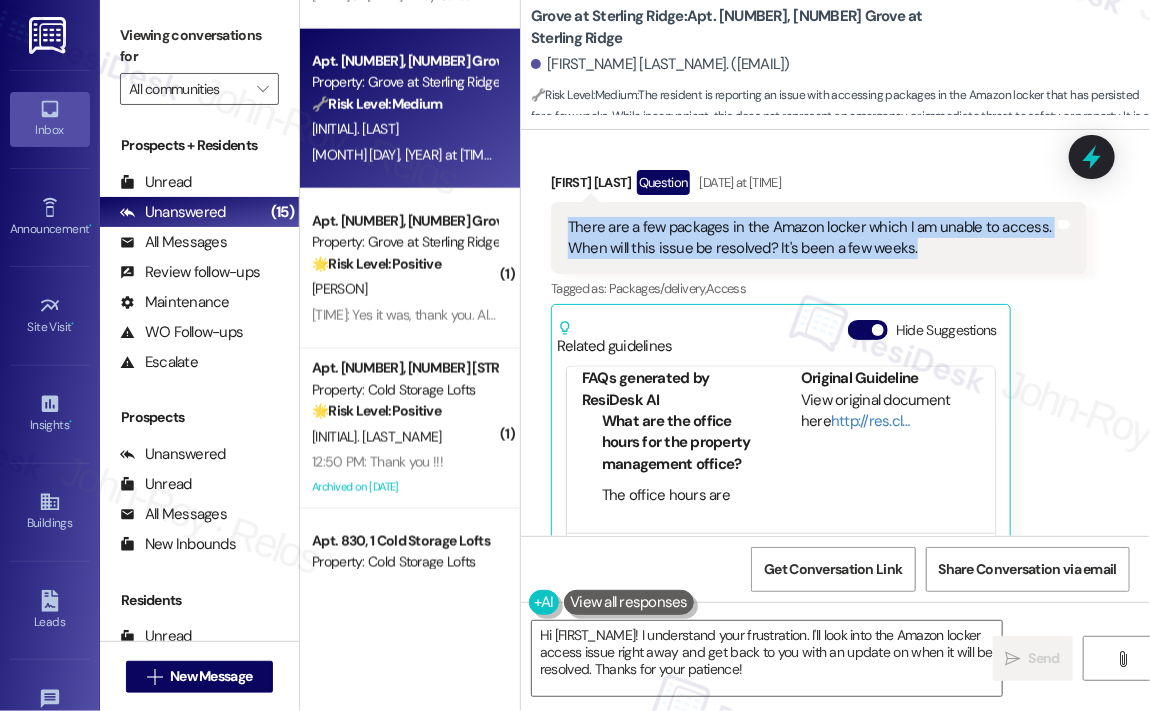 drag, startPoint x: 946, startPoint y: 218, endPoint x: 571, endPoint y: 195, distance: 375.70468 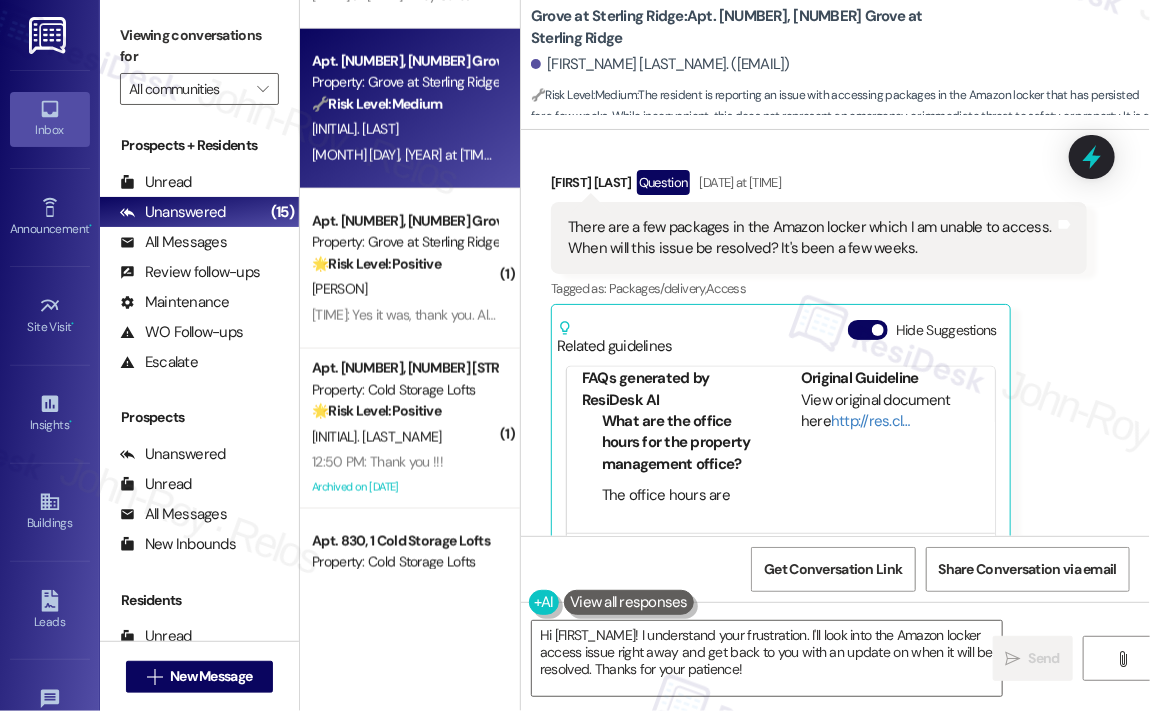 click on "[FIRST] [LAST] Question [DATE] at [TIME] There are a few packages in the Amazon locker which I am unable to access.  When will this issue be resolved? It's been a few weeks.   Tags and notes Tagged as:   Packages/delivery ,  Click to highlight conversations about Packages/delivery Access Click to highlight conversations about Access  Related guidelines Hide Suggestions '[COMPANY] - [LOCATION]: Residents advised to bring payments to Rent Drop Box during office hours (Mon-Fri 10AM-6PM, Sat 10AM-5PM); Resident Portal available for rent payments with no service fee for ACH, but fees for credit/debit cards.' Created  a year ago Property level guideline  ( 68 % match) FAQs generated by ResiDesk AI What are the office hours for the property management office? The office hours are Monday-Friday: 10AM-6PM; Saturday: 10AM-5PM; Closed Sunday. How can I make my rent payment? What are the fees for making rent payments? Can I pay my rent online? Can I pay my rent on the weekends? Created   ( 68" at bounding box center [819, 409] 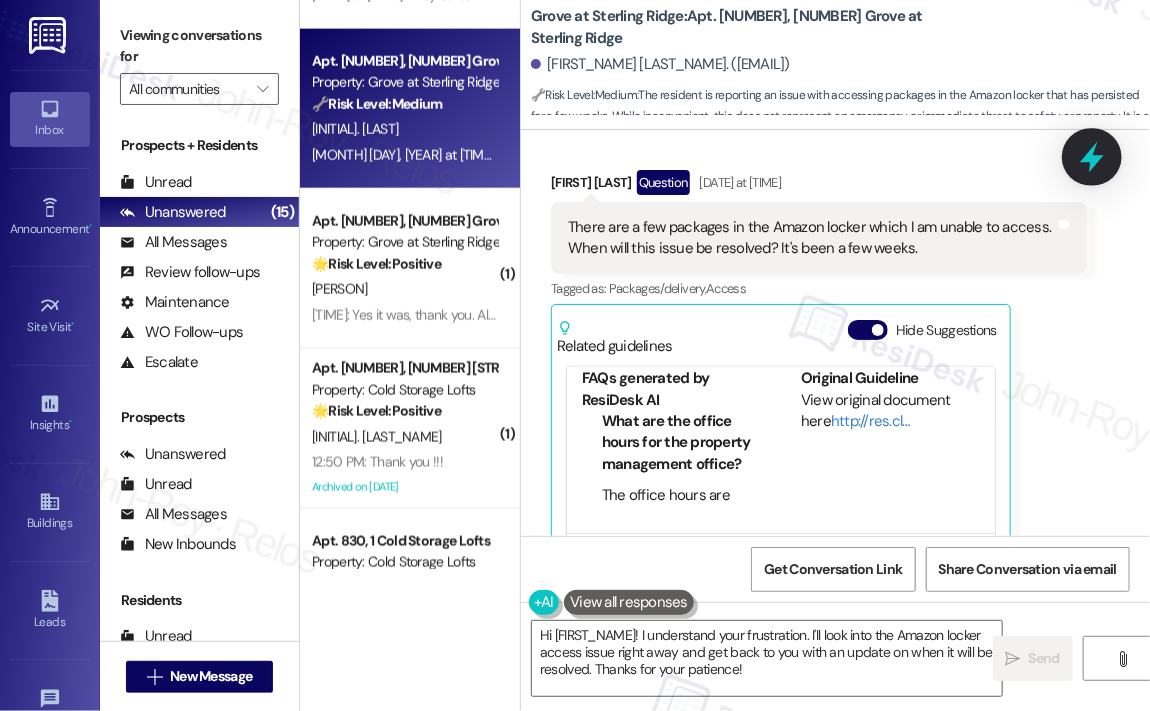 click 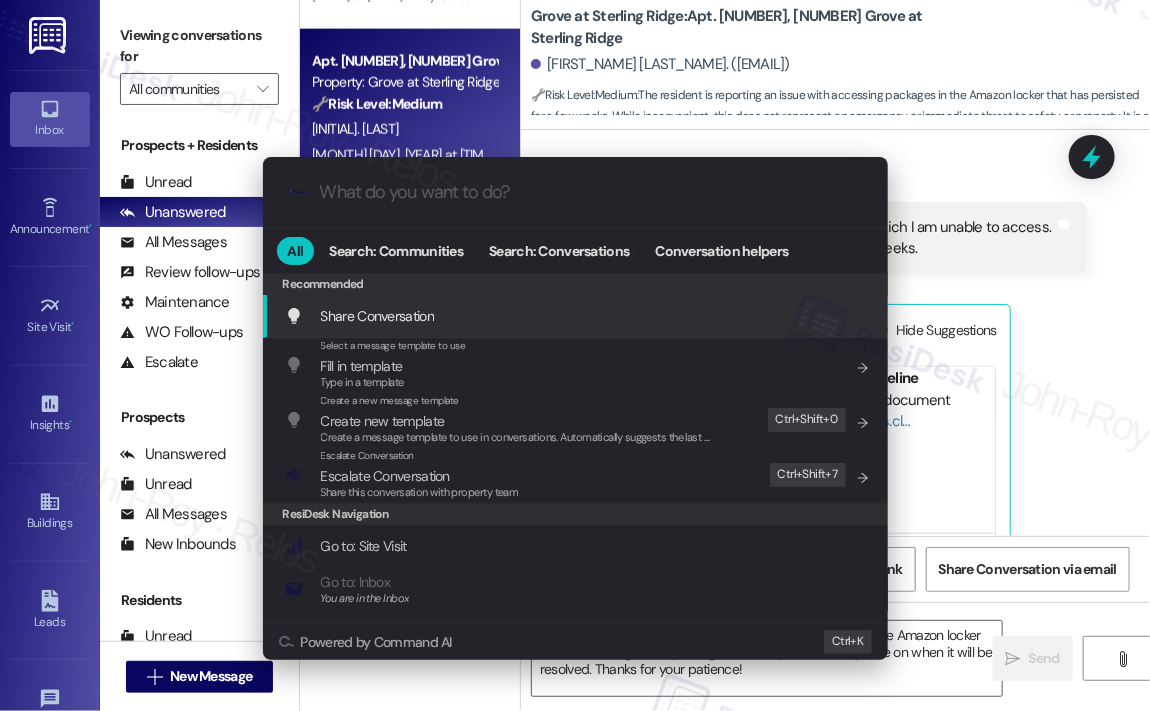 click on ".cls-1{fill:#0a055f;}.cls-2{fill:#0cc4c4;} resideskLogoBlueOrange" at bounding box center (575, 192) 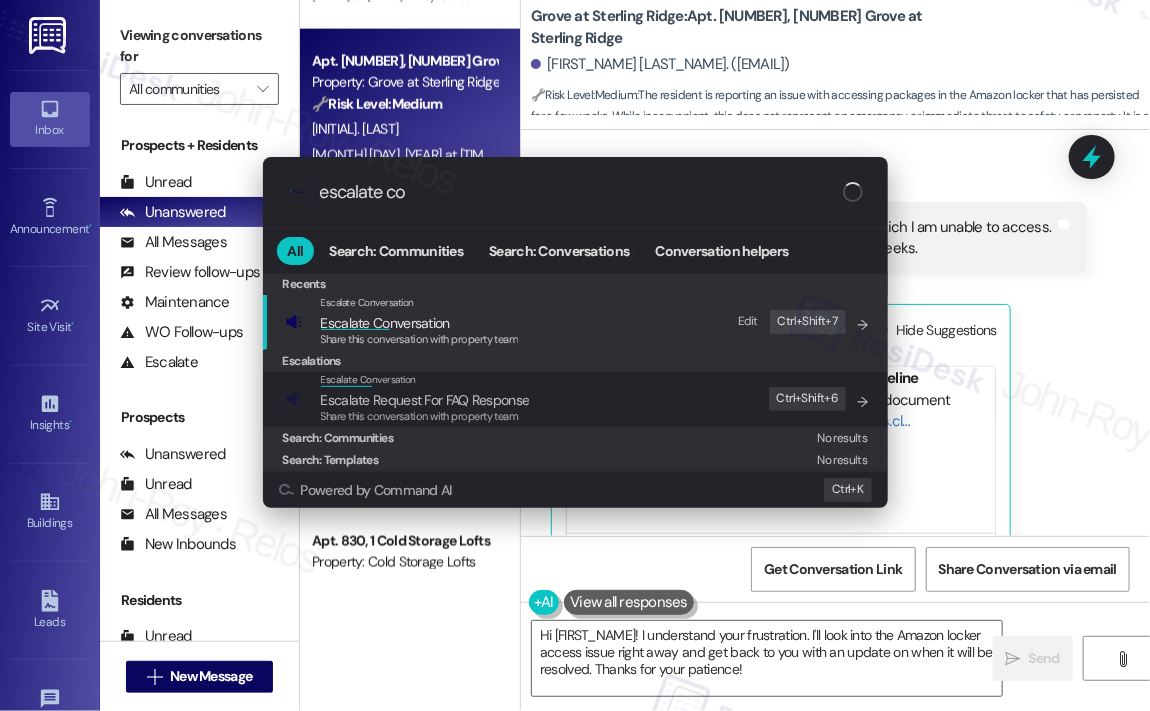 type on "escalate con" 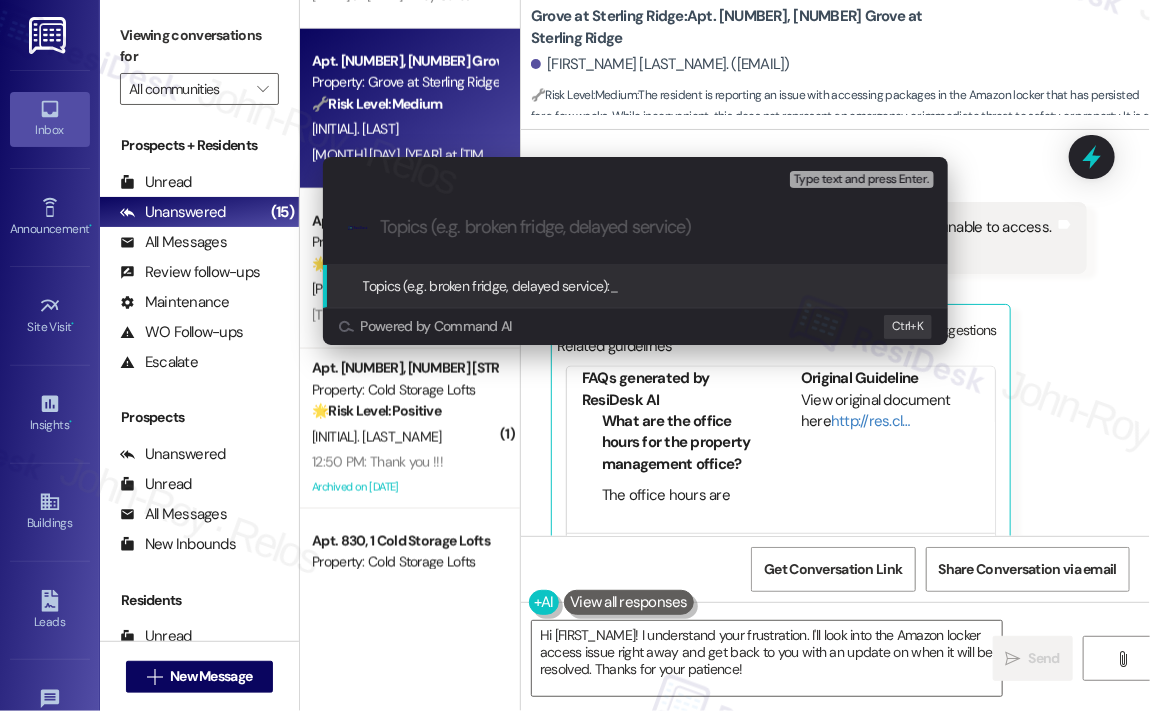 paste on "Still Unable to Access Amazon Locker – Missing Codes for Multiple Packages" 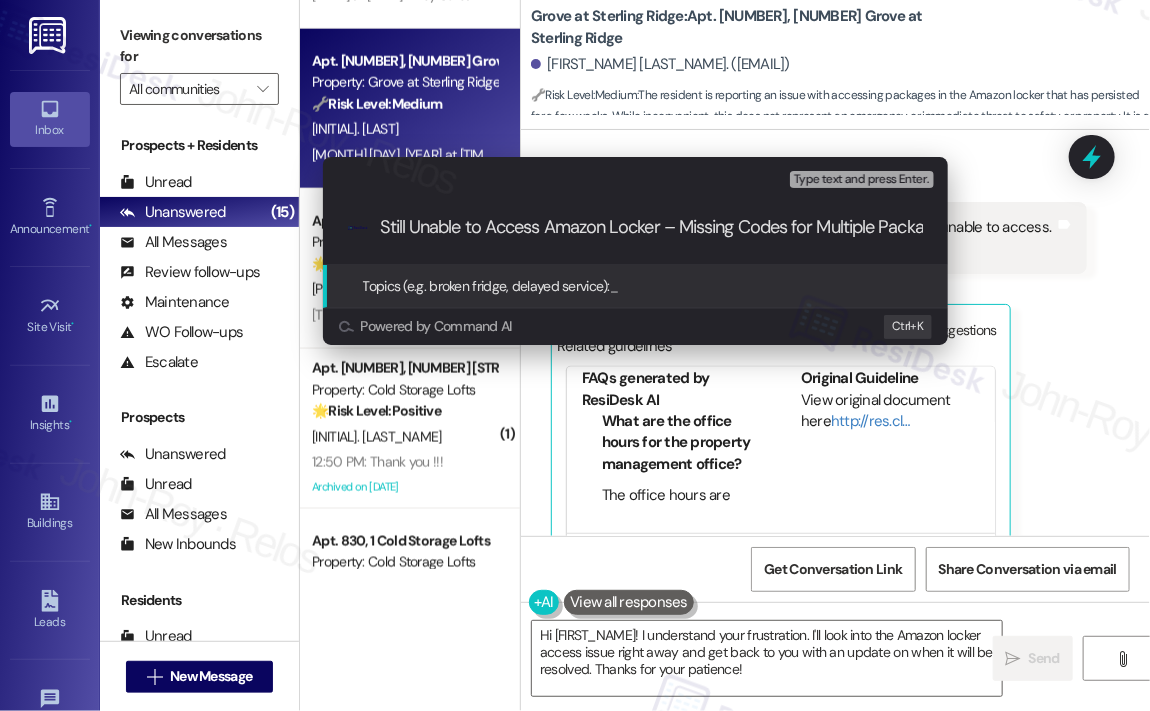 scroll, scrollTop: 0, scrollLeft: 48, axis: horizontal 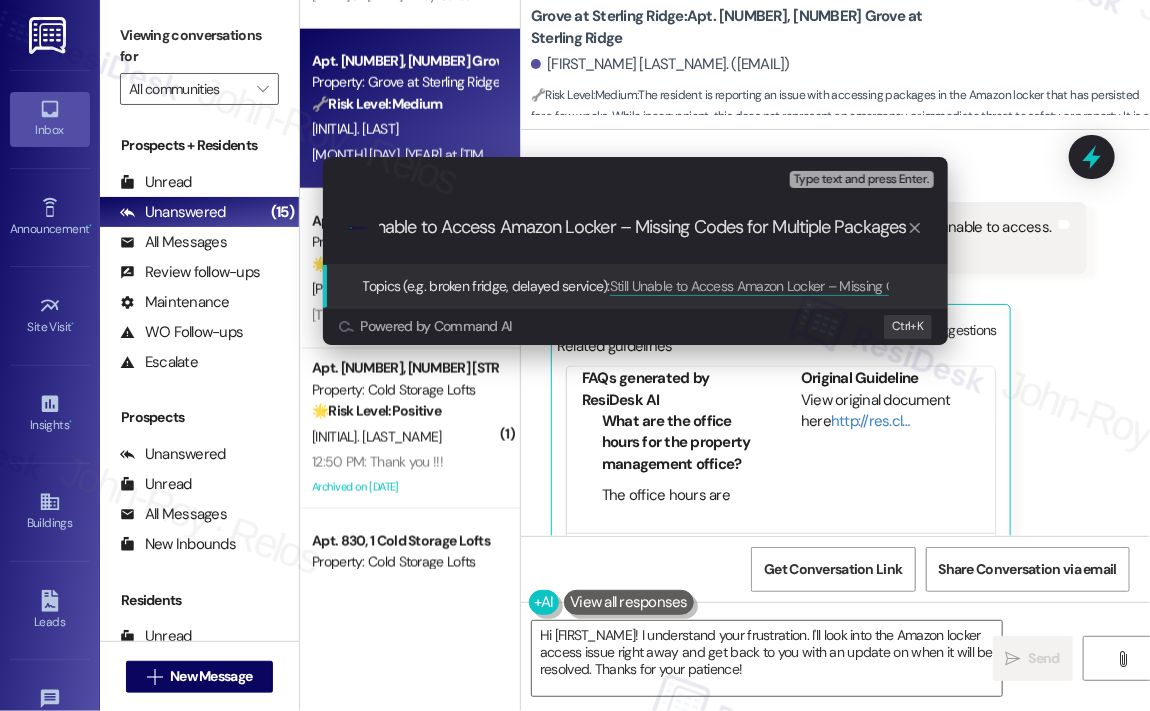 type 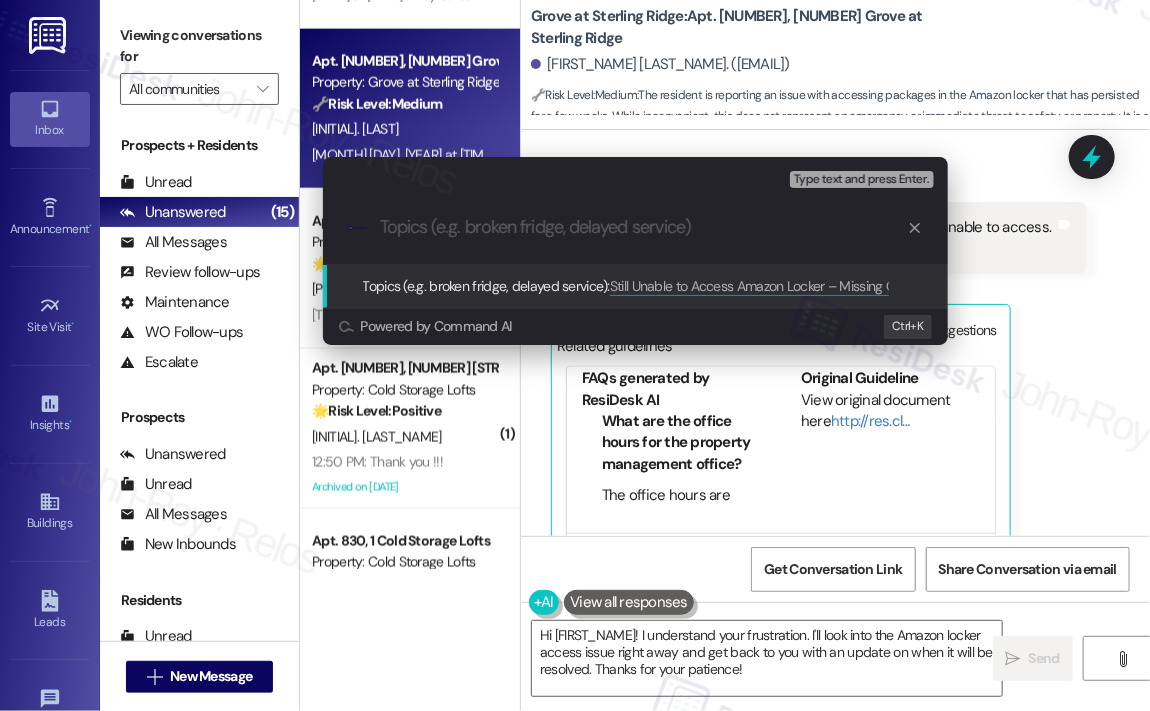 scroll, scrollTop: 0, scrollLeft: 0, axis: both 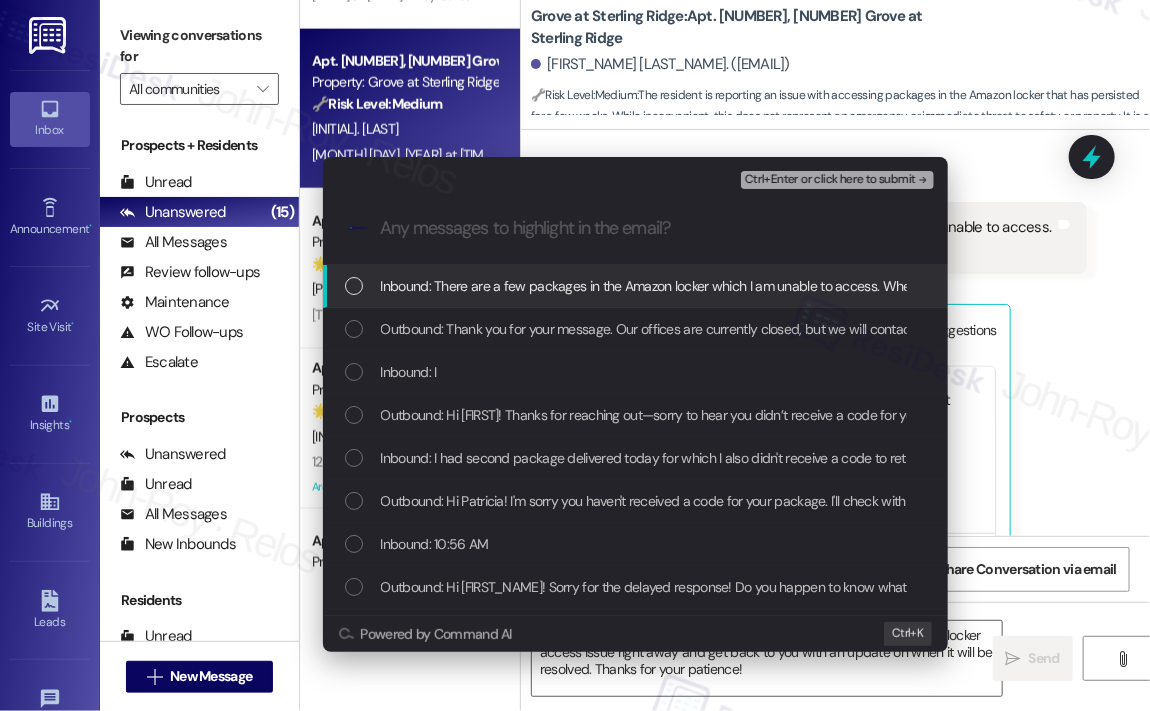 click at bounding box center (354, 286) 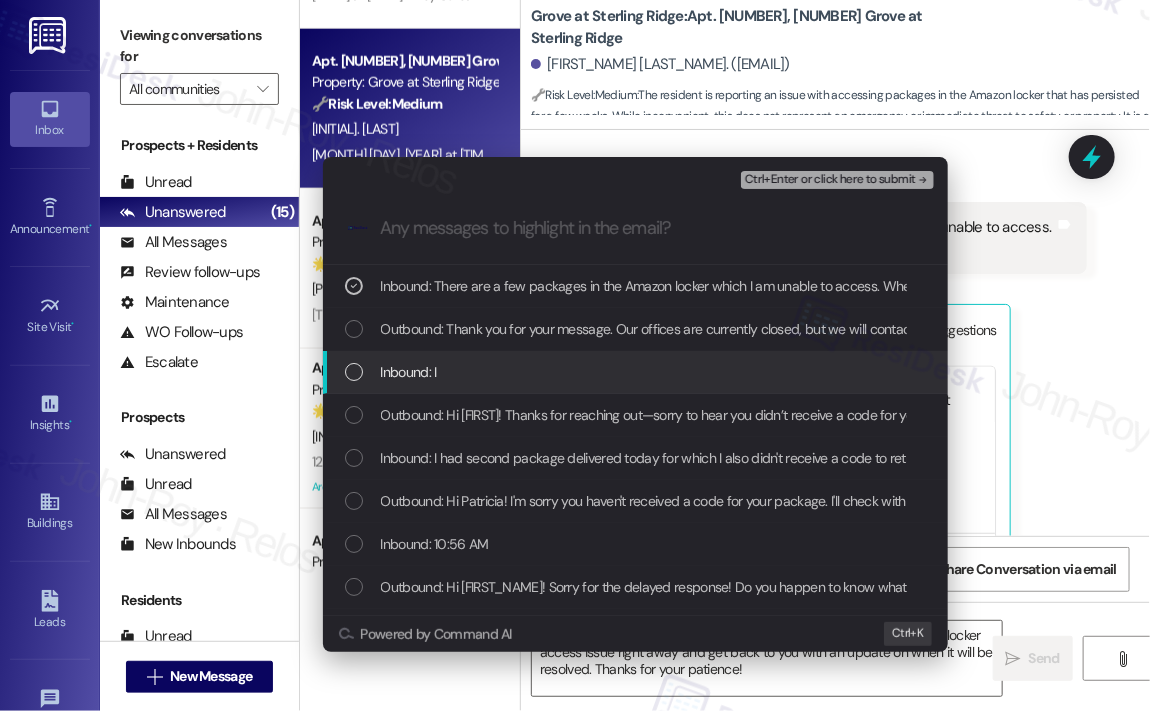 click at bounding box center (354, 372) 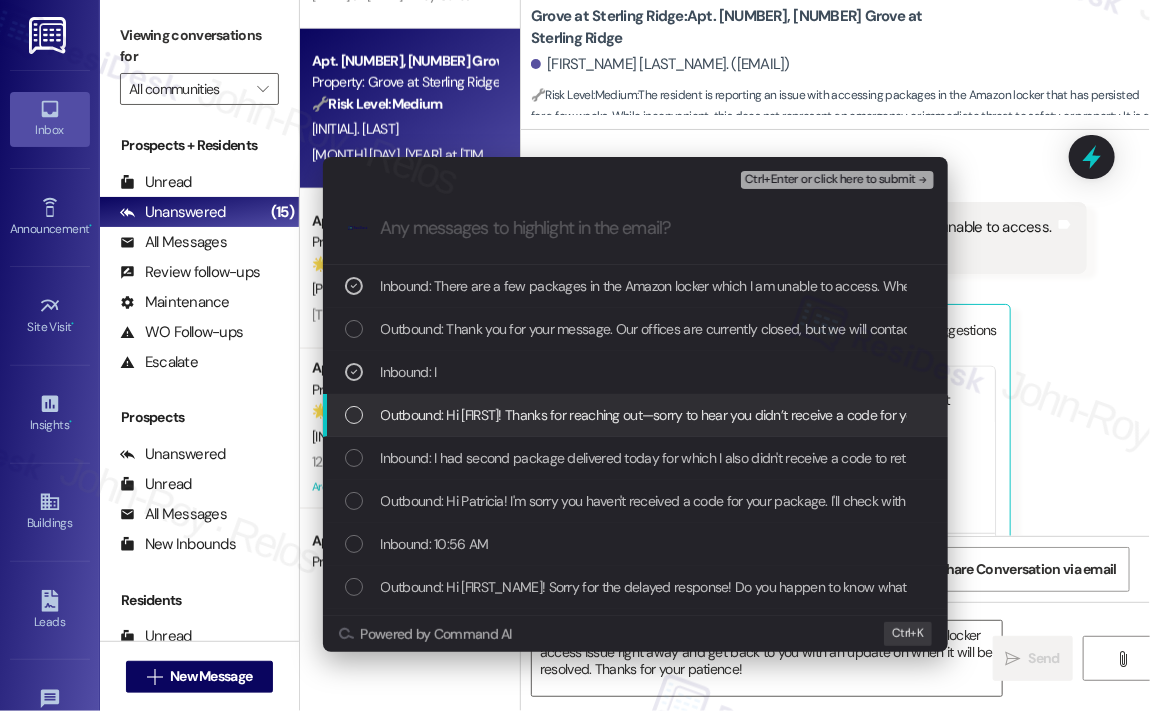 click at bounding box center (354, 415) 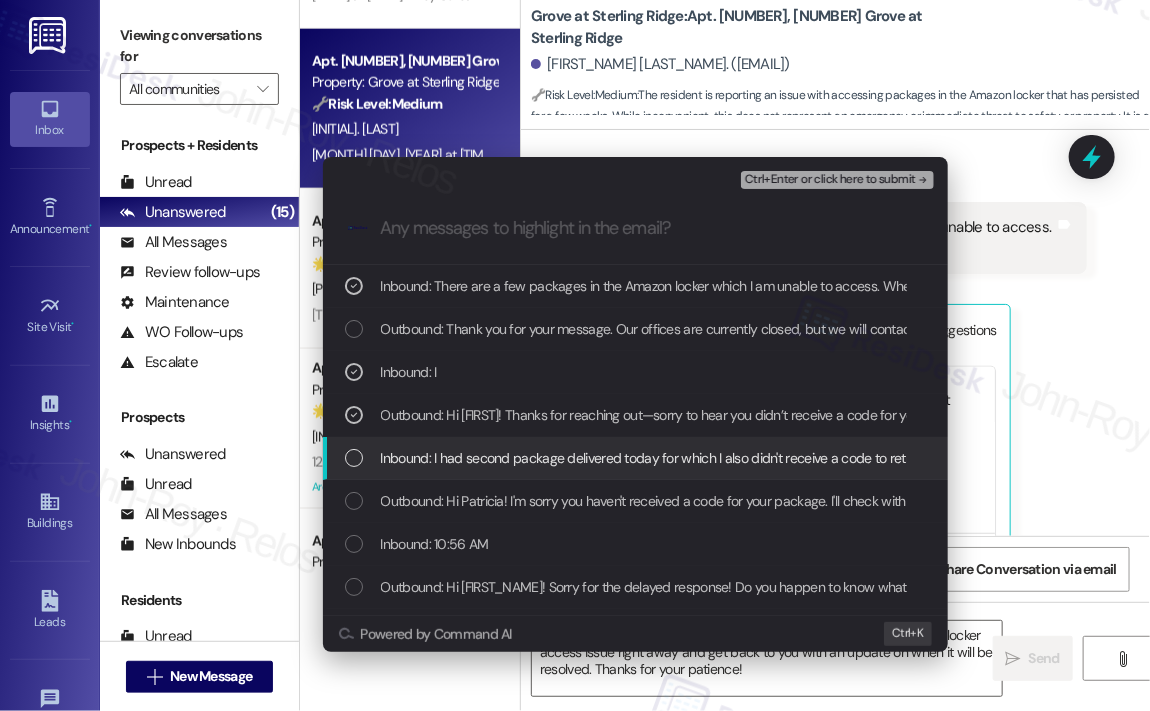 click at bounding box center (354, 458) 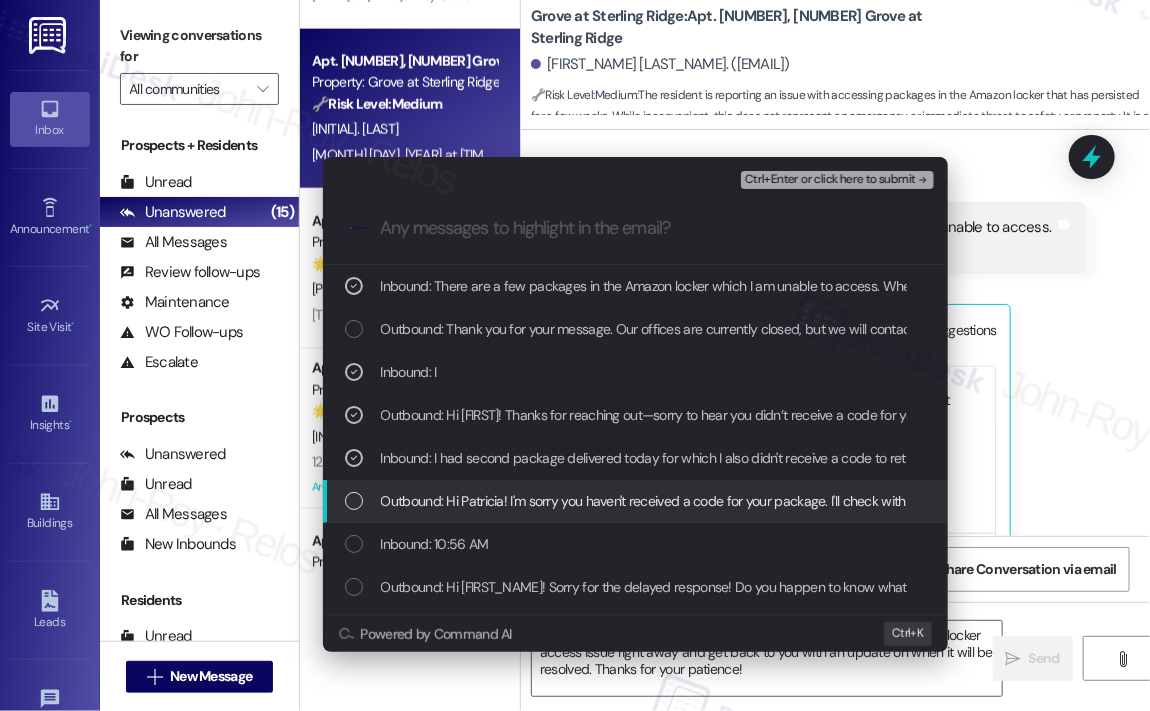 click at bounding box center [354, 501] 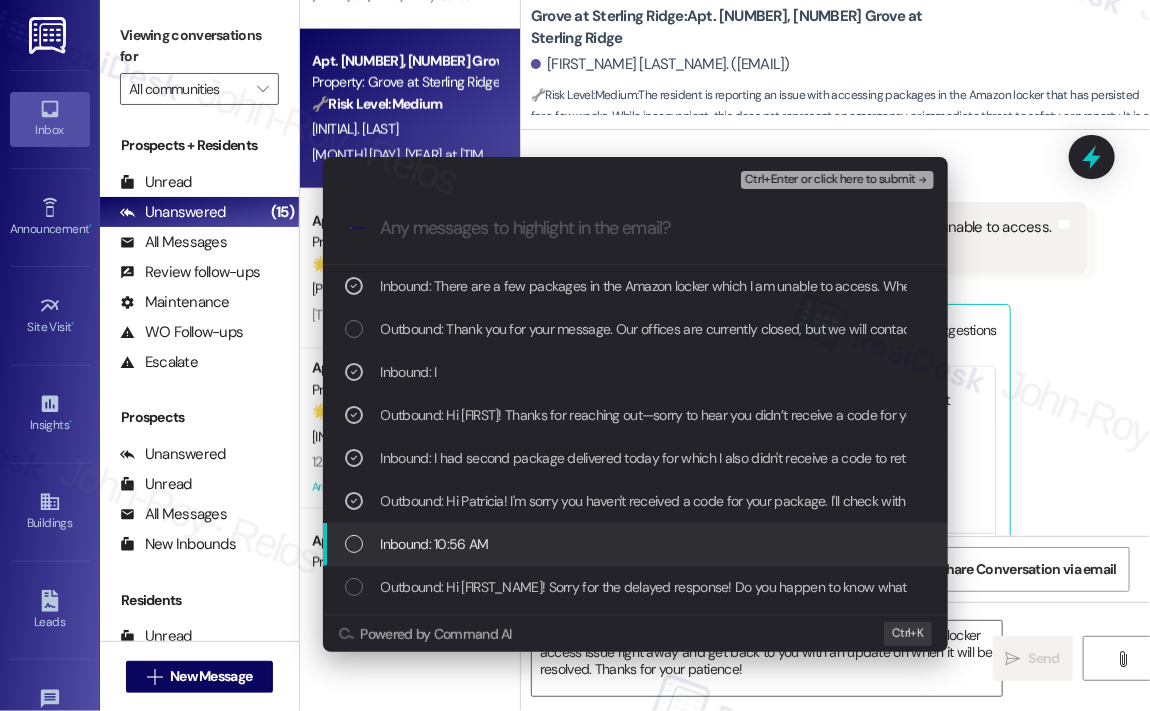 click on "Inbound: 10:56 AM" at bounding box center (637, 544) 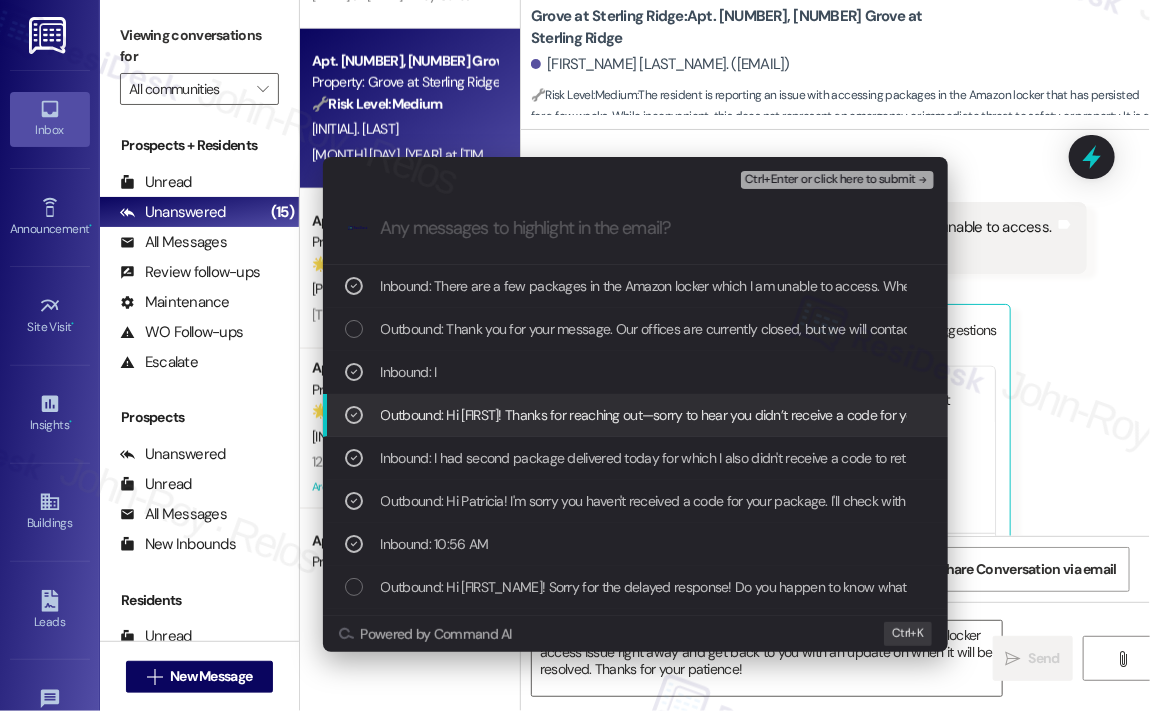 scroll, scrollTop: 100, scrollLeft: 0, axis: vertical 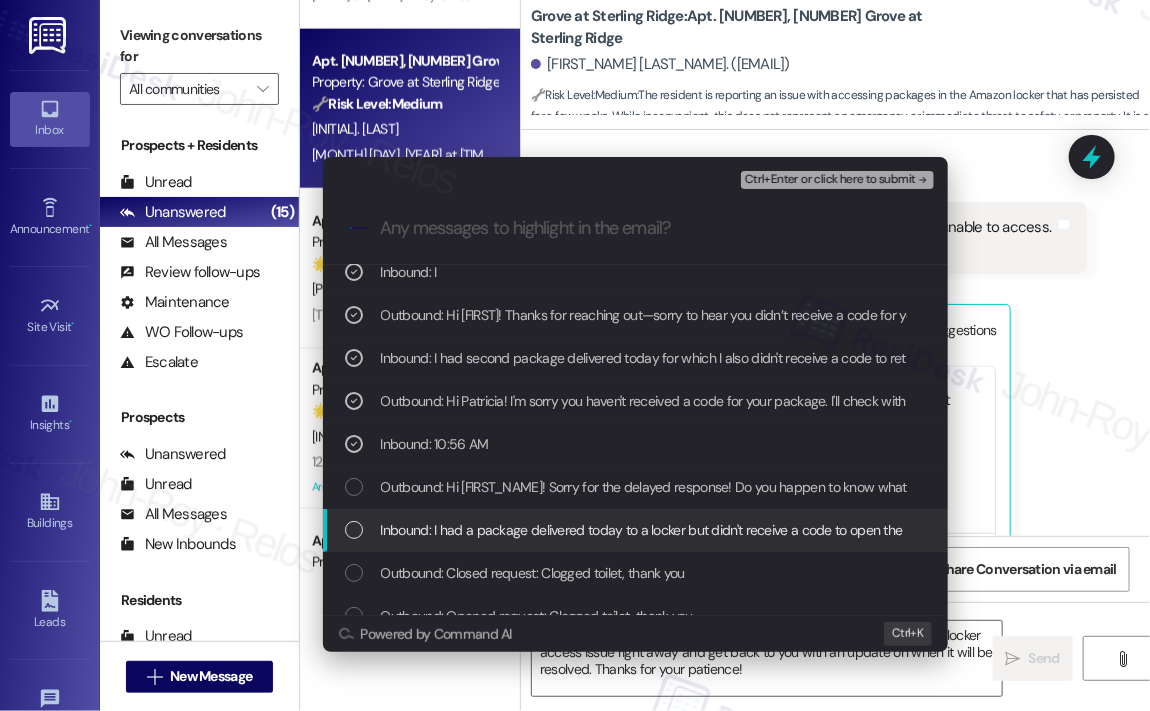 click at bounding box center [354, 530] 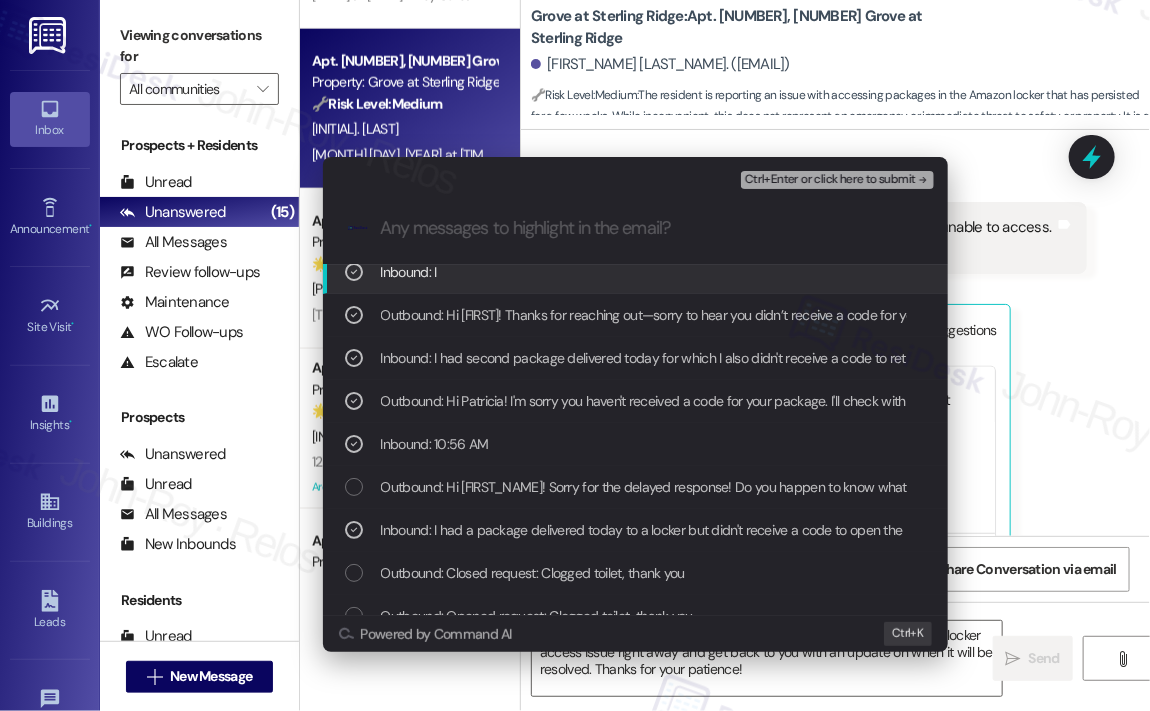 click on "Ctrl+Enter or click here to submit" at bounding box center [830, 180] 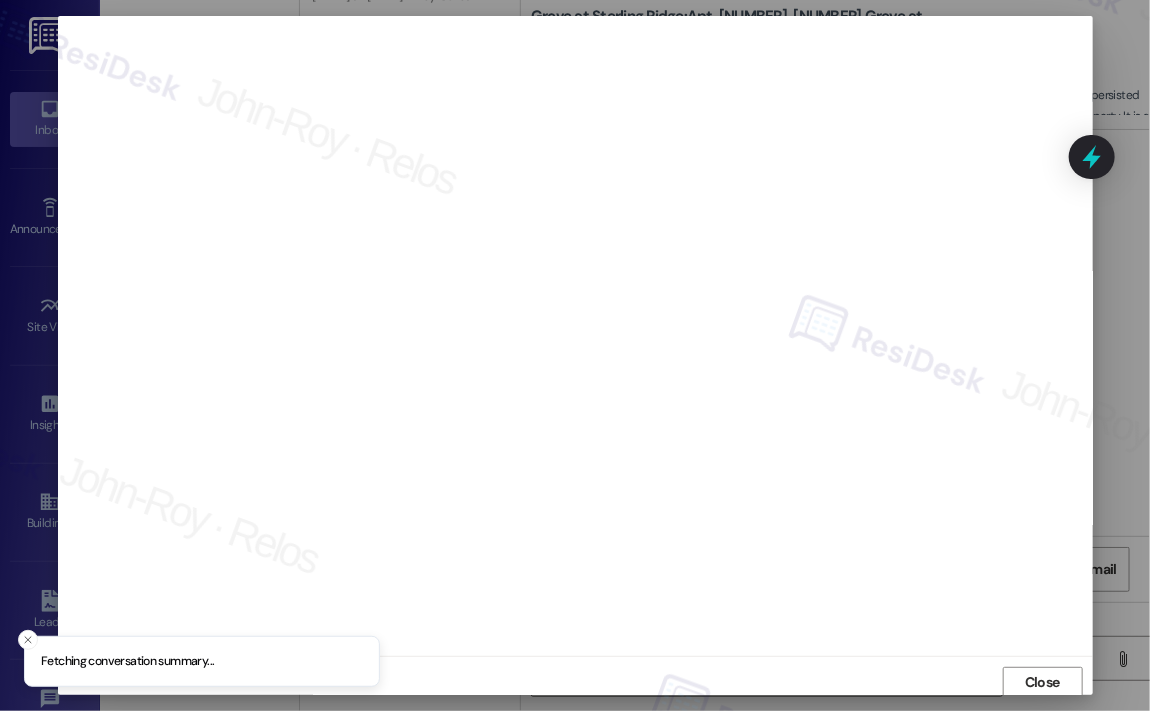 scroll, scrollTop: 4, scrollLeft: 0, axis: vertical 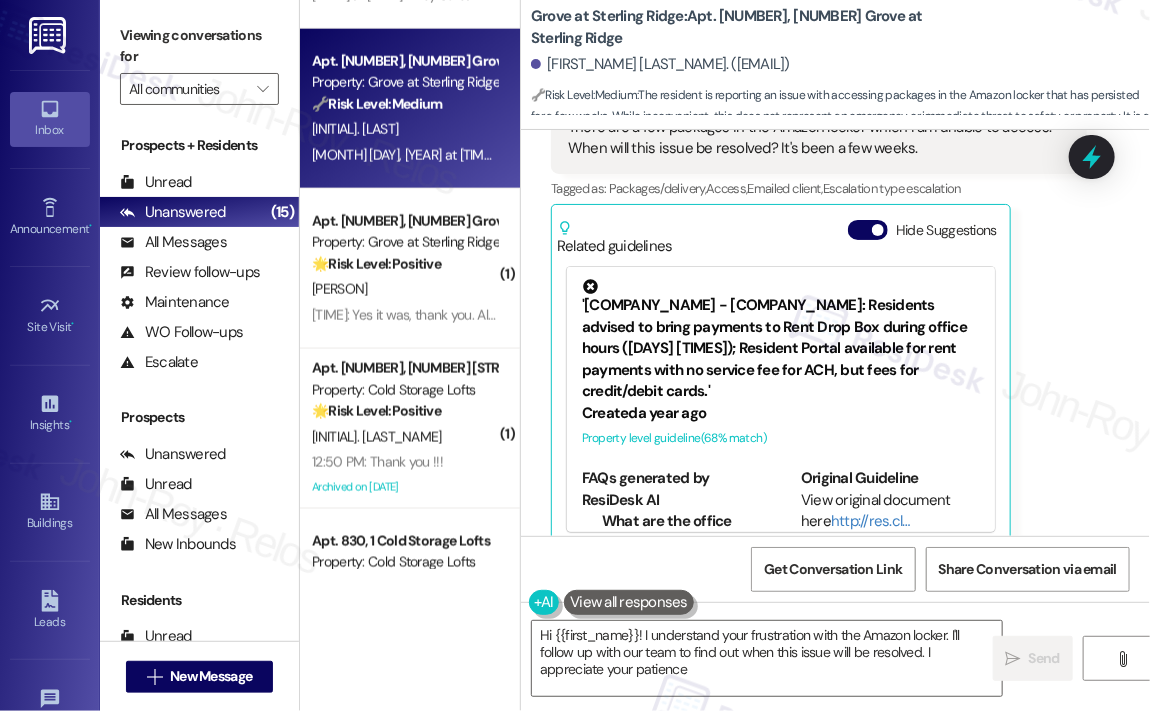 type on "Hi {{first_name}}! I understand your frustration with the Amazon locker. I'll follow up with our team to find out when this issue will be resolved. I appreciate your patience!" 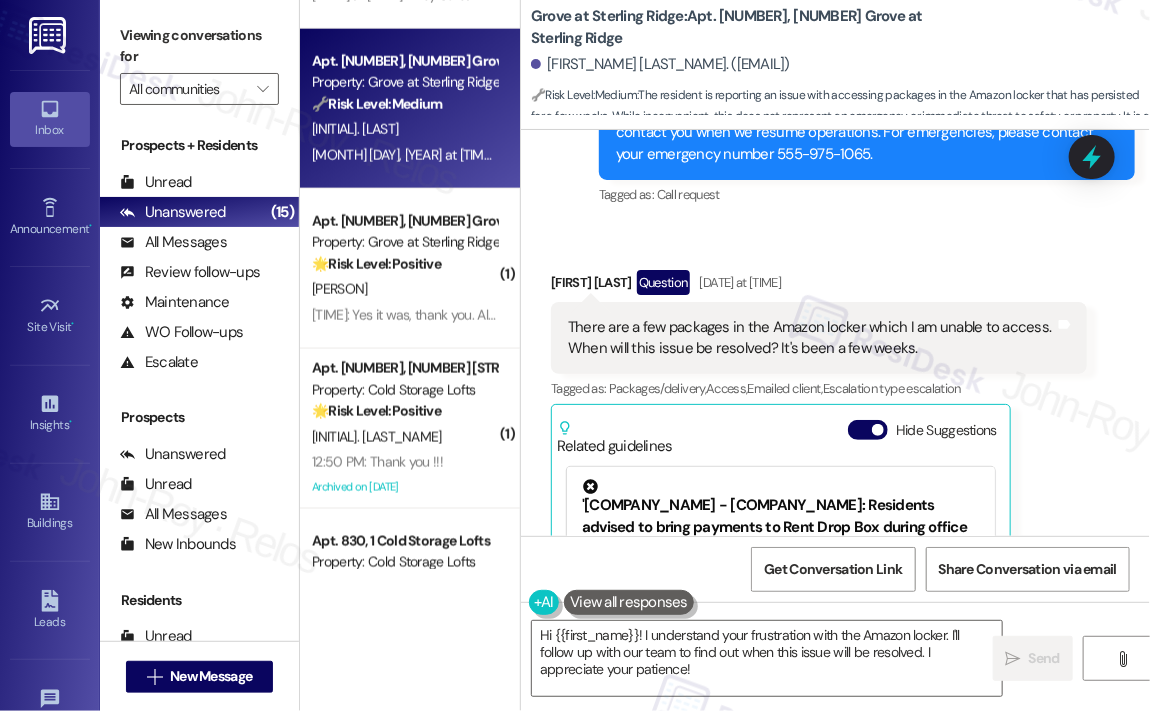 scroll, scrollTop: 18445, scrollLeft: 0, axis: vertical 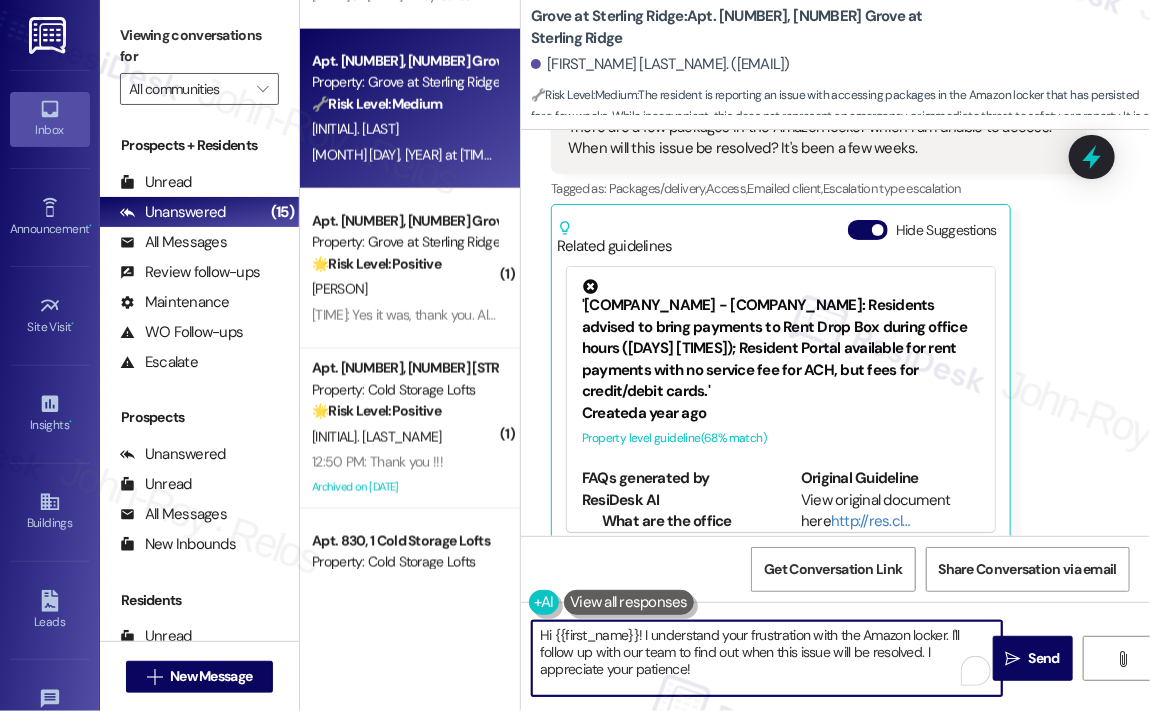 click on "Hi {{first_name}}! I understand your frustration with the Amazon locker. I'll follow up with our team to find out when this issue will be resolved. I appreciate your patience!" at bounding box center [767, 658] 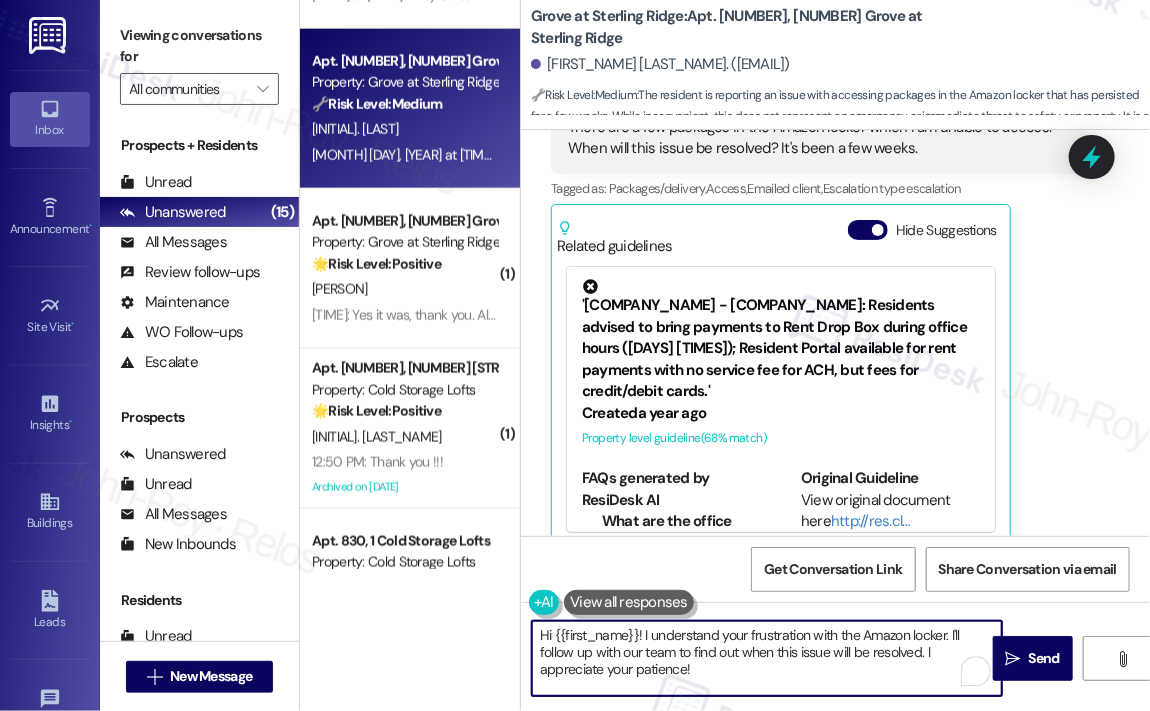 click on "Hi {{first_name}}! I understand your frustration with the Amazon locker. I'll follow up with our team to find out when this issue will be resolved. I appreciate your patience!" at bounding box center [767, 658] 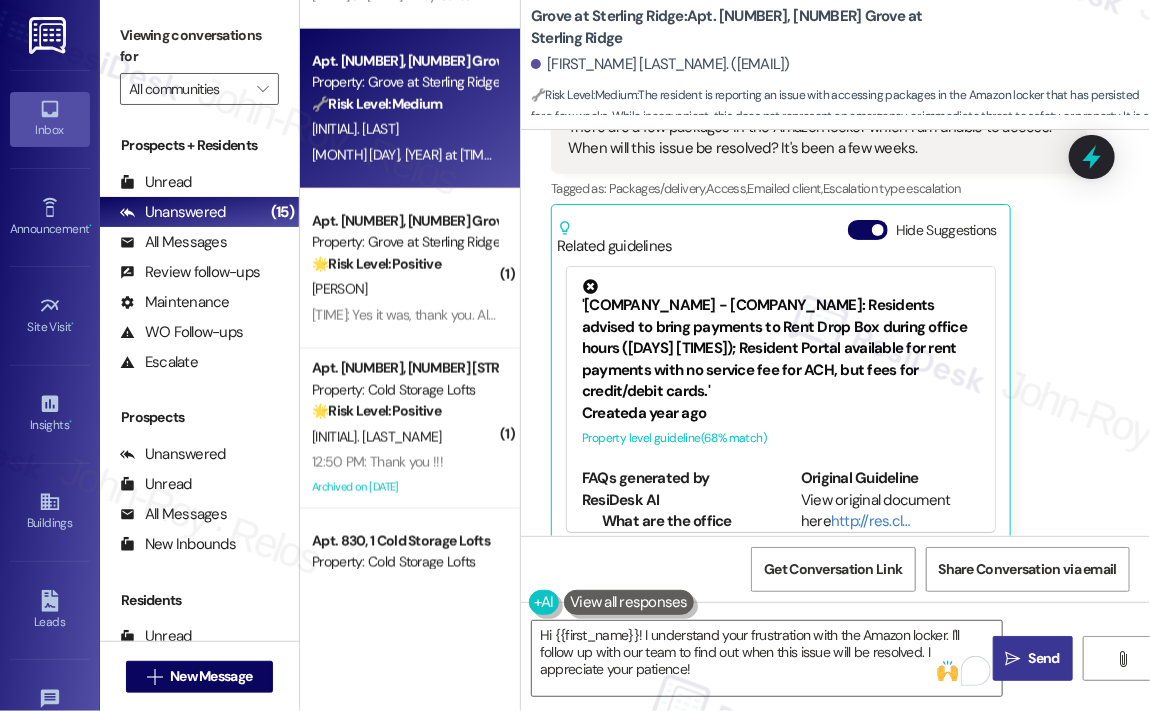 click on "" at bounding box center [1013, 659] 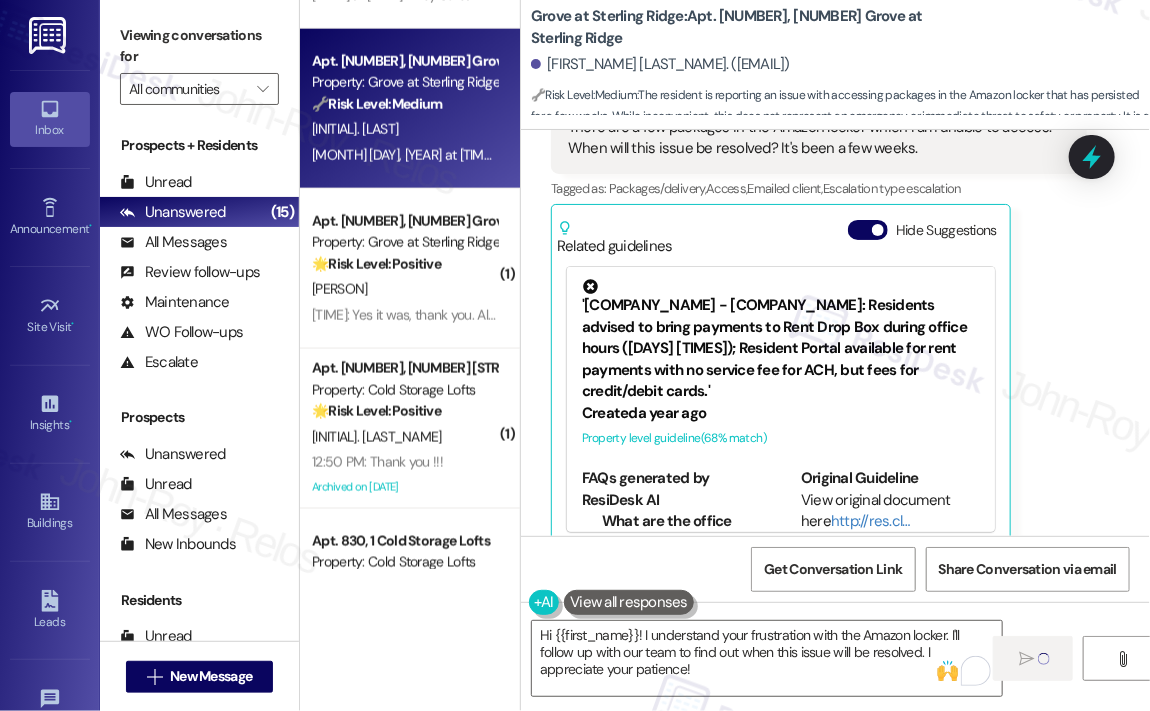 type 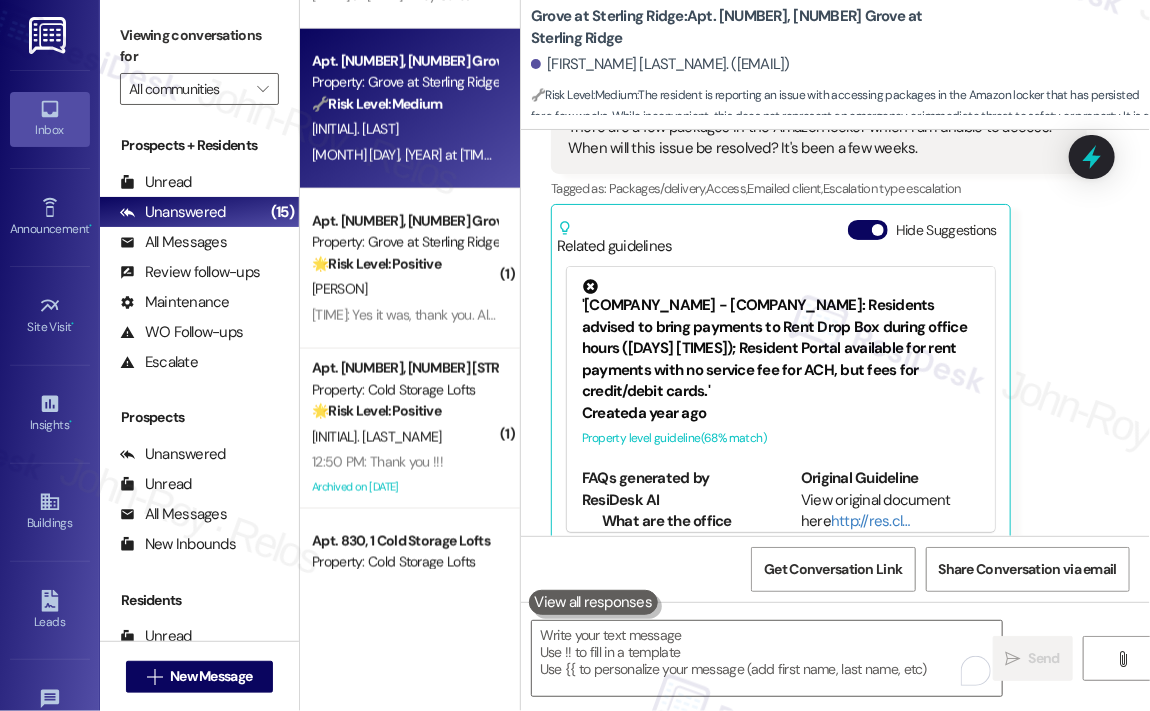 scroll, scrollTop: 18444, scrollLeft: 0, axis: vertical 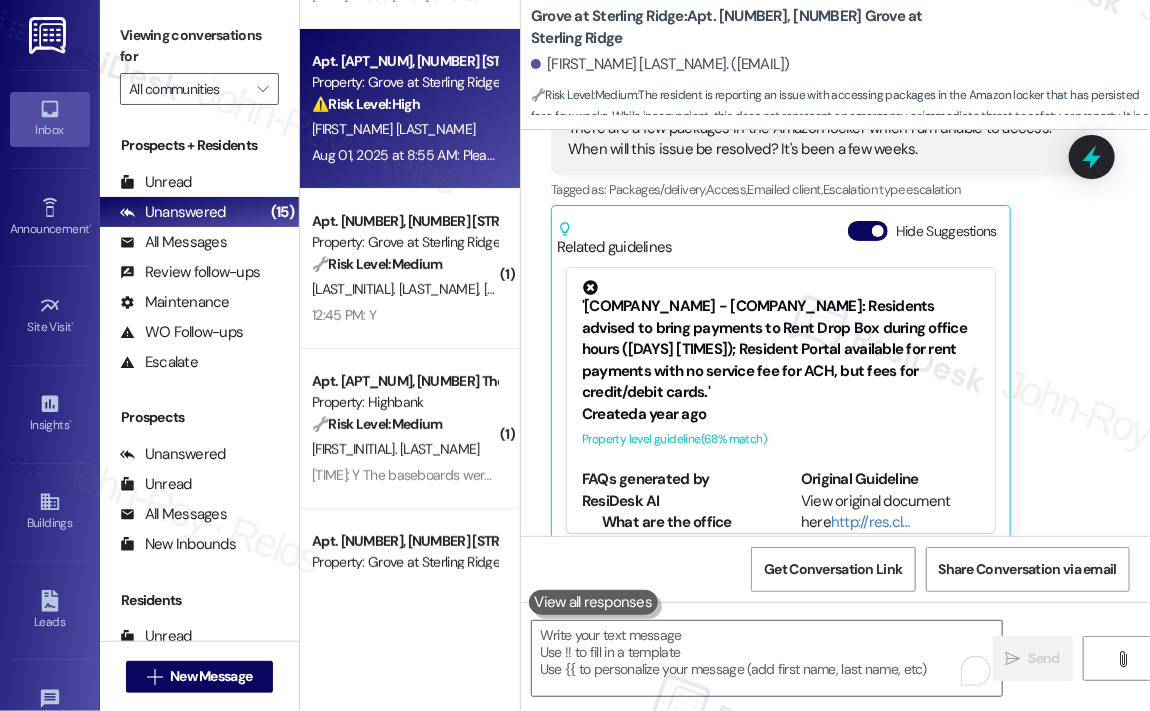 click on "[MONTH] [DAY], [YEAR] at [TIME]: Please confirm that we're good. Thank you [MONTH] [DAY], [YEAR] at [TIME]: Please confirm that we're good. Thank you" at bounding box center [509, 155] 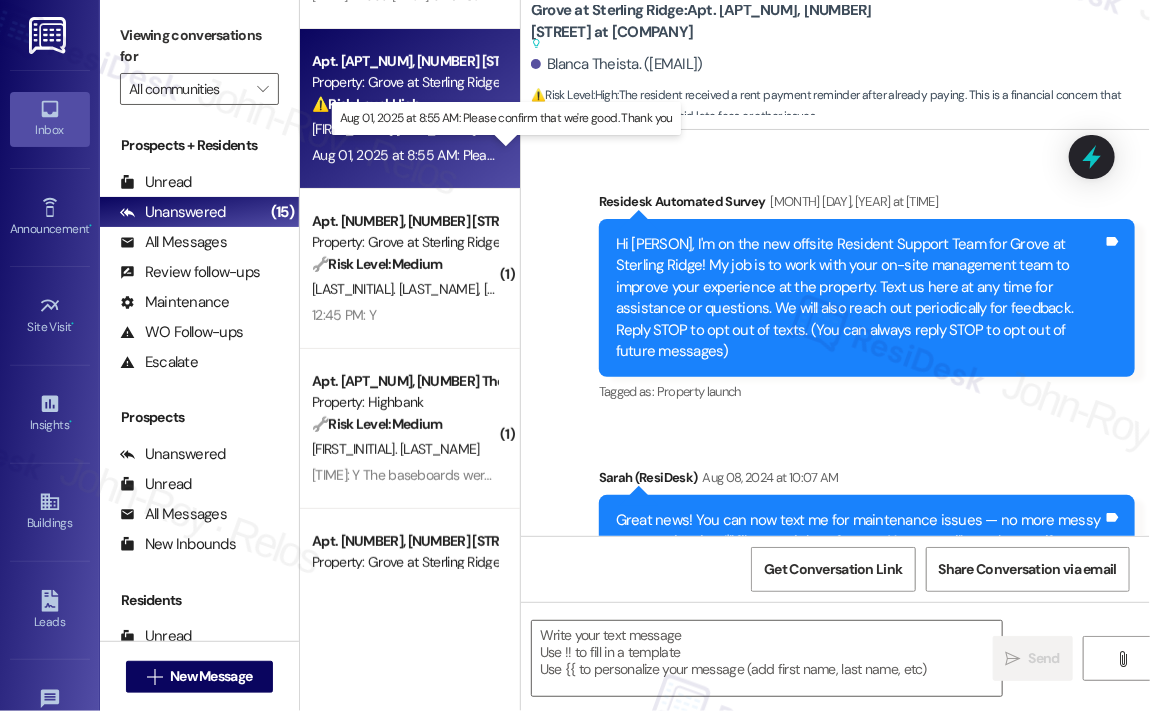 scroll, scrollTop: 10090, scrollLeft: 0, axis: vertical 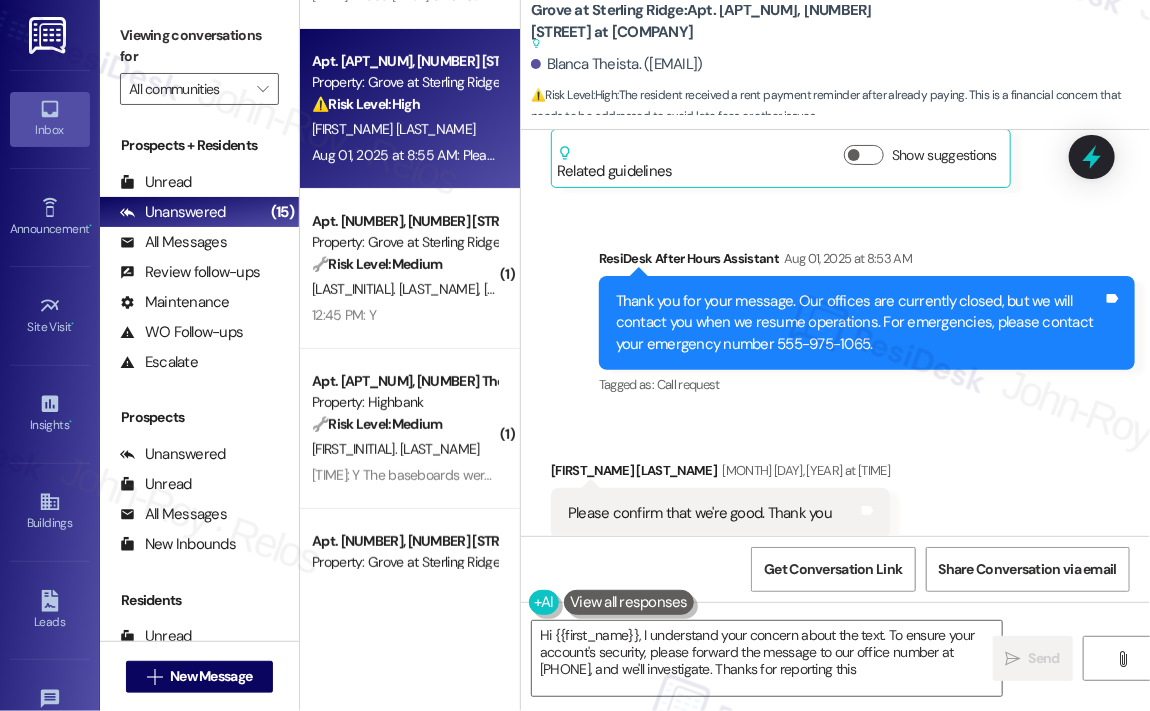 type on "Hi {{first_name}}, I understand your concern about the text. To ensure your account's security, please forward the message to our office number at 555-401-9550, and we'll investigate. Thanks for reporting this!" 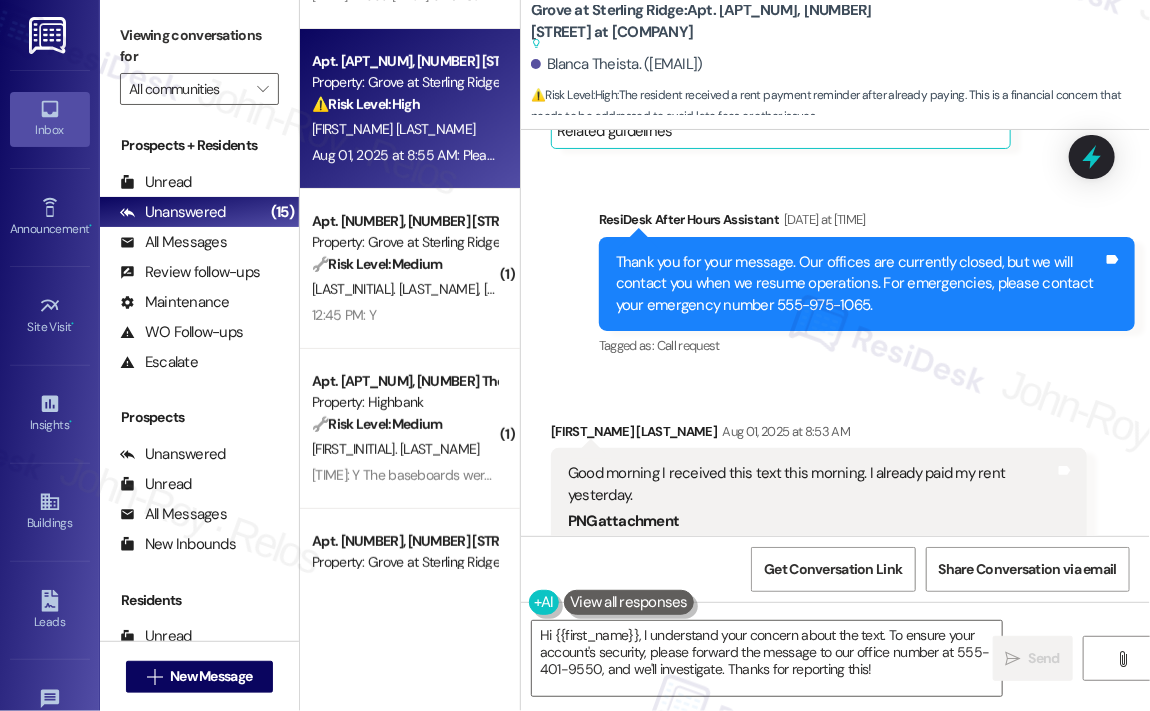 scroll, scrollTop: 9190, scrollLeft: 0, axis: vertical 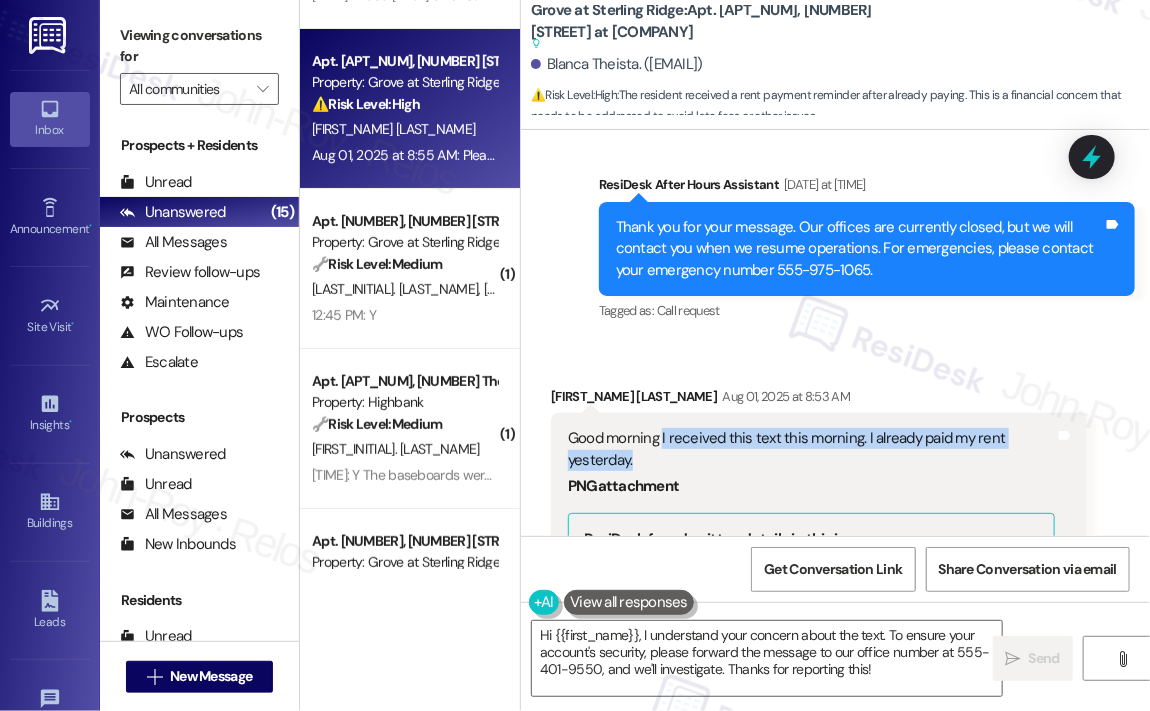 drag, startPoint x: 682, startPoint y: 412, endPoint x: 660, endPoint y: 389, distance: 31.827662 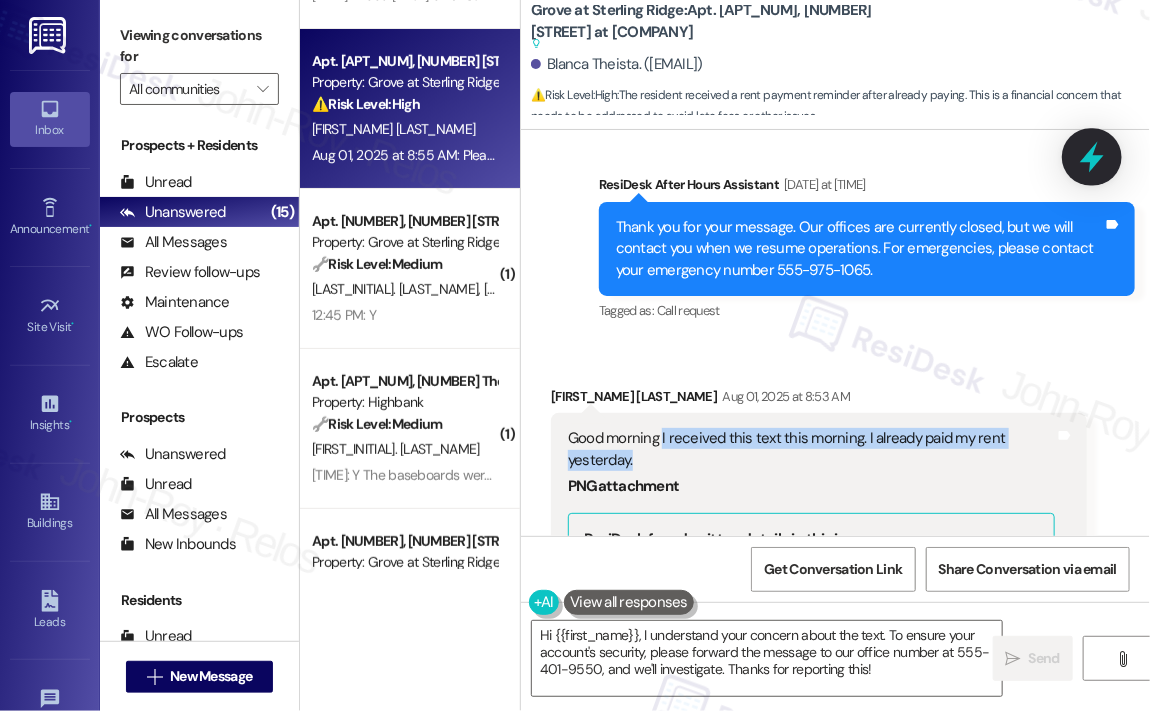 click 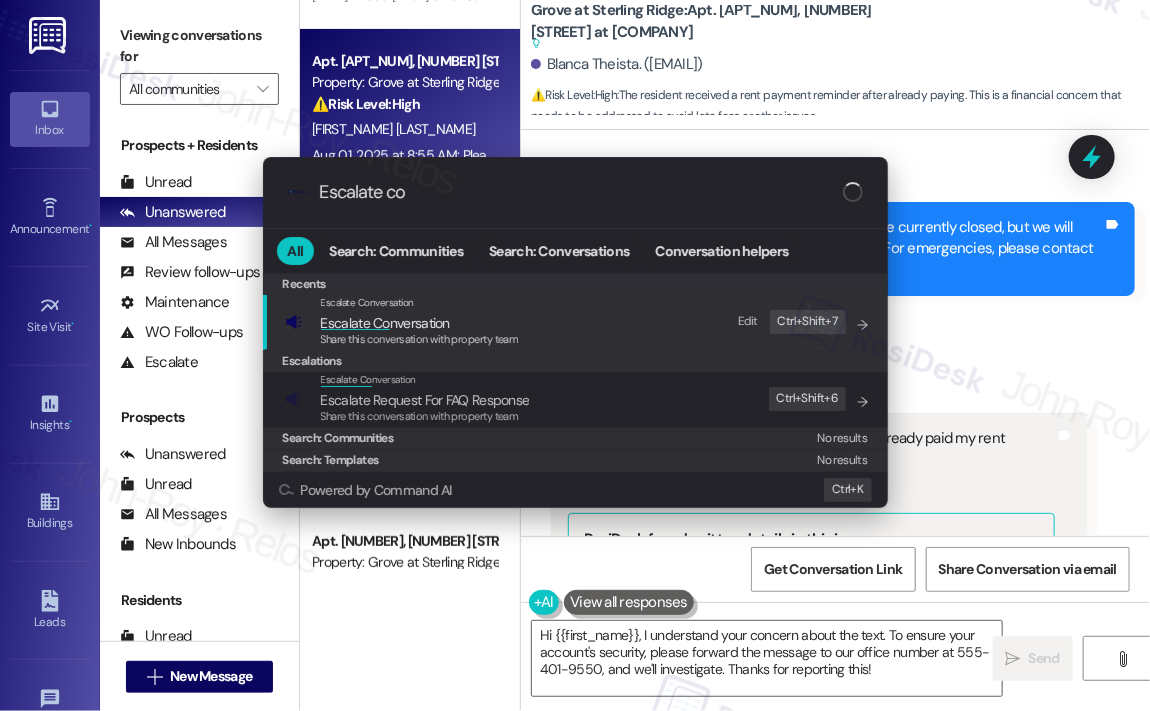type on "Escalate con" 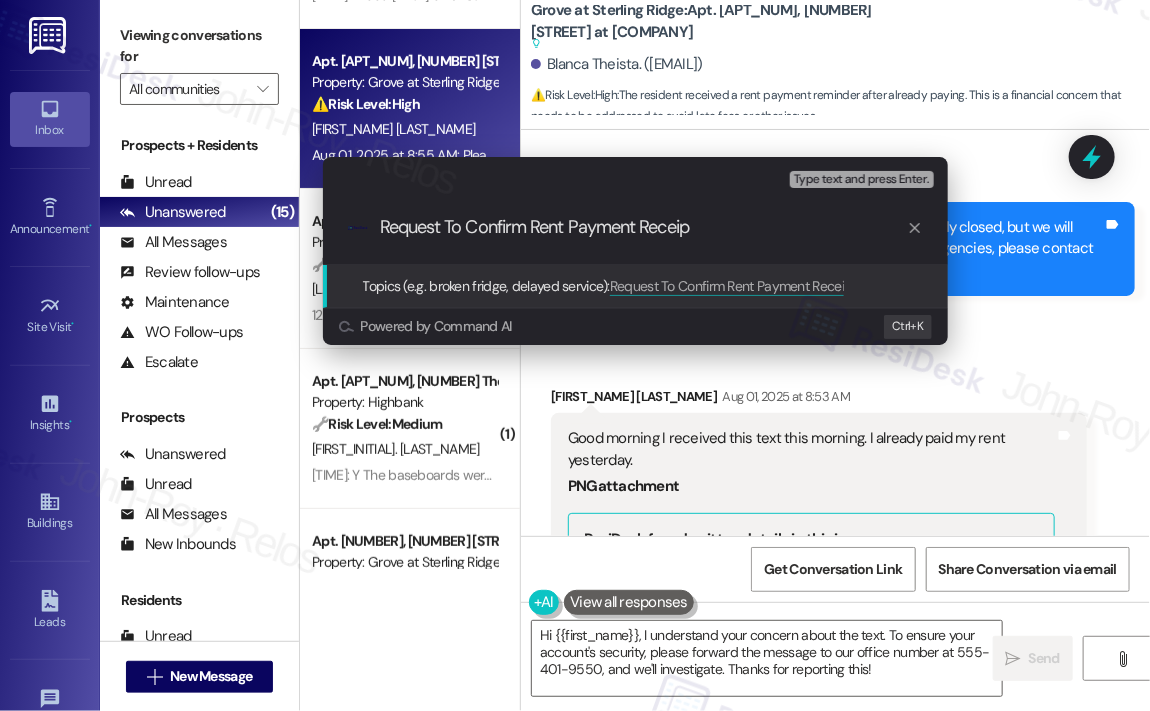 type on "Request To Confirm Rent Payment Receipt" 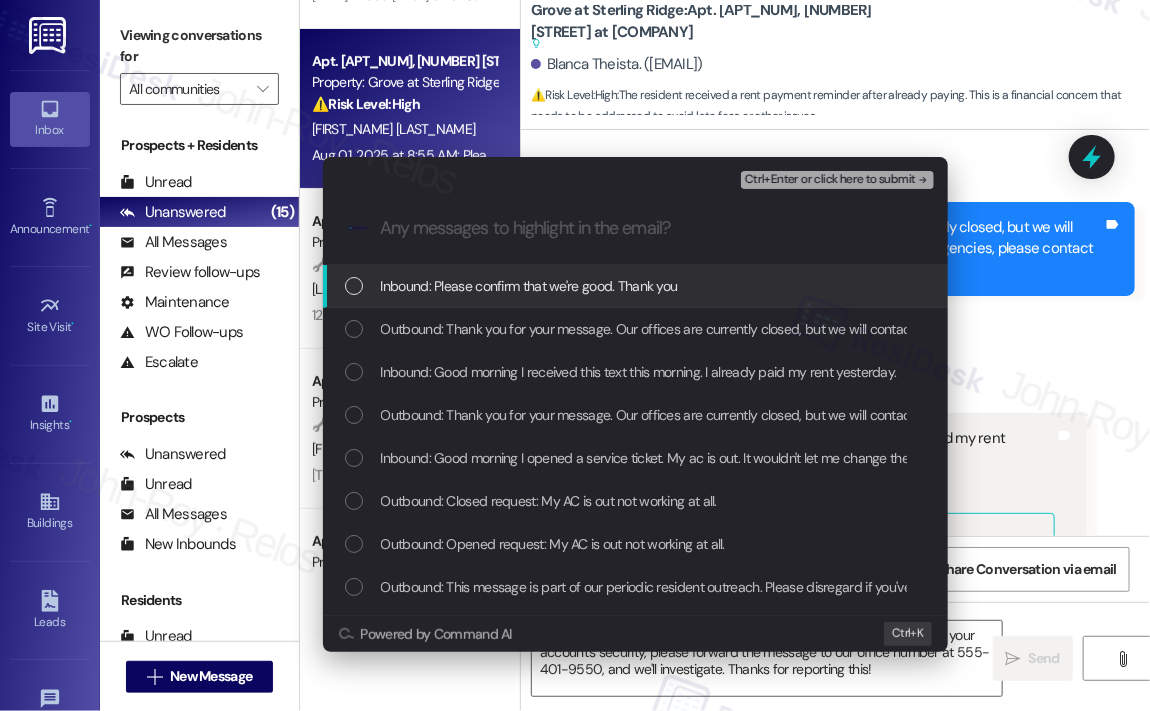 click on "Inbound: Please confirm that we're good. Thank you" at bounding box center (637, 286) 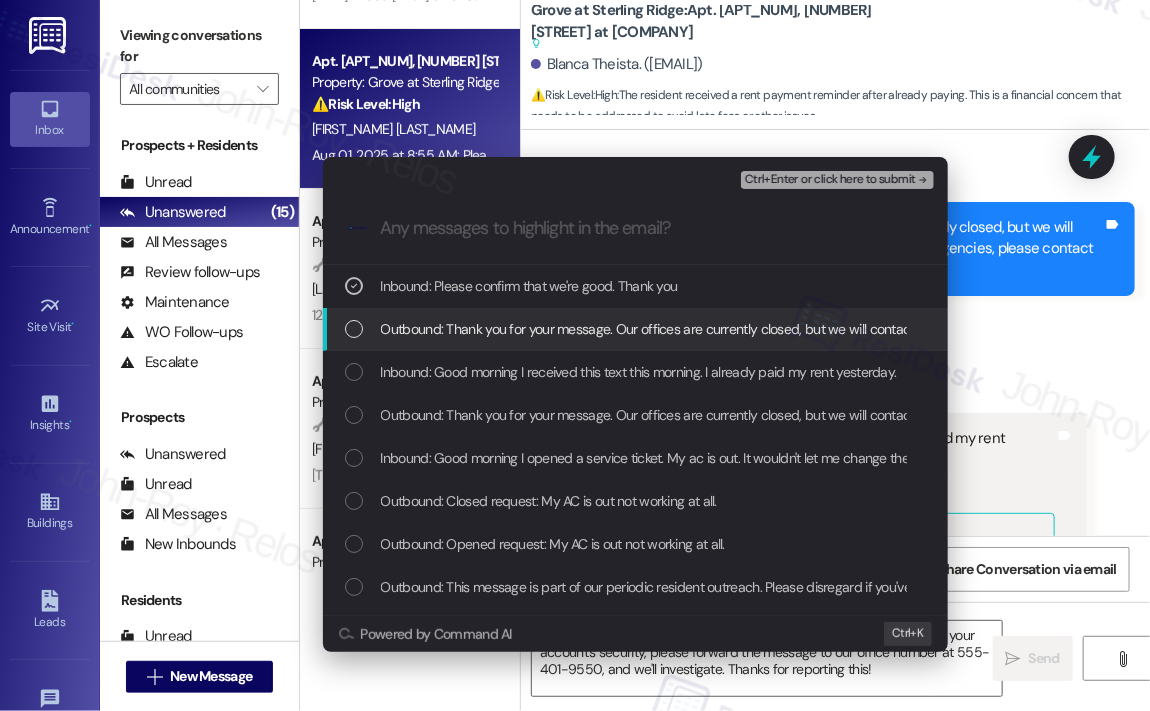 click on "Outbound: Thank you for your message. Our offices are currently closed, but we will contact you when we resume operations. For emergencies, please contact your emergency number [PHONE]." at bounding box center (944, 329) 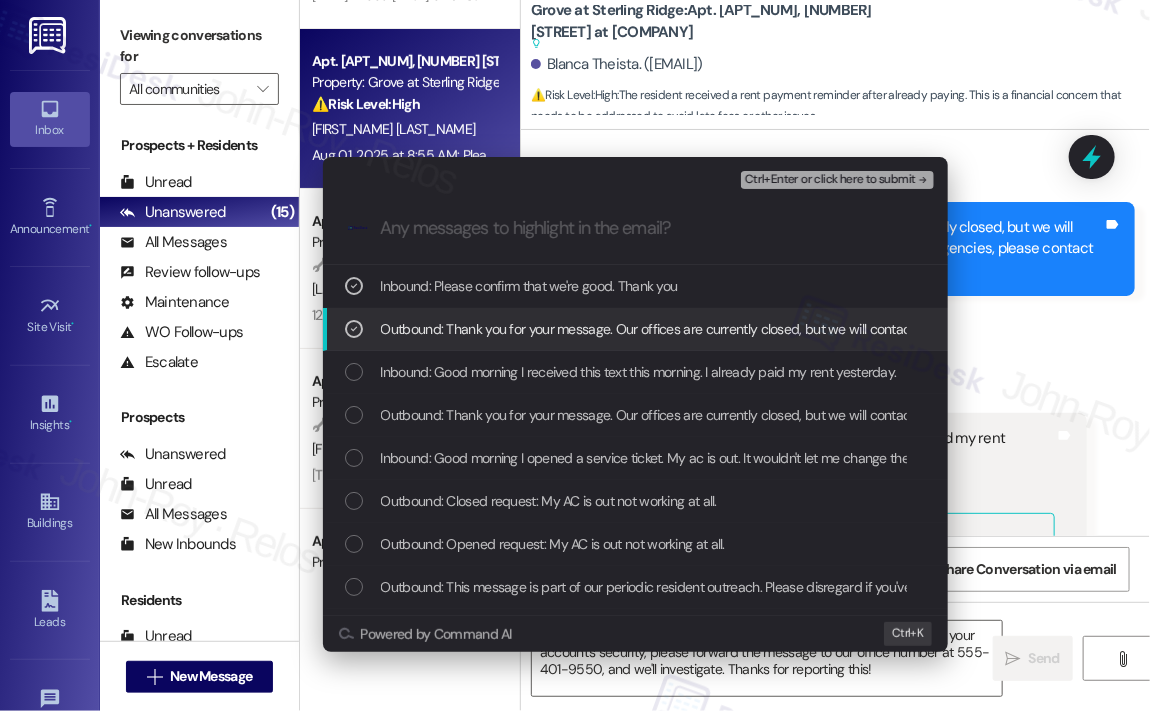 click on "Outbound: Thank you for your message. Our offices are currently closed, but we will contact you when we resume operations. For emergencies, please contact your emergency number [PHONE]." at bounding box center [944, 329] 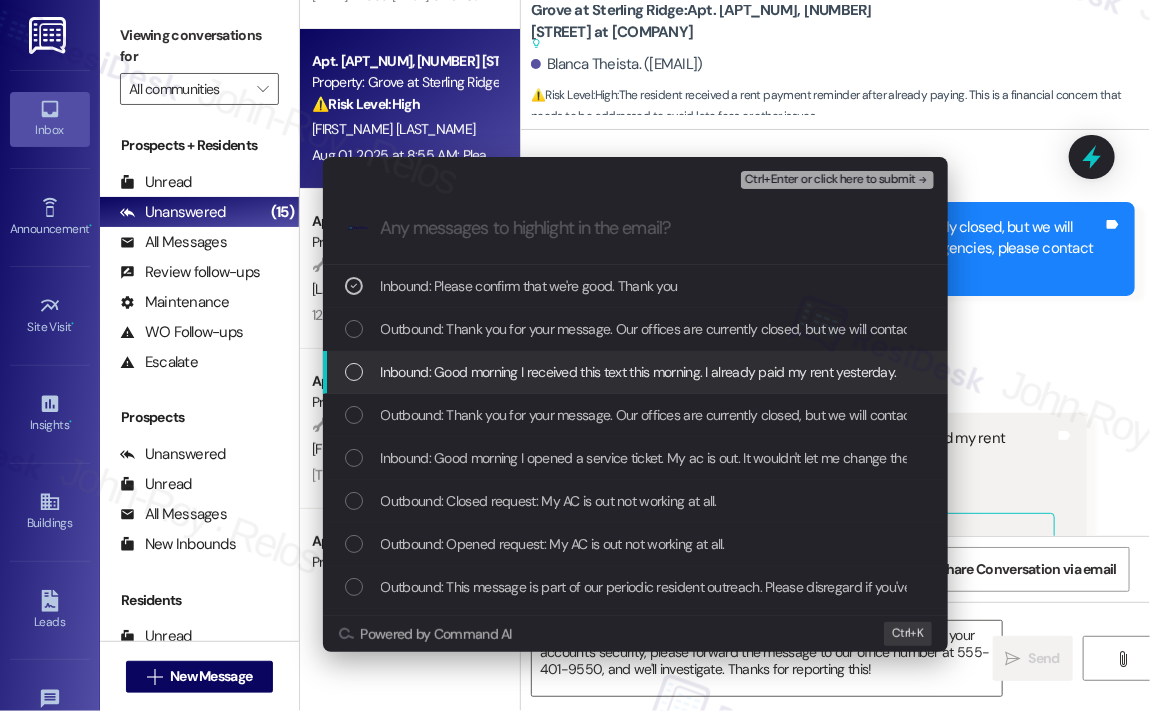 click on "Inbound: Good morning I received this text this morning. I already paid my rent yesterday." at bounding box center (639, 372) 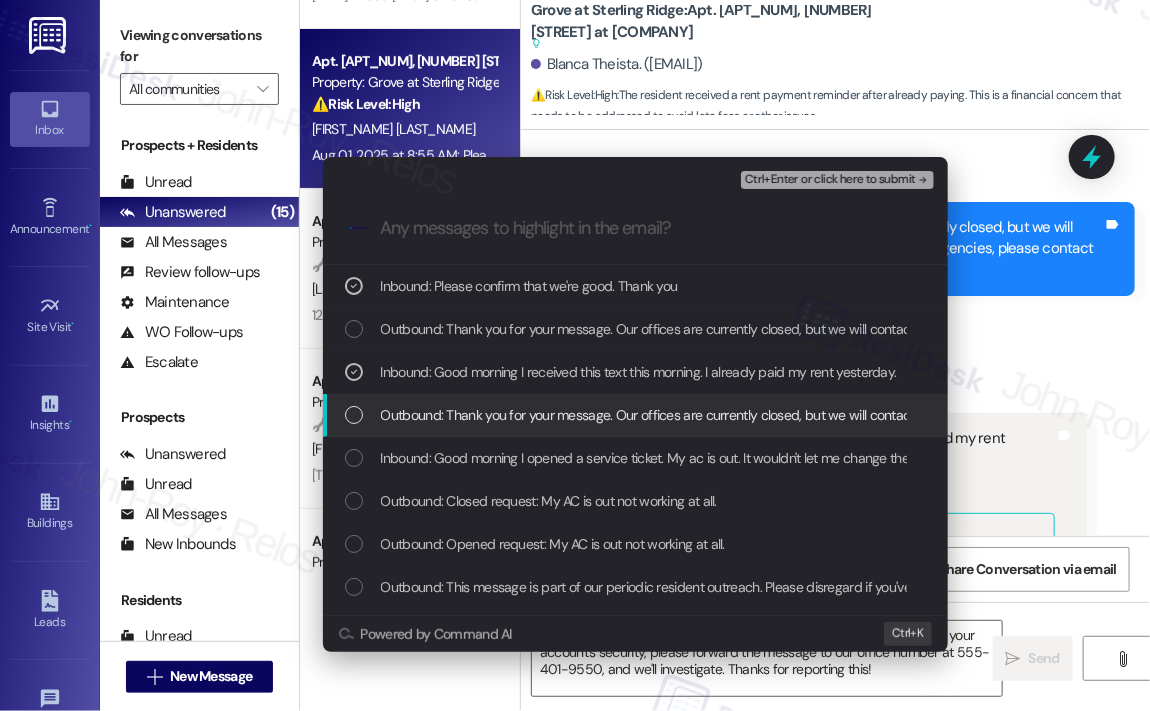 click on "Outbound: Thank you for your message. Our offices are currently closed, but we will contact you when we resume operations. For emergencies, please contact your emergency number [PHONE]." at bounding box center [944, 415] 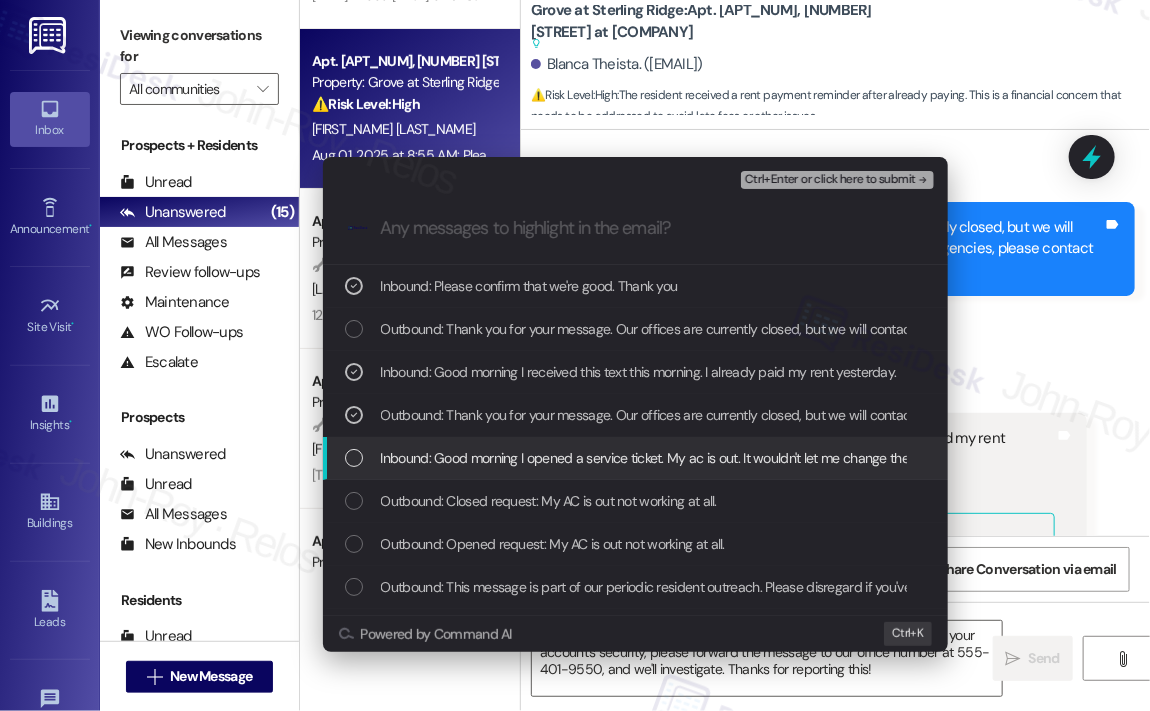 click on "Inbound: Good morning I opened a service ticket. My ac is out. It wouldn't let me change the priority from routine. Any help would be appreciated thank you" at bounding box center (829, 458) 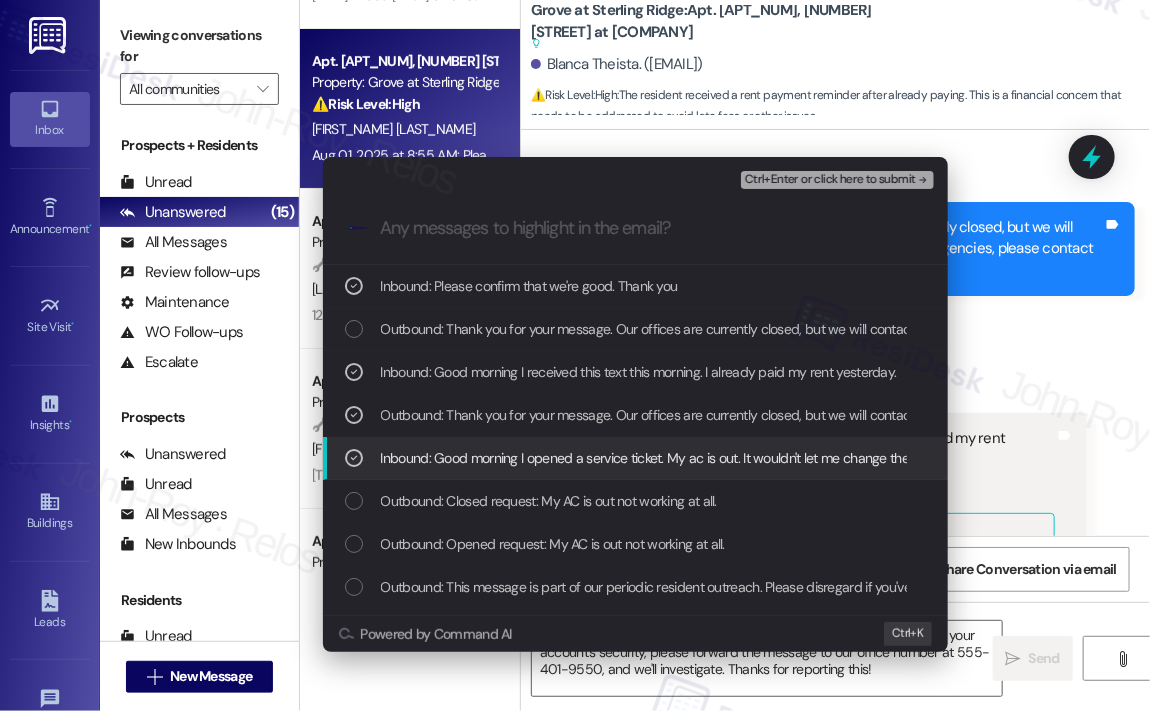 click on "Inbound: Good morning I opened a service ticket. My ac is out. It wouldn't let me change the priority from routine. Any help would be appreciated thank you" at bounding box center [829, 458] 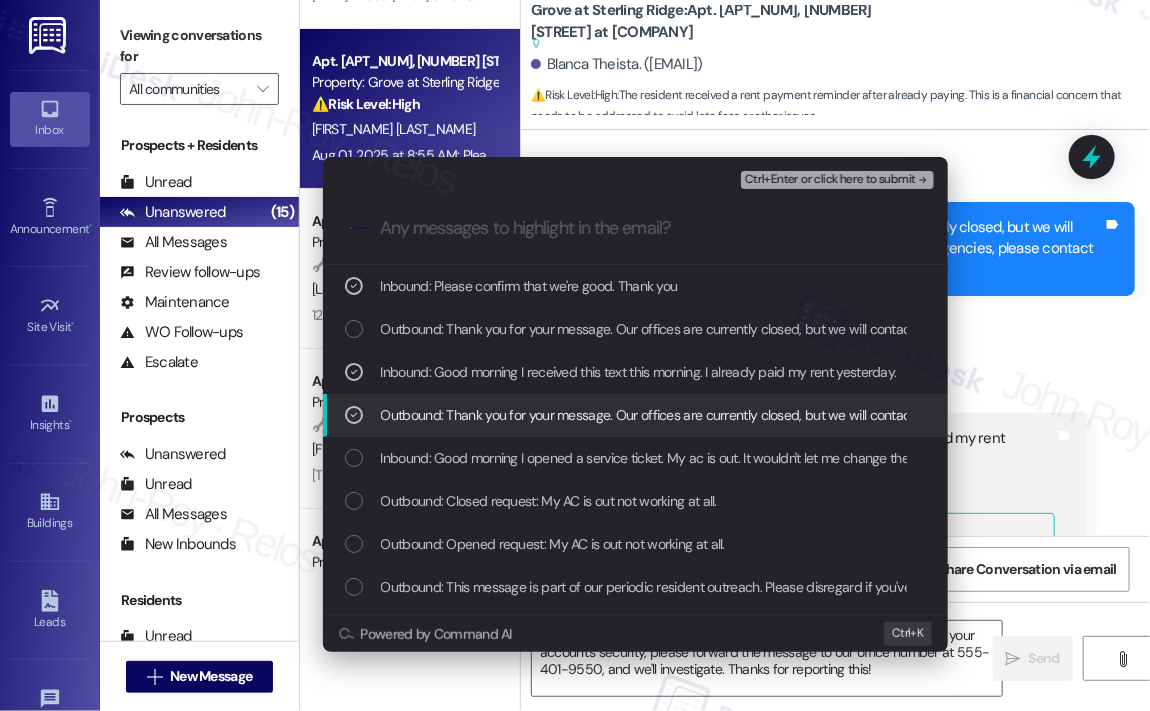 click on "Outbound: Thank you for your message. Our offices are currently closed, but we will contact you when we resume operations. For emergencies, please contact your emergency number [PHONE]." at bounding box center [944, 415] 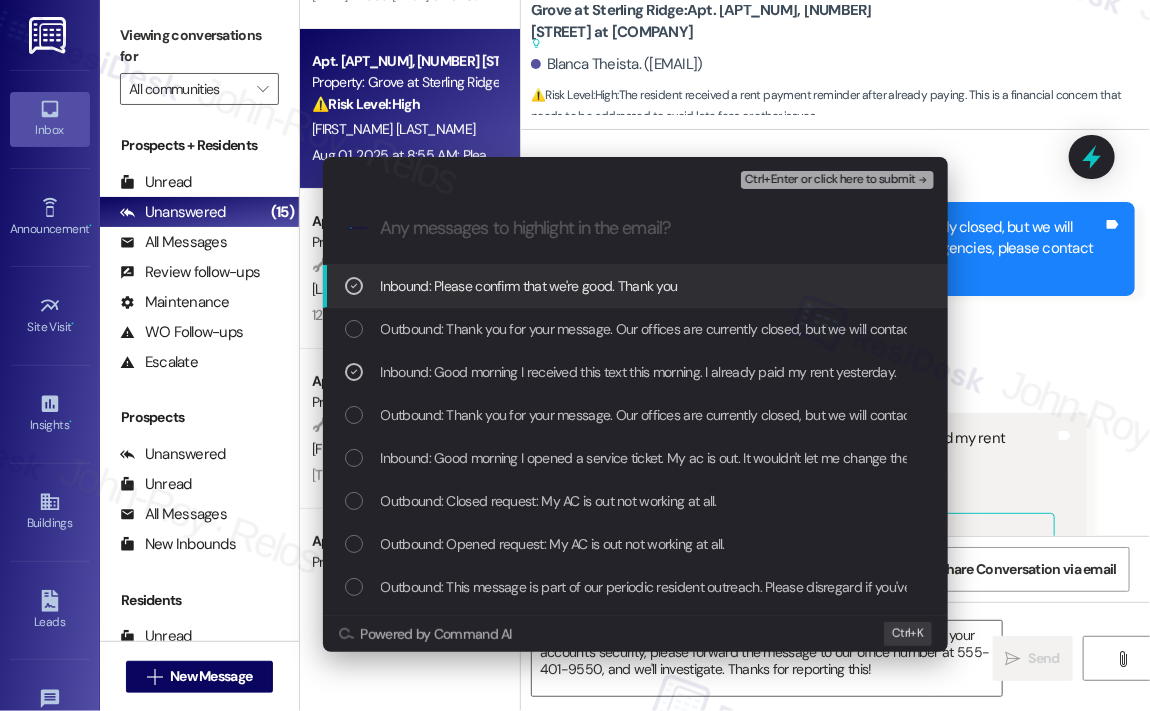 click on "Ctrl+Enter or click here to submit" at bounding box center [830, 180] 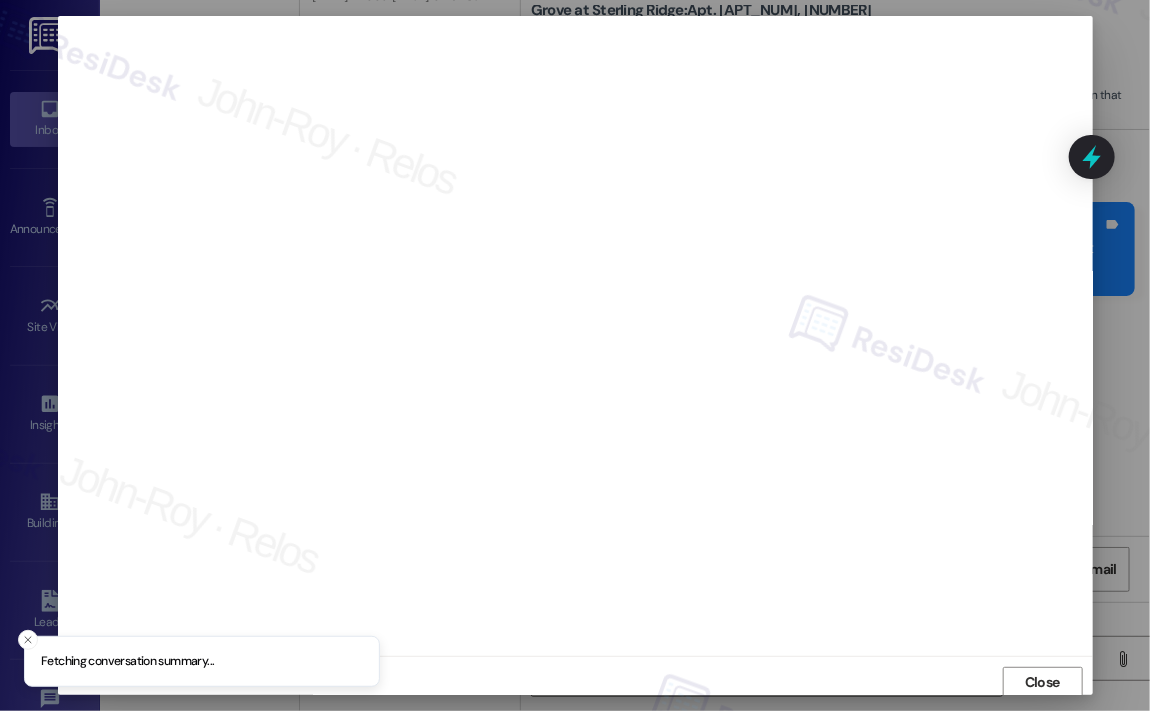 scroll, scrollTop: 4, scrollLeft: 0, axis: vertical 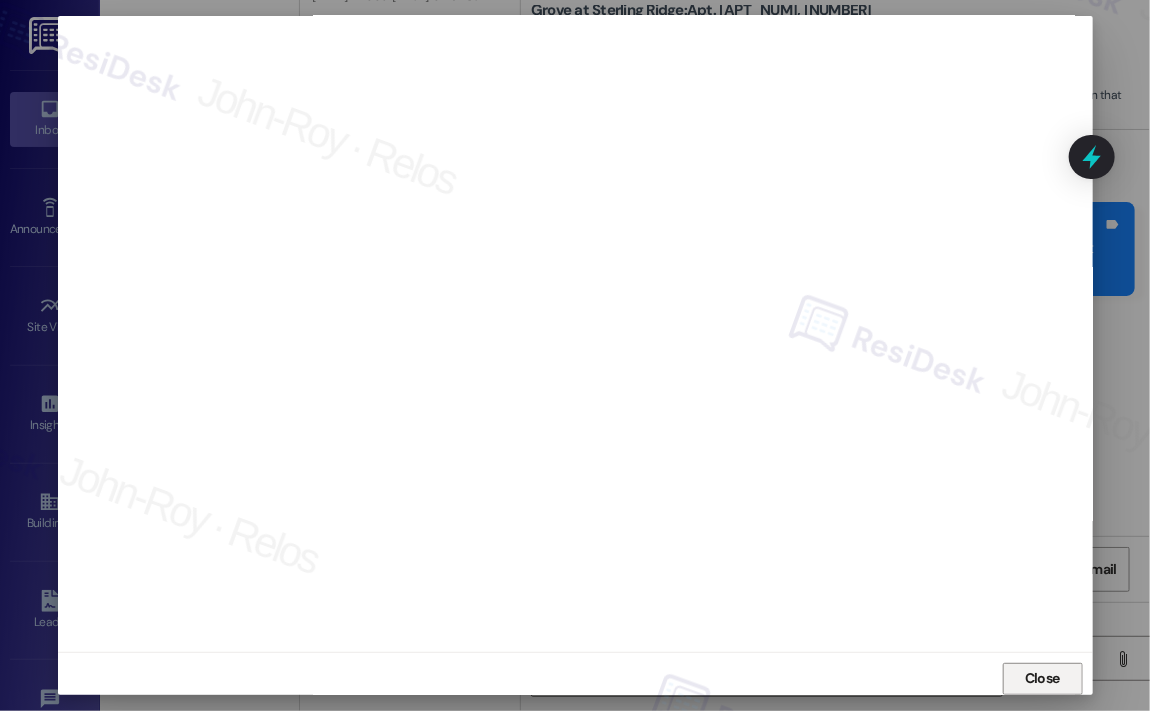 click on "Close" at bounding box center [1042, 678] 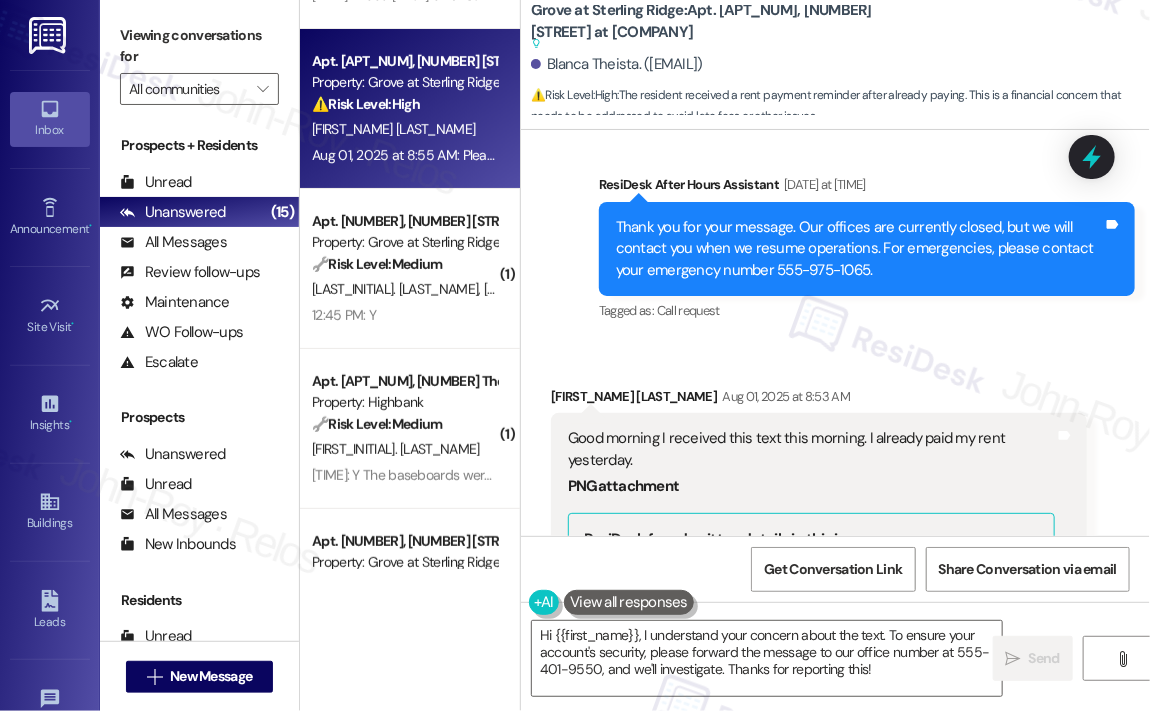 click on "Sent via SMS ResiDesk After Hours Assistant Jul 31, 2025 at 8:31 AM Thank you for your message. Our offices are currently closed, but we will contact you when we resume operations. For emergencies, please contact your emergency number [PHONE]. Tags and notes Tagged as:   Call request Click to highlight conversations about Call request" at bounding box center (867, 250) 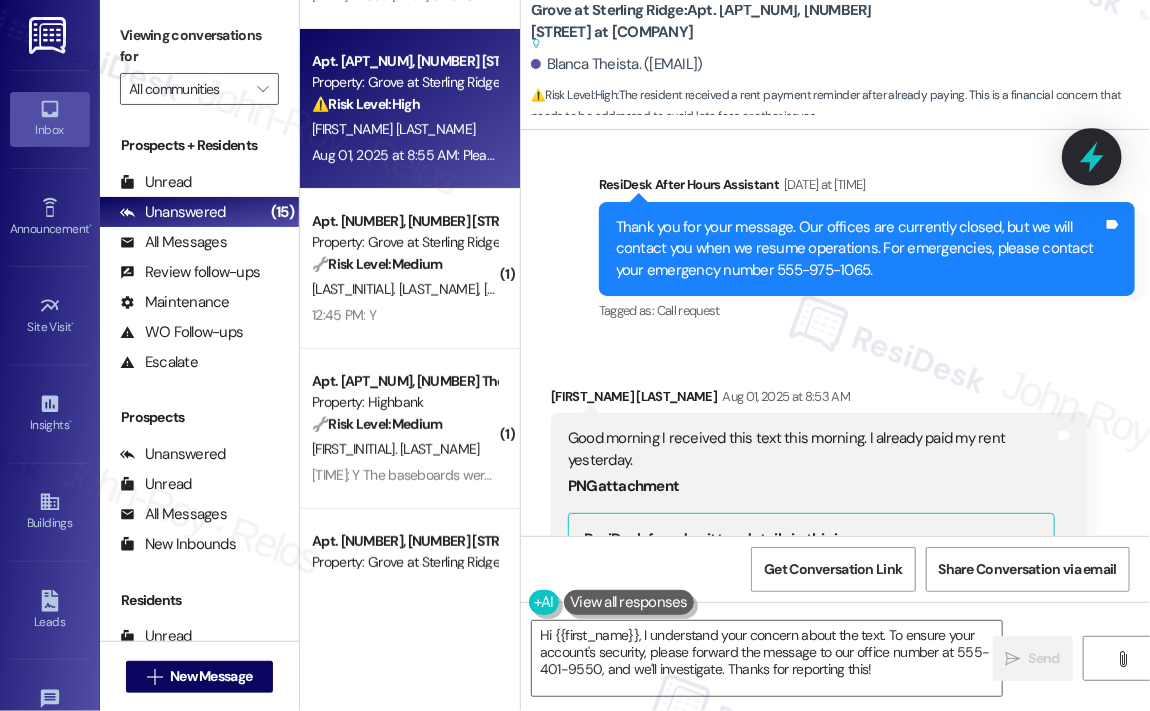 click 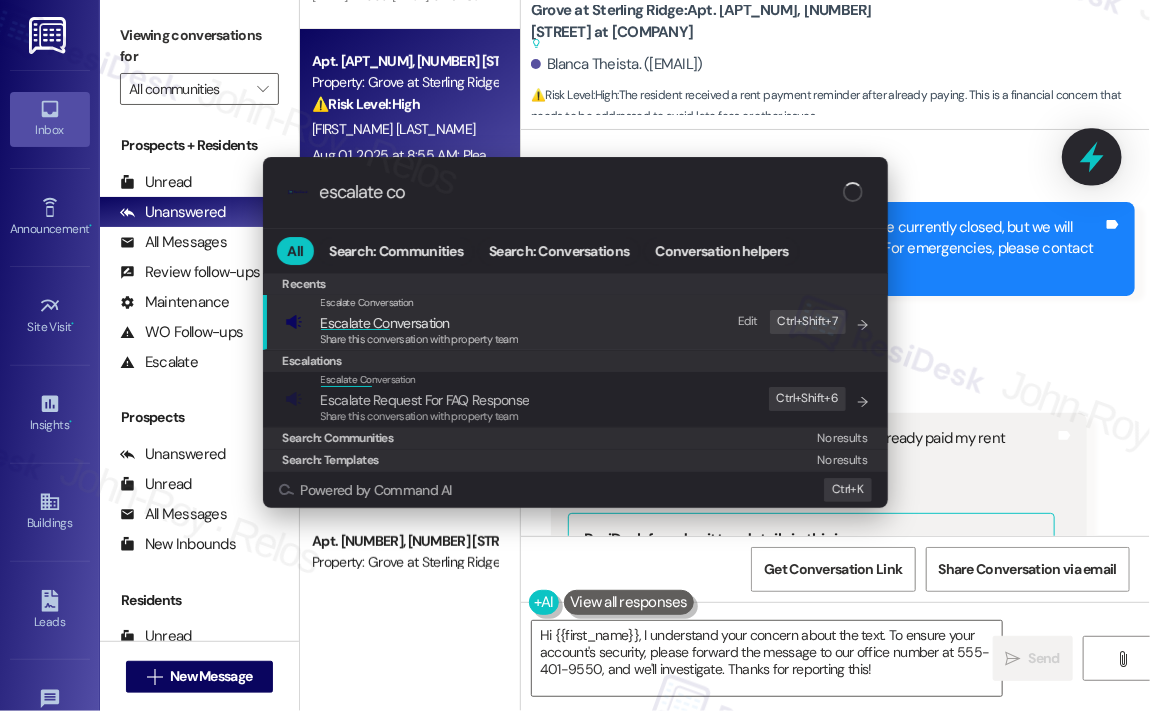 type on "escalate con" 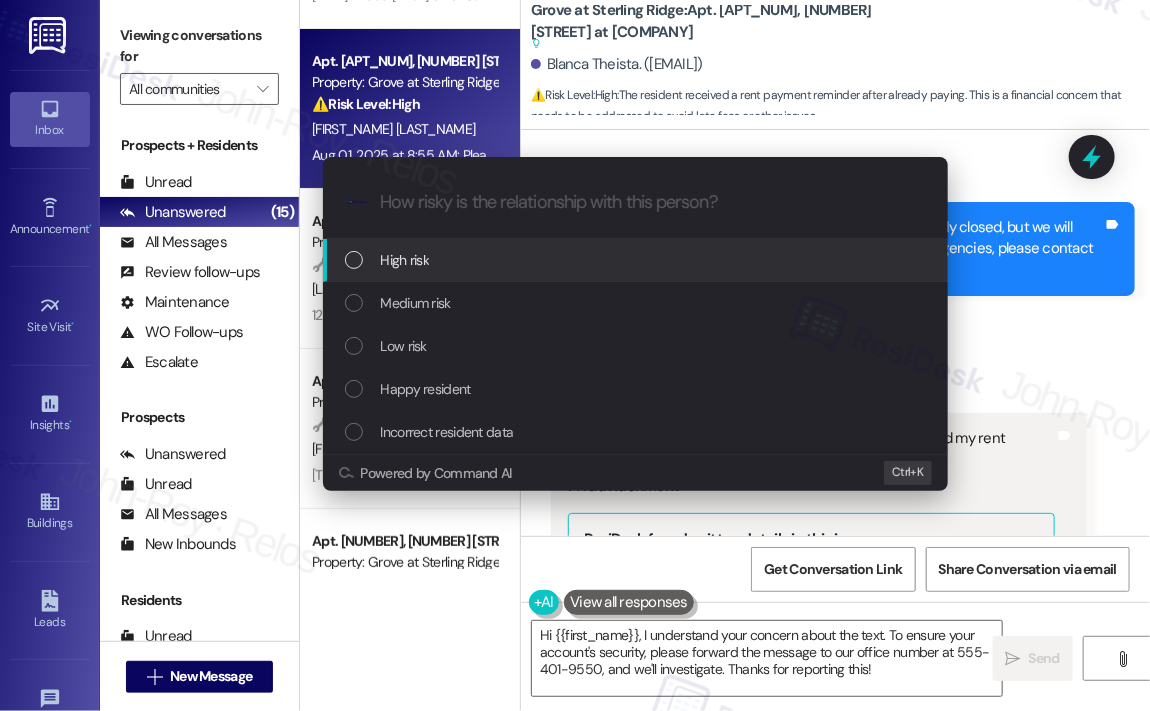 click on "High risk" at bounding box center [637, 260] 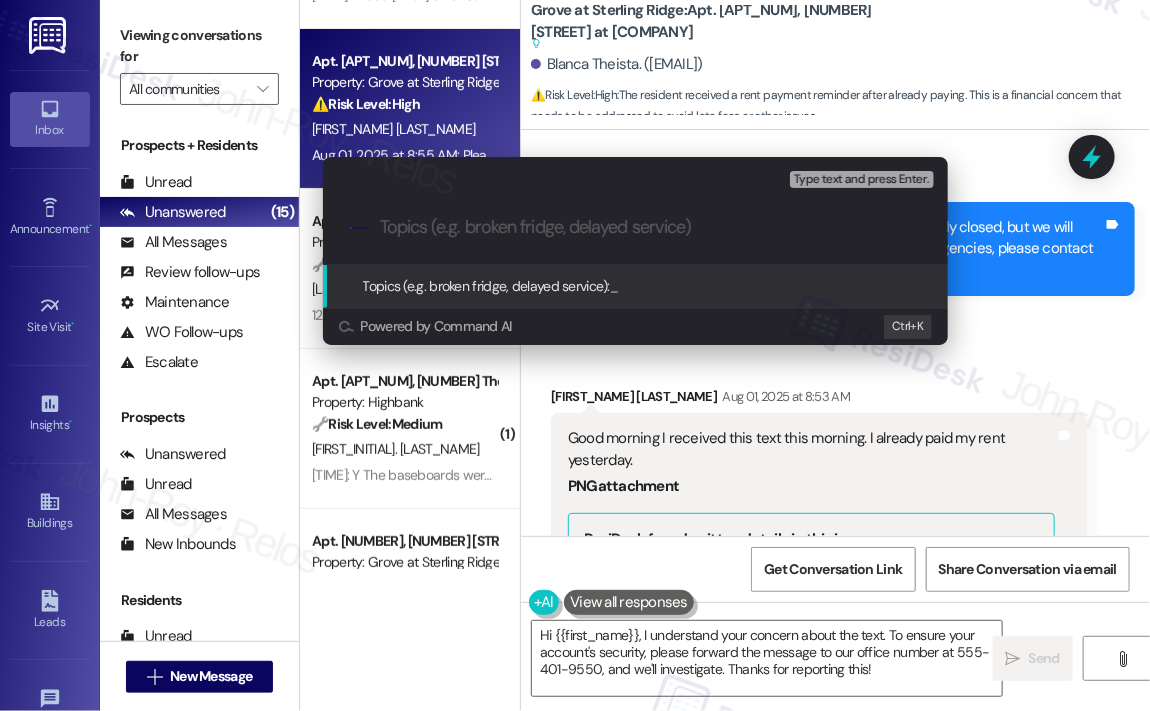 click at bounding box center (651, 227) 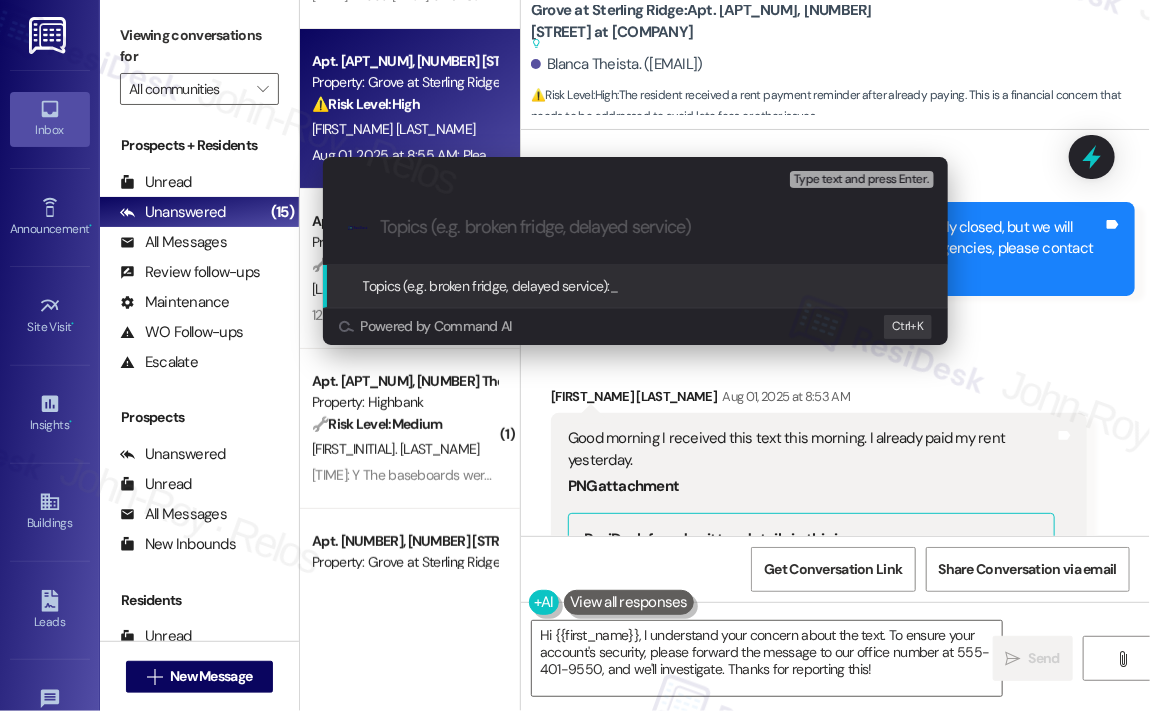 paste on "Request To Confirm Rent Payment Receipt" 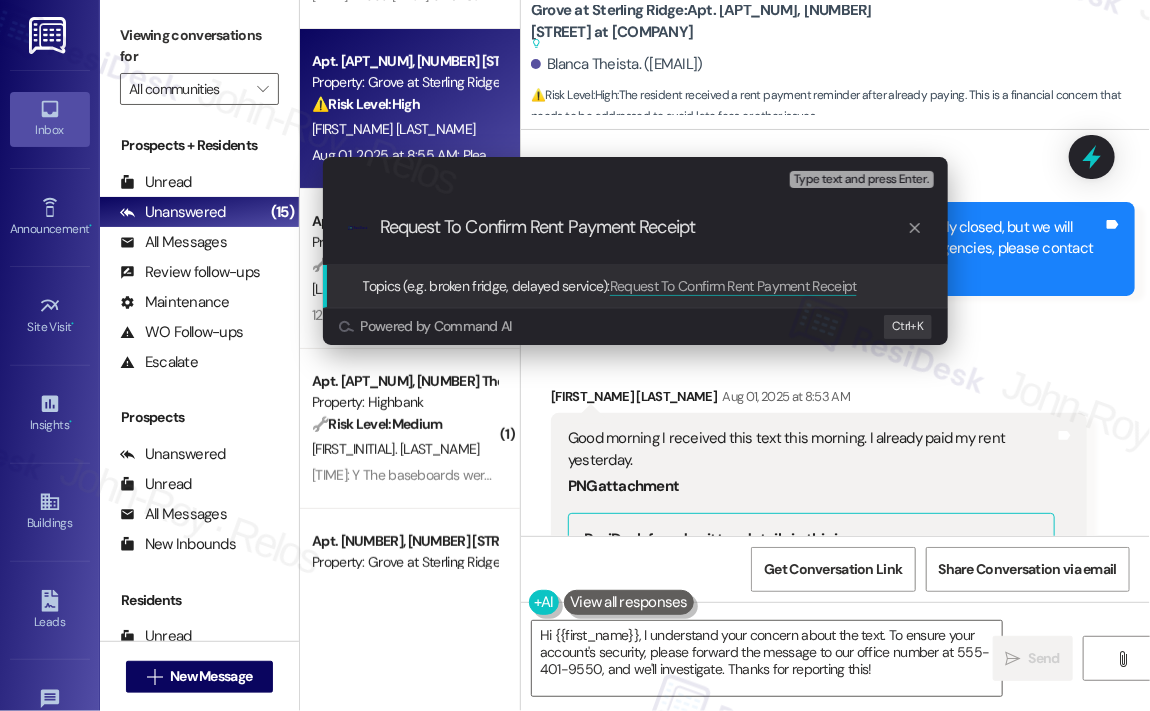 type 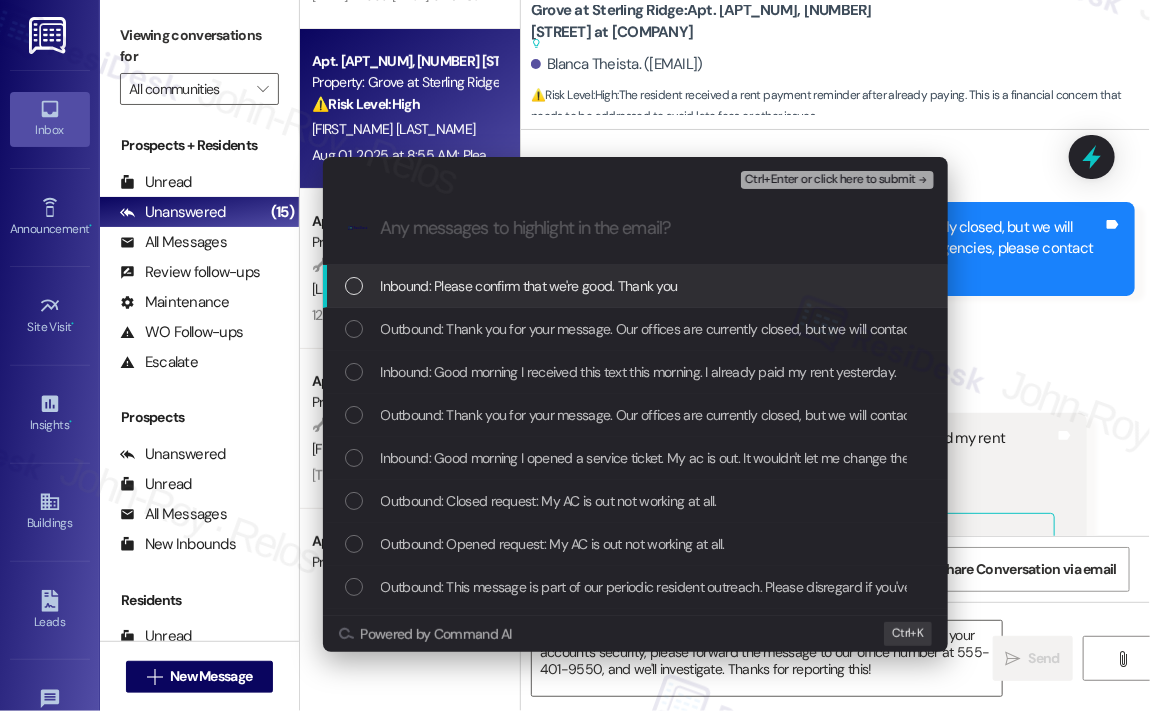 click on "Inbound: Please confirm that we're good. Thank you" at bounding box center (635, 286) 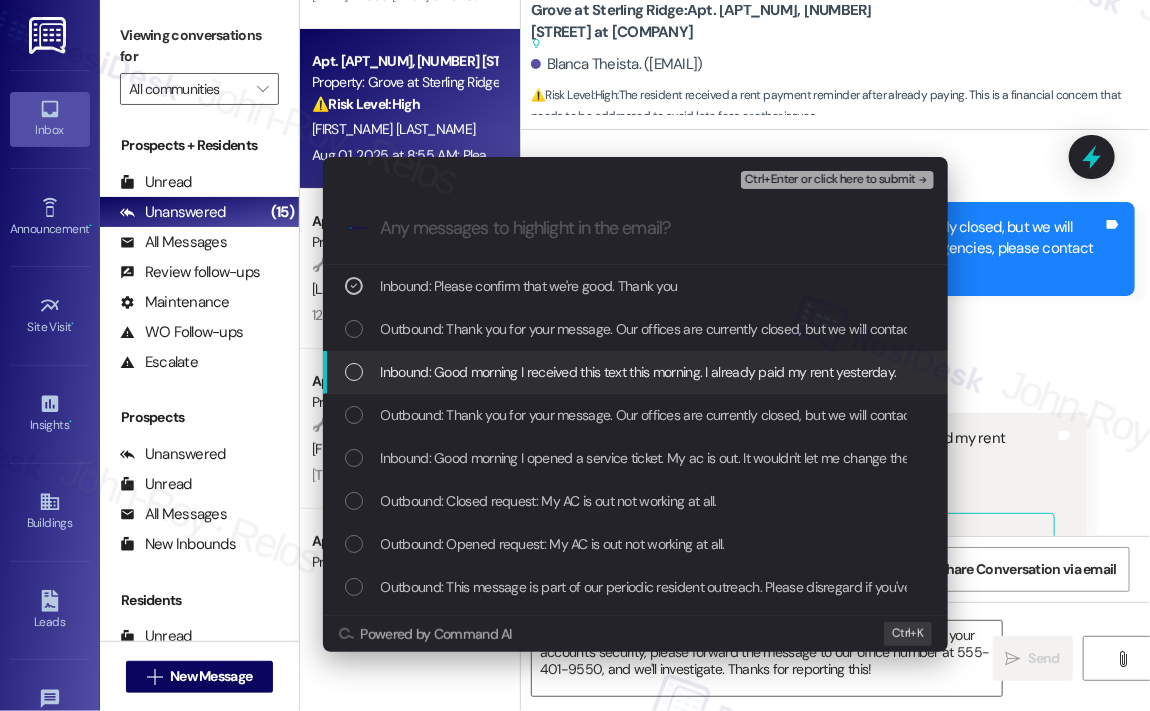 click at bounding box center (354, 372) 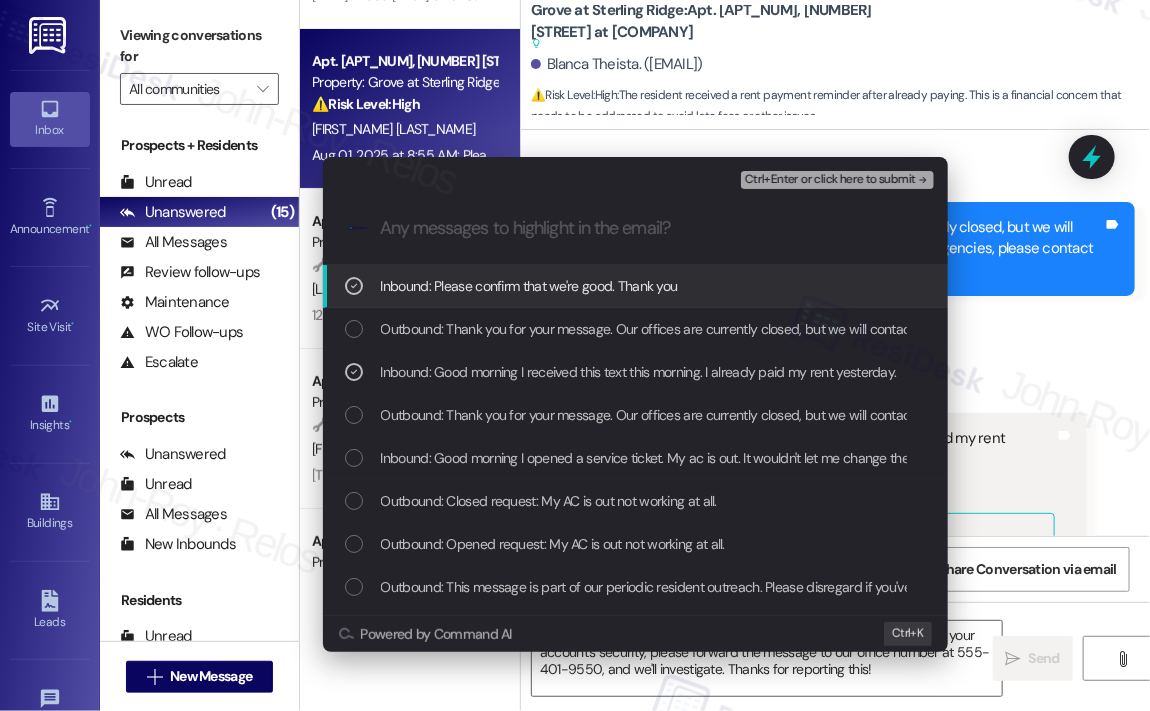 click on "Ctrl+Enter or click here to submit" at bounding box center [830, 180] 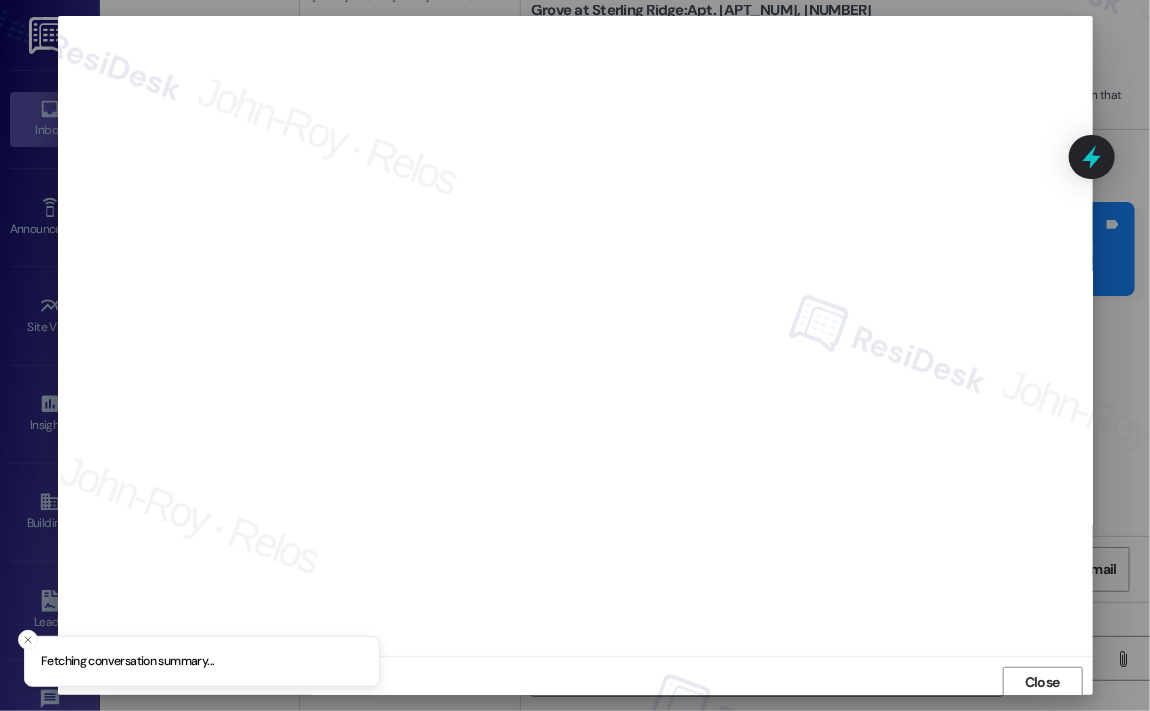scroll, scrollTop: 4, scrollLeft: 0, axis: vertical 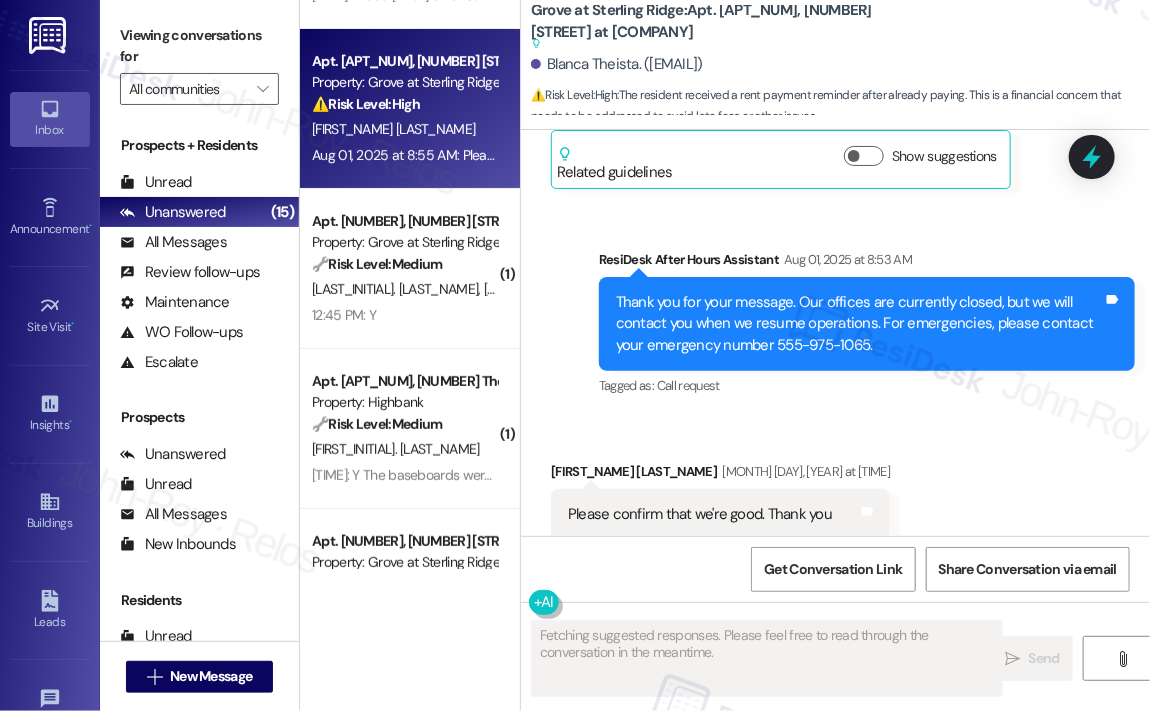 click on "Tagged as:   Call request Click to highlight conversations about Call request" at bounding box center [867, 385] 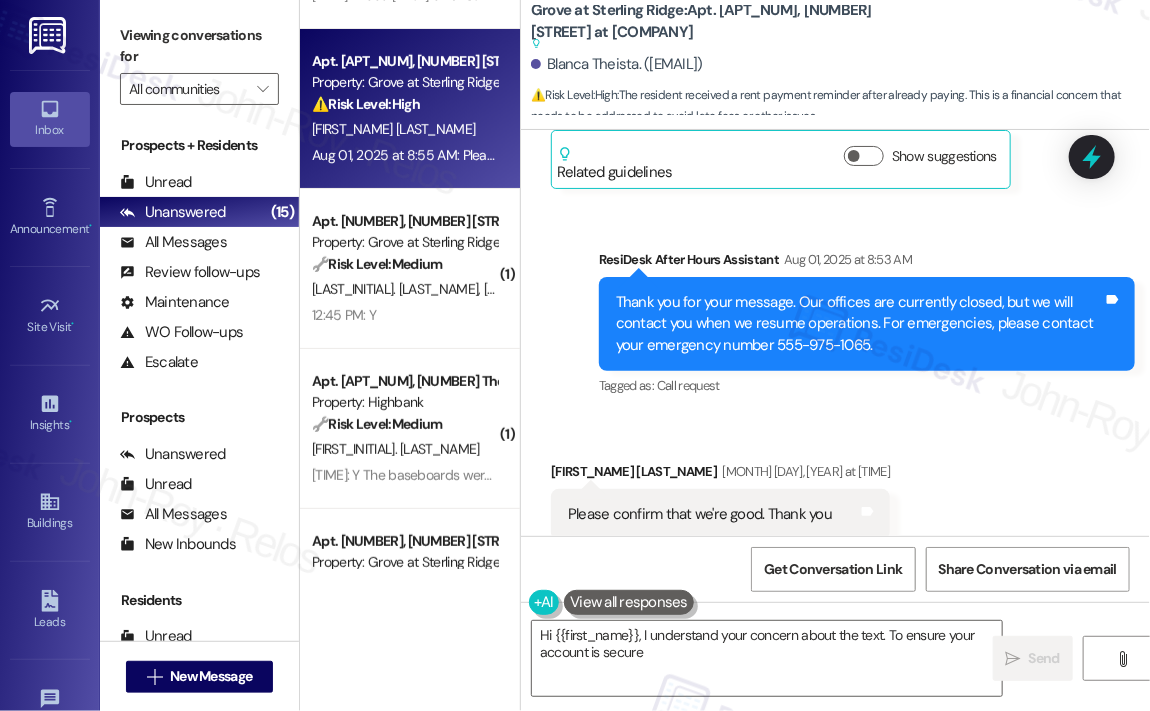 scroll, scrollTop: 10090, scrollLeft: 0, axis: vertical 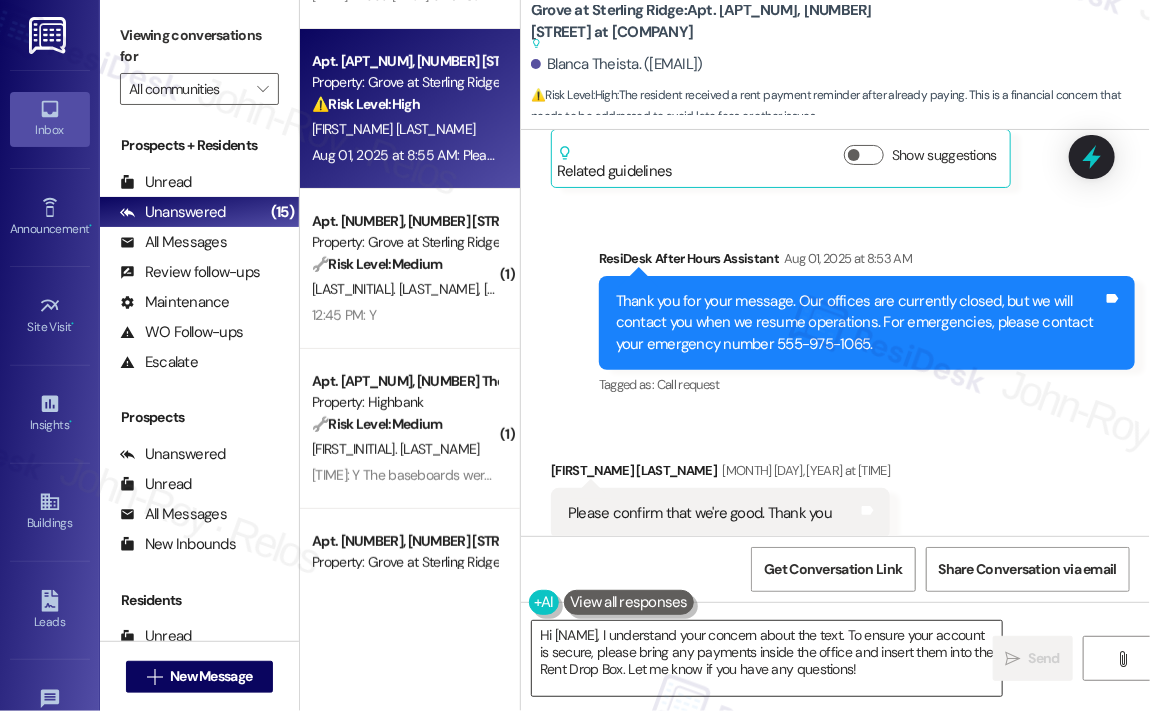 click on "Hi [NAME], I understand your concern about the text. To ensure your account is secure, please bring any payments inside the office and insert them into the Rent Drop Box. Let me know if you have any questions!" at bounding box center [767, 658] 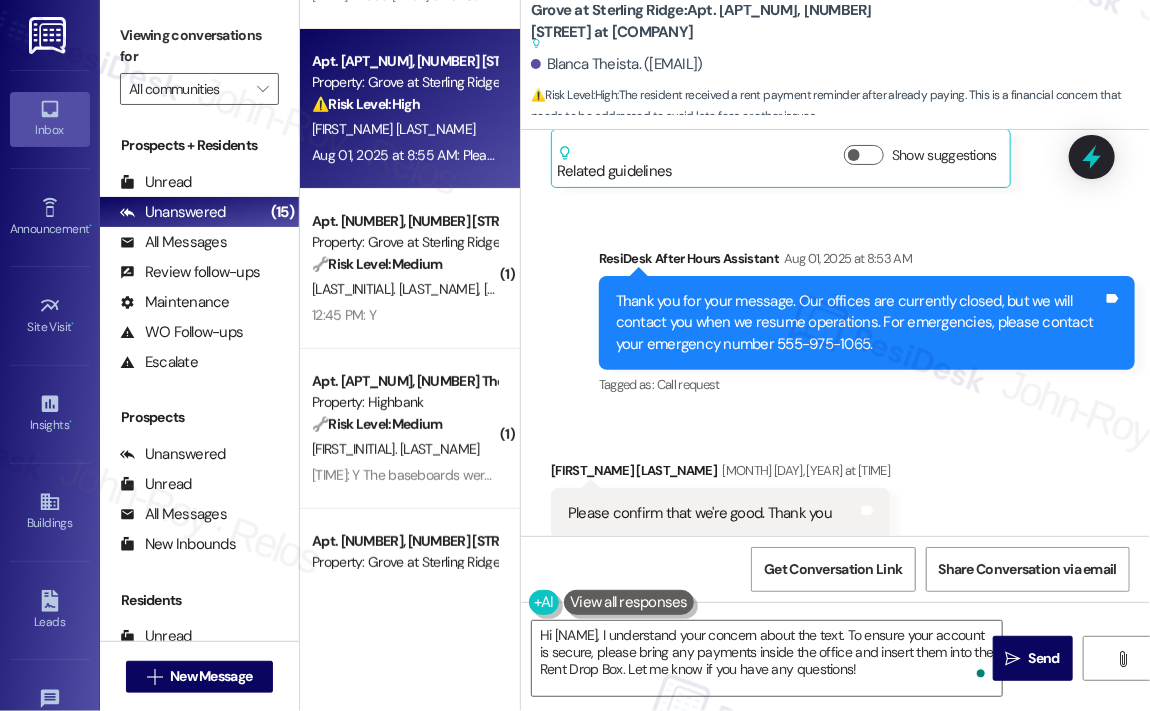 click on "Received via SMS [NAME] [NAME] [MONTH] [DAY], [YEAR] at [TIME] Please confirm that we're good. Thank you Tags and notes Tagged as: Call request , Click to highlight conversations about Call request Emailed client , Click to highlight conversations about Emailed client Escalation type escalation Click to highlight conversations about Escalation type escalation" at bounding box center (835, 499) 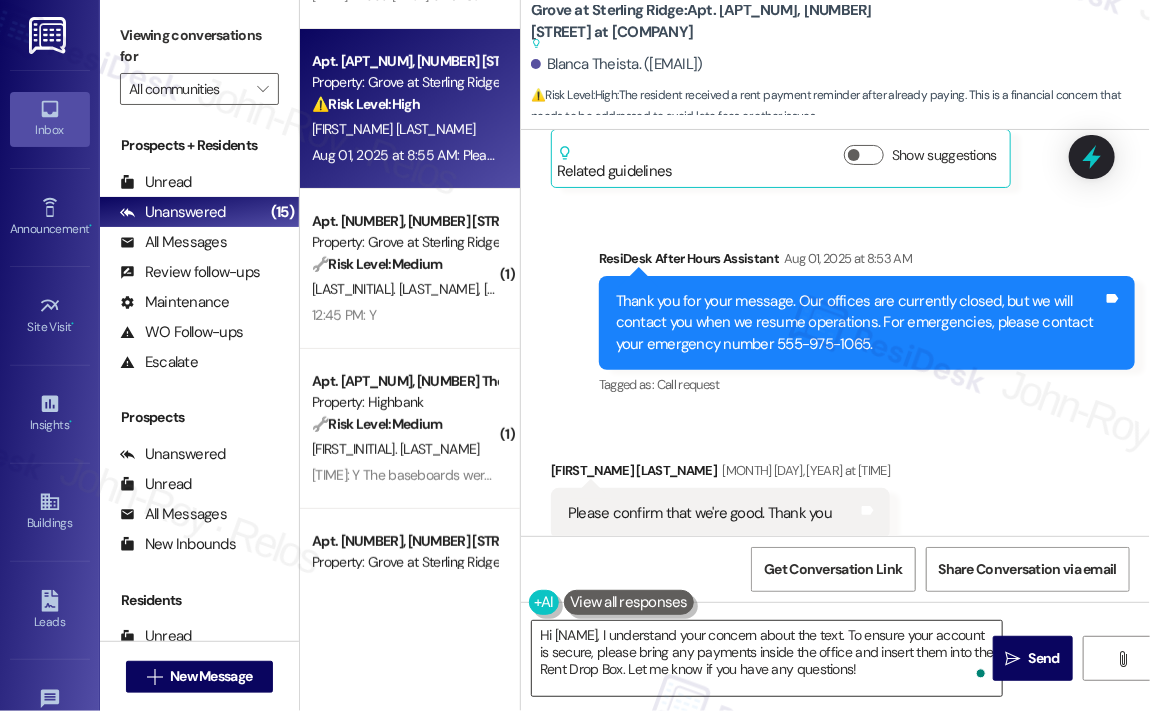 click on "Hi [NAME], I understand your concern about the text. To ensure your account is secure, please bring any payments inside the office and insert them into the Rent Drop Box. Let me know if you have any questions!" at bounding box center (767, 658) 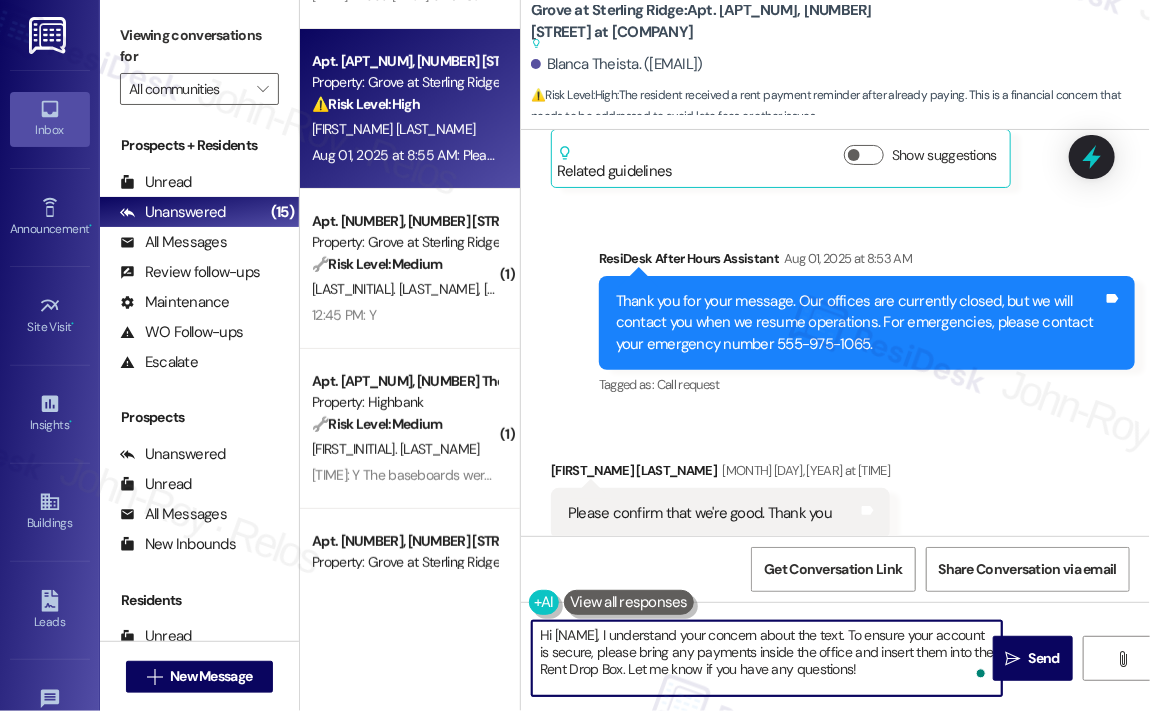 drag, startPoint x: 642, startPoint y: 636, endPoint x: 945, endPoint y: 682, distance: 306.47186 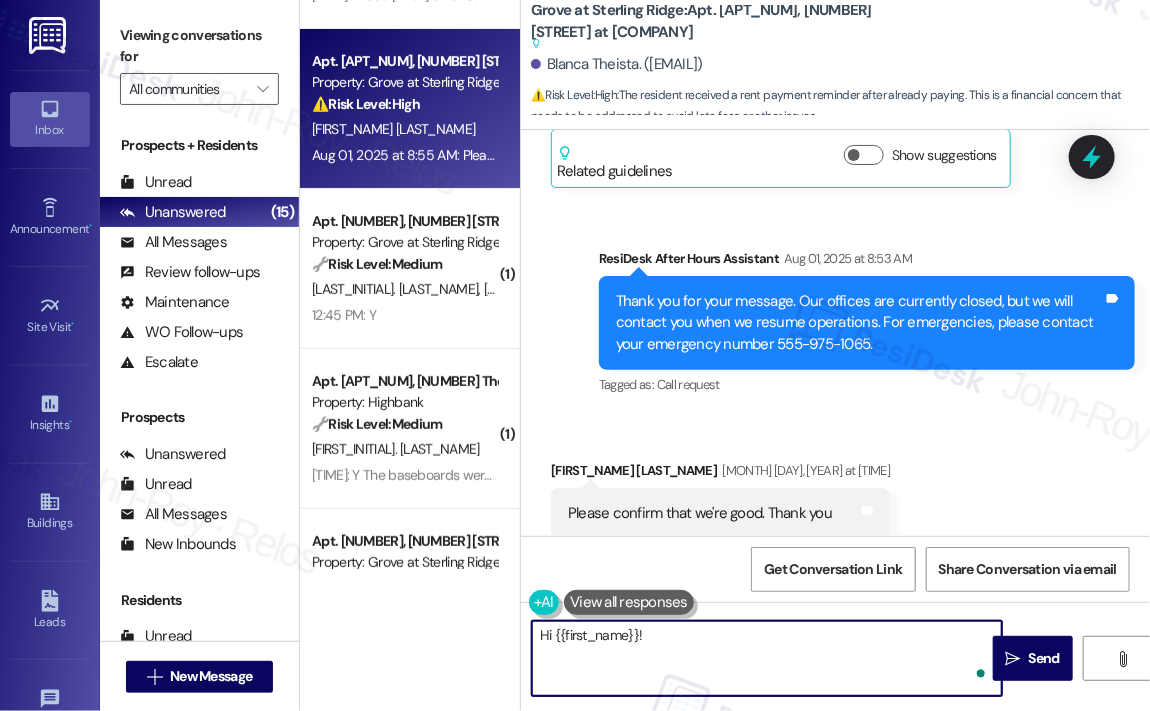paste on "Thank you for reaching out — I’ll go ahead and check your account to see if the payment you sent has been posted. I’ll follow up with an update as soon as I have more information." 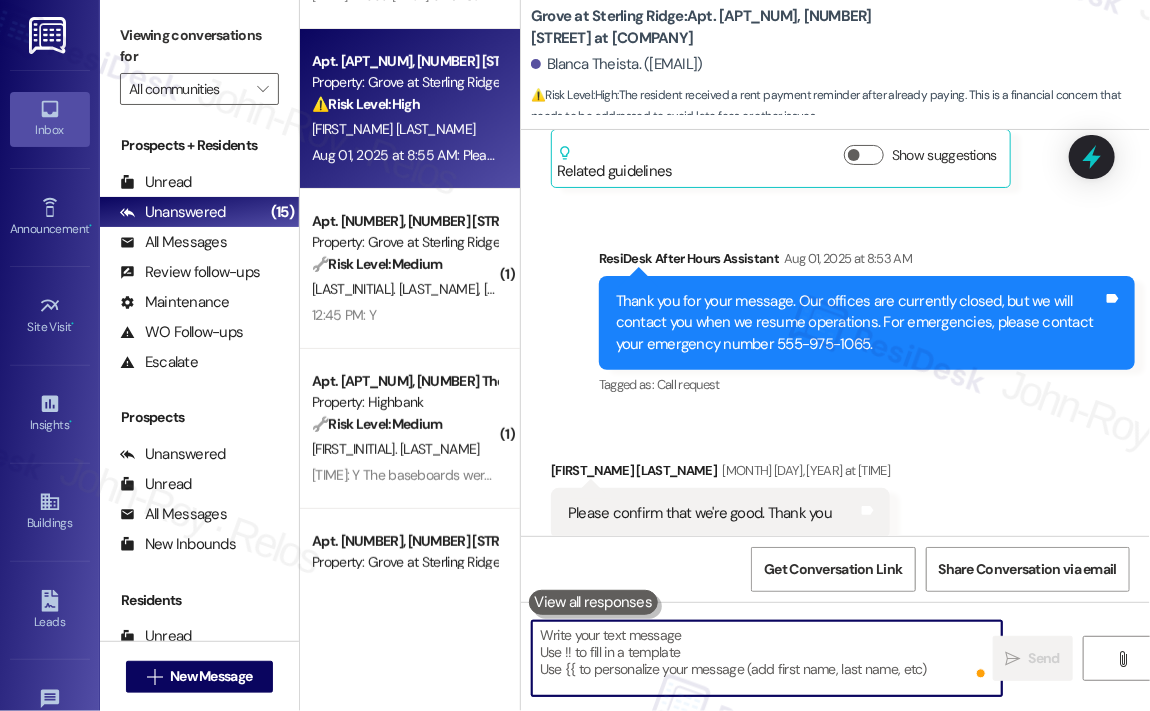 scroll, scrollTop: 10089, scrollLeft: 0, axis: vertical 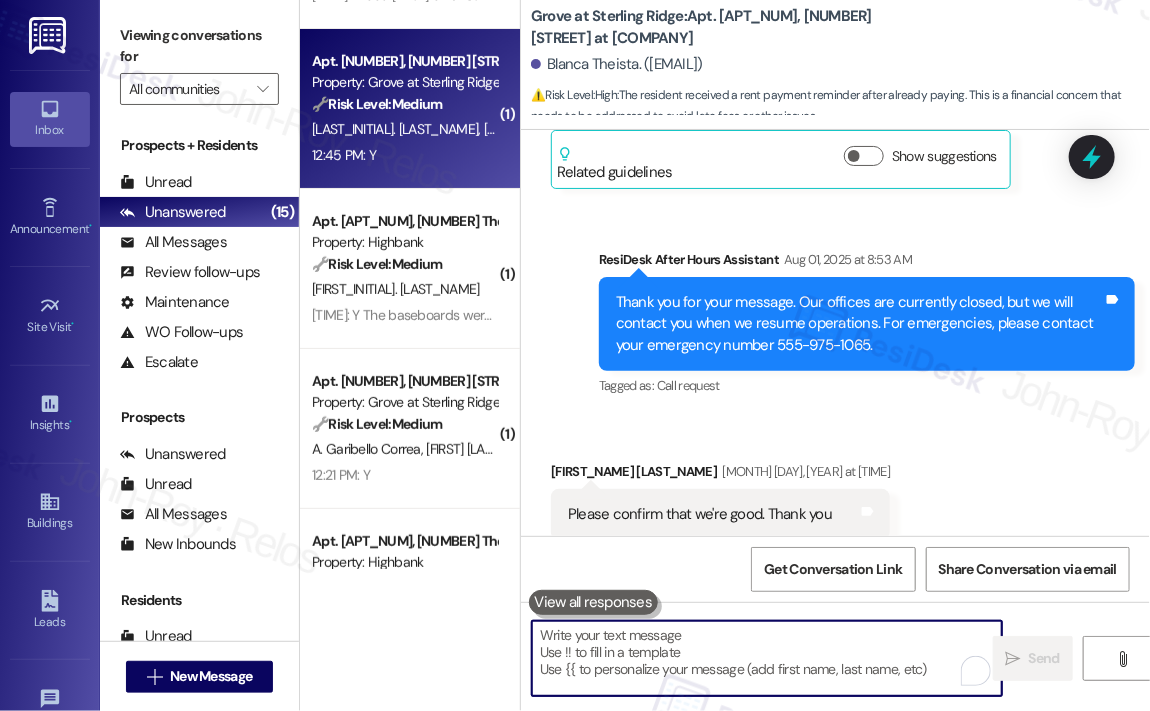type 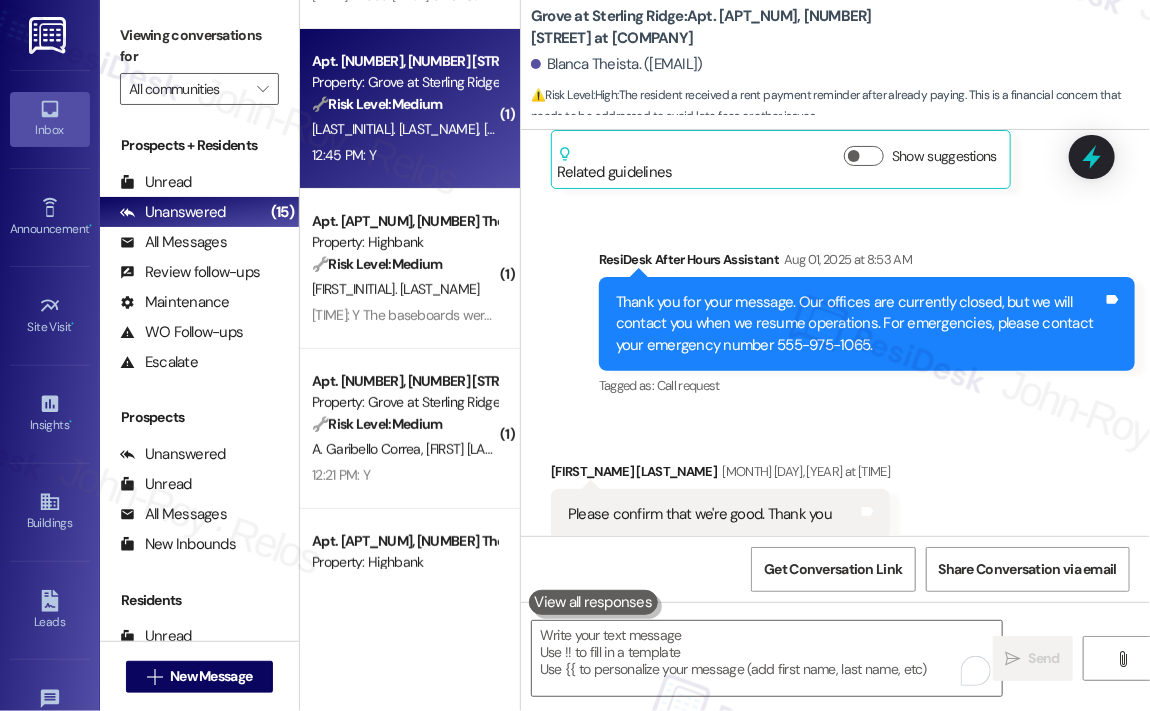click on "Apt. 214, 2 Grove at Sterling Ridge Property: Grove at Sterling Ridge 🔧  Risk Level:  Medium The resident responded 'Y' indicating the work order was completed to their satisfaction. This is a follow-up on a non-urgent maintenance request and the resident confirmed completion. [PERSON] [PERSON] 12:45 PM: Y 12:45 PM: Y" at bounding box center [410, 109] 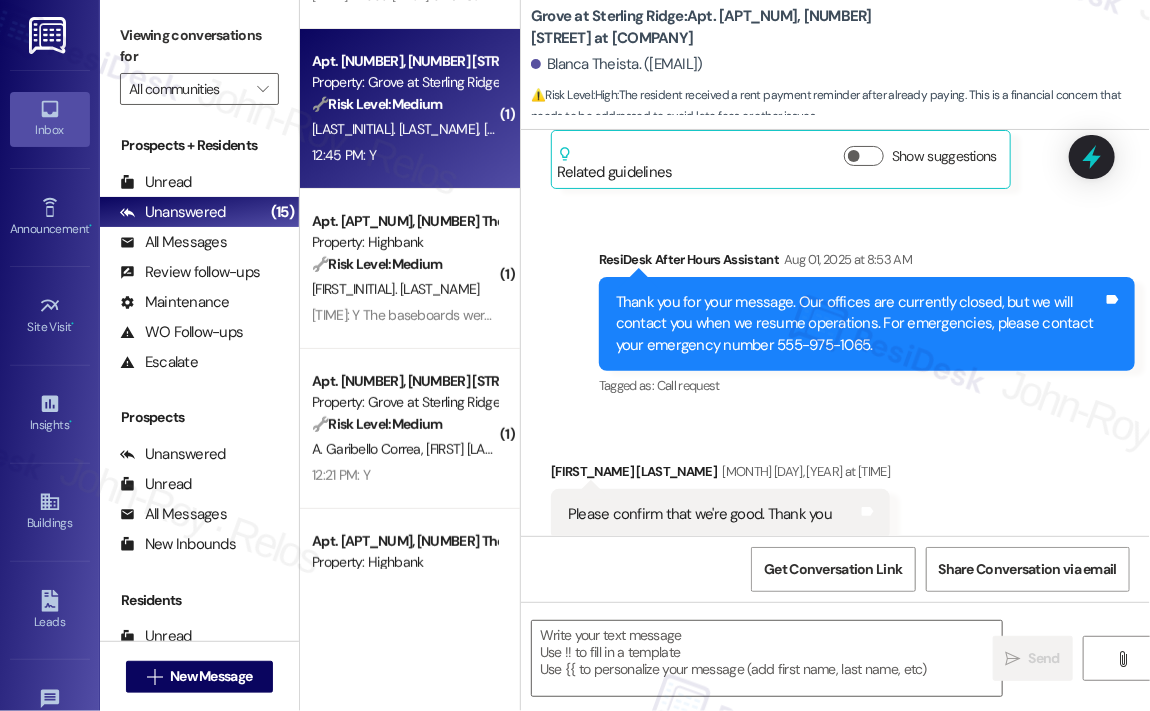 type on "Fetching suggested responses. Please feel free to read through the conversation in the meantime." 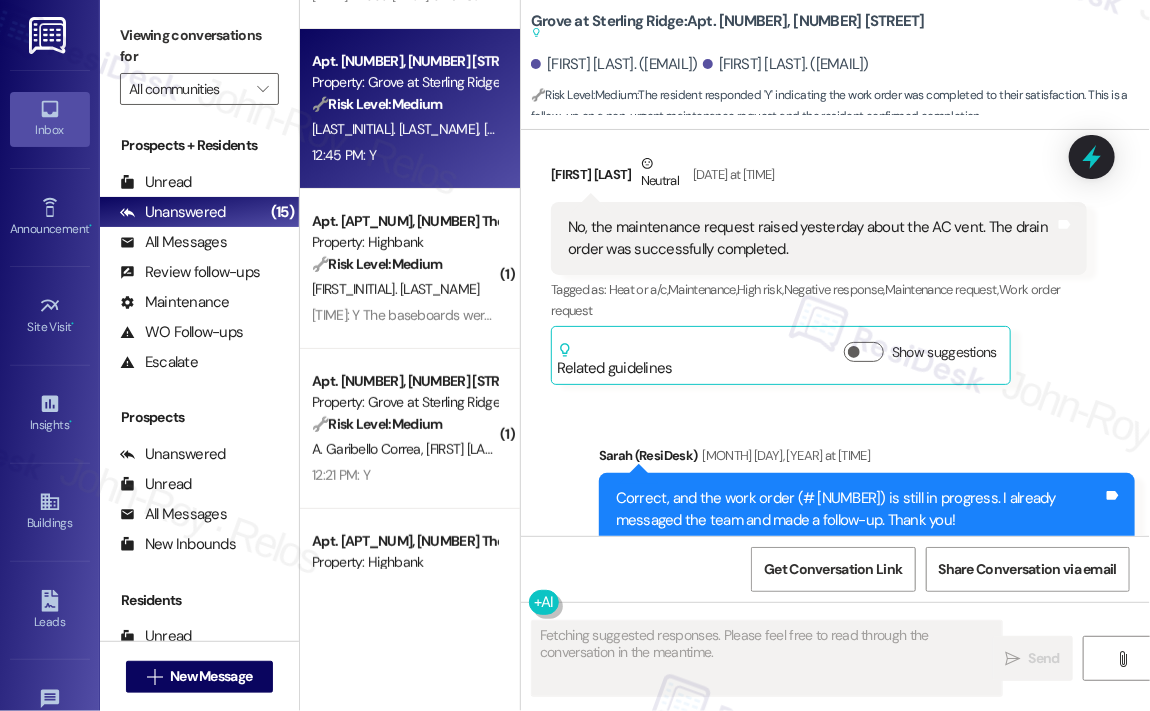 scroll, scrollTop: 23752, scrollLeft: 0, axis: vertical 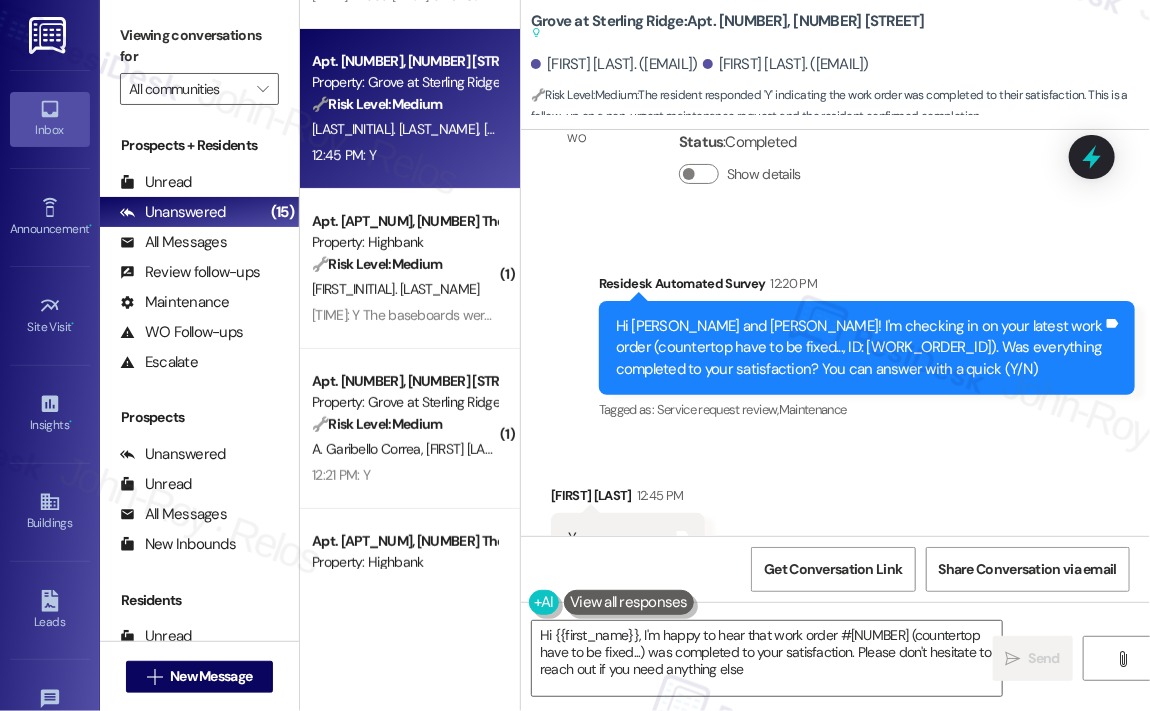 type on "Hi {{first_name}}, I'm happy to hear that work order #11283411 (countertop have to be fixed...) was completed to your satisfaction. Please don't hesitate to reach out if you need anything else!" 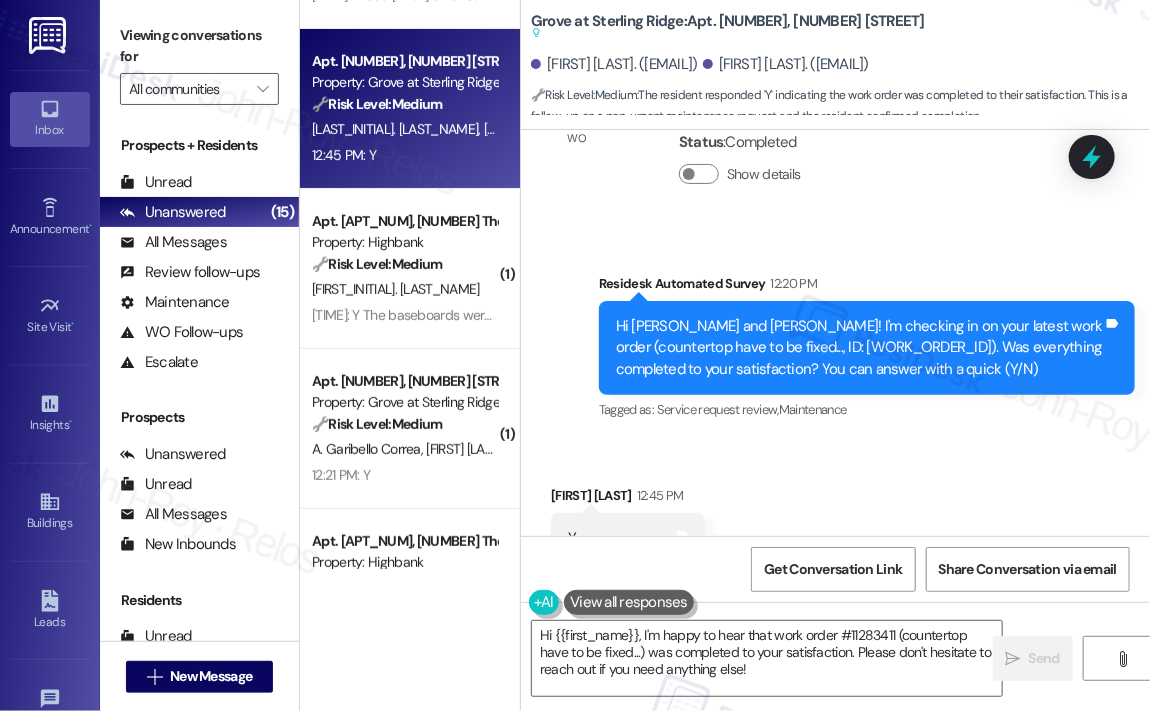 click on "Received via SMS Abinaya Saravanan 12:45 PM Y Tags and notes Tagged as: Positive response Click to highlight conversations about Positive response" at bounding box center [835, 524] 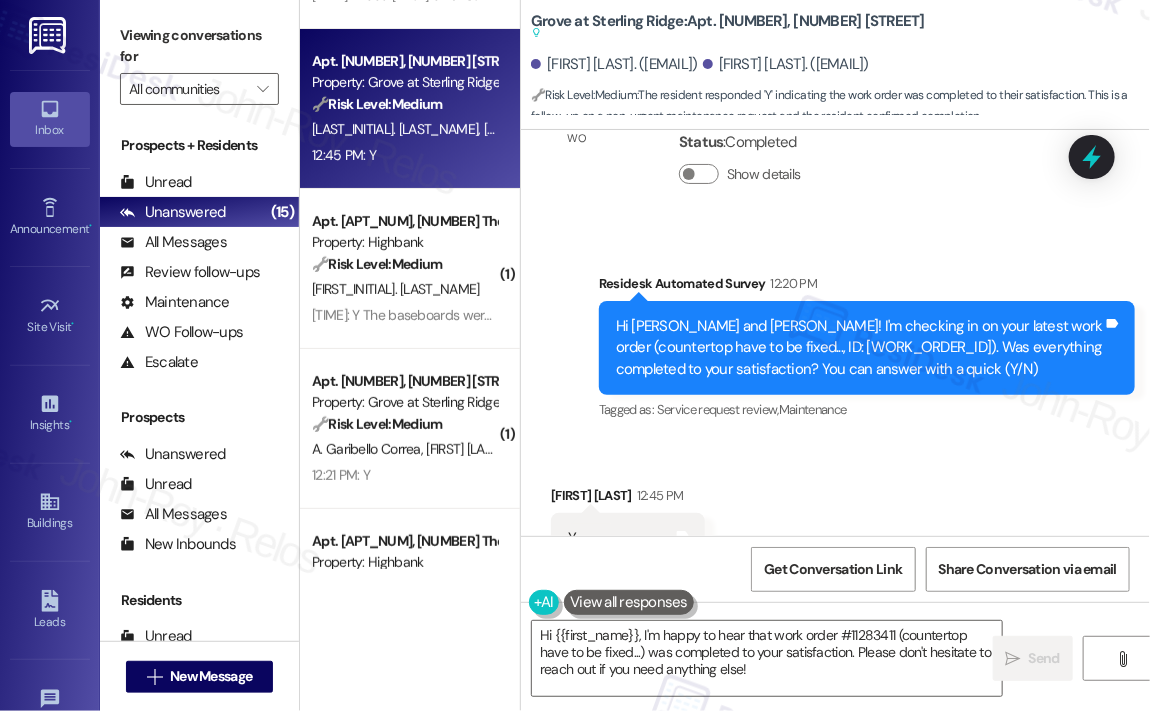 scroll, scrollTop: 23752, scrollLeft: 0, axis: vertical 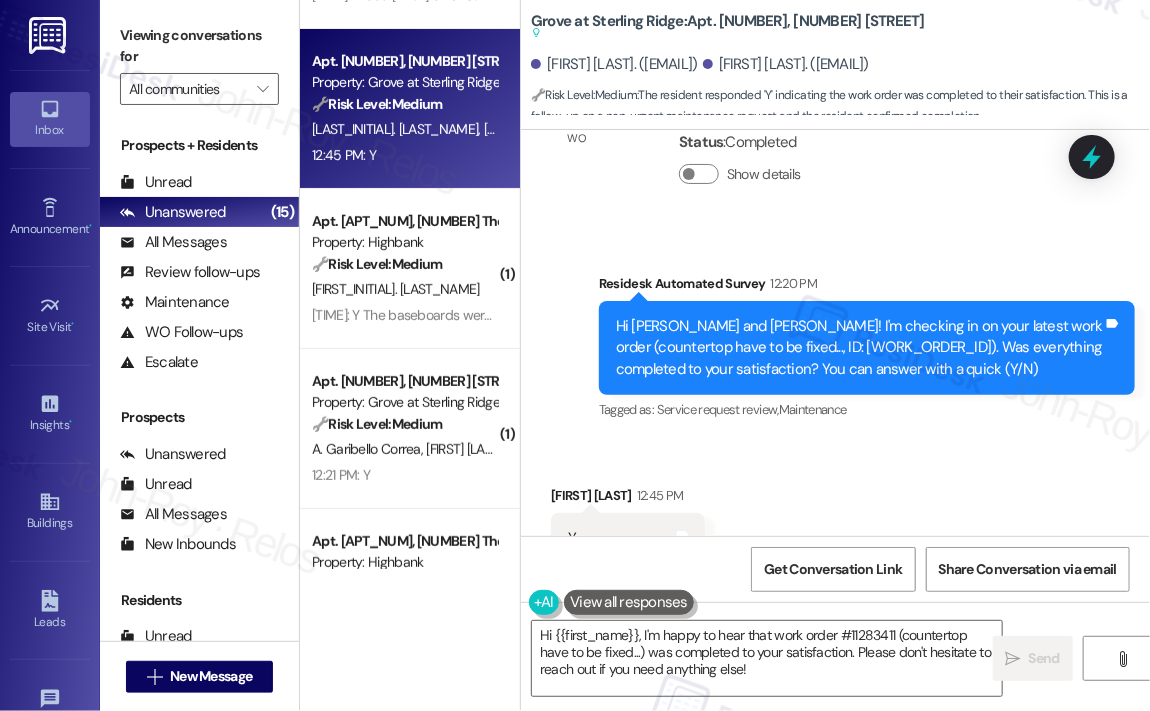 click on "Received via SMS Abinaya Saravanan 12:45 PM Y Tags and notes Tagged as: Positive response Click to highlight conversations about Positive response" at bounding box center [835, 524] 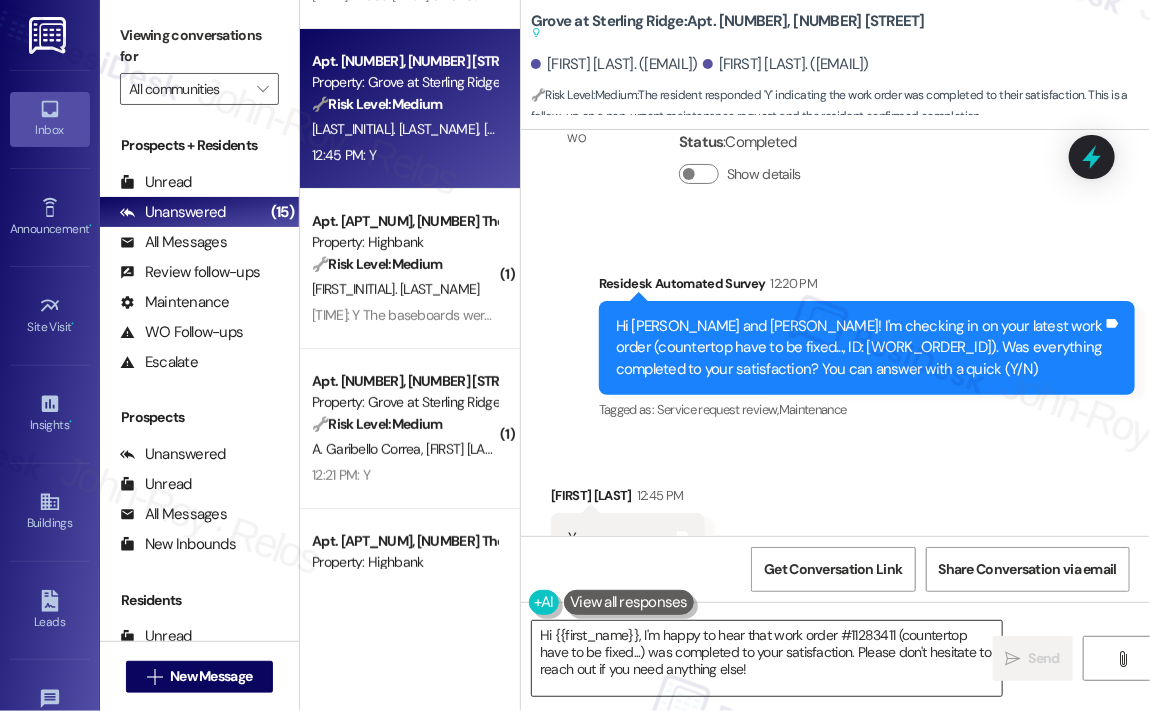 click on "Hi {{first_name}}, I'm happy to hear that work order #11283411 (countertop have to be fixed...) was completed to your satisfaction. Please don't hesitate to reach out if you need anything else!" at bounding box center (767, 658) 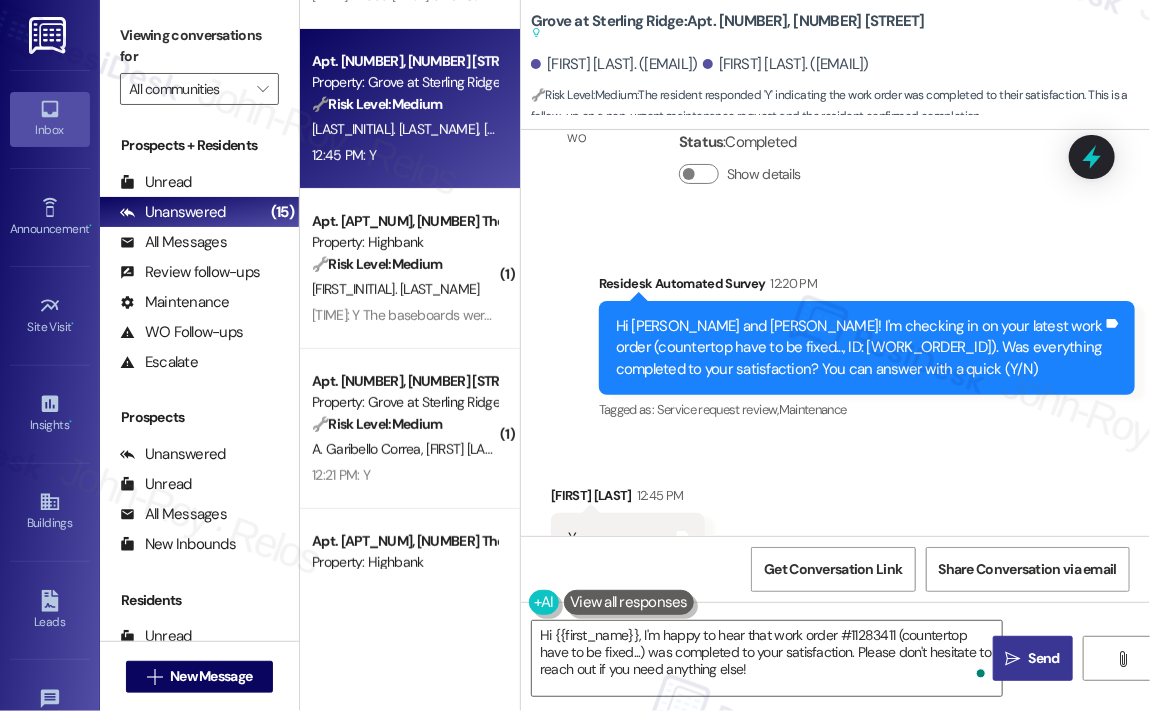 click on " Send" at bounding box center [1033, 658] 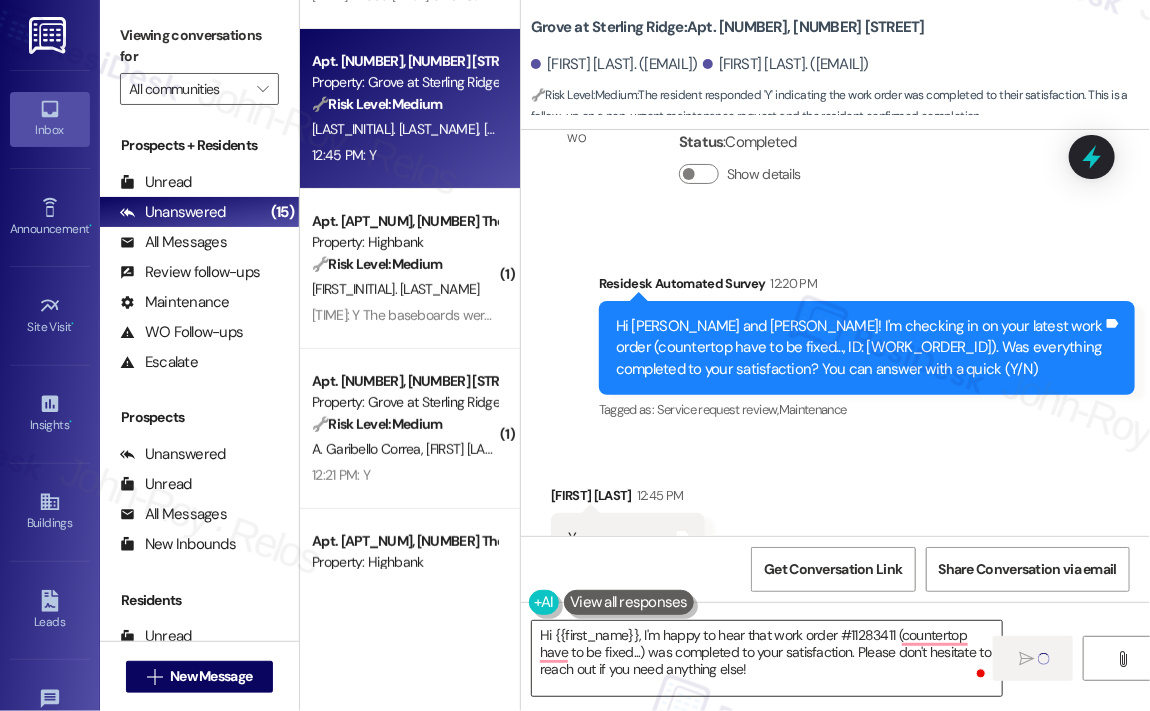 type 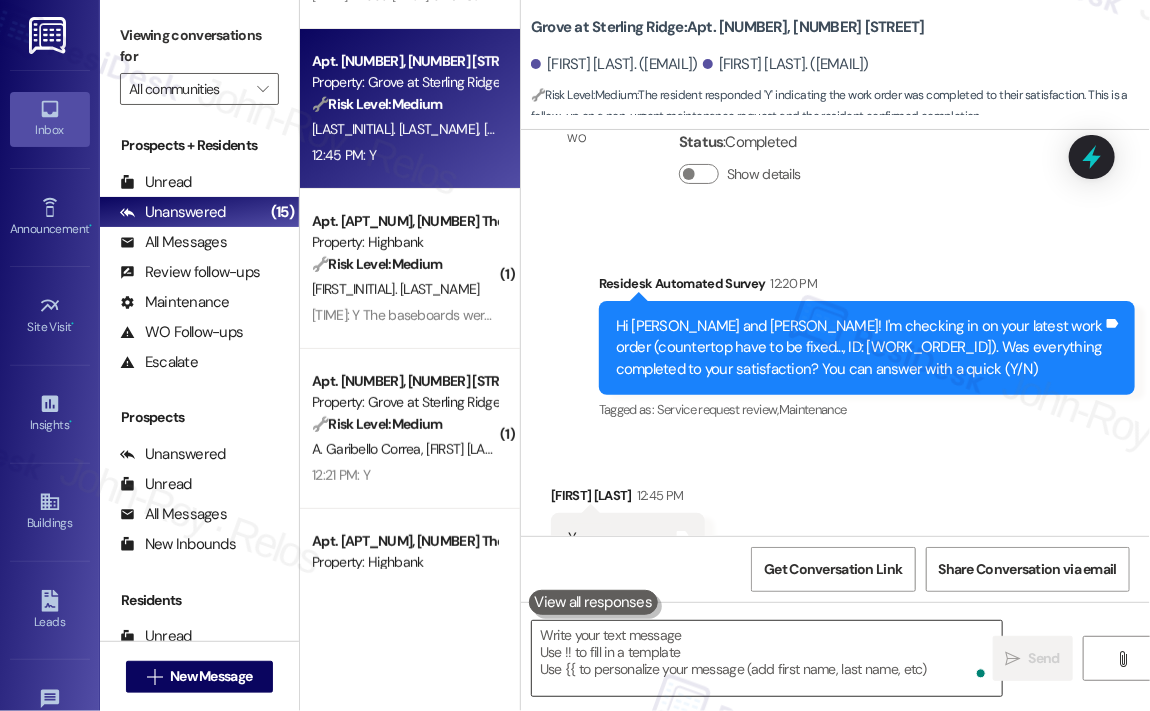 scroll, scrollTop: 23752, scrollLeft: 0, axis: vertical 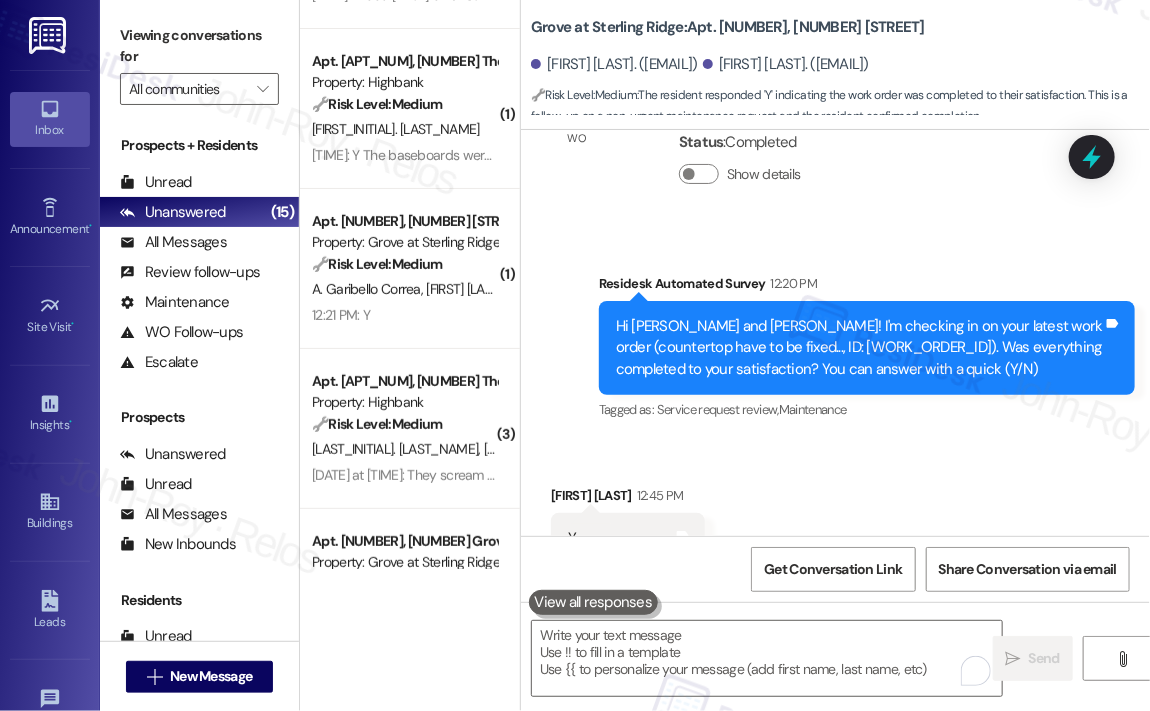 click on "Received via SMS Abinaya Saravanan 12:45 PM Y Tags and notes Tagged as: Positive response Click to highlight conversations about Positive response" at bounding box center (835, 524) 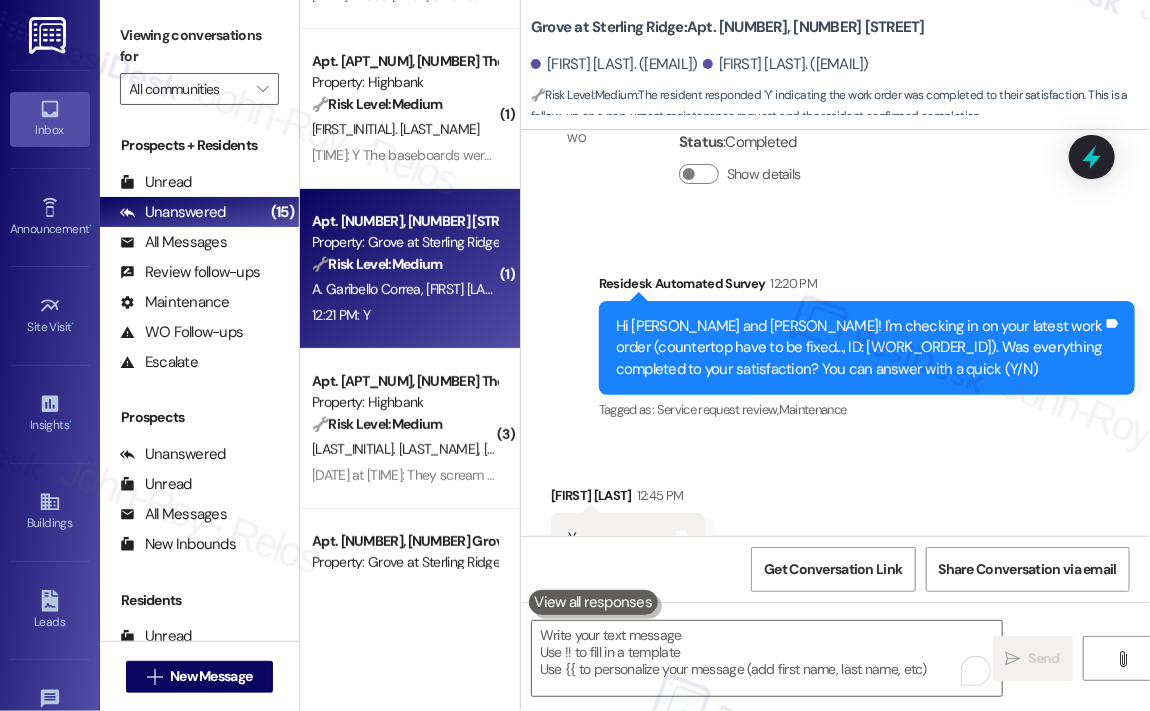 scroll, scrollTop: 31, scrollLeft: 0, axis: vertical 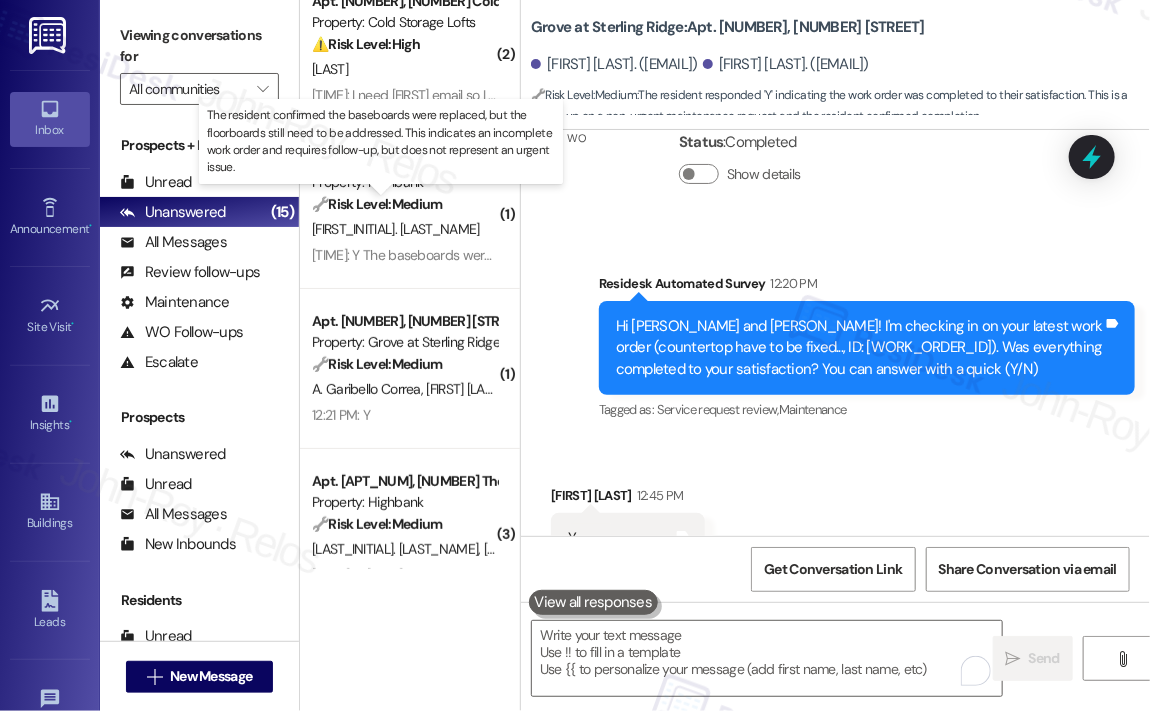 click on "🔧  Risk Level:  Medium" at bounding box center [377, 204] 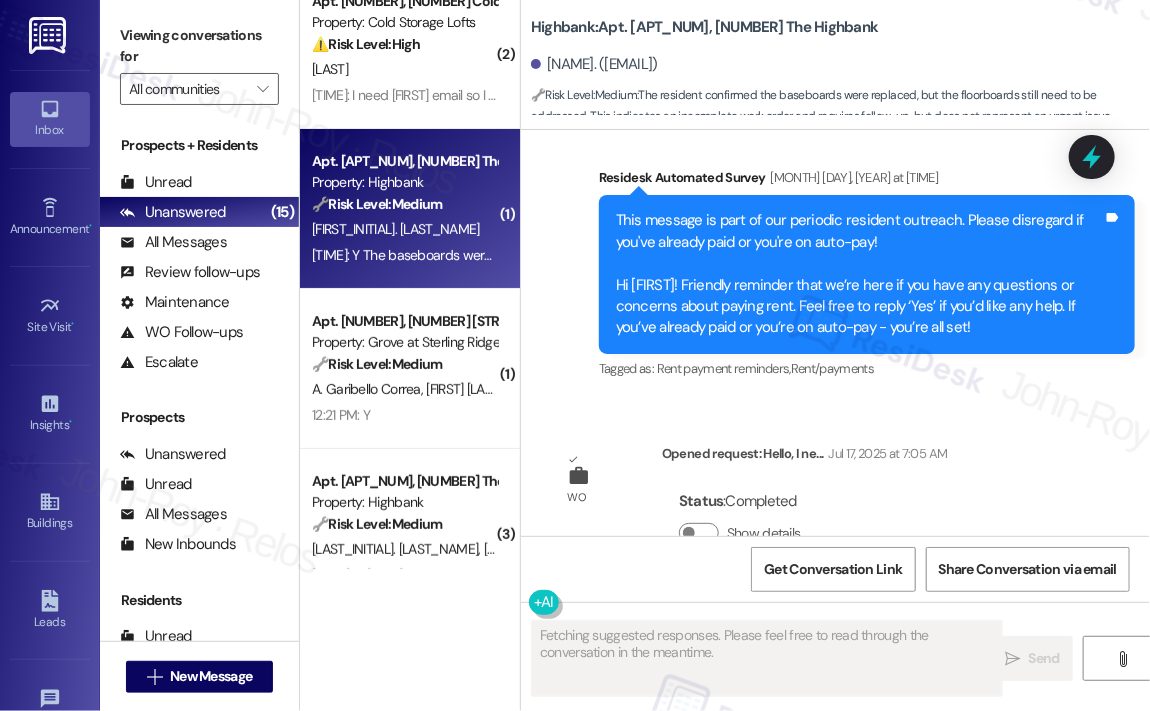 scroll, scrollTop: 4054, scrollLeft: 0, axis: vertical 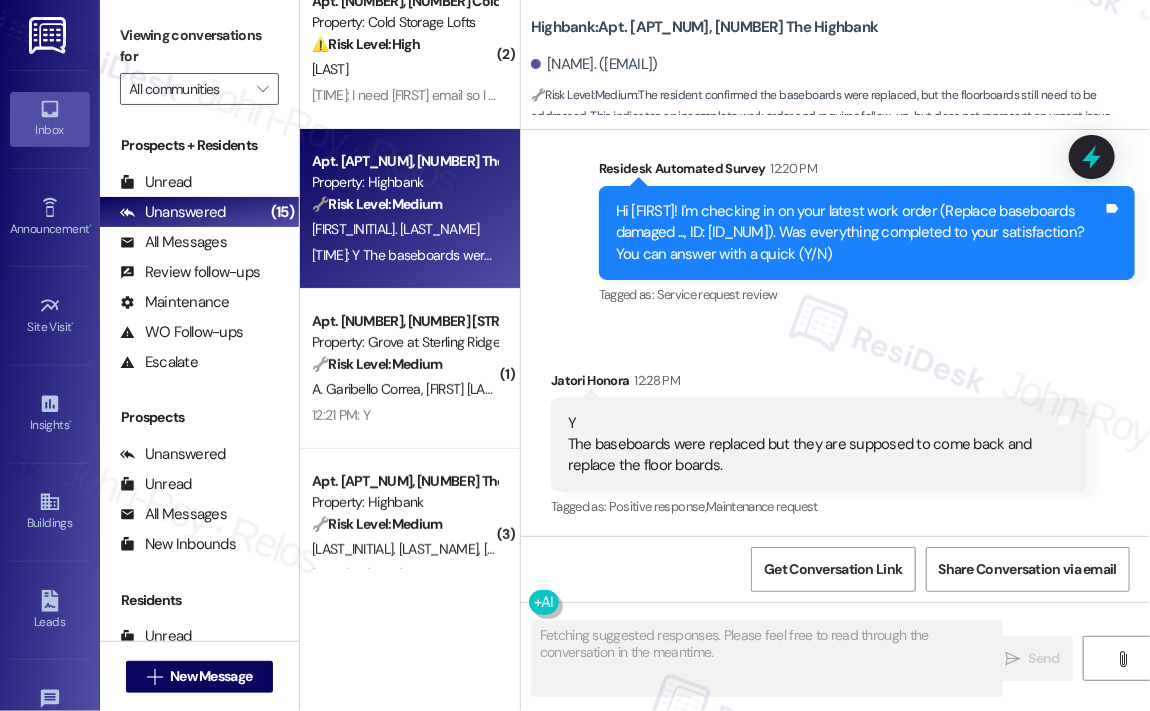 click on "Received via SMS [FIRST] [LAST] [TIME] Y
The baseboards were replaced but they are supposed to come back and replace the floor boards.  Tags and notes Tagged as:   Positive response ,  Click to highlight conversations about Positive response Maintenance request Click to highlight conversations about Maintenance request" at bounding box center (835, 431) 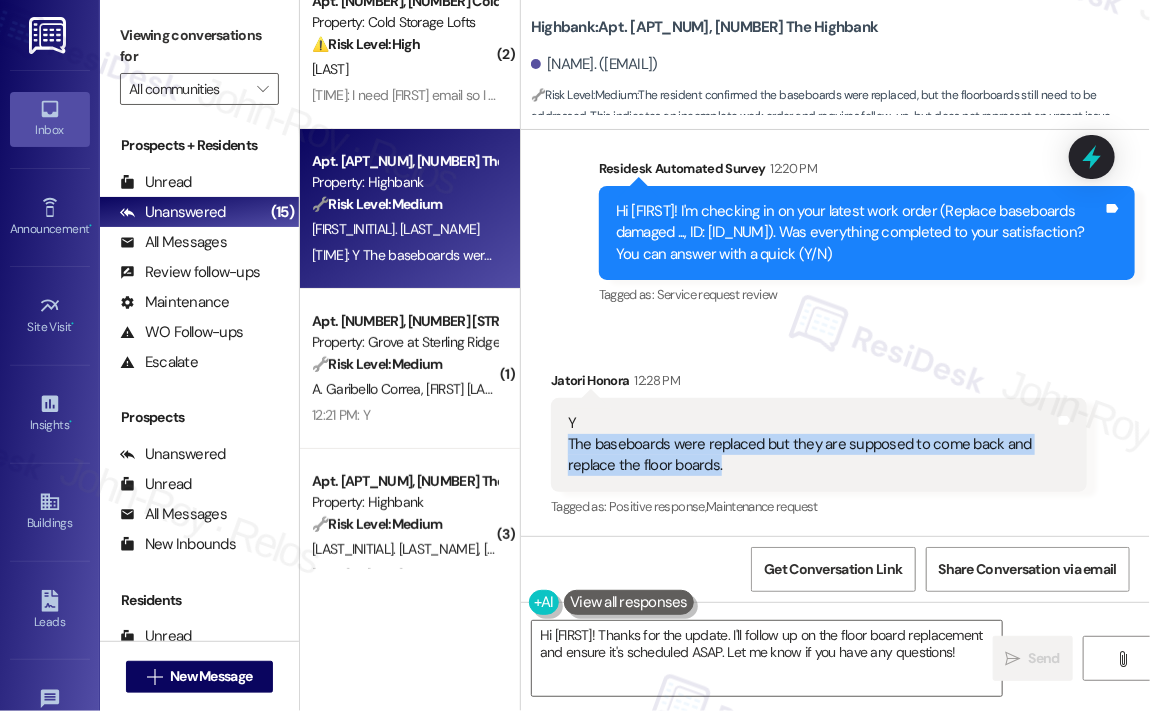 drag, startPoint x: 764, startPoint y: 463, endPoint x: 569, endPoint y: 451, distance: 195.36888 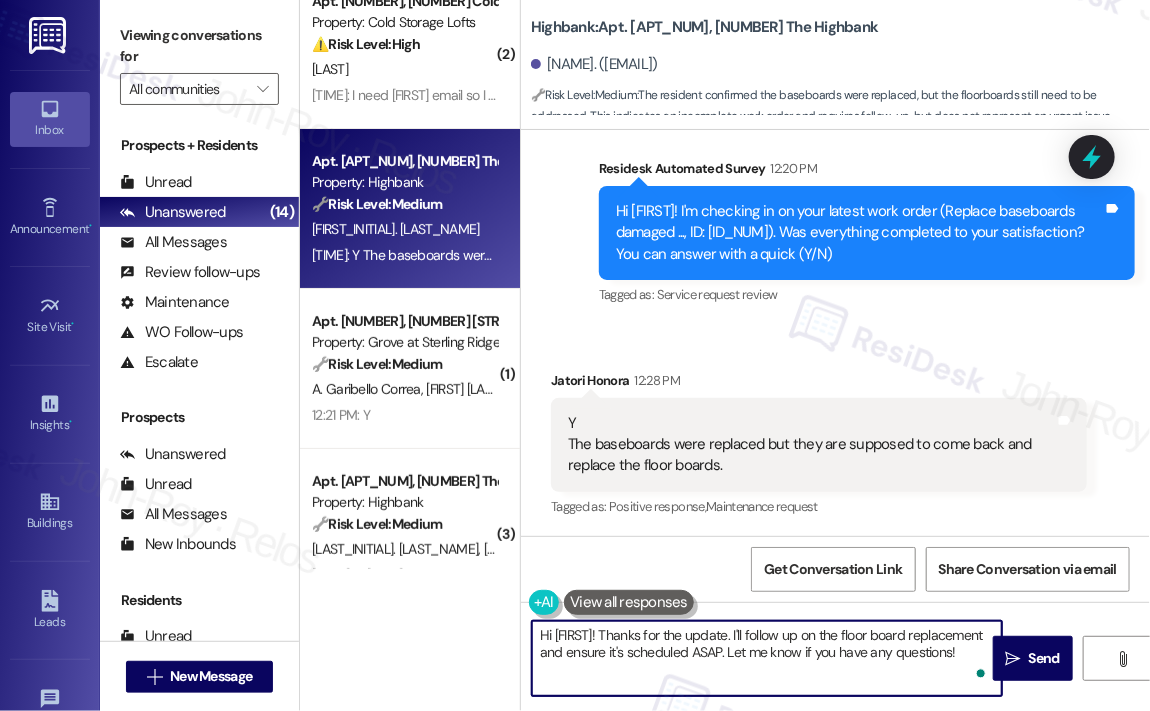 drag, startPoint x: 632, startPoint y: 671, endPoint x: 646, endPoint y: 635, distance: 38.626415 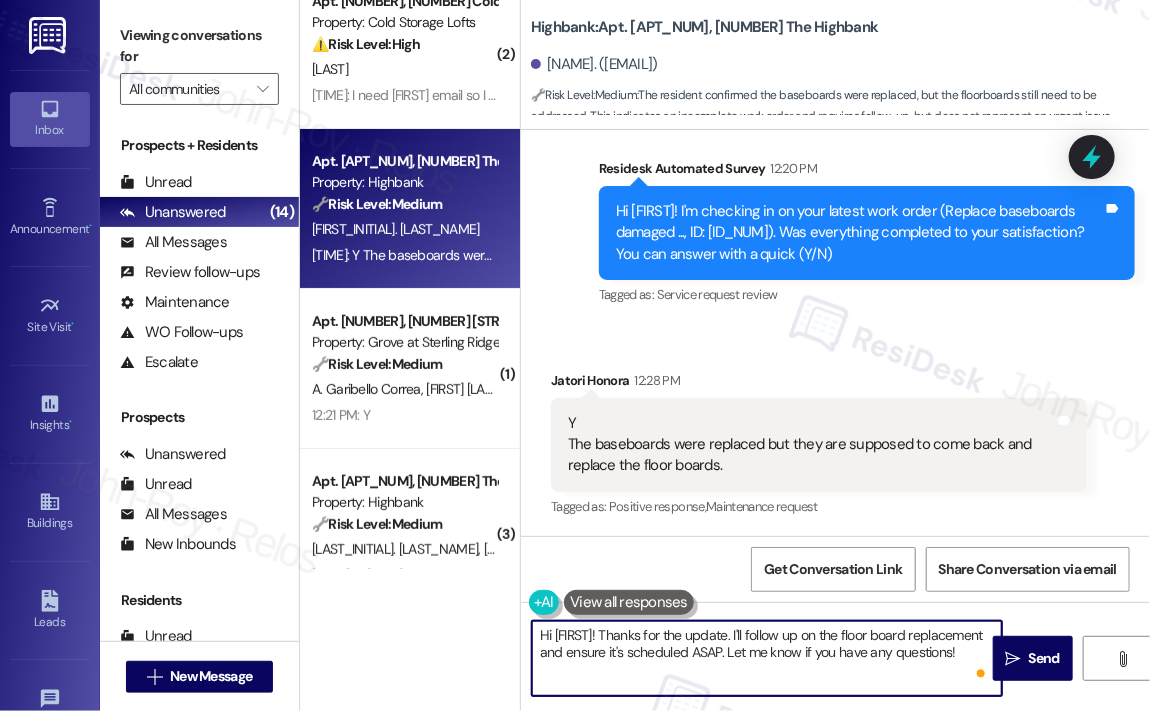 paste on "you for reaching out — I see that the baseboards were replaced, but the floor boards still need to be addressed. Did the maintenance team leave any message or update about when they’ll be coming back to complete the work?" 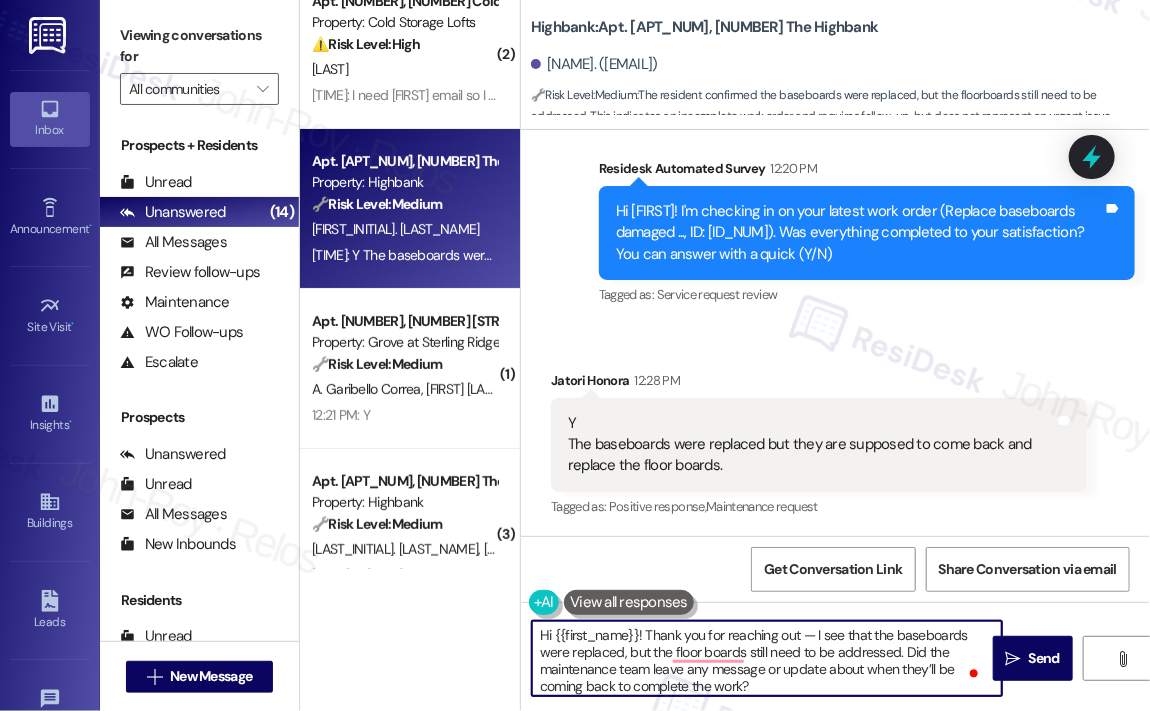 scroll, scrollTop: 4055, scrollLeft: 0, axis: vertical 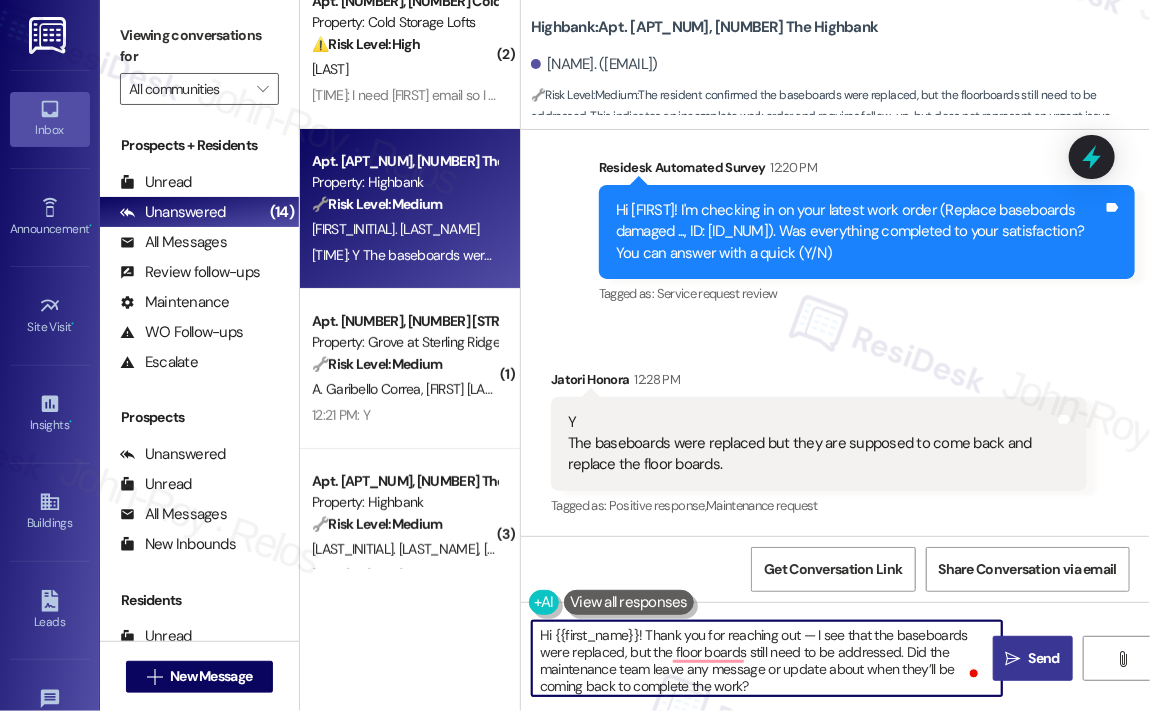 type on "Hi {{first_name}}! Thank you for reaching out — I see that the baseboards were replaced, but the floor boards still need to be addressed. Did the maintenance team leave any message or update about when they’ll be coming back to complete the work?" 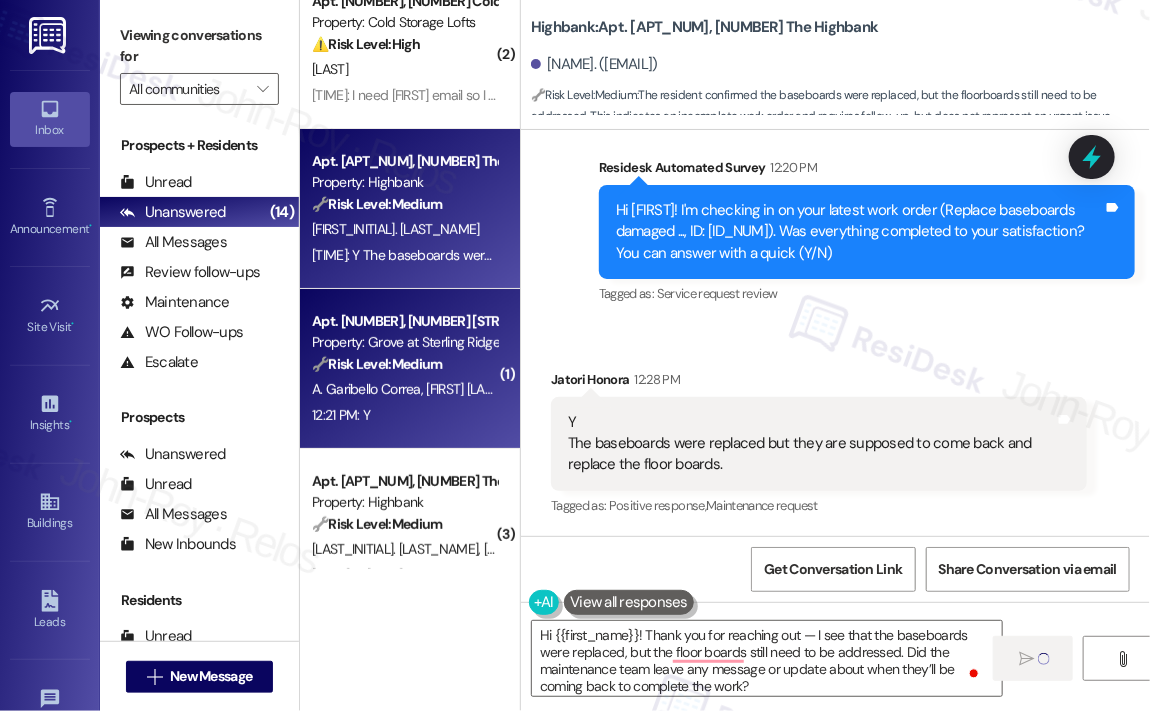 click on "🔧  Risk Level:  Medium" at bounding box center (377, 364) 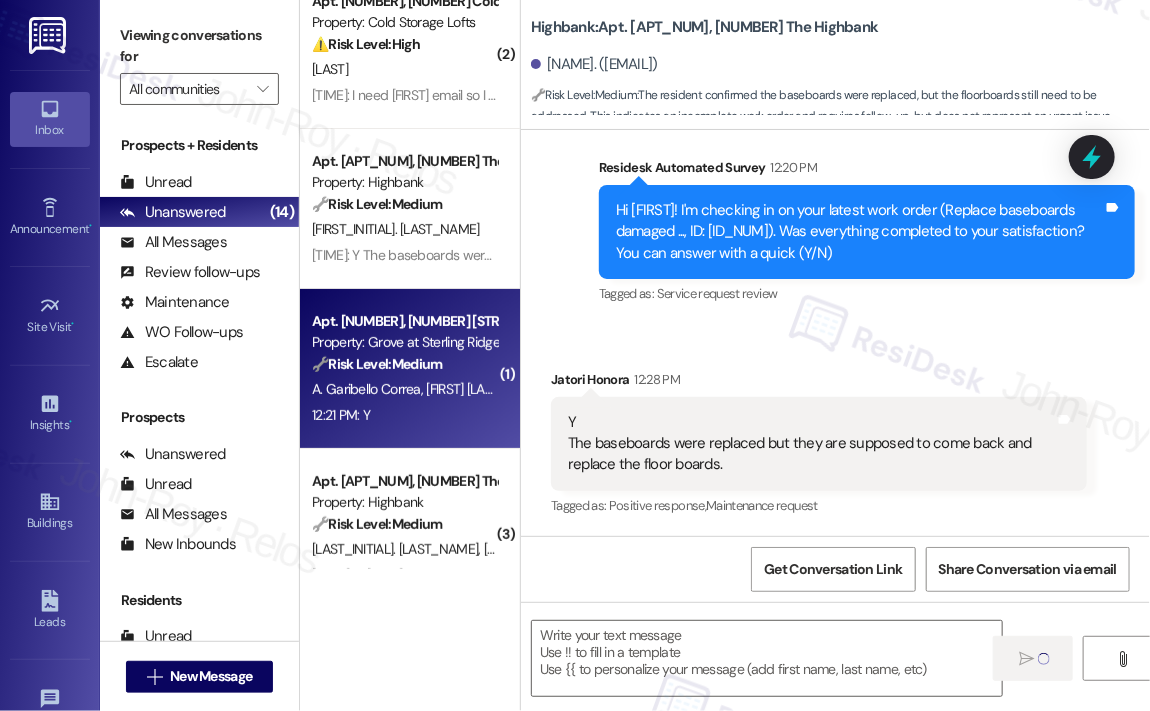 type on "Fetching suggested responses. Please feel free to read through the conversation in the meantime." 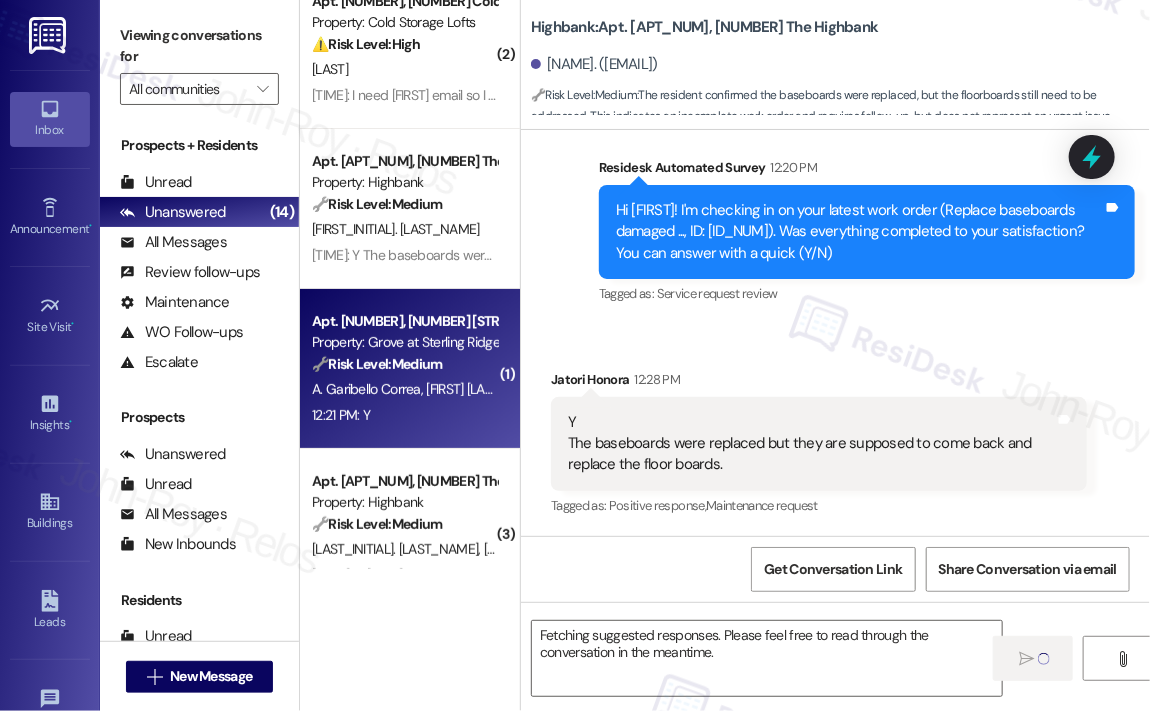 scroll, scrollTop: 4054, scrollLeft: 0, axis: vertical 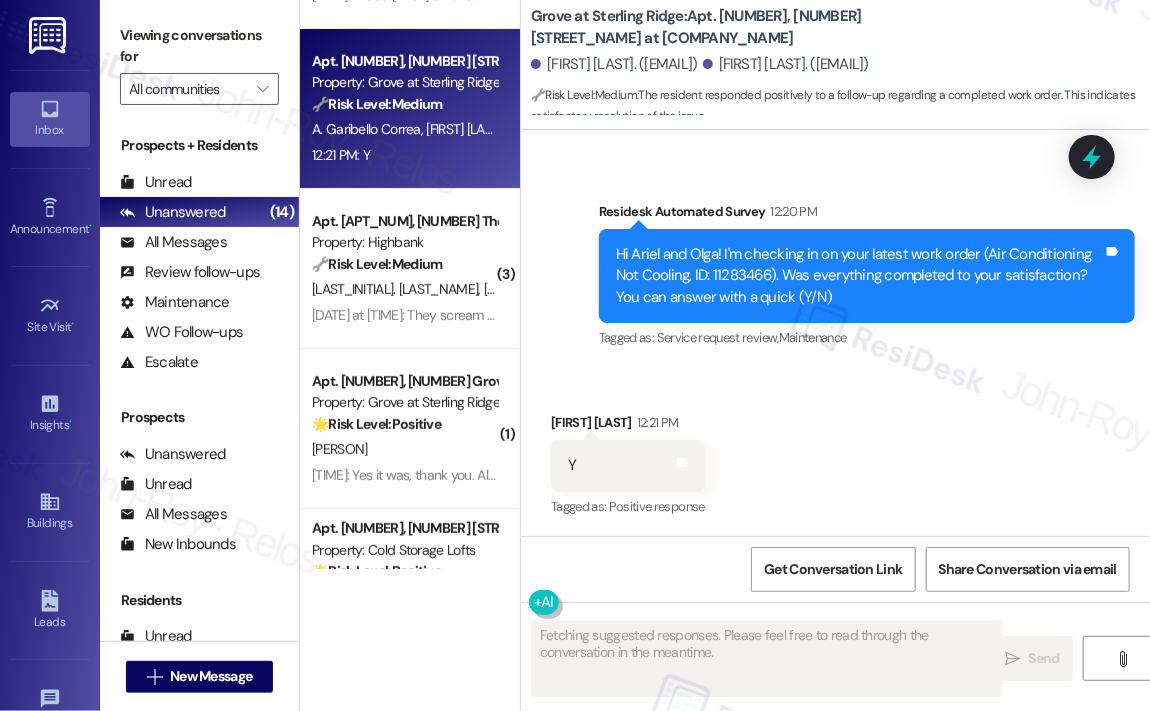 click on "Received via SMS [FIRST] [LAST] [TIME] Y Tags and notes Tagged as:   Positive response Click to highlight conversations about Positive response" at bounding box center [835, 451] 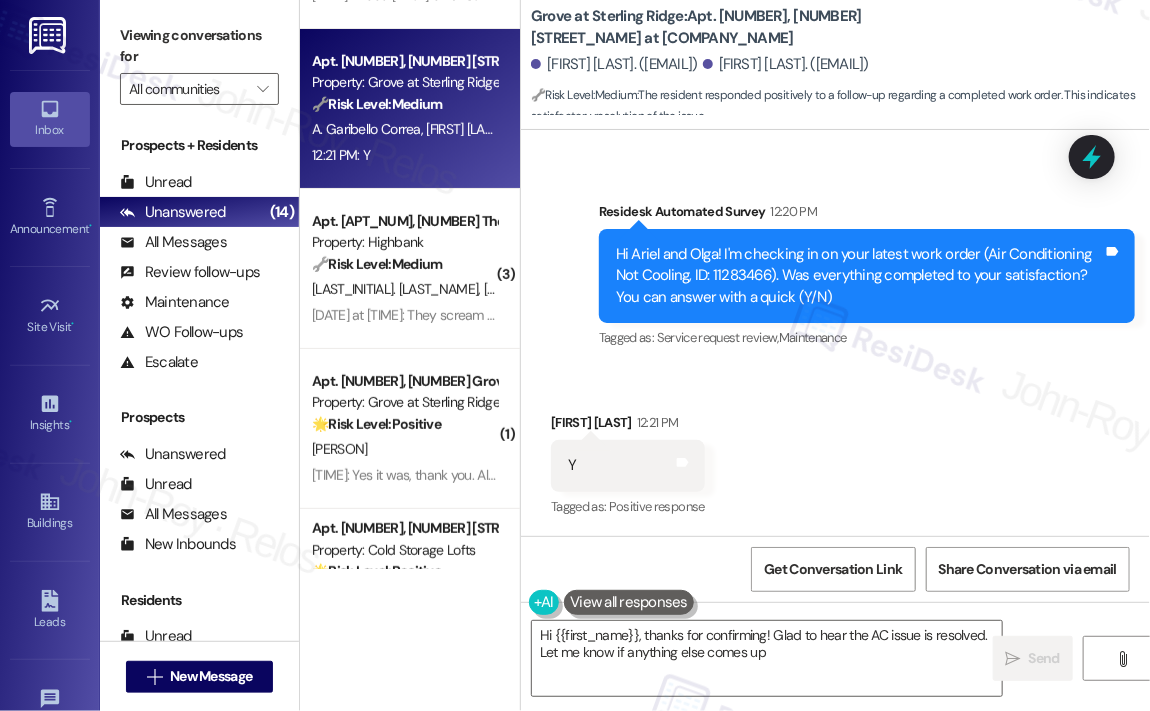 type on "Hi {{first_name}}, thanks for confirming! Glad to hear the AC issue is resolved. Let me know if anything else comes up!" 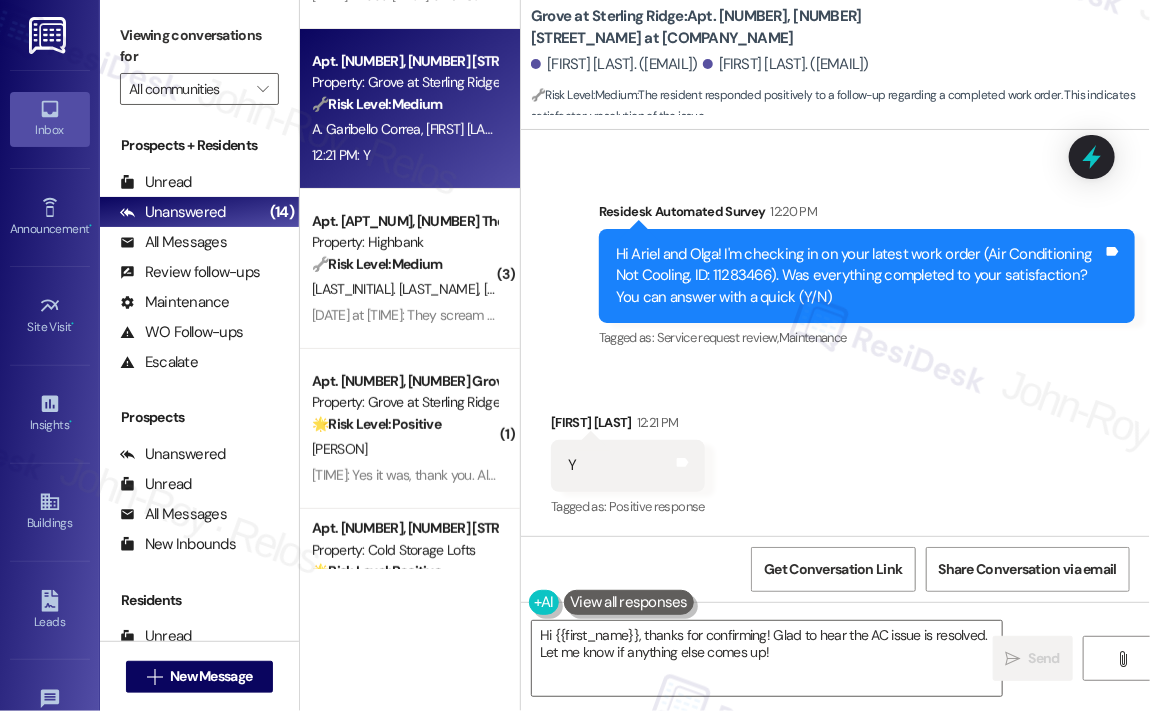 scroll, scrollTop: 3304, scrollLeft: 0, axis: vertical 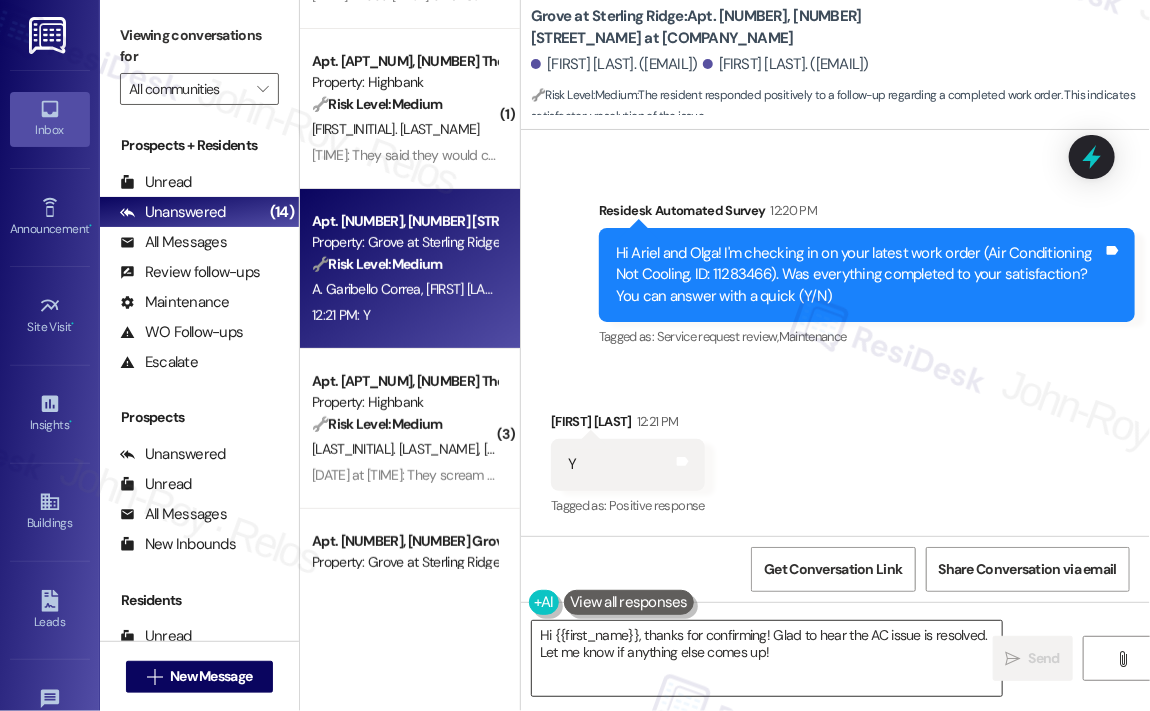 click on "Hi {{first_name}}, thanks for confirming! Glad to hear the AC issue is resolved. Let me know if anything else comes up!" at bounding box center (767, 658) 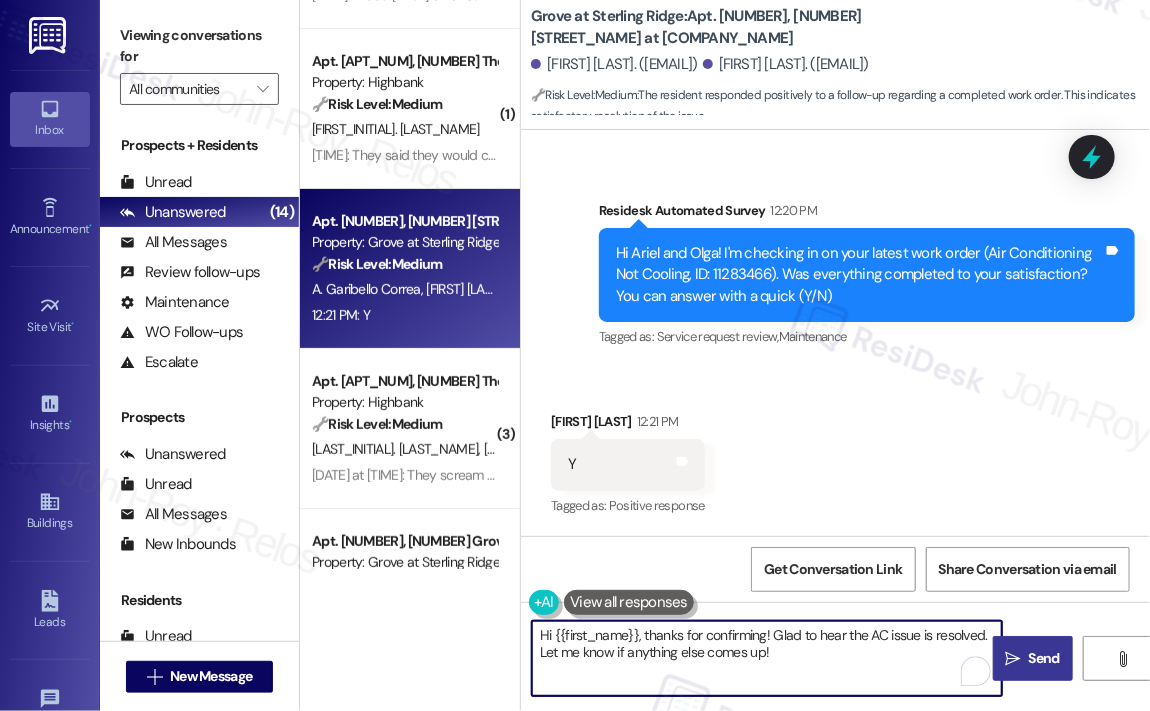 click on "Send" at bounding box center [1044, 658] 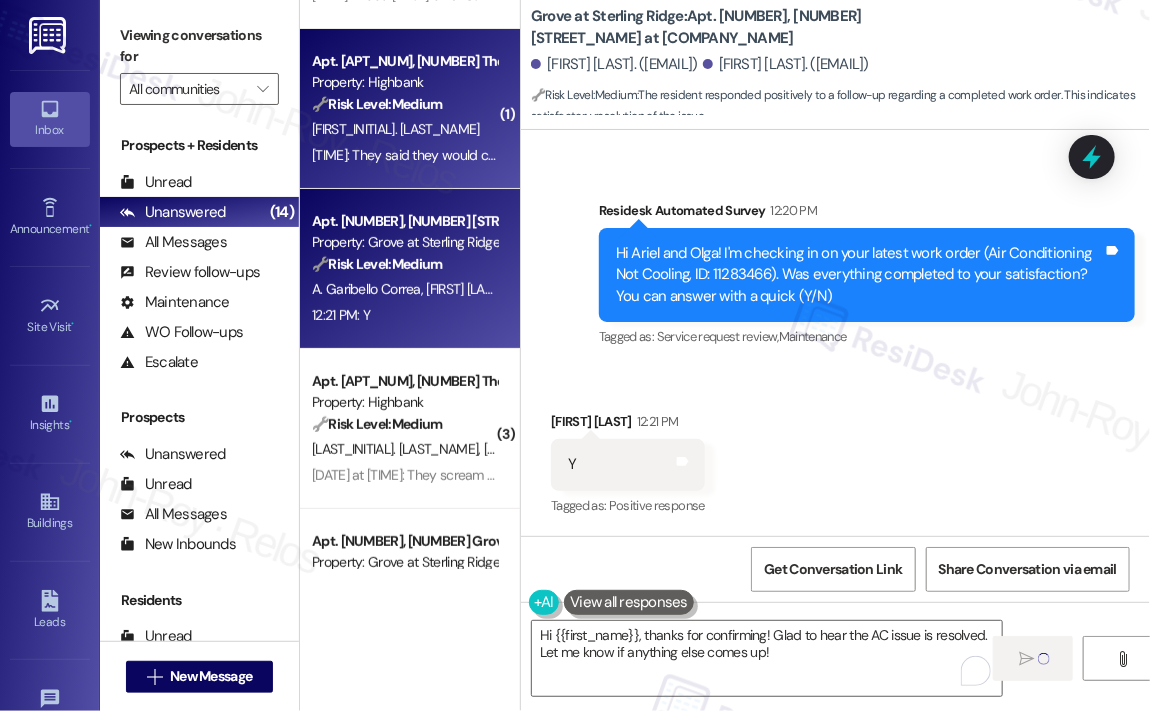 type 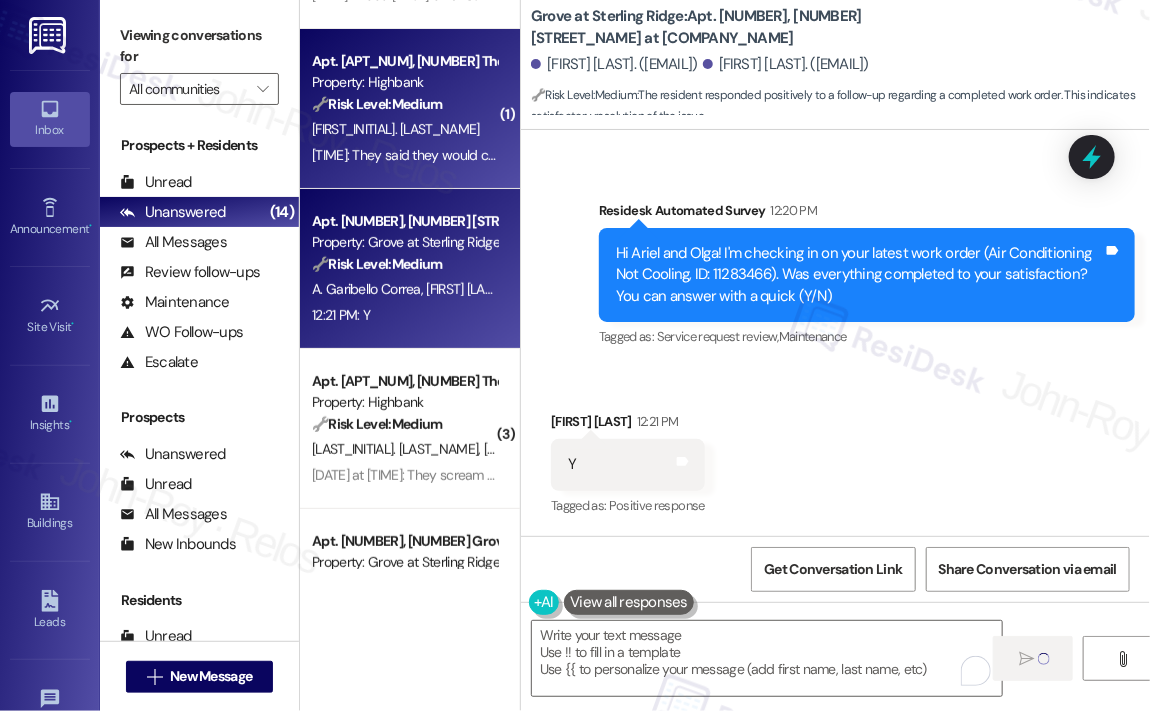 scroll, scrollTop: 3303, scrollLeft: 0, axis: vertical 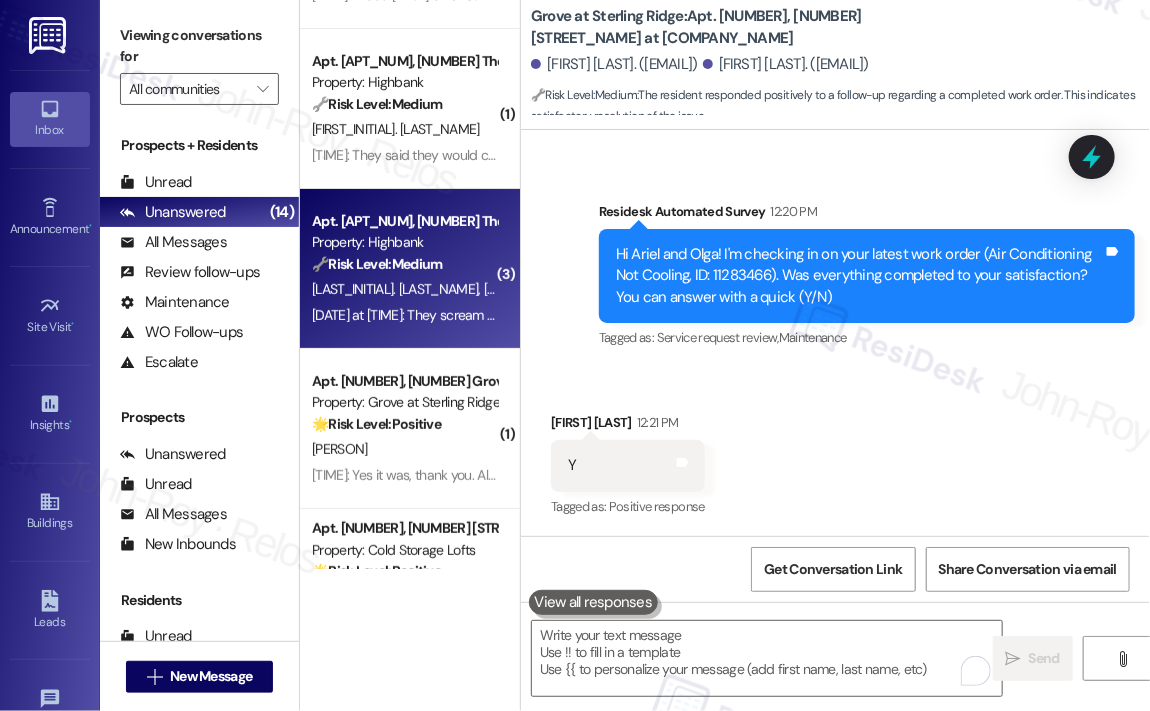 click on "[DATE] at [TIME]: They scream and ignored any comment  [DATE] at [TIME]: They scream and ignored any comment" at bounding box center [477, 315] 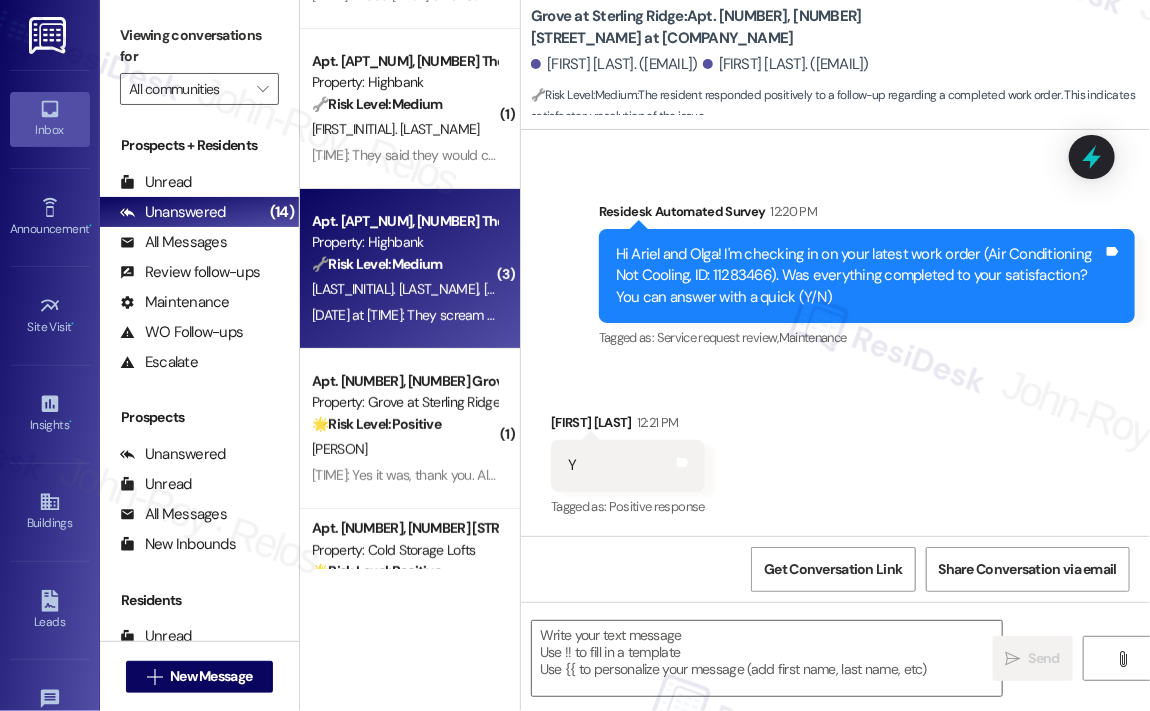 type on "Fetching suggested responses. Please feel free to read through the conversation in the meantime." 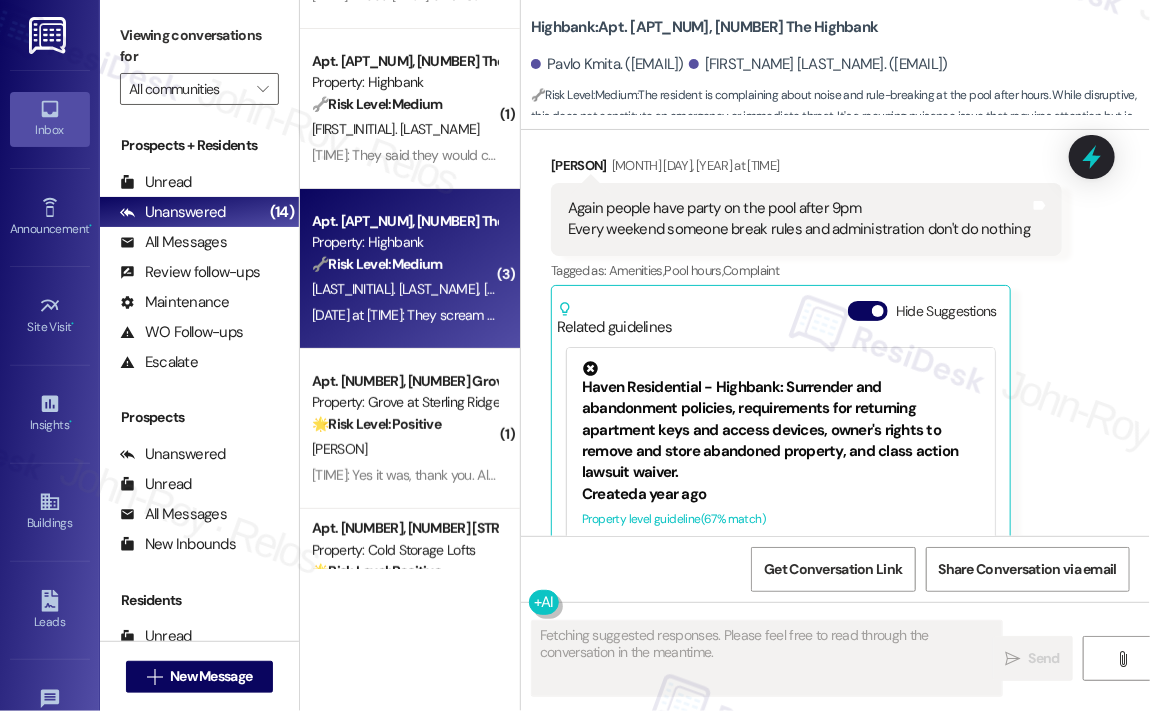 scroll, scrollTop: 6904, scrollLeft: 0, axis: vertical 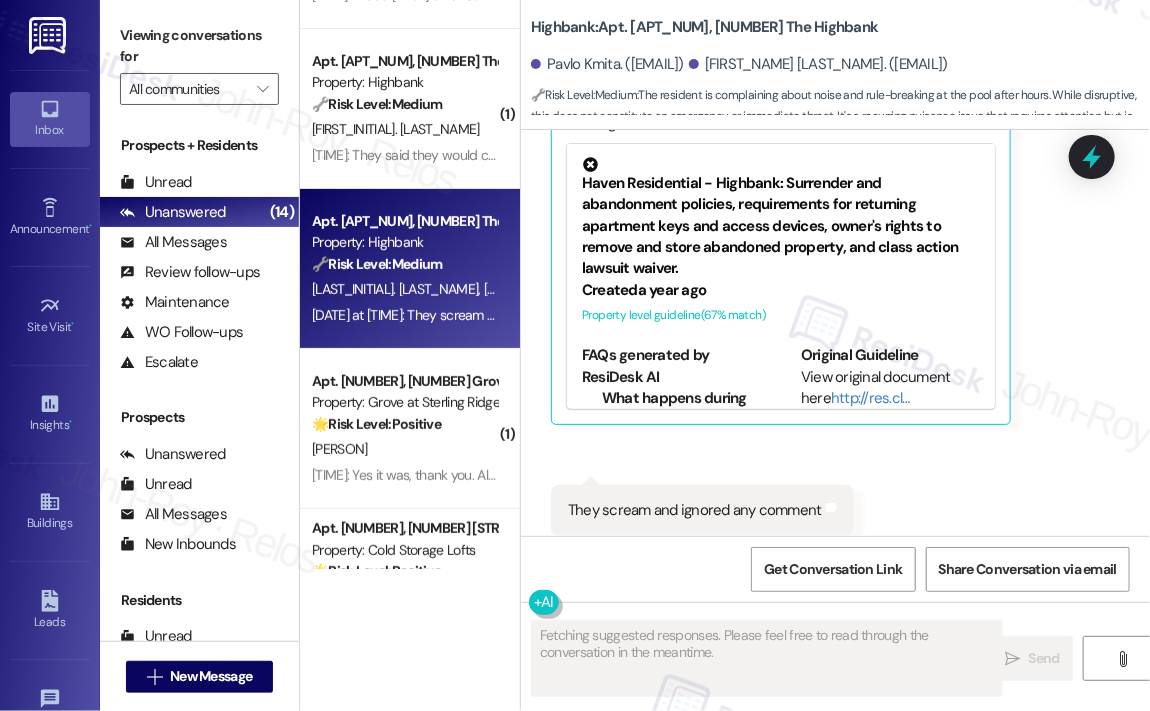 click on "Received via SMS Kateryna Tolstiuk Aug 02, 2025 at 11:02 PM Again people have party on the pool after 9pm
Every weekend someone break rules and administration don't do nothing Tags and notes Tagged as:   Amenities ,  Click to highlight conversations about Amenities Pool hours ,  Click to highlight conversations about Pool hours Complaint Click to highlight conversations about Complaint  Related guidelines Hide Suggestions Haven Residential - Highbank: Surrender and abandonment policies, requirements for returning apartment keys and access devices, owner's rights to remove and store abandoned property, and class action lawsuit waiver. Created  a year ago Property level guideline  ( 67 % match) FAQs generated by ResiDesk AI What happens during the move-out inspection? When is the apartment considered surrendered or abandoned? What happens if the property owner or management company is not a member of the Texas Apartment Association (TAA)? Can I pay my rent by text? Can I have pets in the apartment? Created" at bounding box center (835, 243) 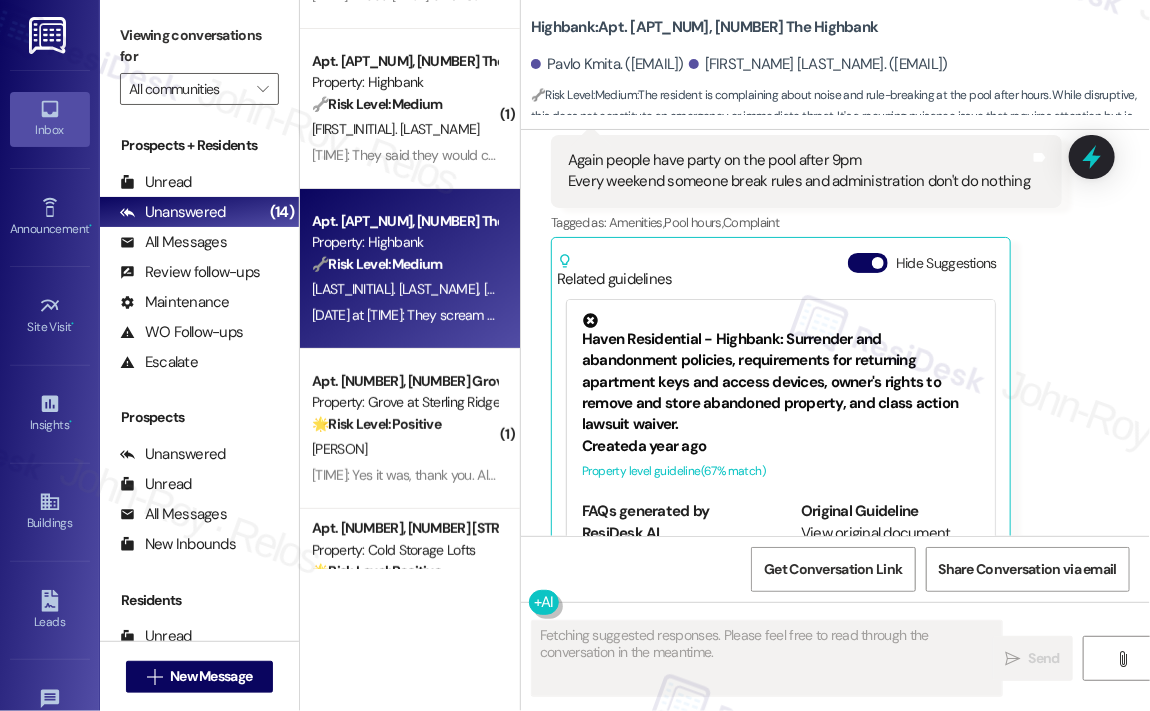 scroll, scrollTop: 6604, scrollLeft: 0, axis: vertical 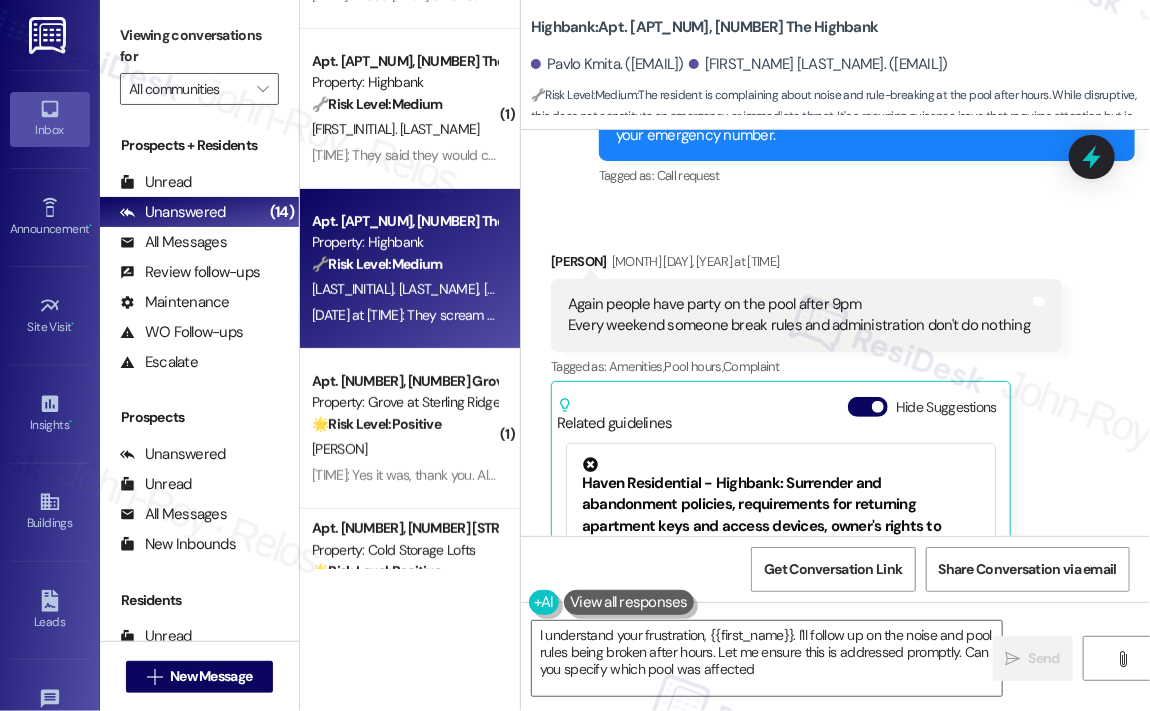 type on "I understand your frustration, {{first_name}}. I'll follow up on the noise and pool rules being broken after hours. Let me ensure this is addressed promptly. Can you specify which pool was affected?" 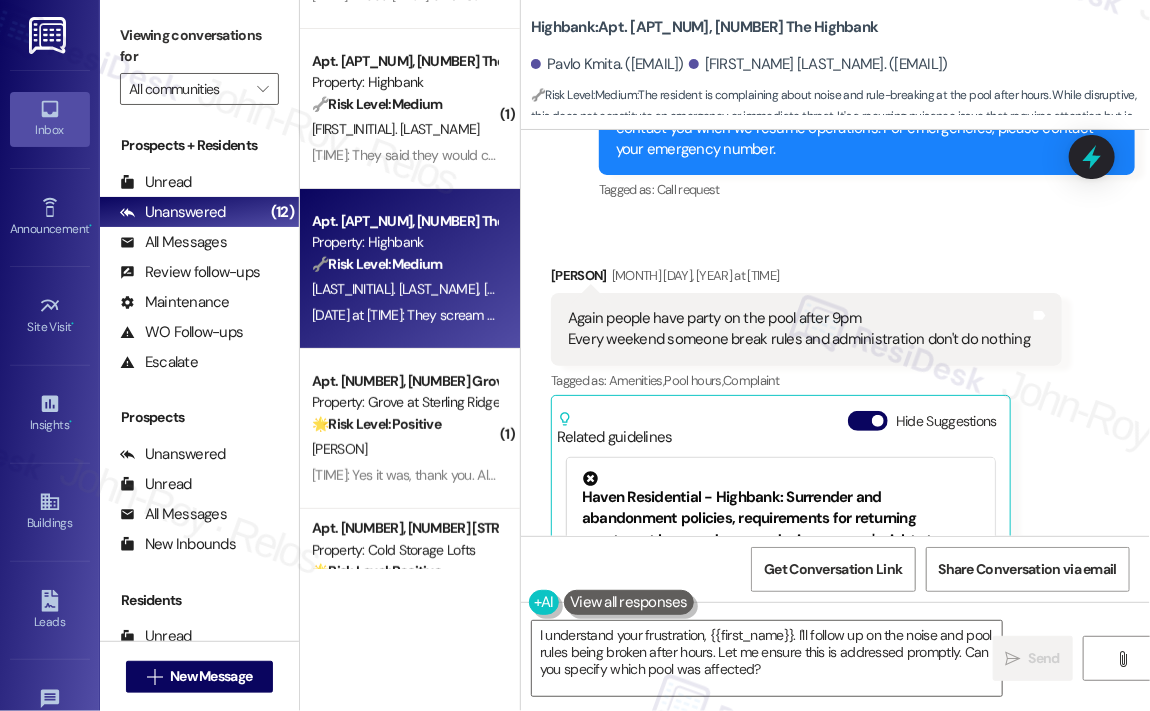 scroll, scrollTop: 6604, scrollLeft: 0, axis: vertical 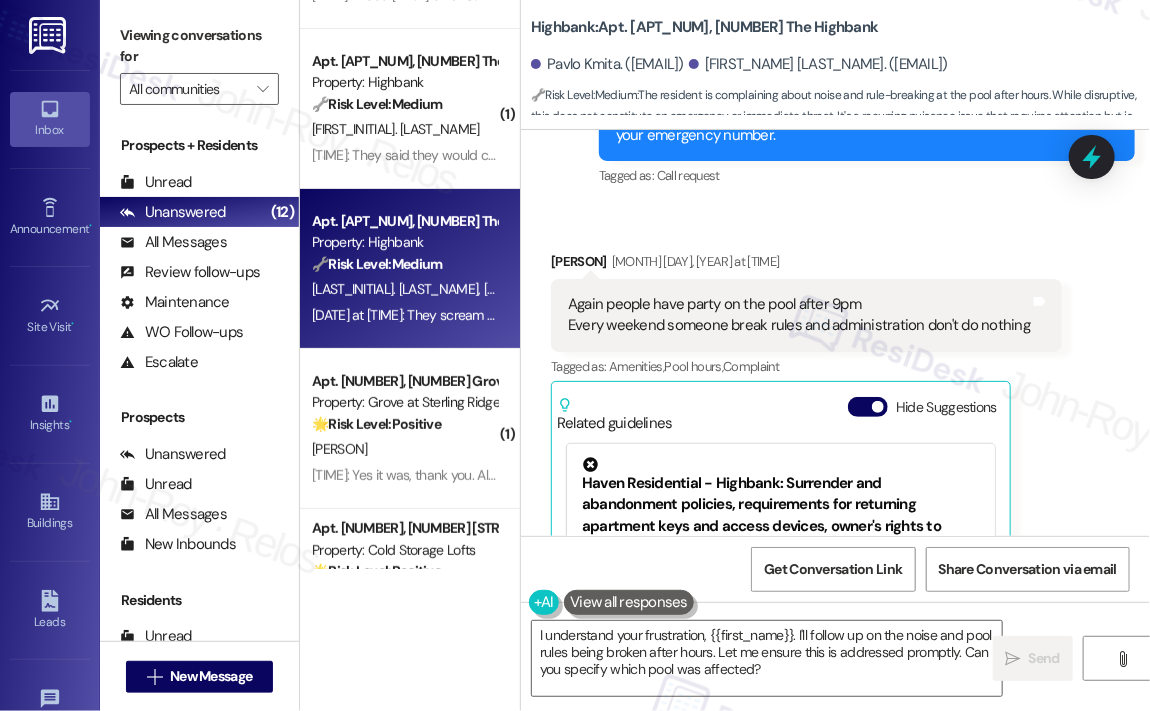 click on "Again people have party on the pool after 9pm  Every weekend someone break rules and administration don't do nothing" at bounding box center [799, 315] 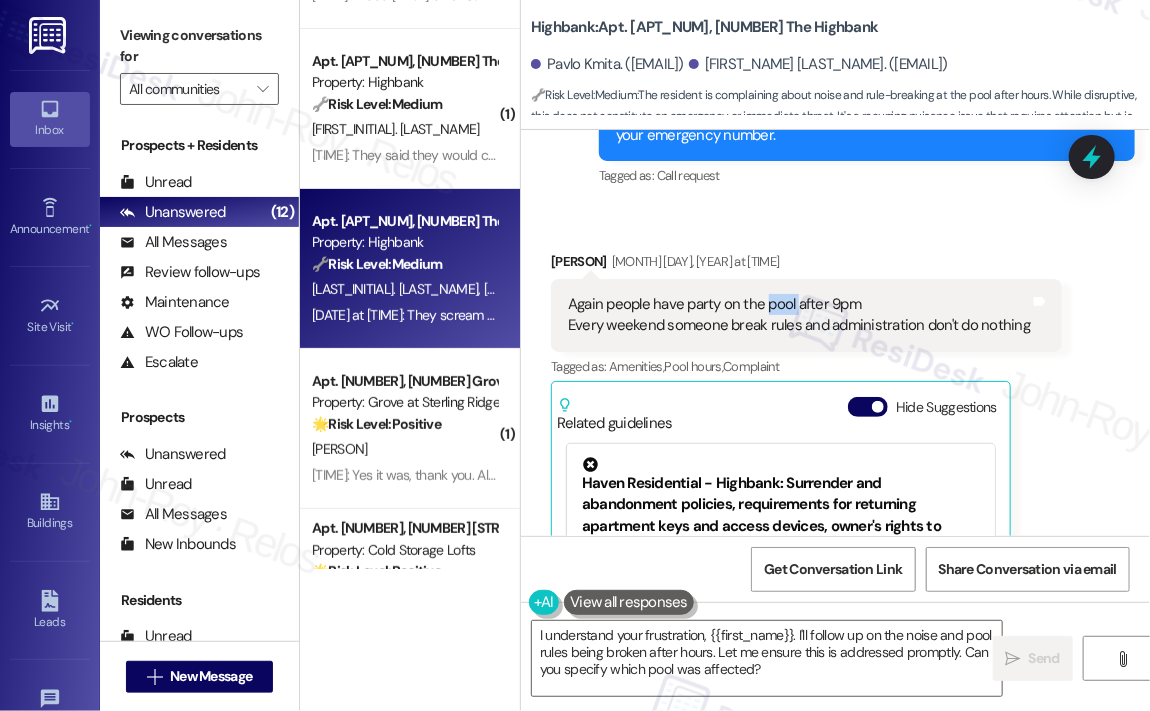 click on "Again people have party on the pool after 9pm  Every weekend someone break rules and administration don't do nothing" at bounding box center (799, 315) 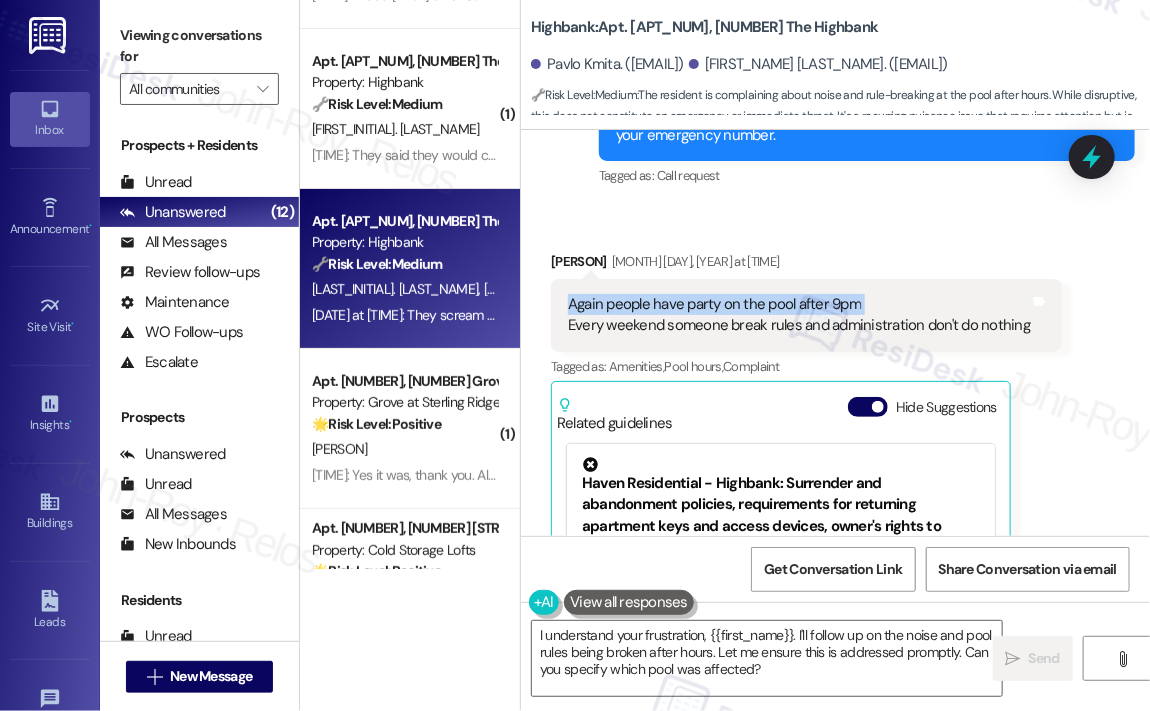 click on "Again people have party on the pool after 9pm  Every weekend someone break rules and administration don't do nothing" at bounding box center (799, 315) 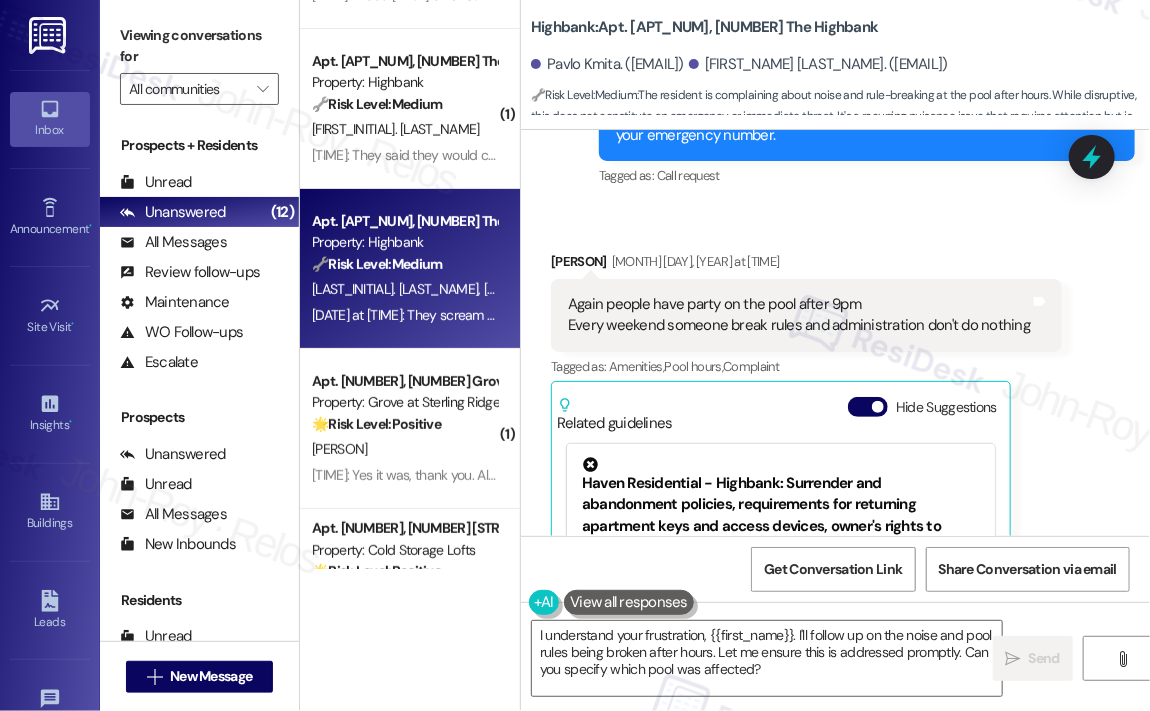 click on "Again people have party on the pool after 9pm  Every weekend someone break rules and administration don't do nothing" at bounding box center (799, 315) 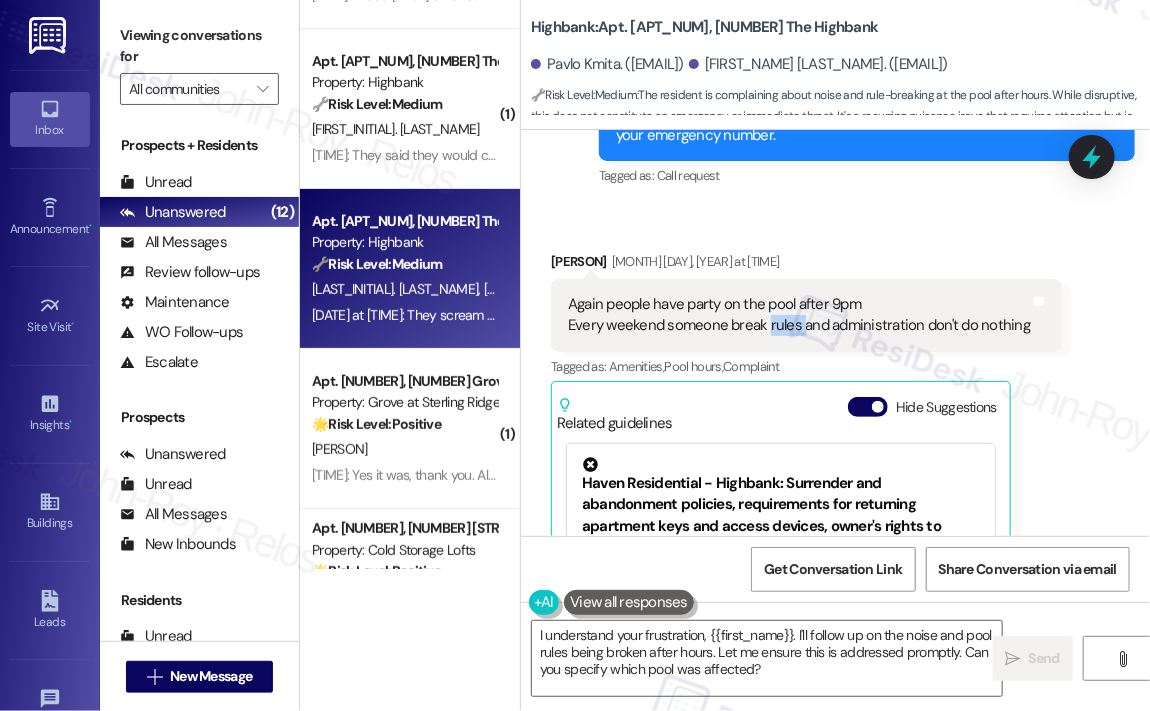 click on "Again people have party on the pool after 9pm  Every weekend someone break rules and administration don't do nothing" at bounding box center [799, 315] 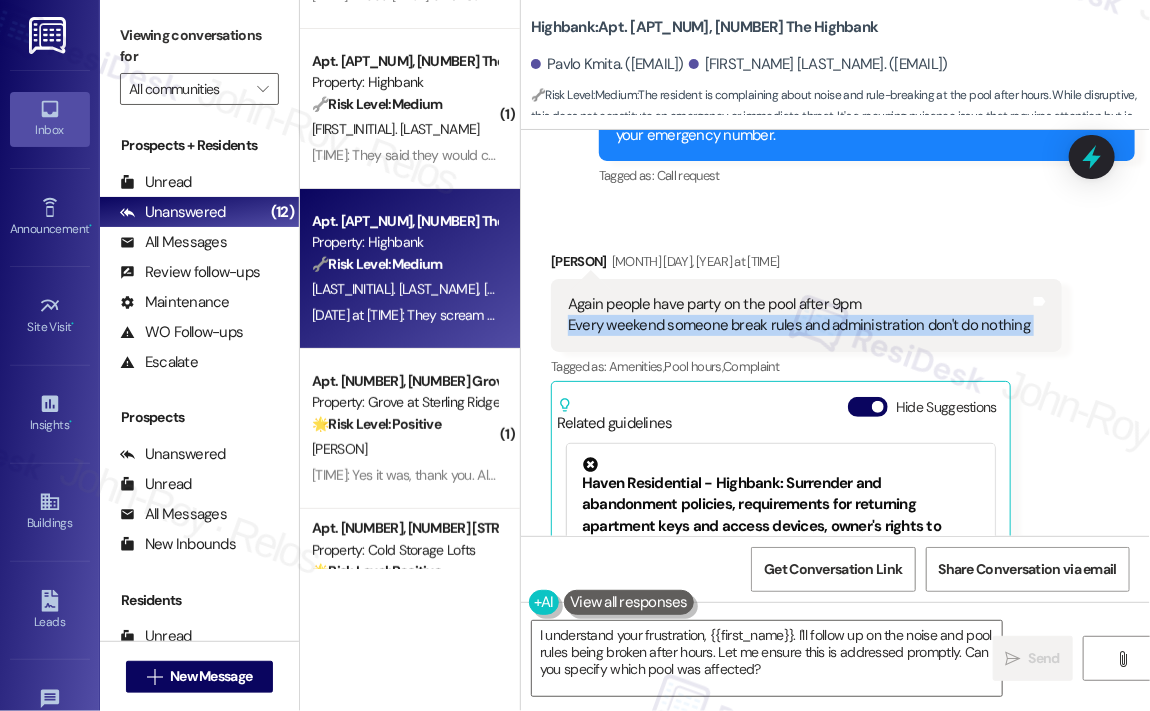click on "Again people have party on the pool after 9pm  Every weekend someone break rules and administration don't do nothing" at bounding box center [799, 315] 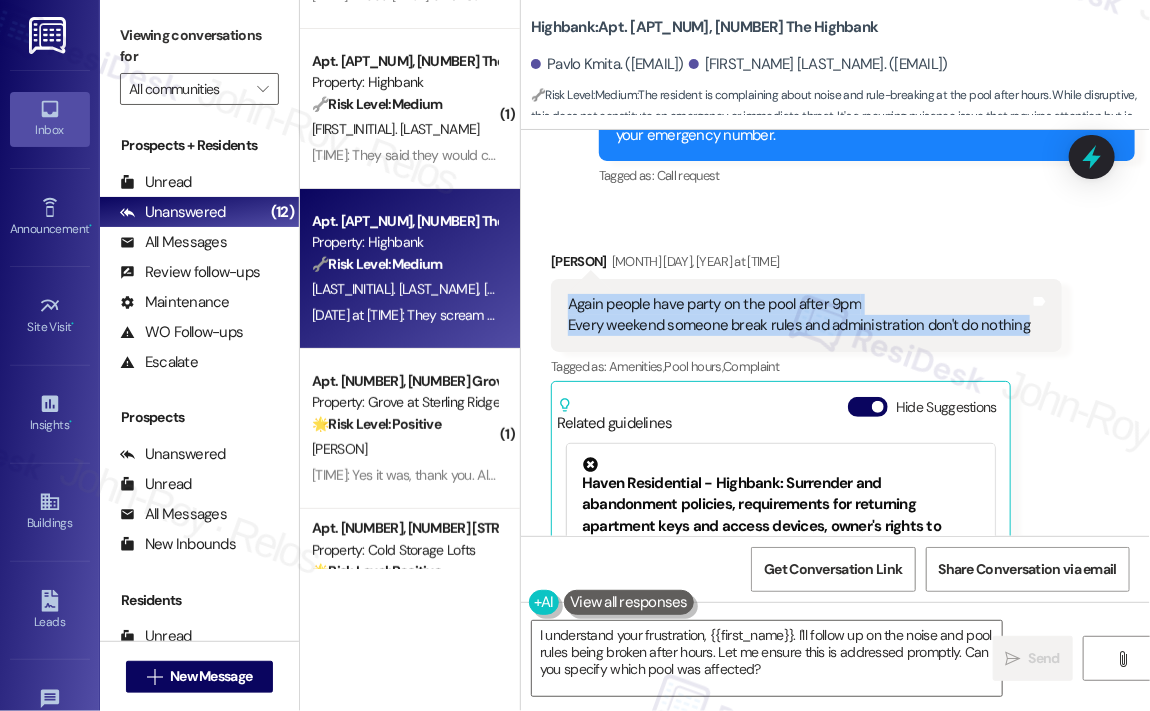 drag, startPoint x: 572, startPoint y: 255, endPoint x: 1020, endPoint y: 288, distance: 449.21375 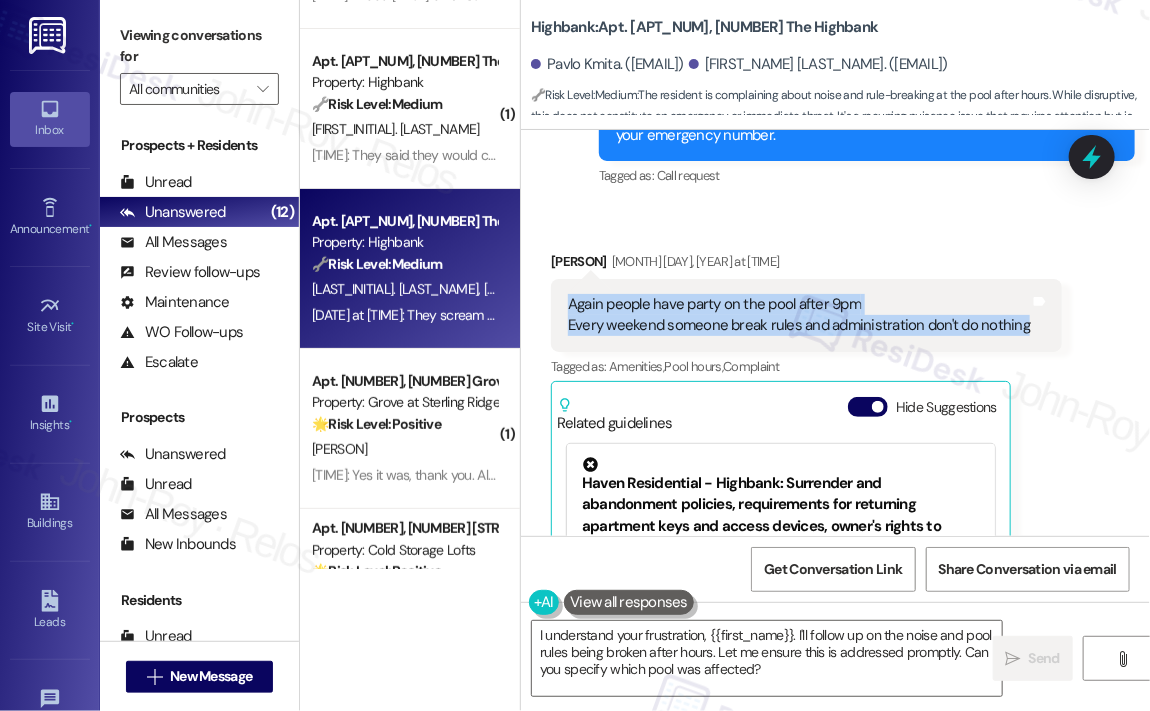 copy on "Again people have party on the pool after 9pm  Every weekend someone break rules and administration don't do nothing" 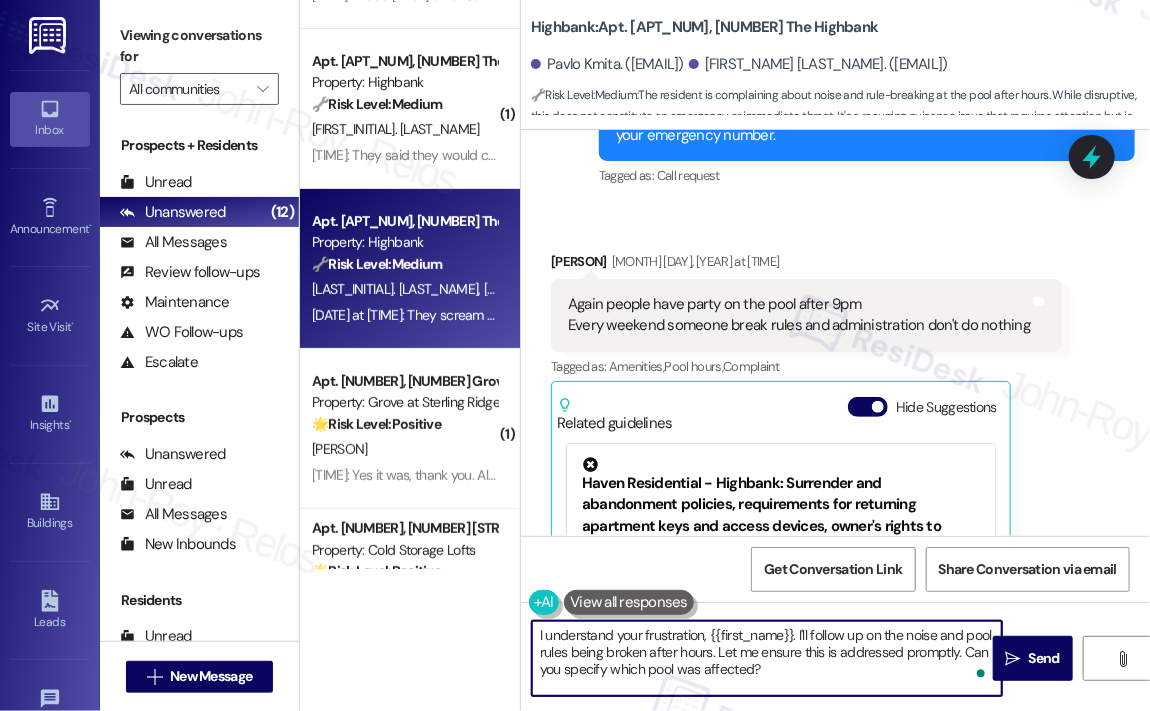 drag, startPoint x: 794, startPoint y: 671, endPoint x: 598, endPoint y: 638, distance: 198.75865 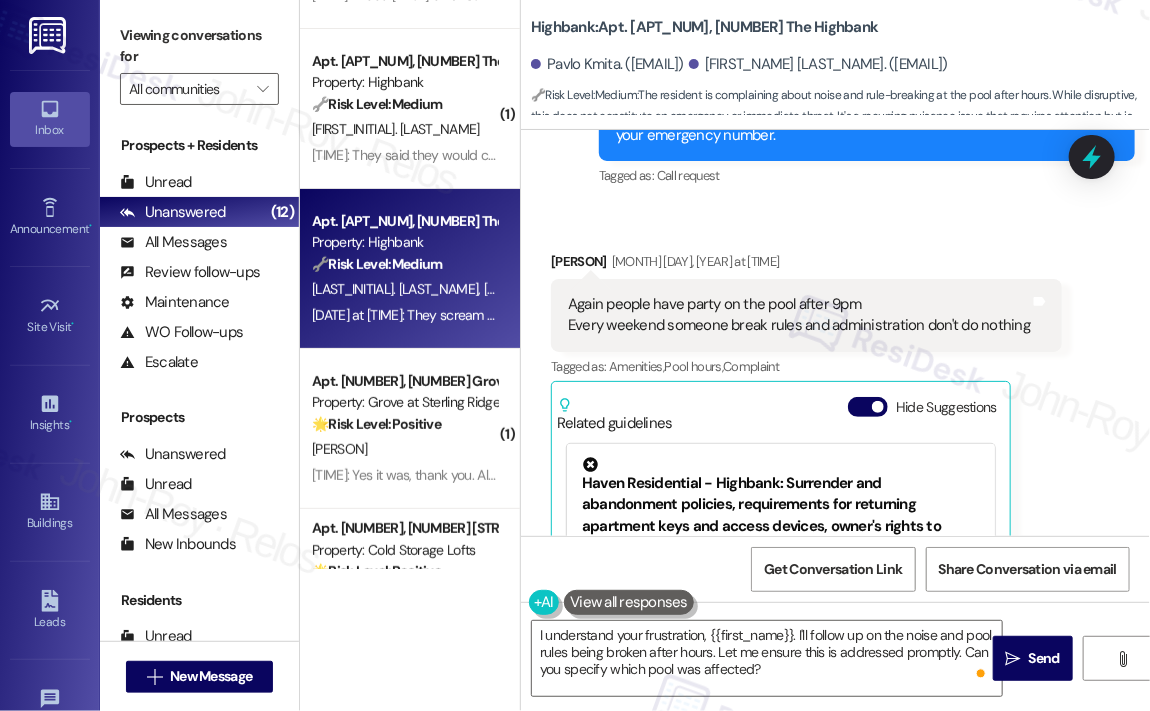 click on "Sent via SMS ResiDesk After Hours Assistant [MONTH] [DAY], [YEAR] at [TIME] Thank you for your message. Our offices are currently closed, but we will contact you when we resume operations. For emergencies, please contact your emergency number. Tags and notes Tagged as:   Call request Click to highlight conversations about Call request" at bounding box center [867, 115] 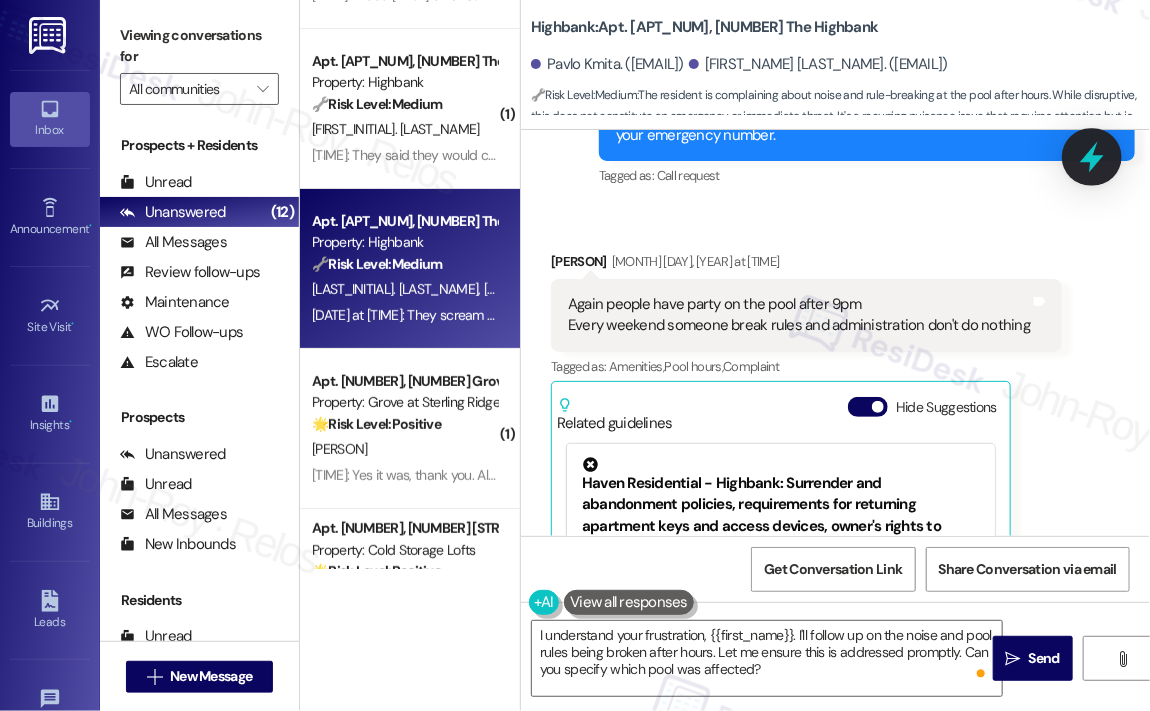 click 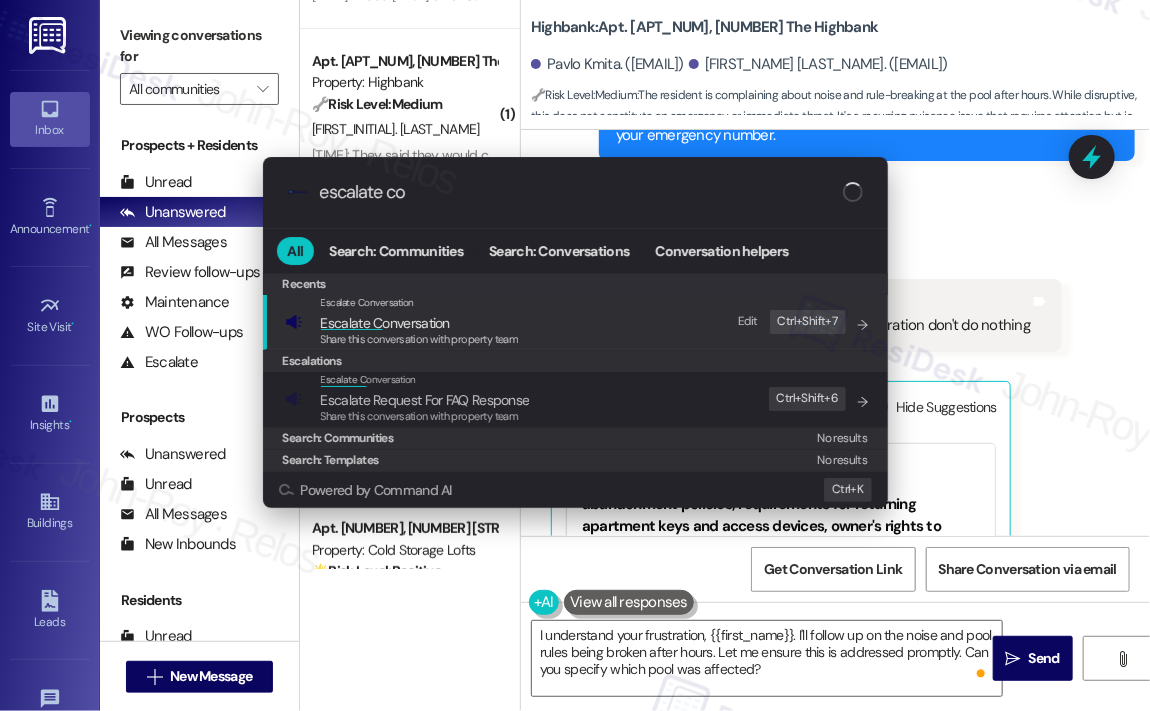type on "escalate con" 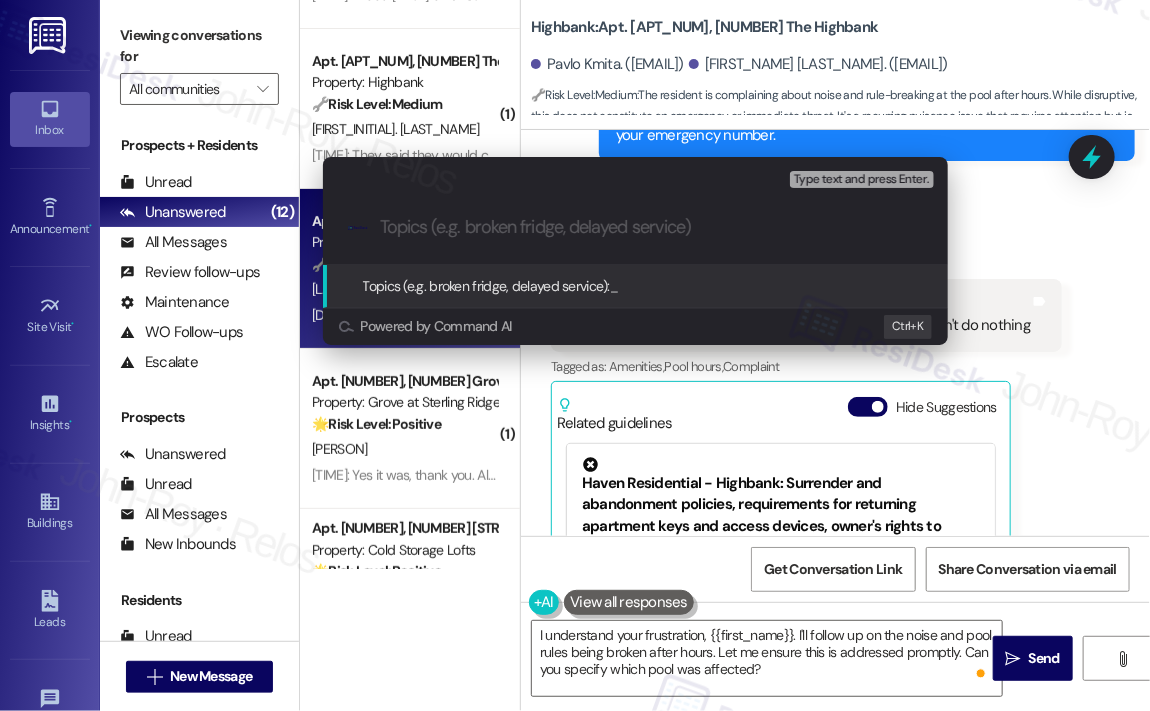 paste on "Ongoing Pool Parties After 9PM – Concern About Repeated Rule Violations" 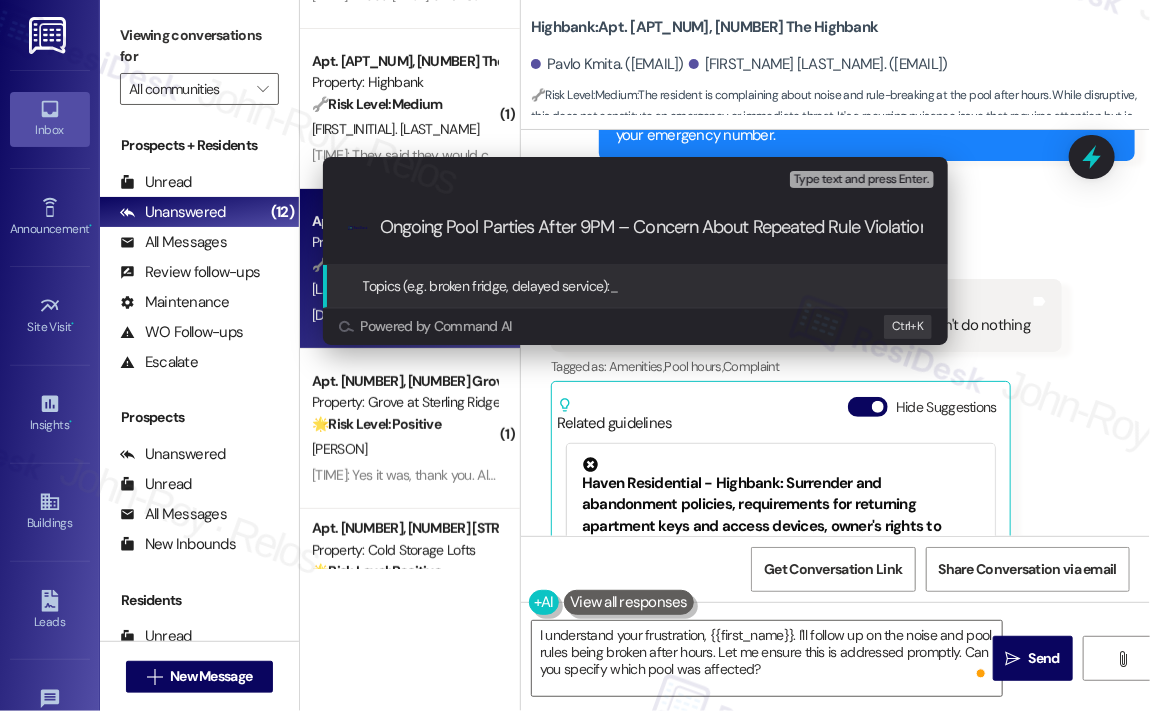 scroll, scrollTop: 0, scrollLeft: 35, axis: horizontal 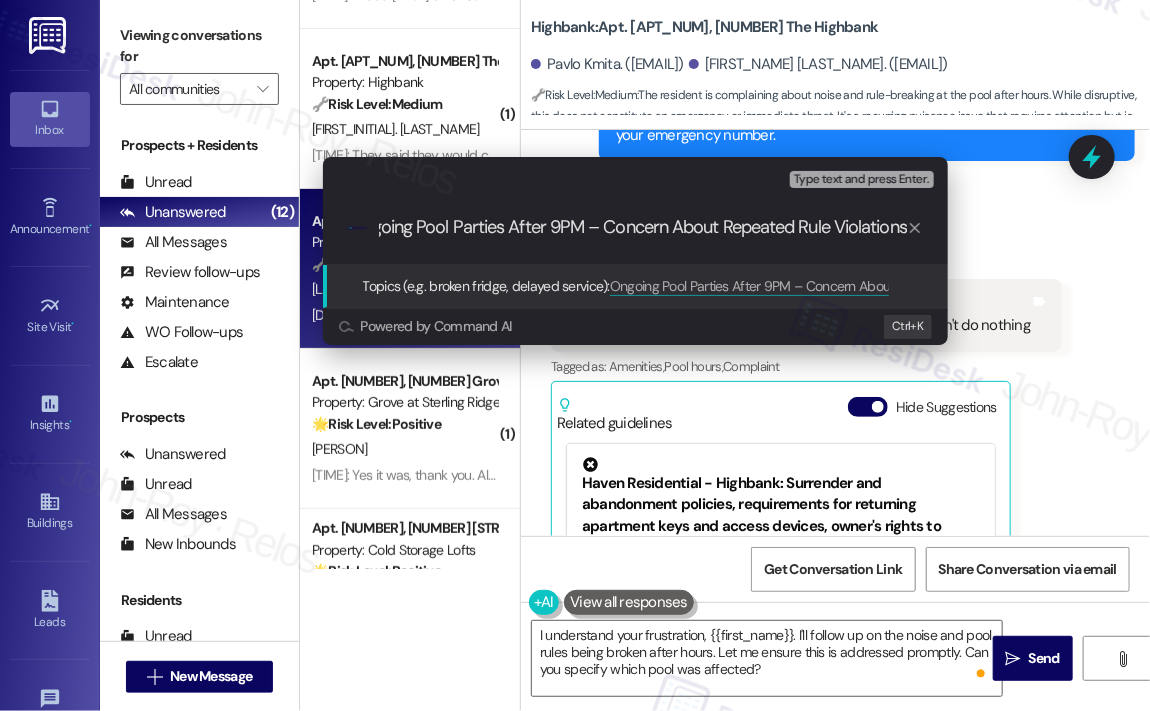 type 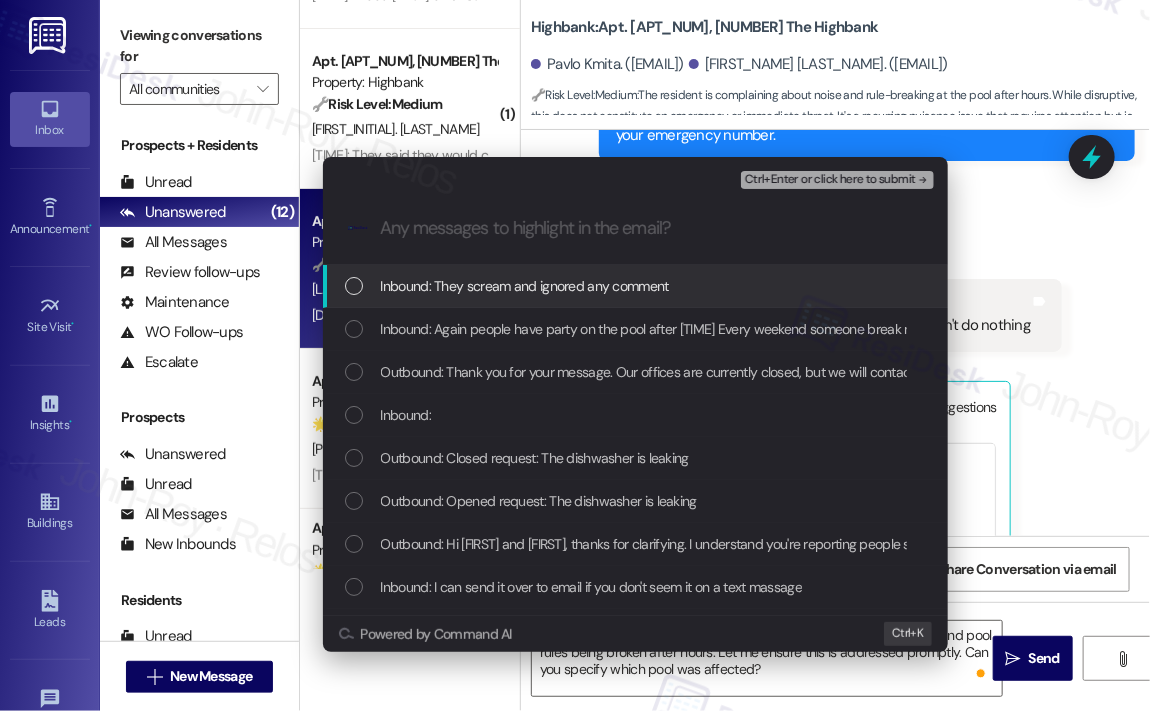 scroll, scrollTop: 0, scrollLeft: 0, axis: both 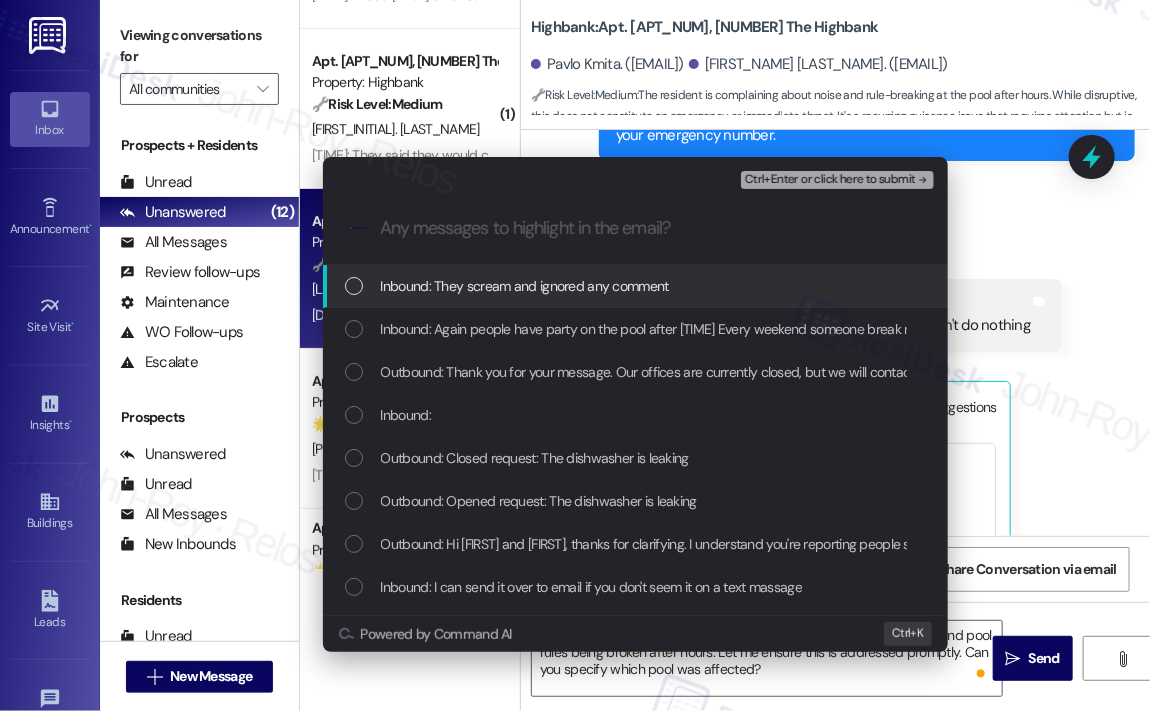 click on "Inbound: They scream and ignored any comment" at bounding box center [525, 286] 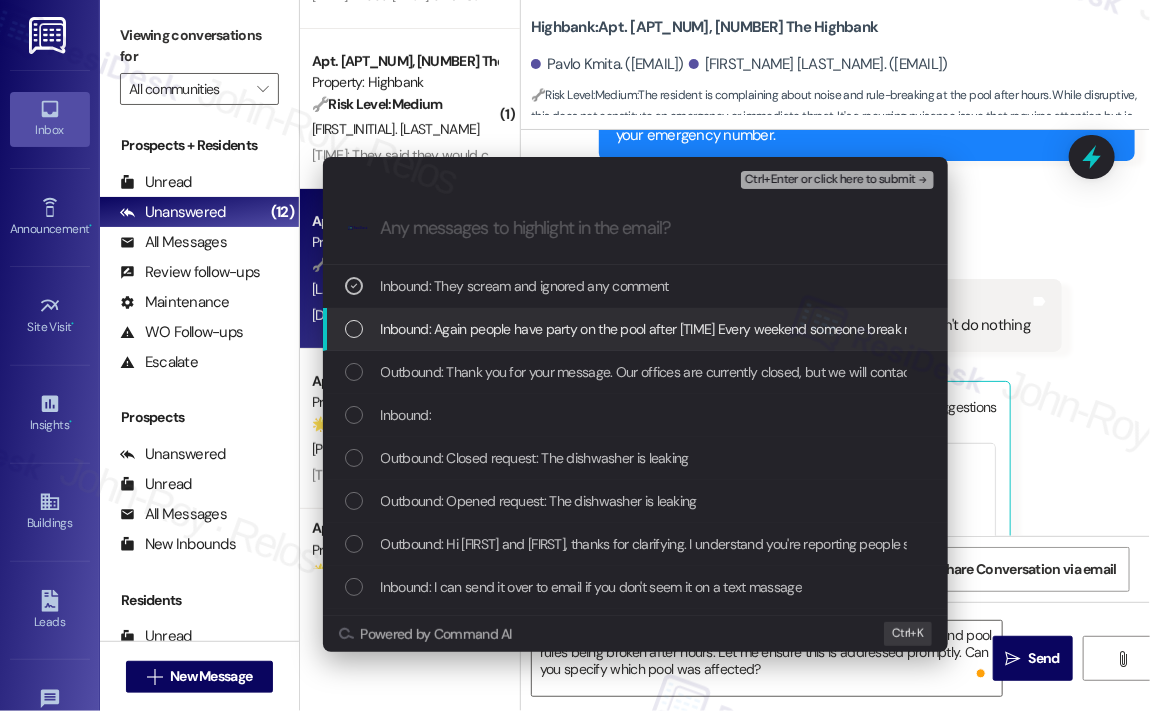 click on "Inbound: Again people have party on the pool after [TIME]
Every weekend someone break rules and administration don't do nothing" at bounding box center (760, 329) 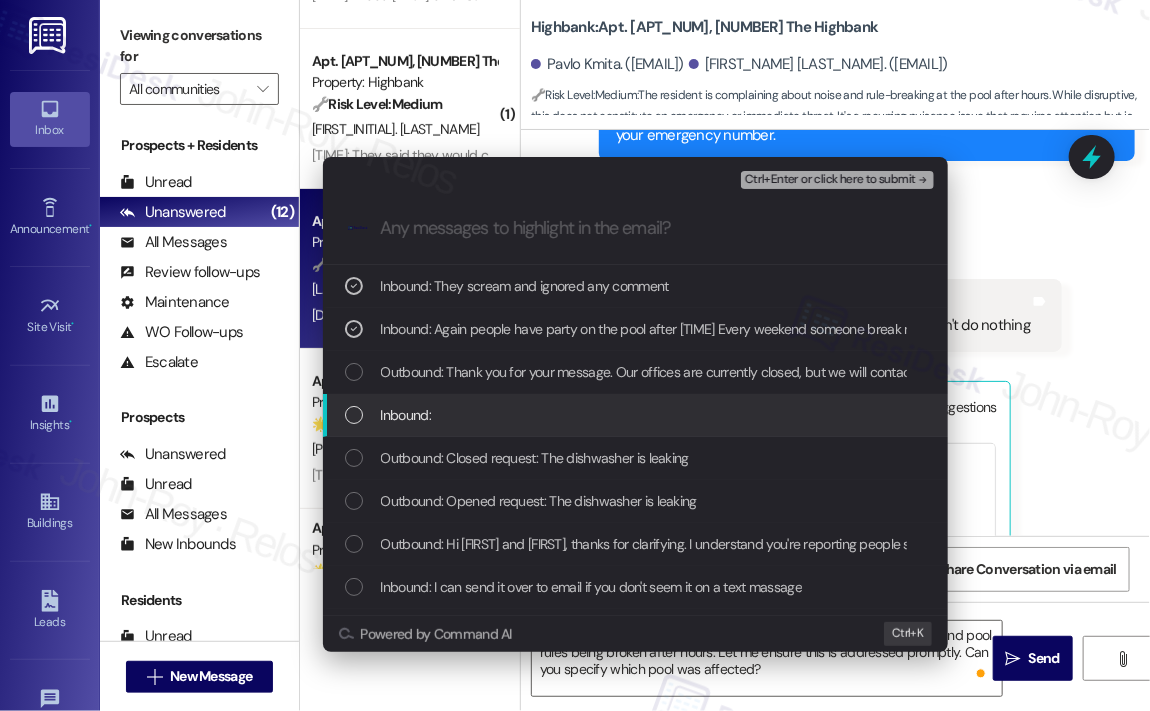 click on "Inbound:" at bounding box center (635, 415) 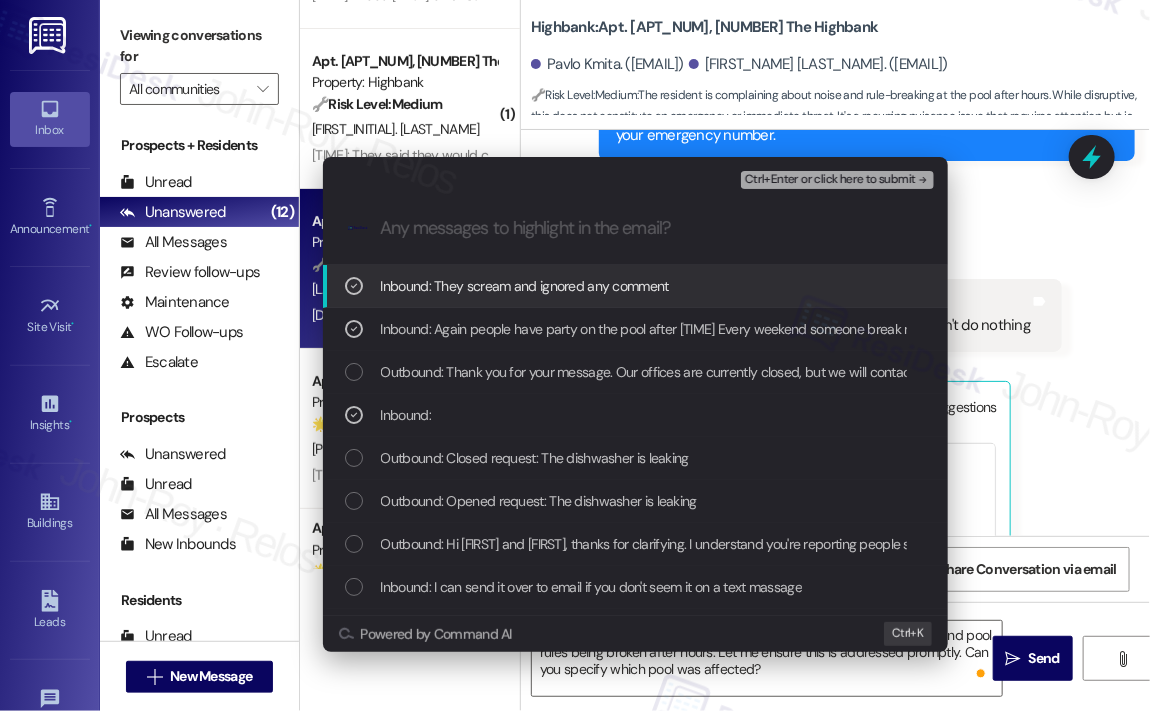 click on "Ctrl+Enter or click here to submit" at bounding box center (830, 180) 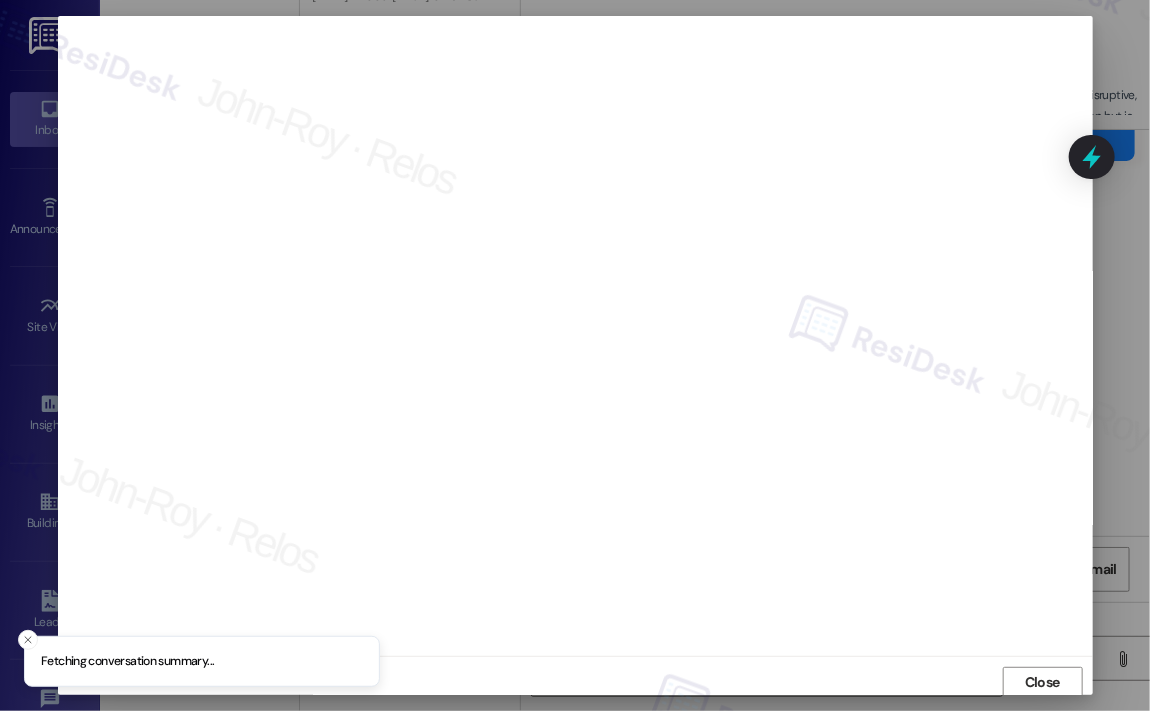 scroll, scrollTop: 4, scrollLeft: 0, axis: vertical 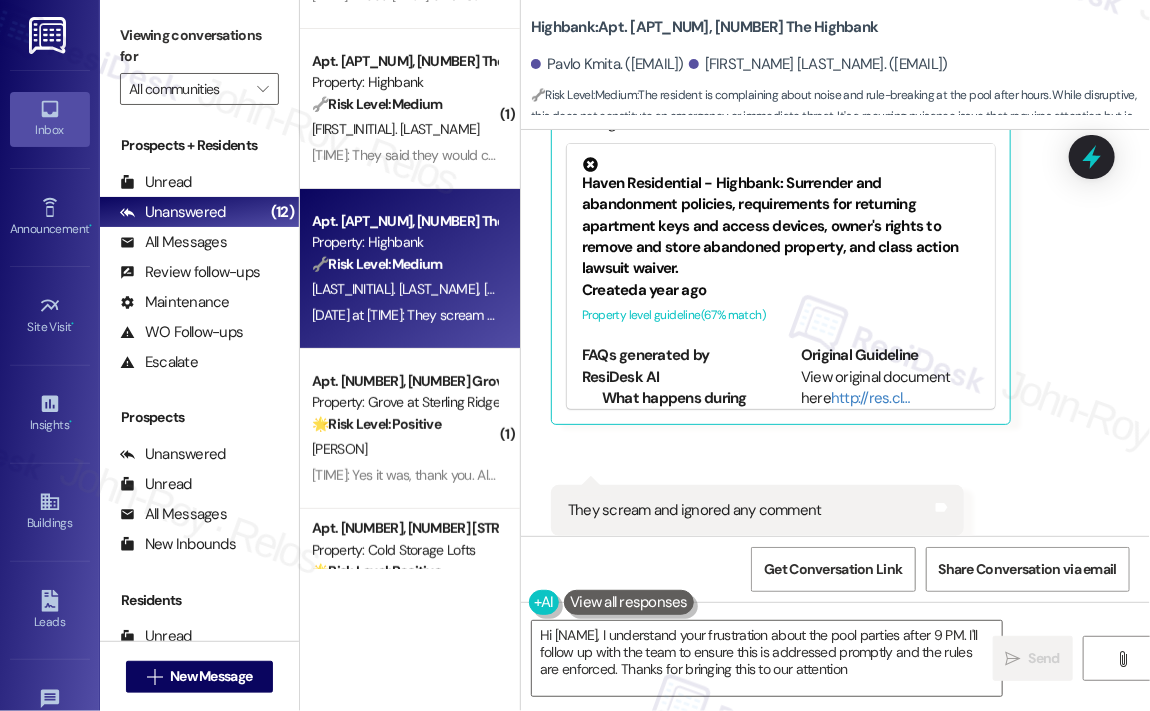 type on "Hi {{first_name}}, I understand your frustration about the pool parties after 9 PM. I'll follow up with the team to ensure this is addressed promptly and the rules are enforced. Thanks for bringing this to our attention!" 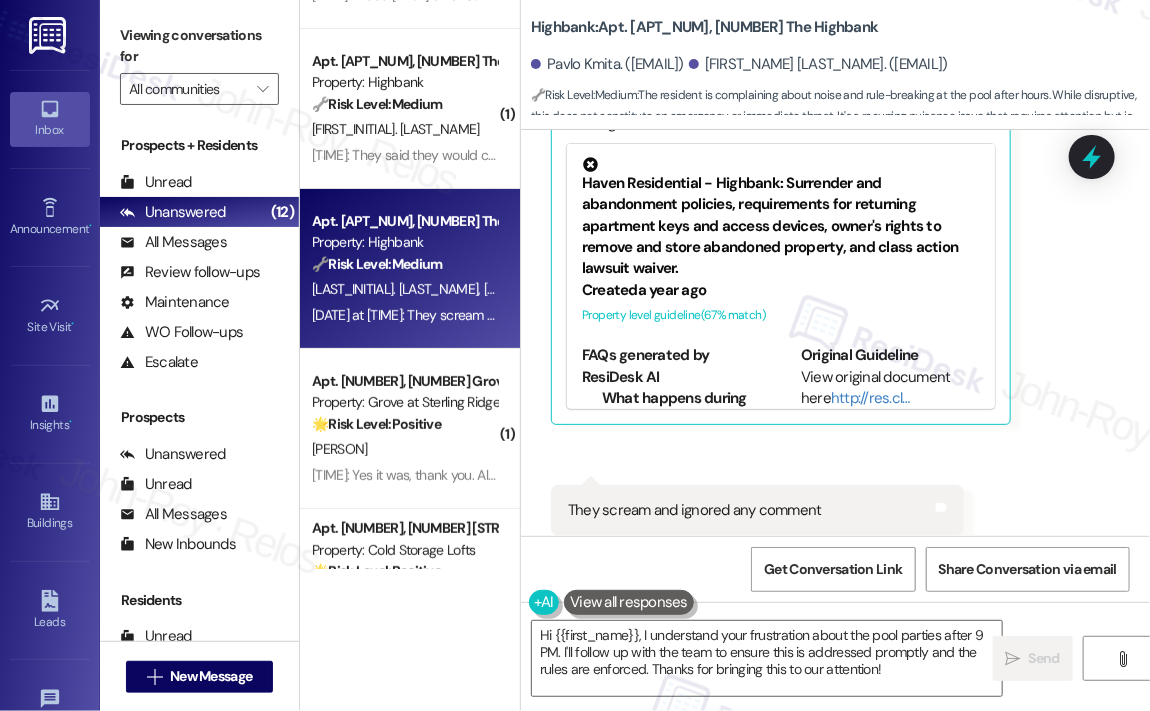 scroll, scrollTop: 6904, scrollLeft: 0, axis: vertical 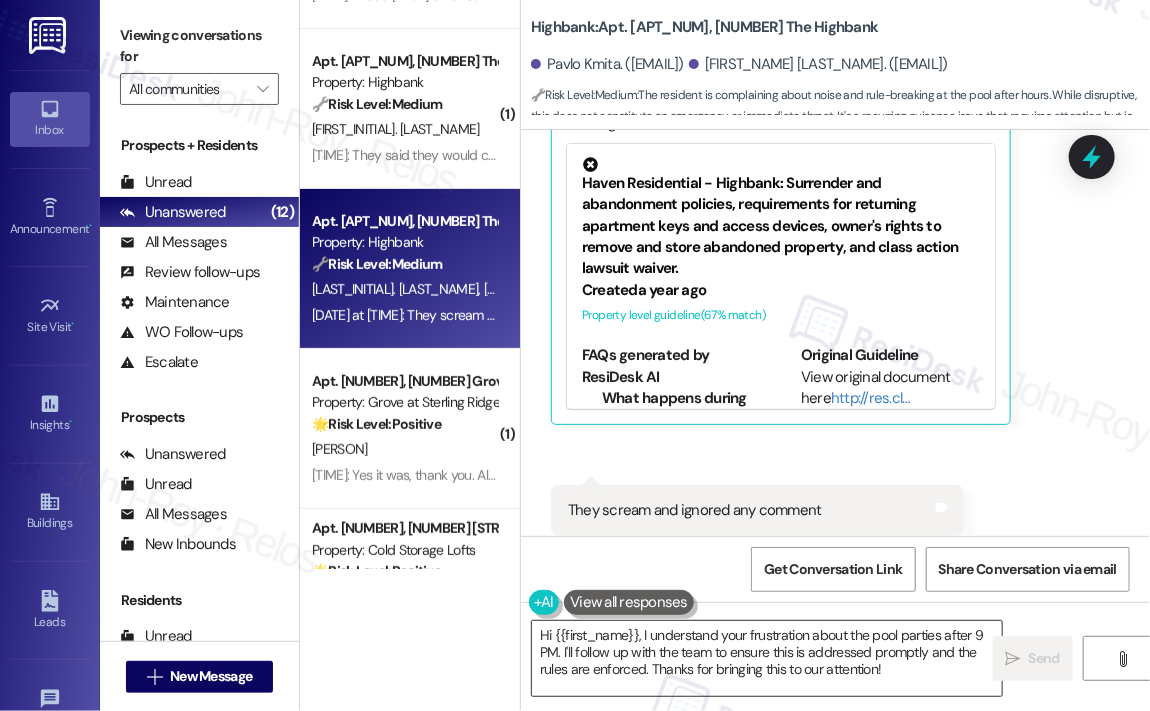 click on "Hi {{first_name}}, I understand your frustration about the pool parties after 9 PM. I'll follow up with the team to ensure this is addressed promptly and the rules are enforced. Thanks for bringing this to our attention!" at bounding box center [767, 658] 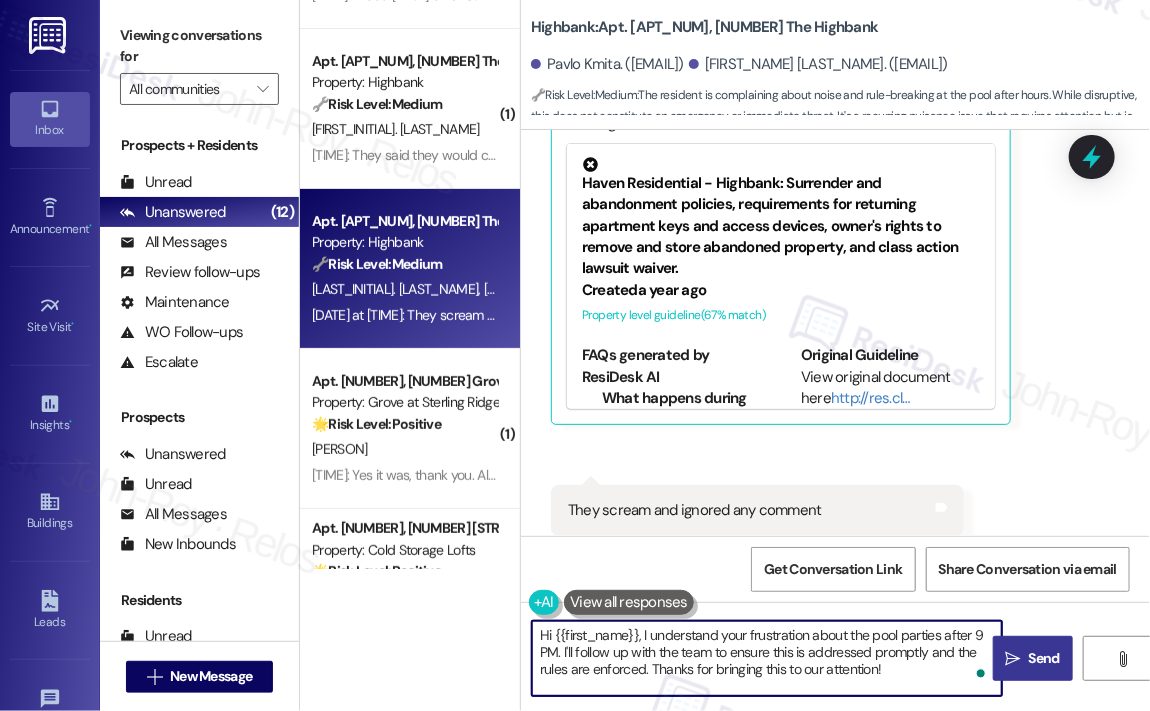 click on "Send" at bounding box center (1044, 658) 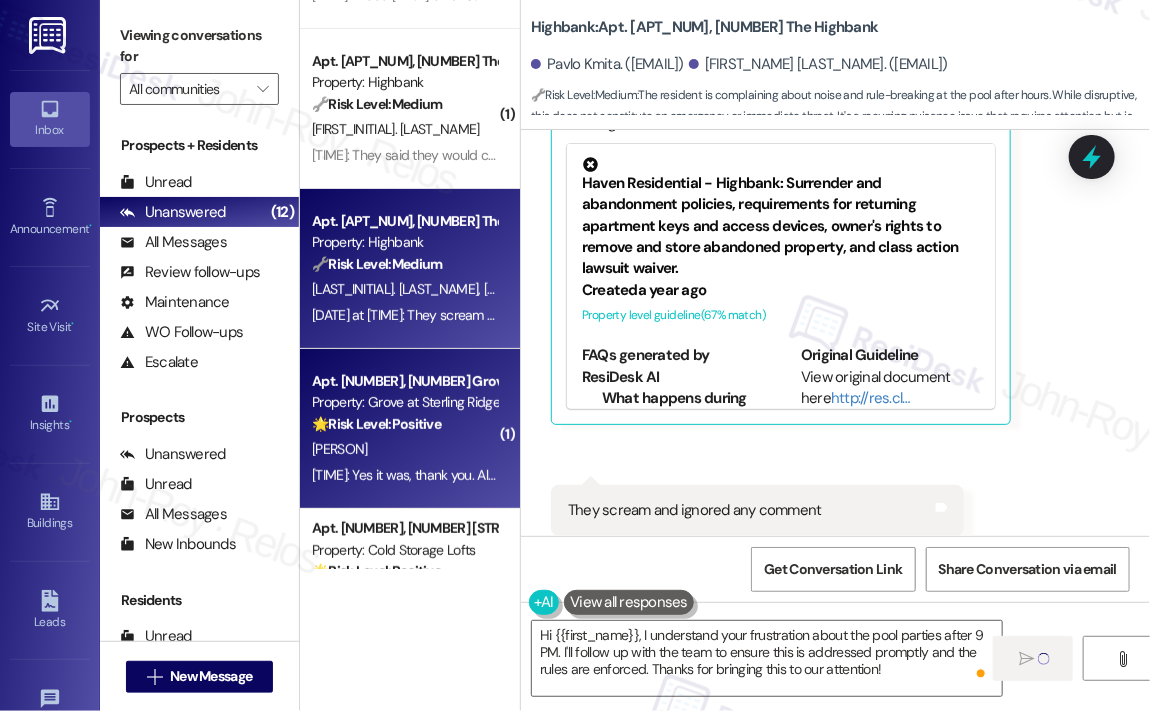 type 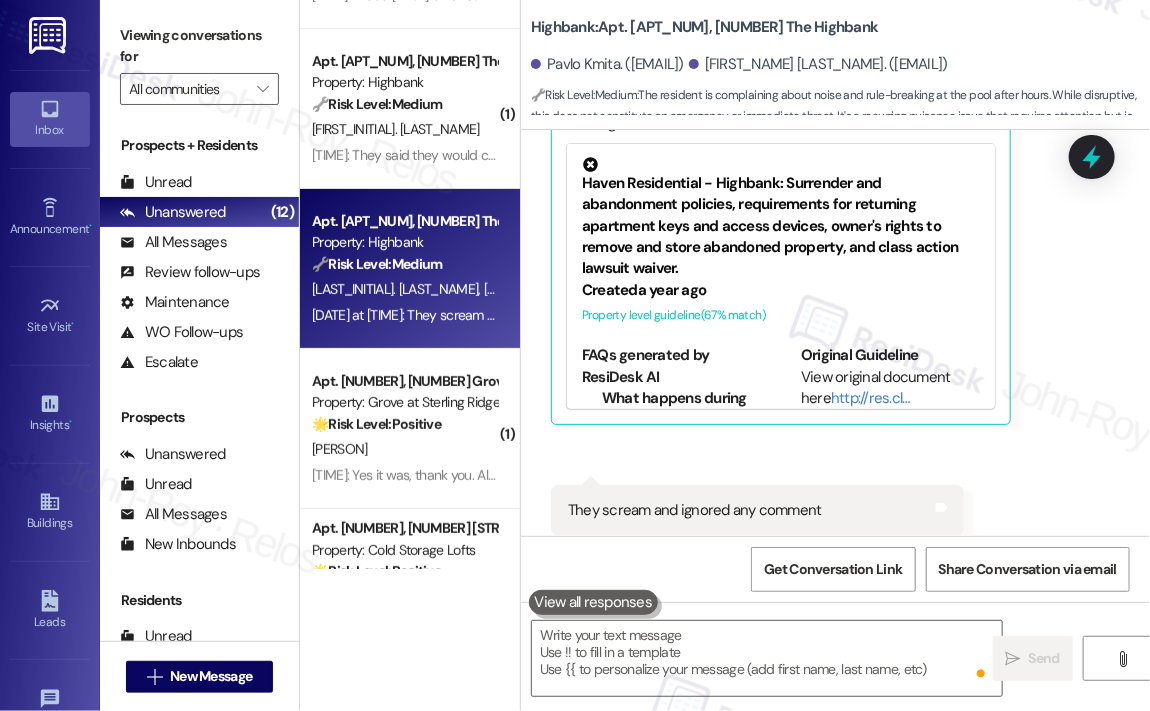 click on "Property: Grove at Sterling Ridge" at bounding box center [404, 402] 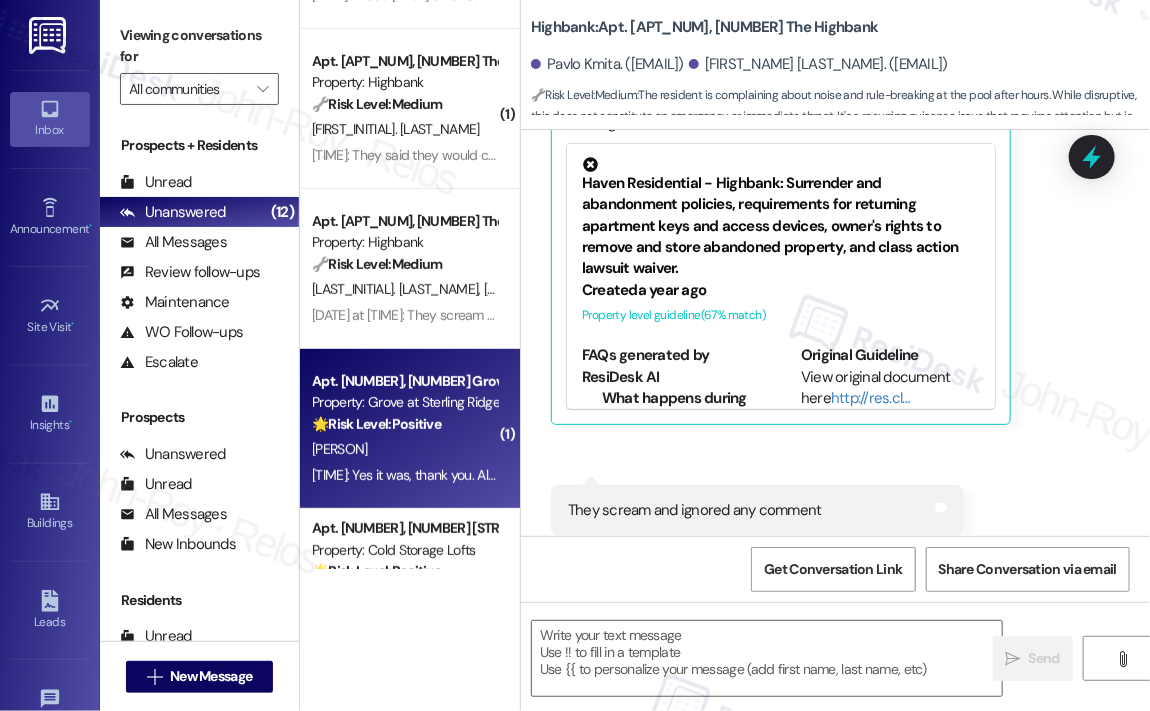 type on "Fetching suggested responses. Please feel free to read through the conversation in the meantime." 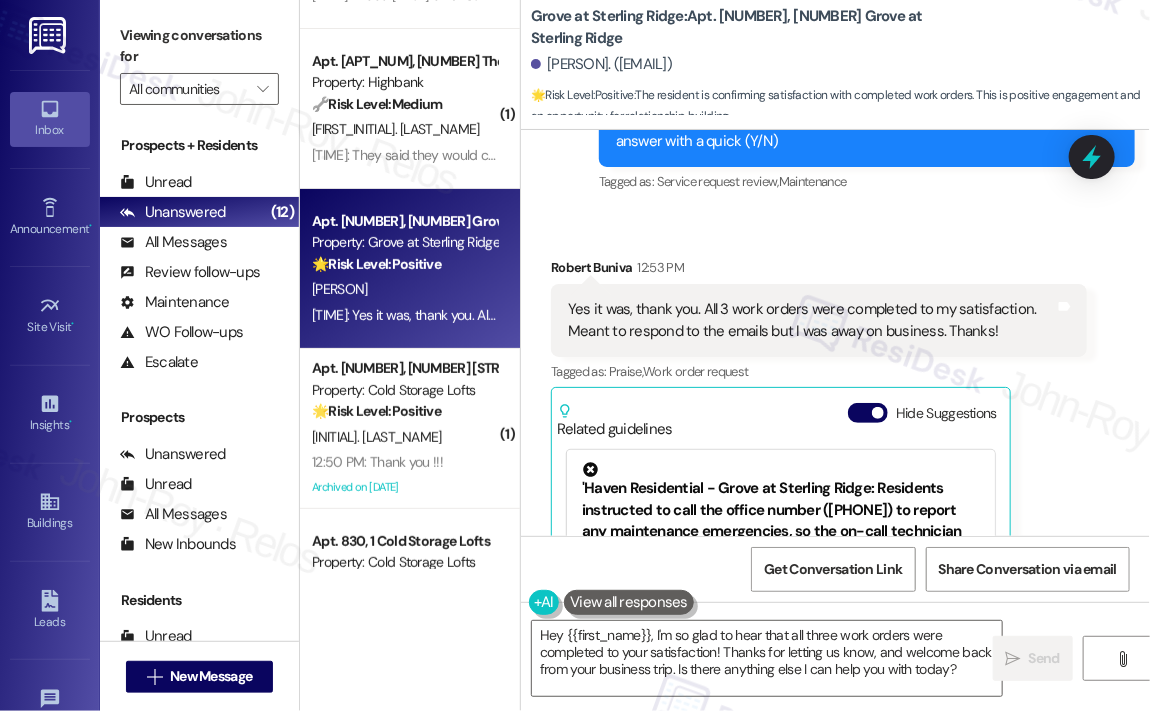scroll, scrollTop: 5598, scrollLeft: 0, axis: vertical 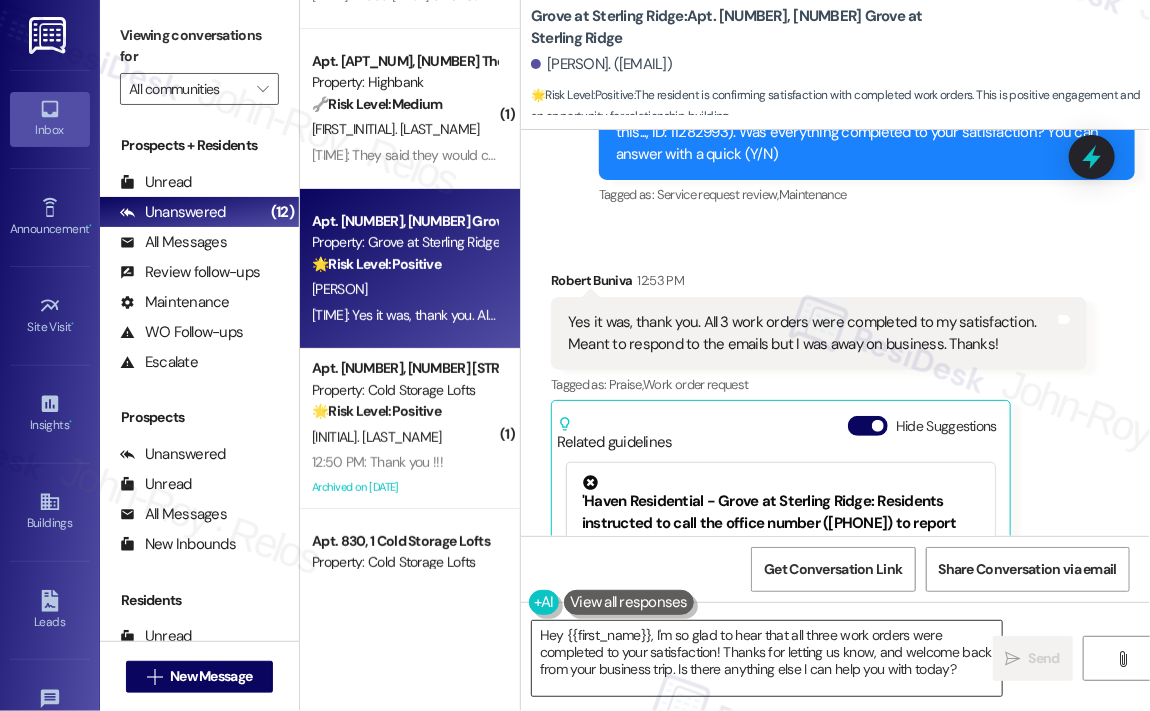 click on "Hey {{first_name}}, I'm so glad to hear that all three work orders were completed to your satisfaction! Thanks for letting us know, and welcome back from your business trip. Is there anything else I can help you with today?" at bounding box center [767, 658] 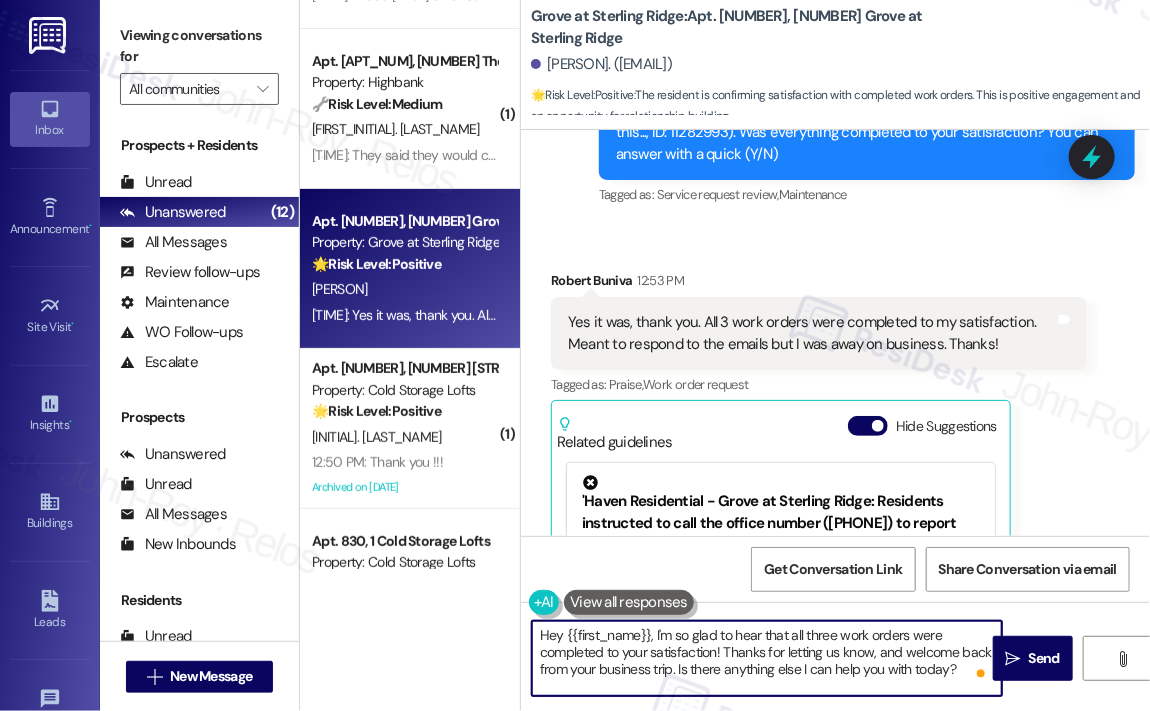 drag, startPoint x: 958, startPoint y: 669, endPoint x: 678, endPoint y: 674, distance: 280.04465 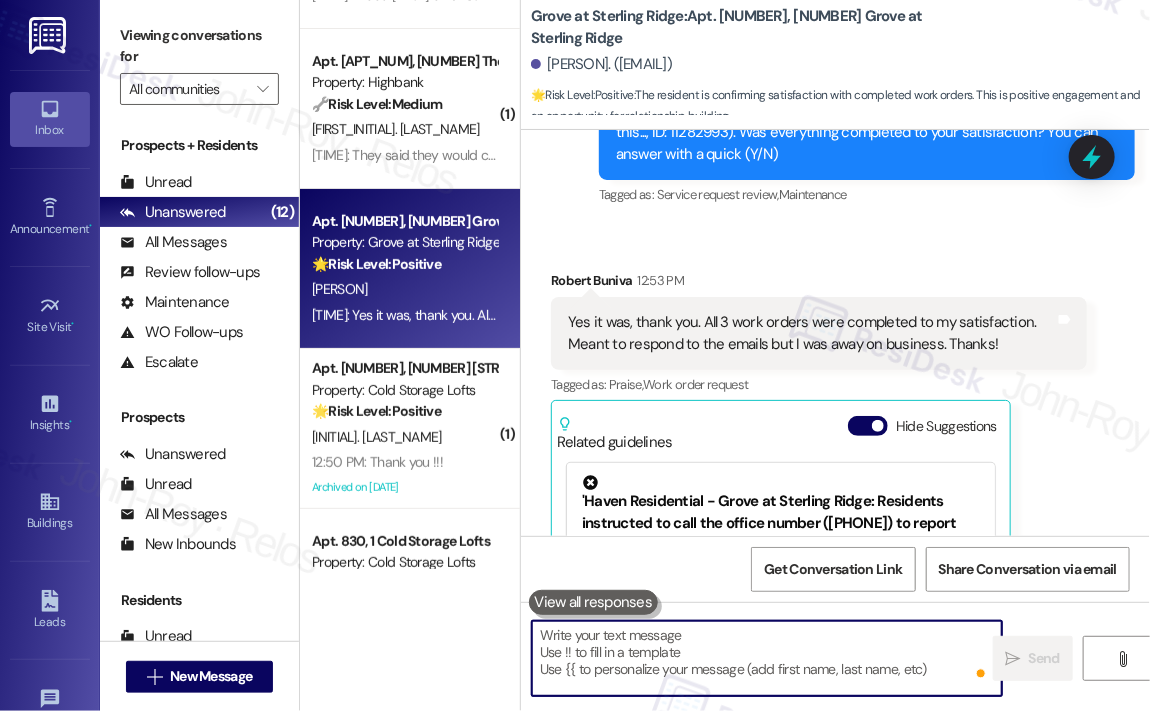 type 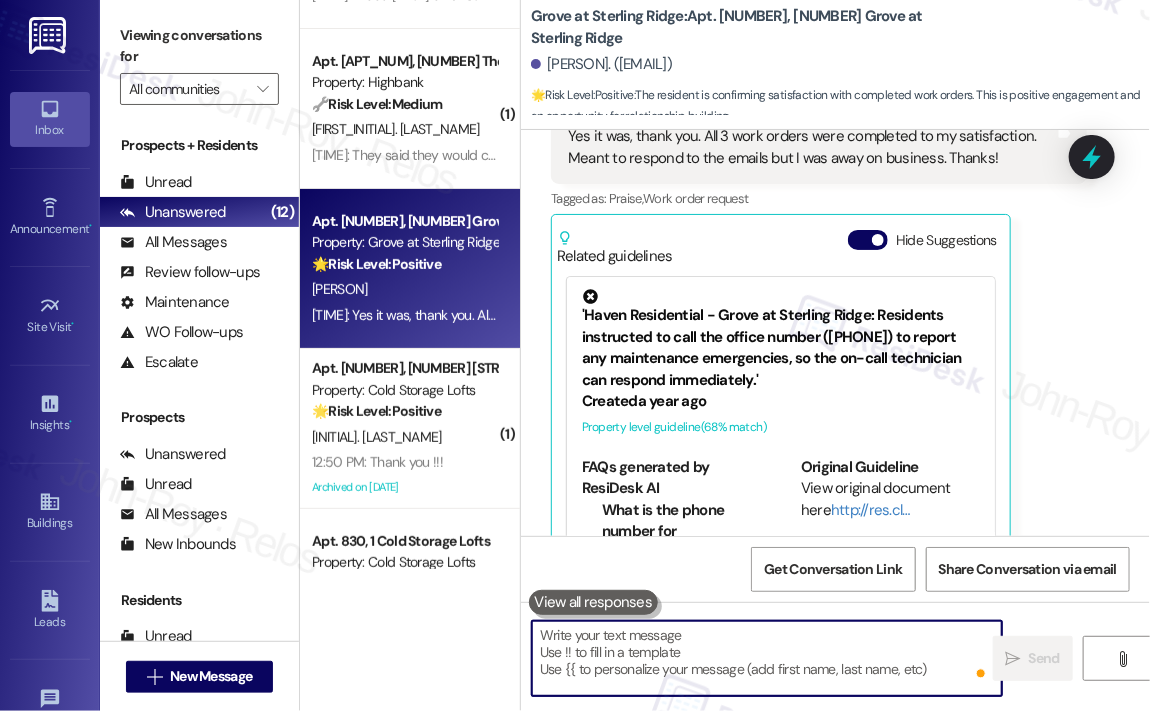 click on "12:50 PM: Thank you !!! 12:50 PM: Thank you !!!" at bounding box center (377, 462) 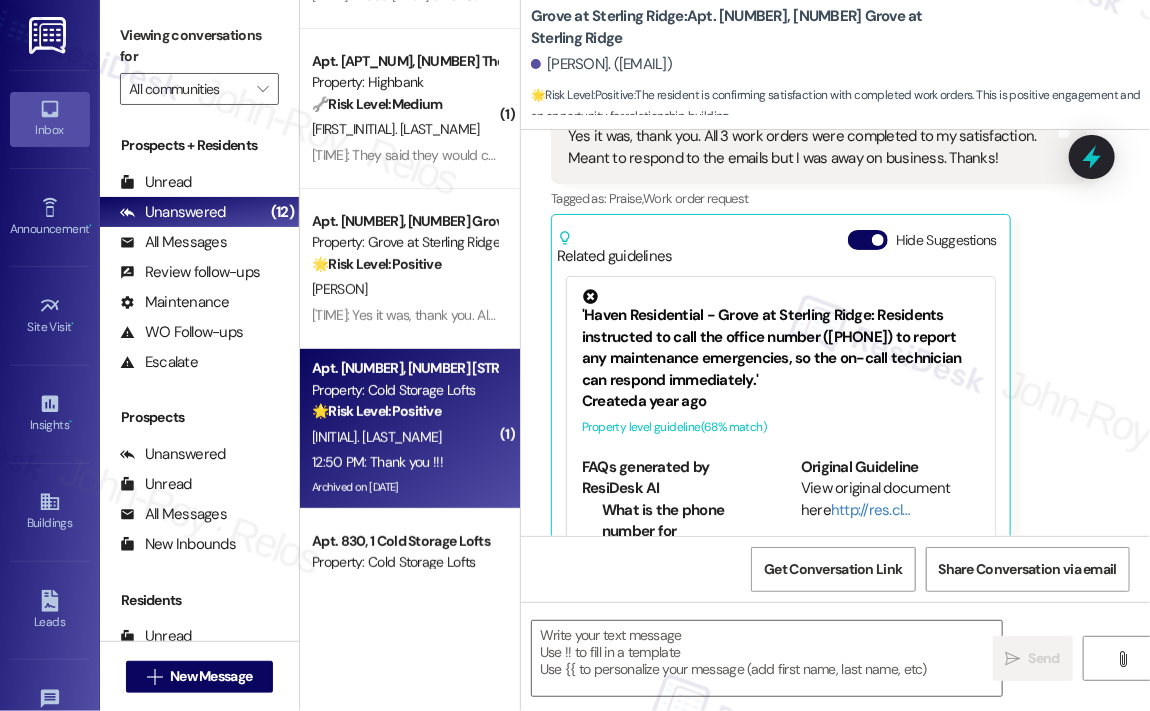 scroll, scrollTop: 5796, scrollLeft: 0, axis: vertical 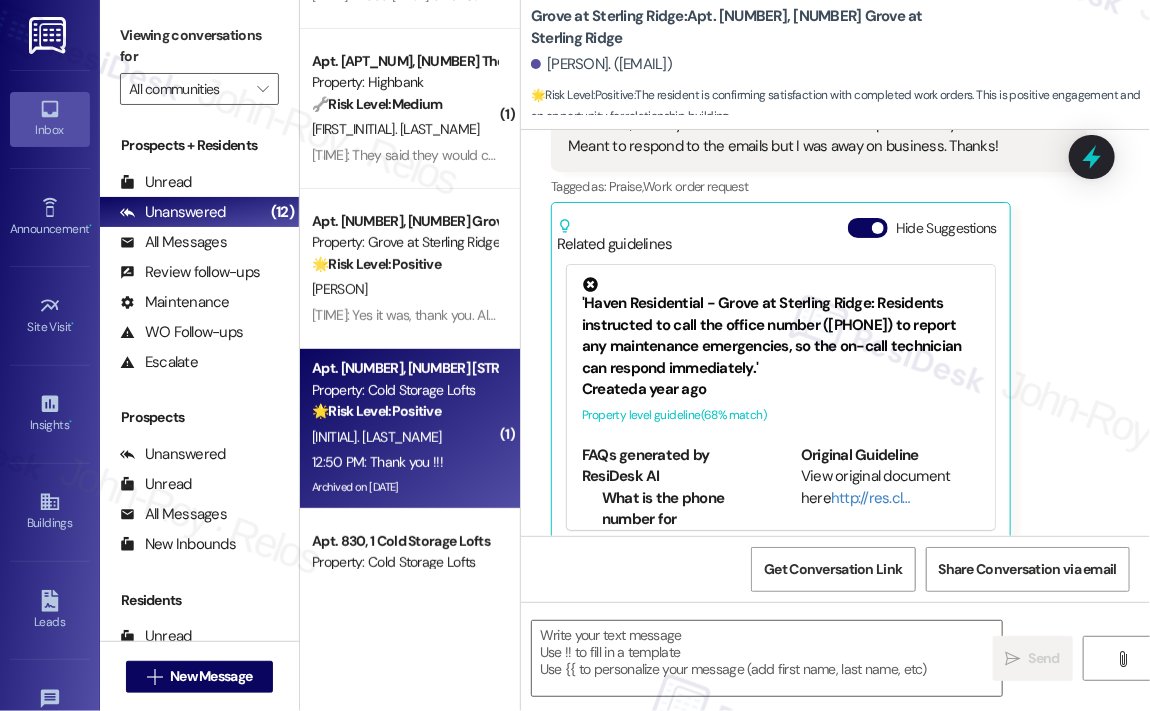 type on "Fetching suggested responses. Please feel free to read through the conversation in the meantime." 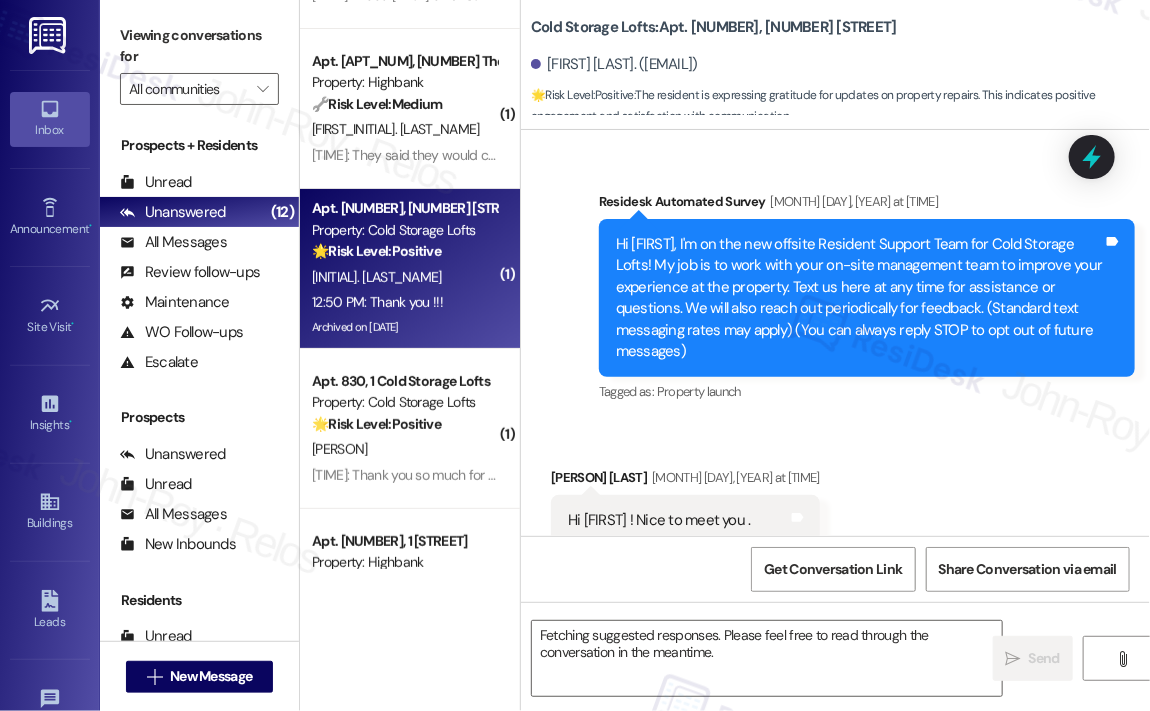 scroll, scrollTop: 39403, scrollLeft: 0, axis: vertical 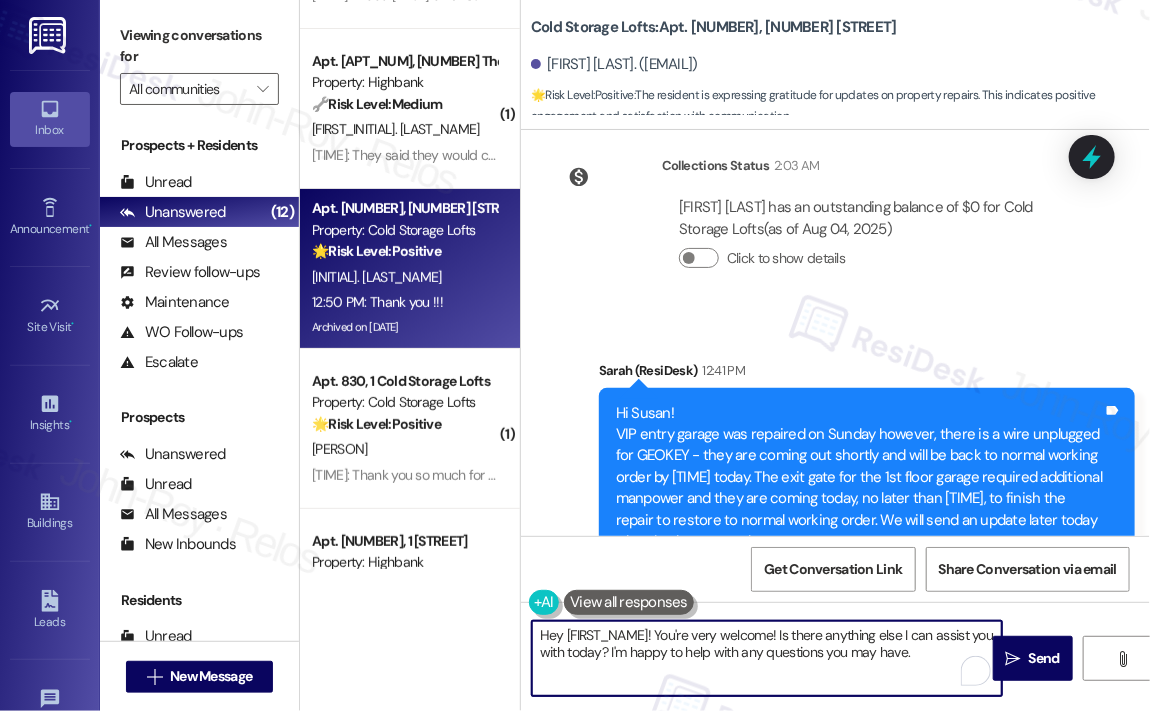 click on "Hey [FIRST_NAME]! You're very welcome! Is there anything else I can assist you with today? I'm happy to help with any questions you may have." at bounding box center [767, 658] 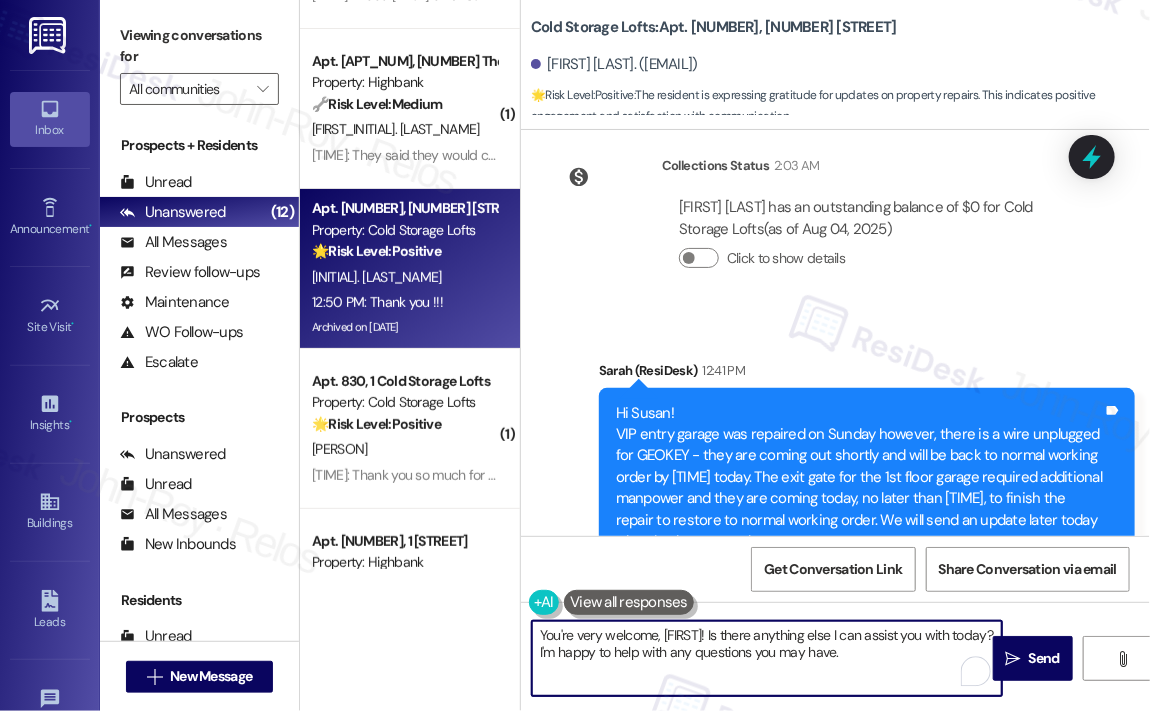 type on "You're very welcome, [PERSON_NAME]!" 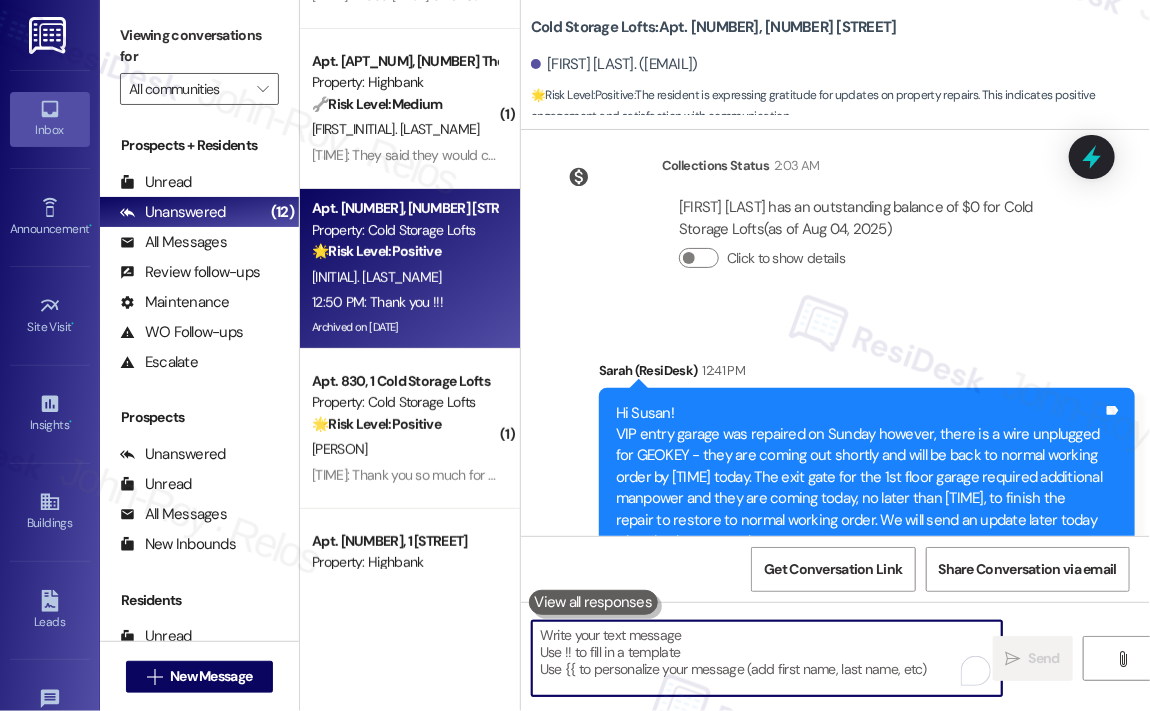 scroll, scrollTop: 39402, scrollLeft: 0, axis: vertical 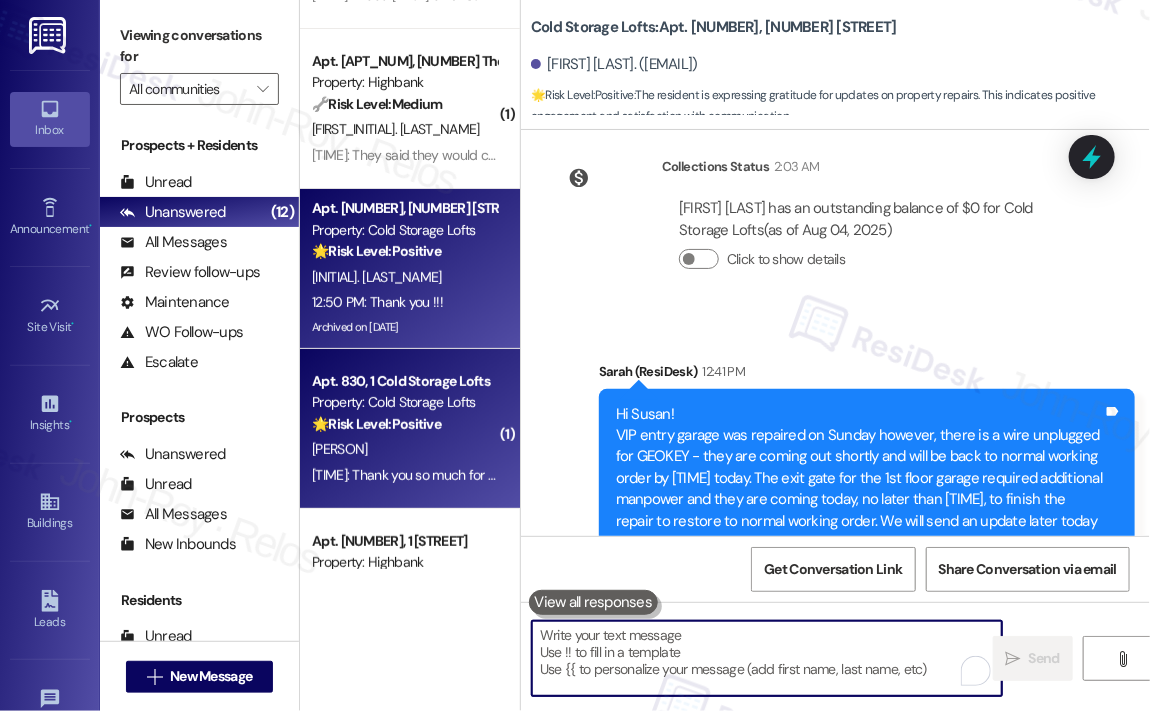 type 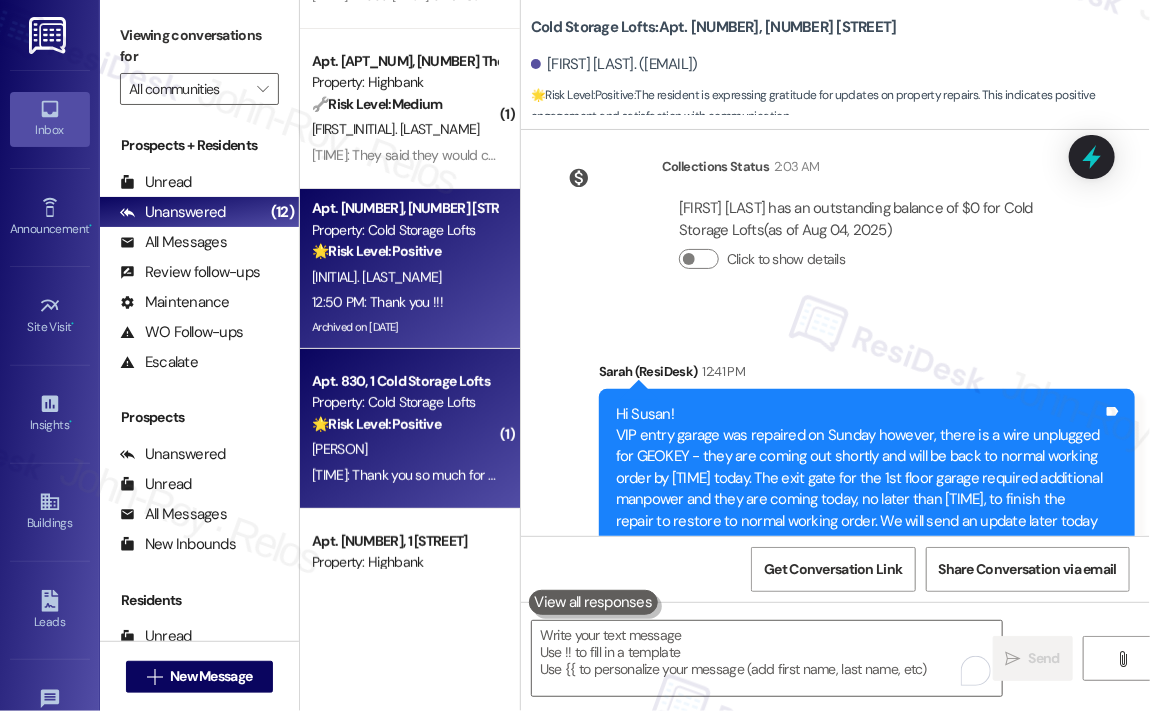 click on "[PERSON]" at bounding box center (404, 449) 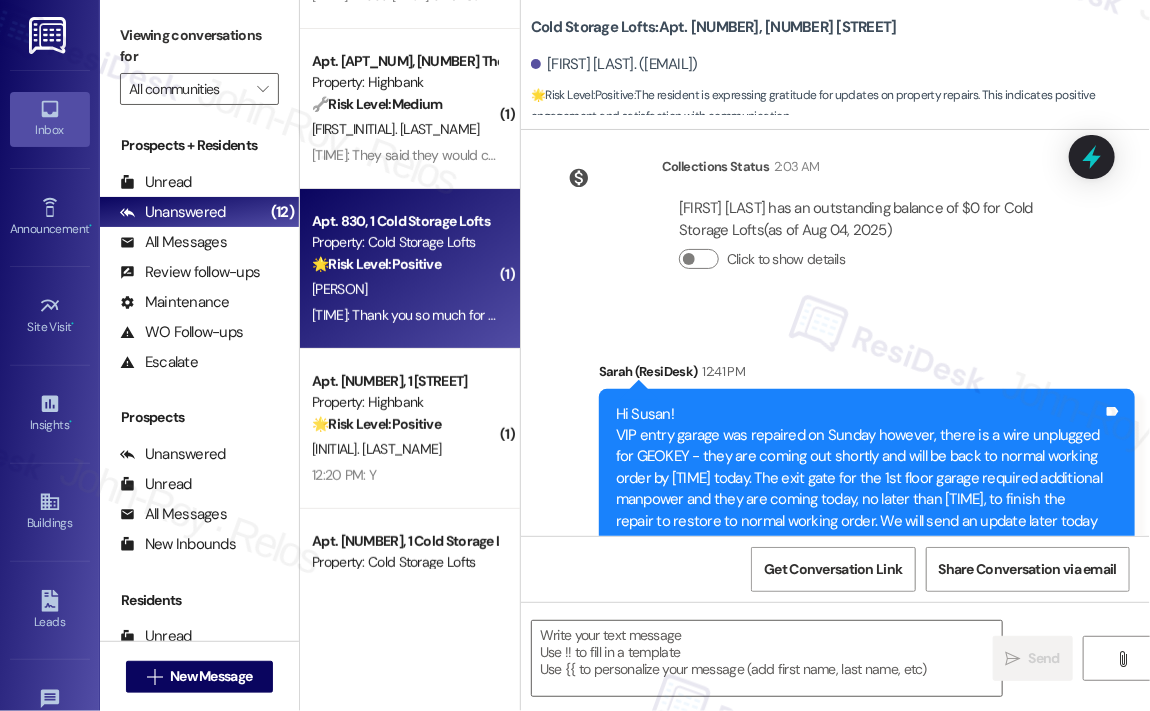 type on "Fetching suggested responses. Please feel free to read through the conversation in the meantime." 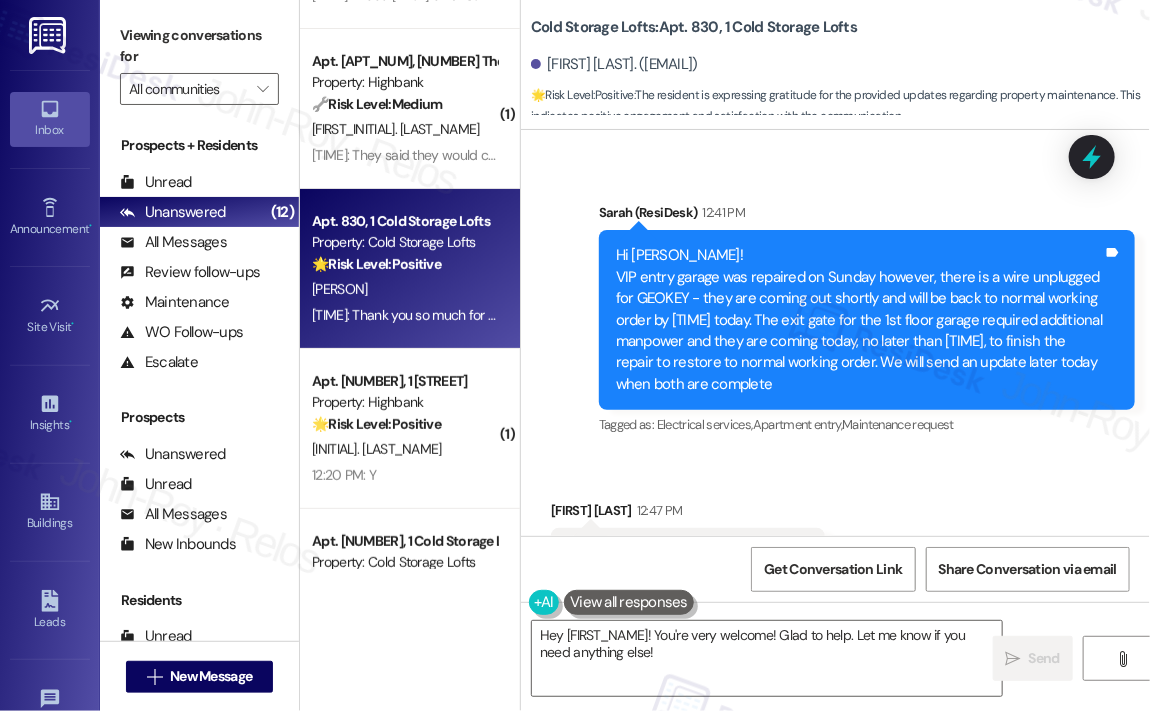 scroll, scrollTop: 29368, scrollLeft: 0, axis: vertical 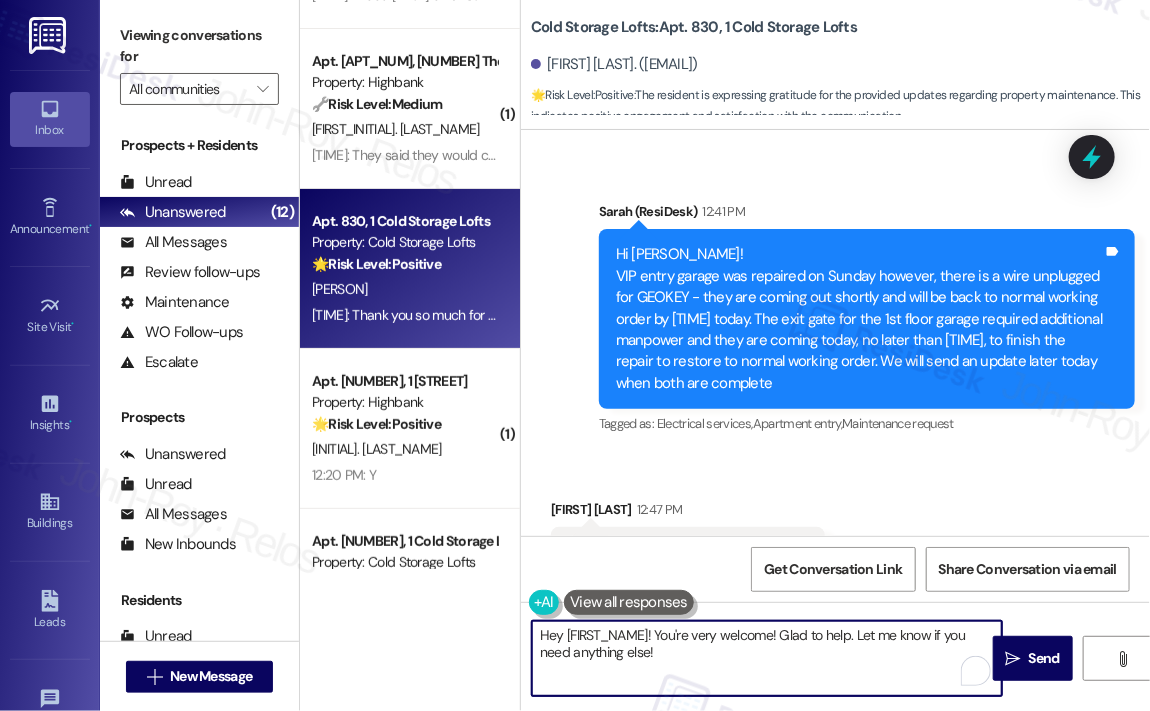 click on "Hey [FIRST_NAME]! You're very welcome! Glad to help. Let me know if you need anything else!" at bounding box center [767, 658] 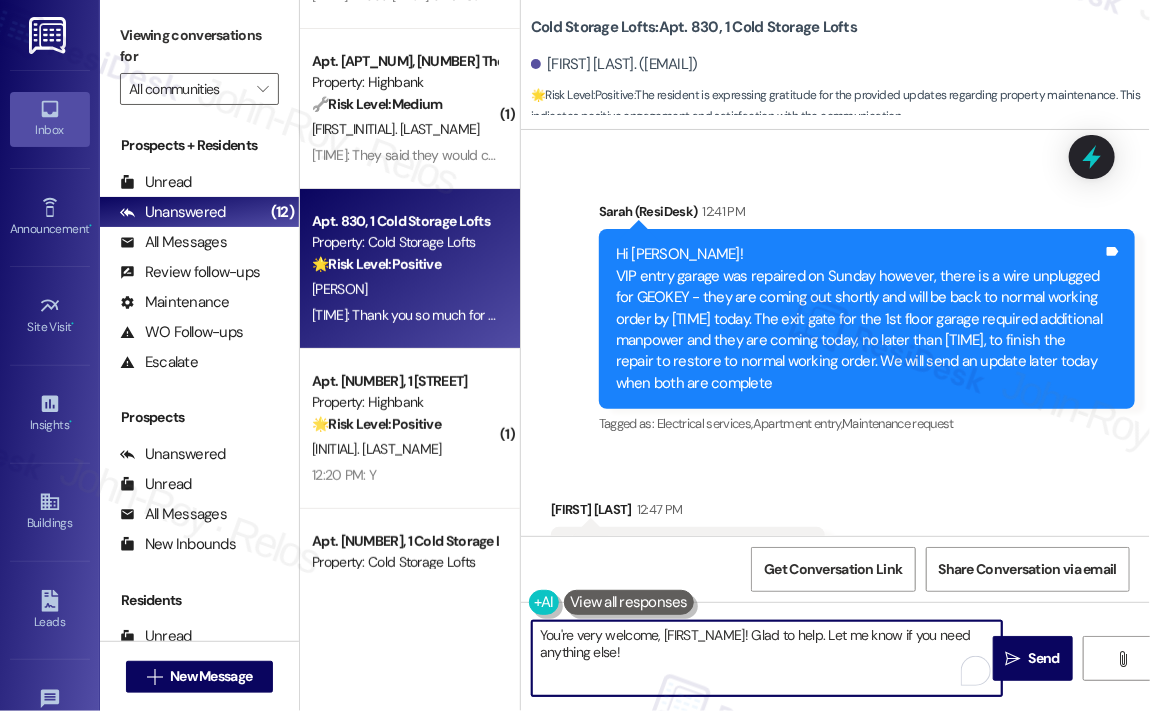type on "You're very welcome, [PERSON_NAME]!" 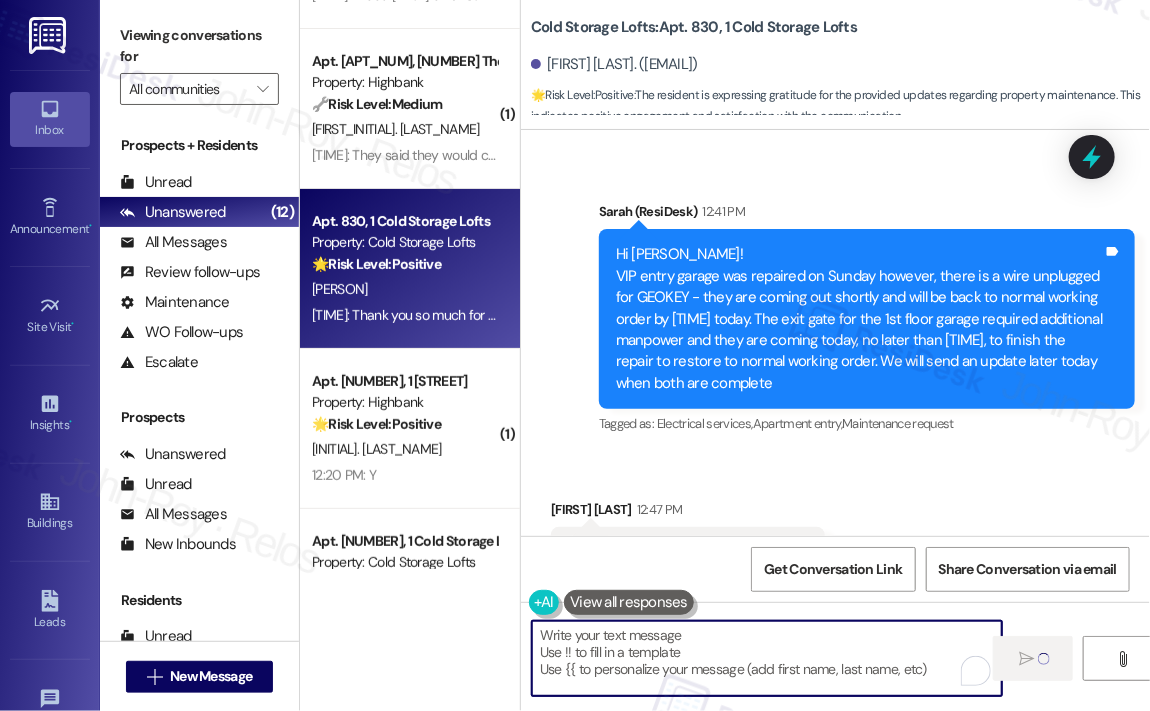 scroll, scrollTop: 29367, scrollLeft: 0, axis: vertical 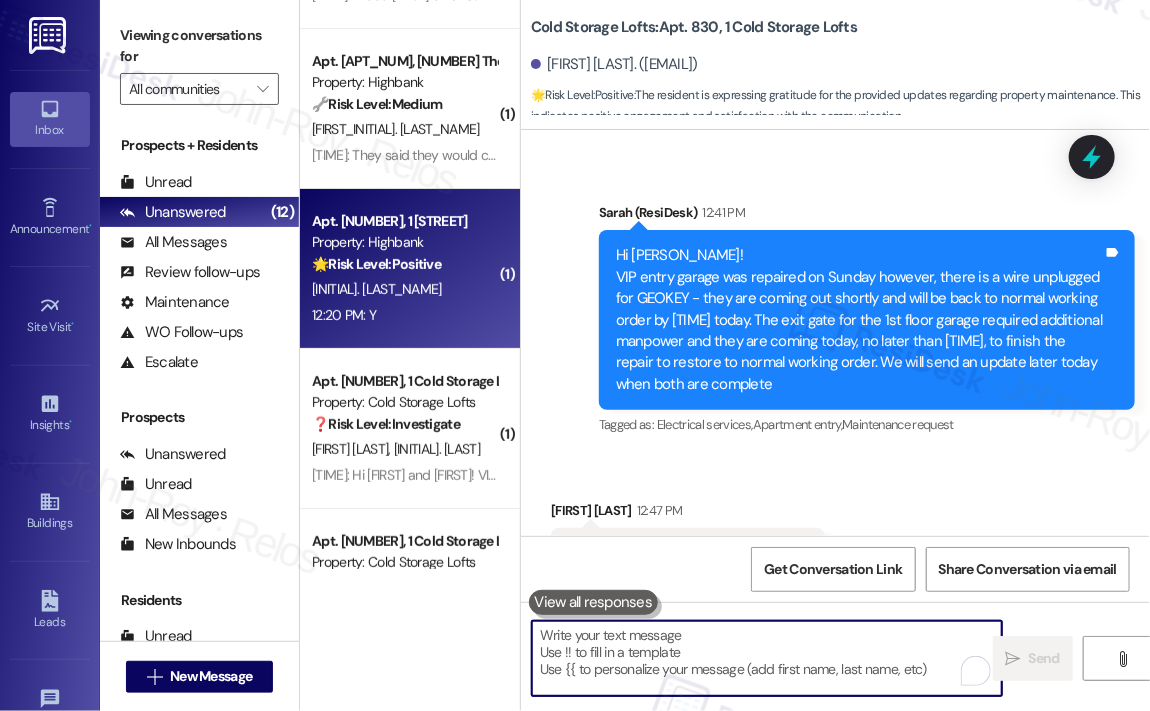 type 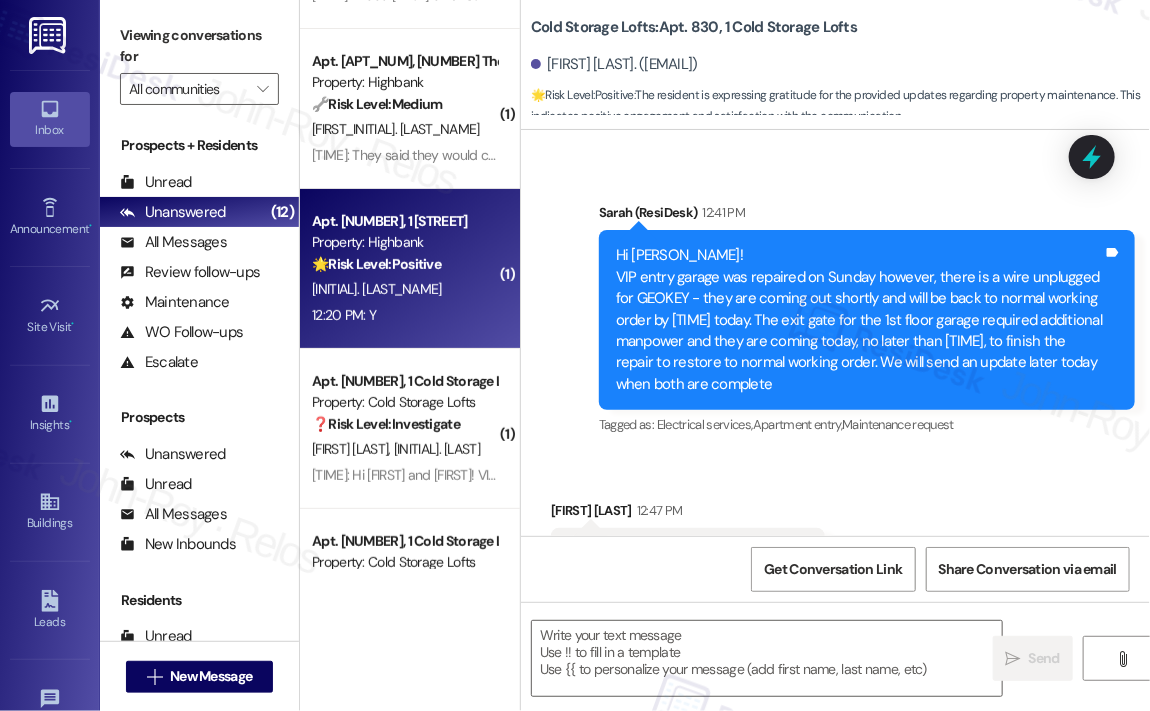type on "Fetching suggested responses. Please feel free to read through the conversation in the meantime." 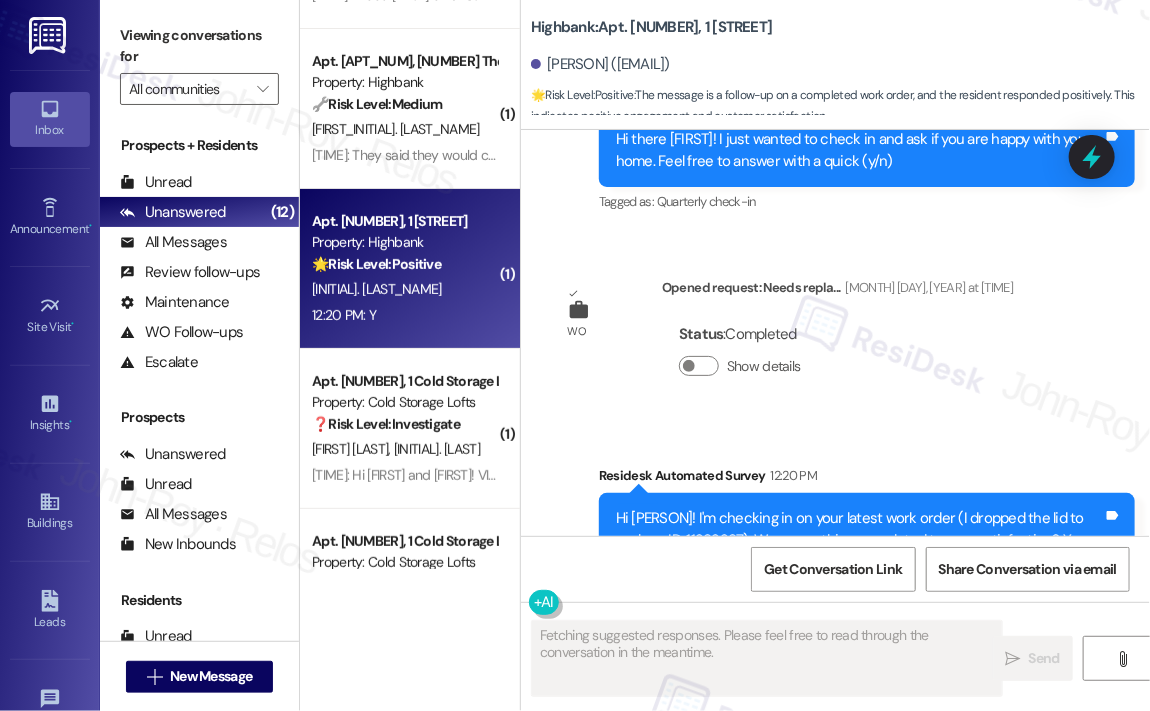 scroll, scrollTop: 3569, scrollLeft: 0, axis: vertical 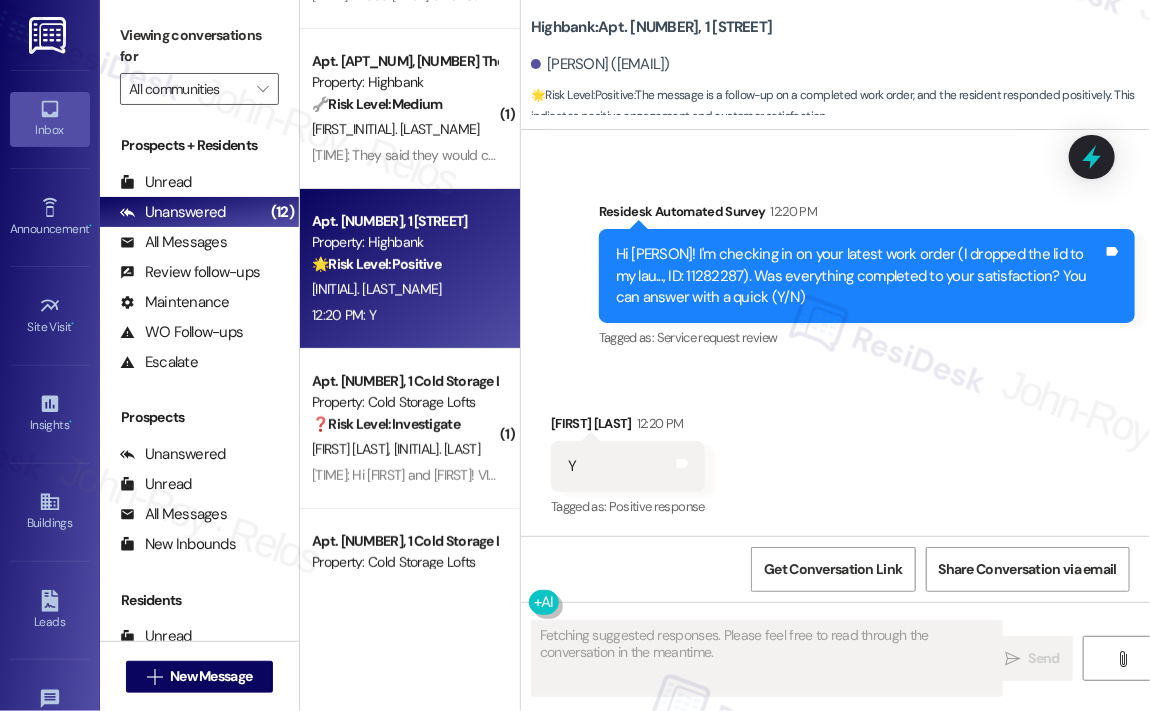 click on "Received via SMS [FIRST_NAME] [LAST_NAME] [TIME] Y Tags and notes Tagged as:   Positive response Click to highlight conversations about Positive response" at bounding box center [835, 452] 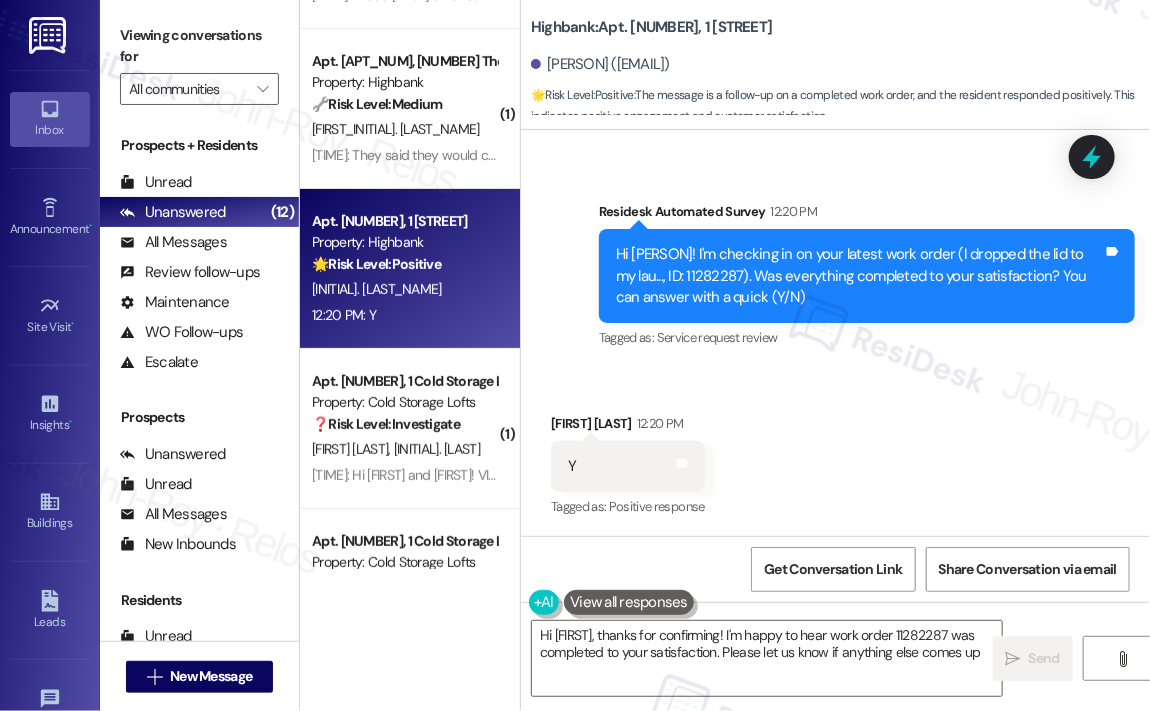 type on "Hi {{first_name}}, thanks for confirming! I'm happy to hear work order 11282287 was completed to your satisfaction. Please let us know if anything else comes up!" 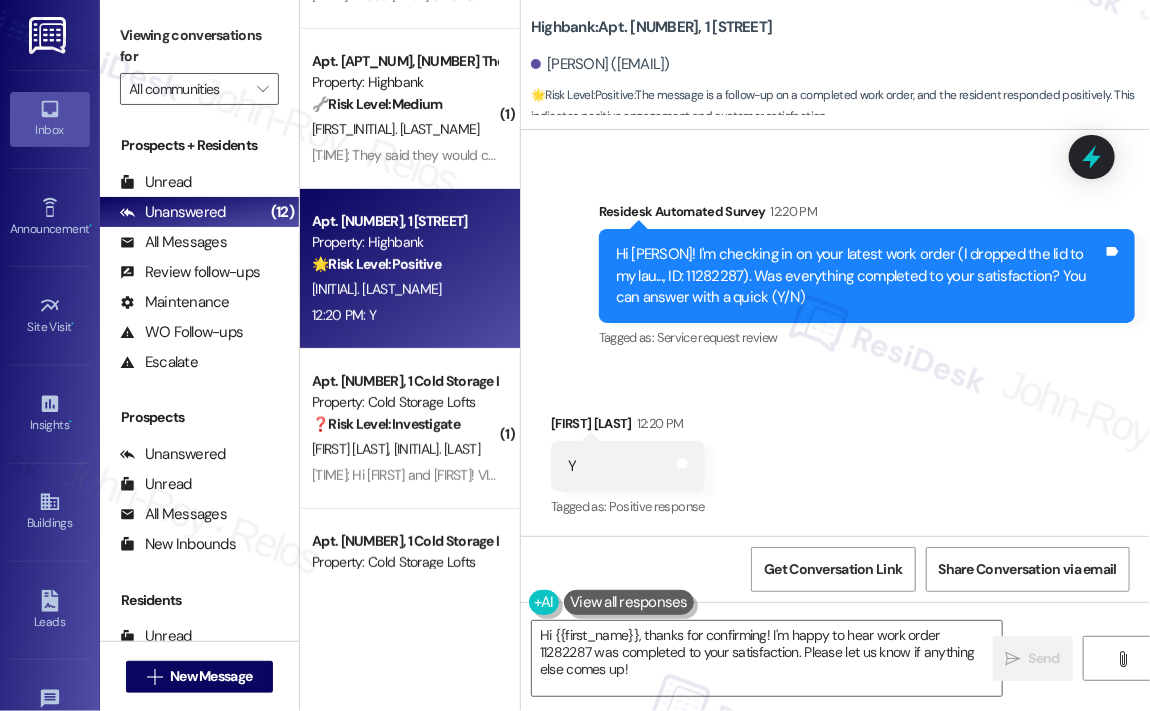 click on "Received via SMS [FIRST_NAME] [LAST_NAME] [TIME] Y Tags and notes Tagged as:   Positive response Click to highlight conversations about Positive response" at bounding box center (835, 452) 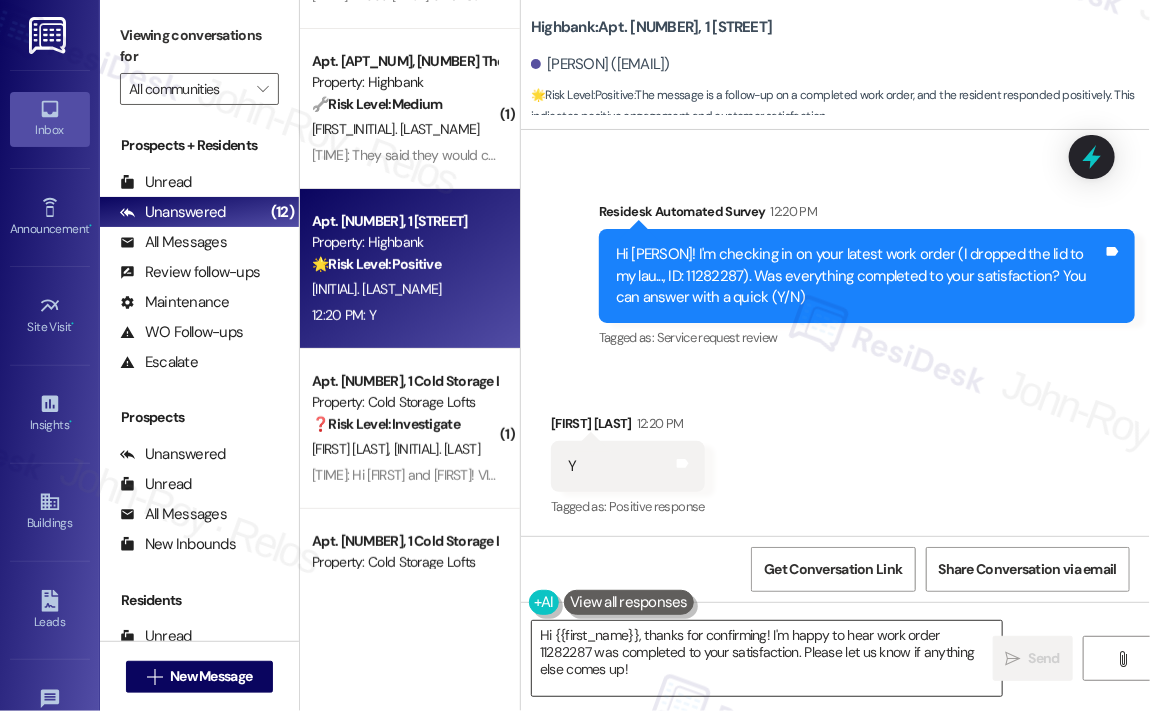 click on "Hi {{first_name}}, thanks for confirming! I'm happy to hear work order 11282287 was completed to your satisfaction. Please let us know if anything else comes up!" at bounding box center [767, 658] 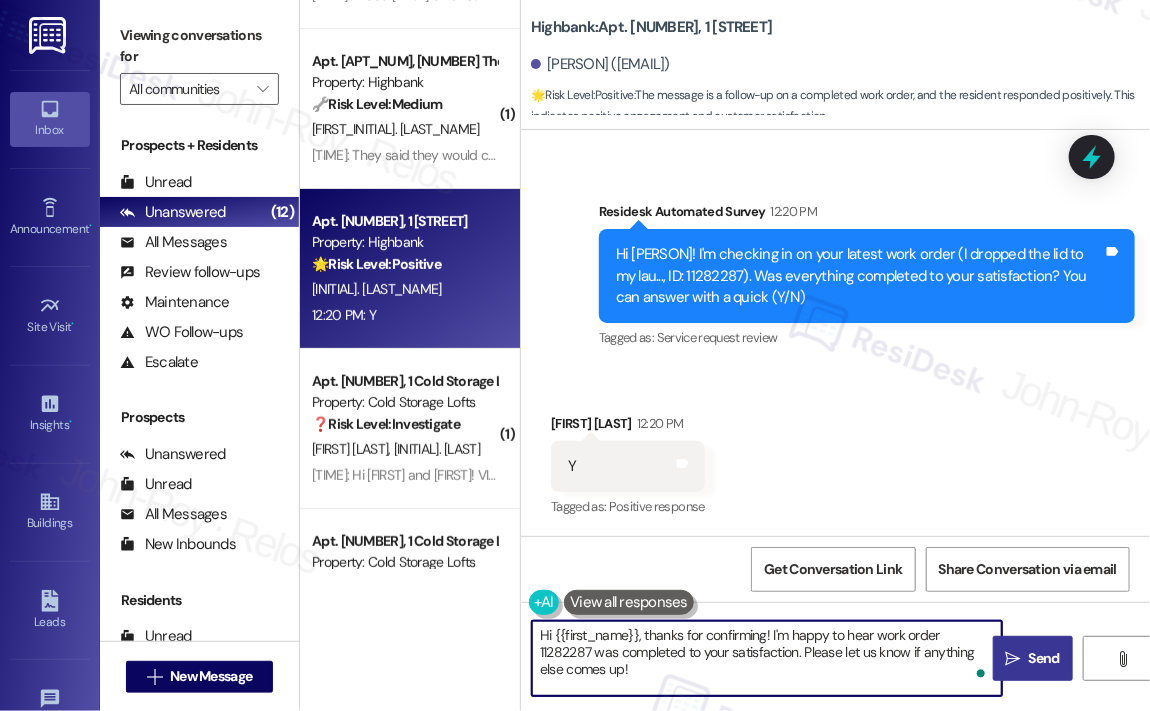 click on "Send" at bounding box center (1044, 658) 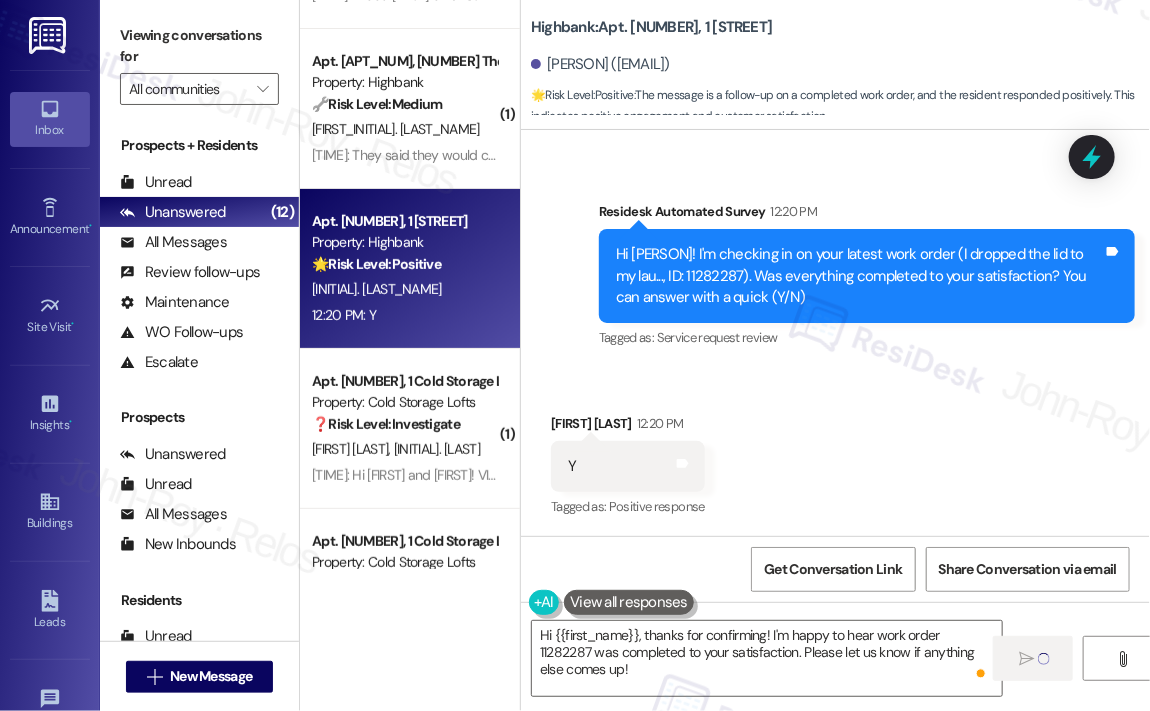 type 